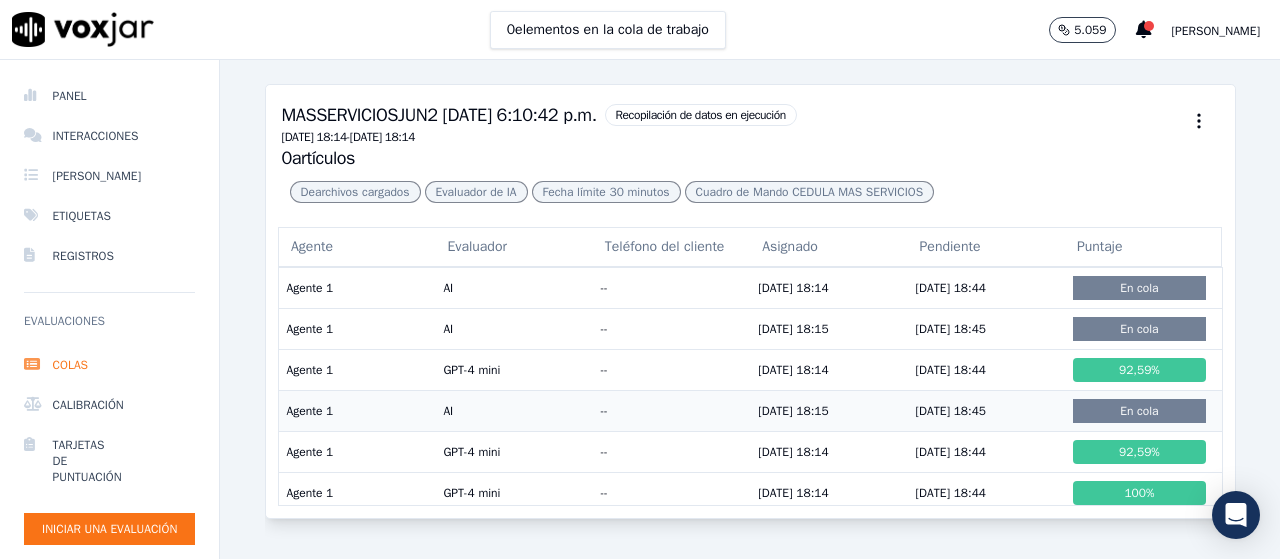 scroll, scrollTop: 0, scrollLeft: 0, axis: both 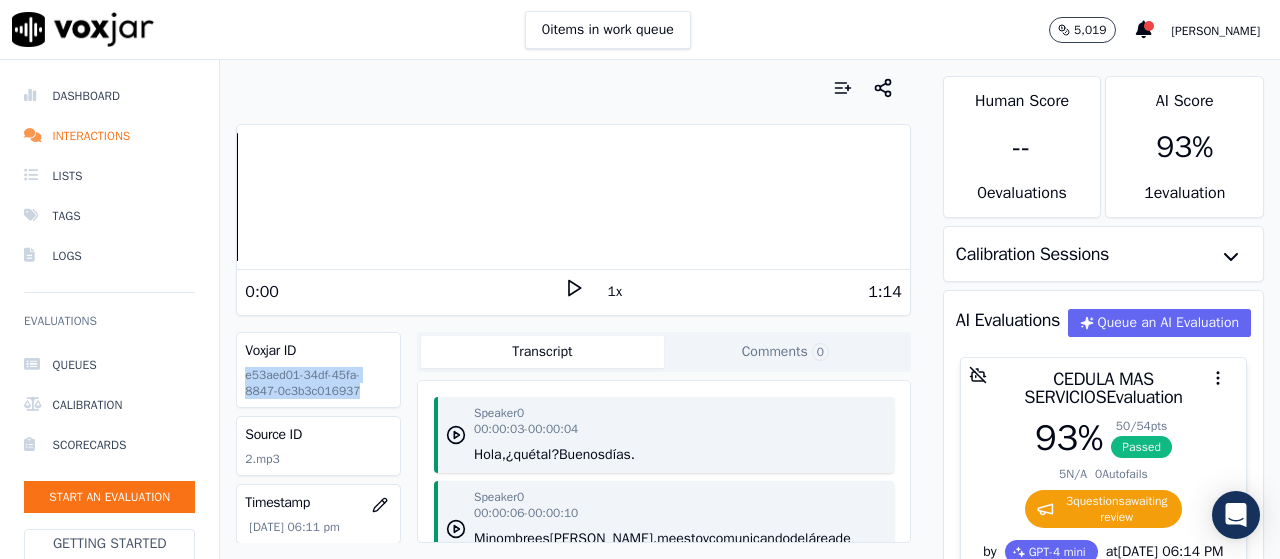 drag, startPoint x: 354, startPoint y: 390, endPoint x: 239, endPoint y: 375, distance: 115.97414 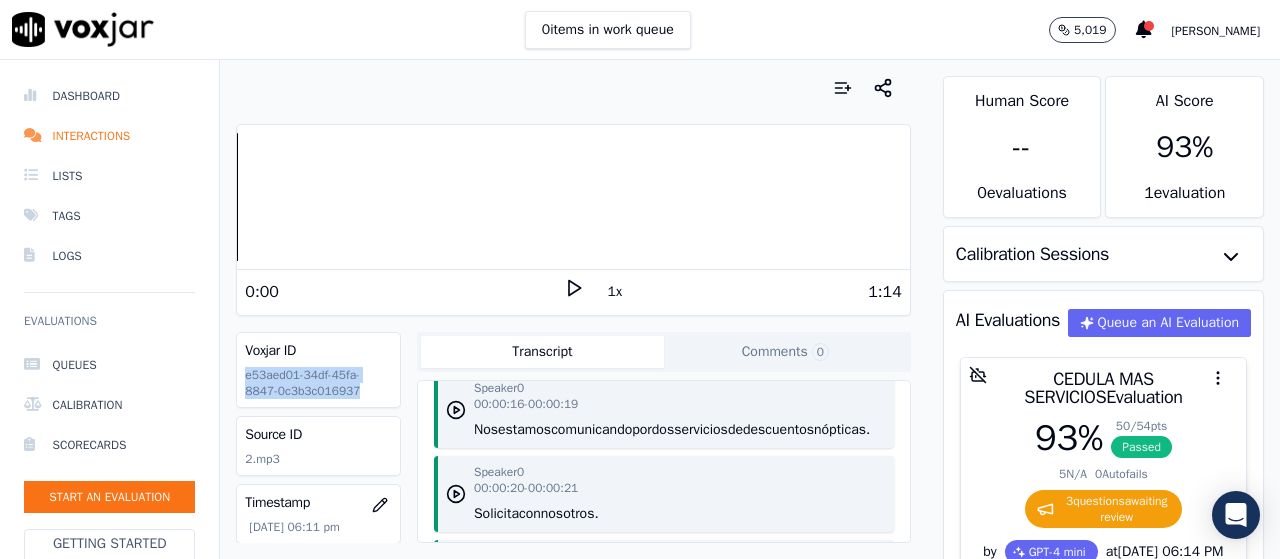 scroll, scrollTop: 400, scrollLeft: 0, axis: vertical 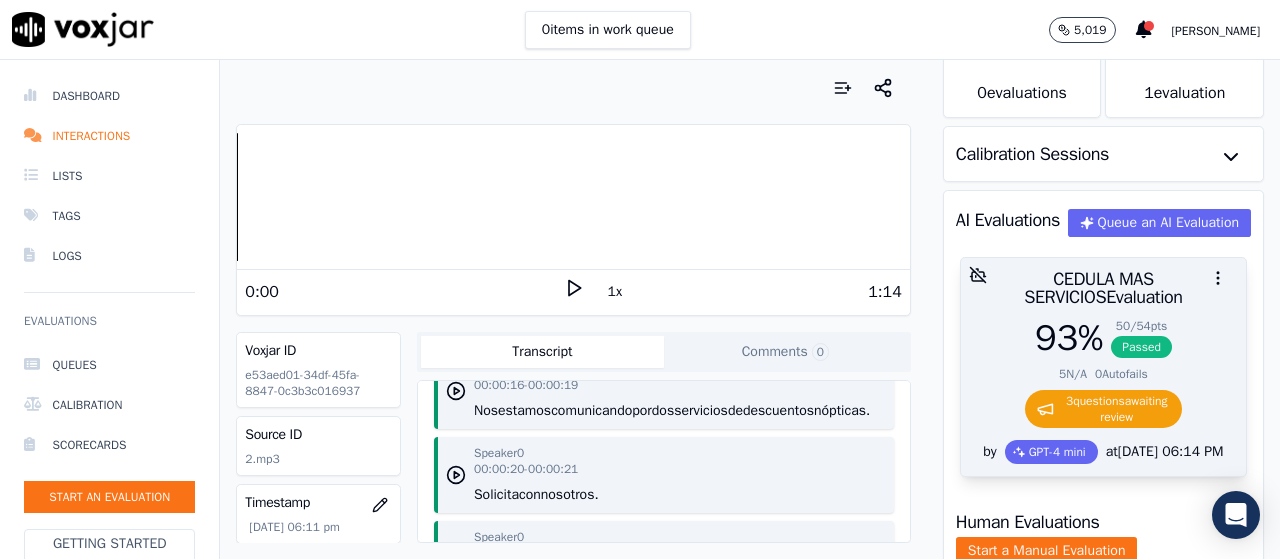 click on "93 %   50 / 54  pts   Passed   5  N/A   0  Autofails     3  question s  awaiting review" at bounding box center [1103, 379] 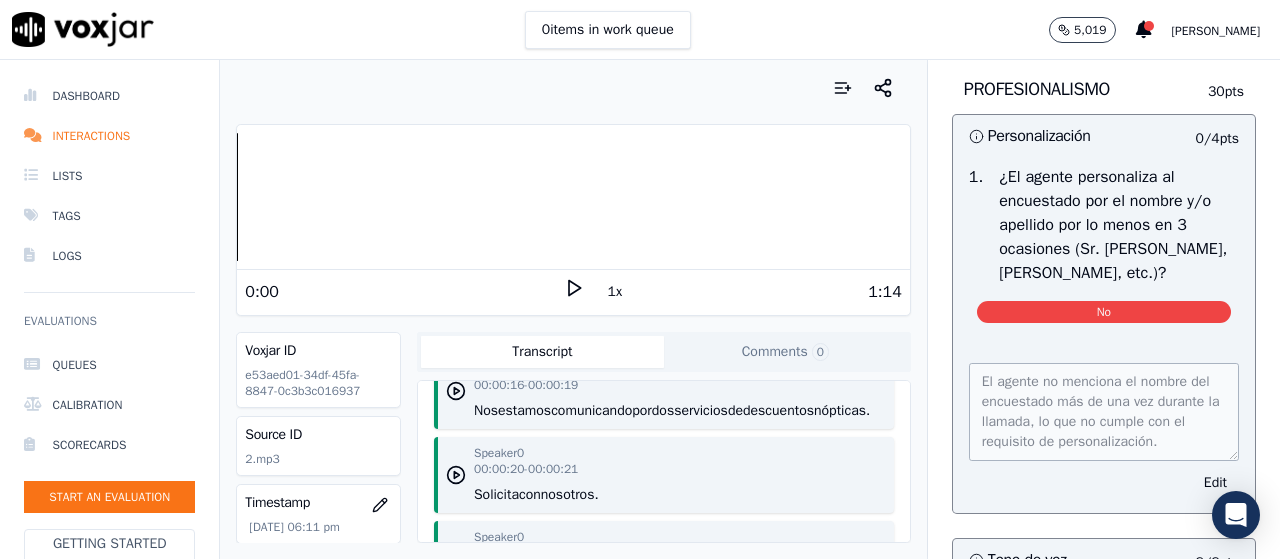 scroll, scrollTop: 1100, scrollLeft: 0, axis: vertical 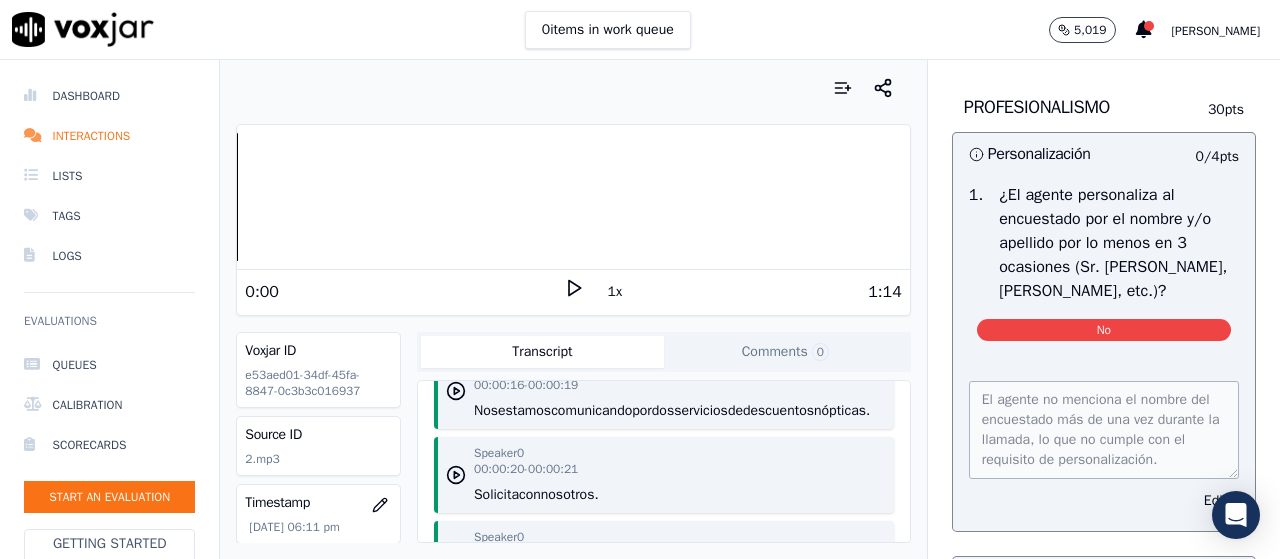 click 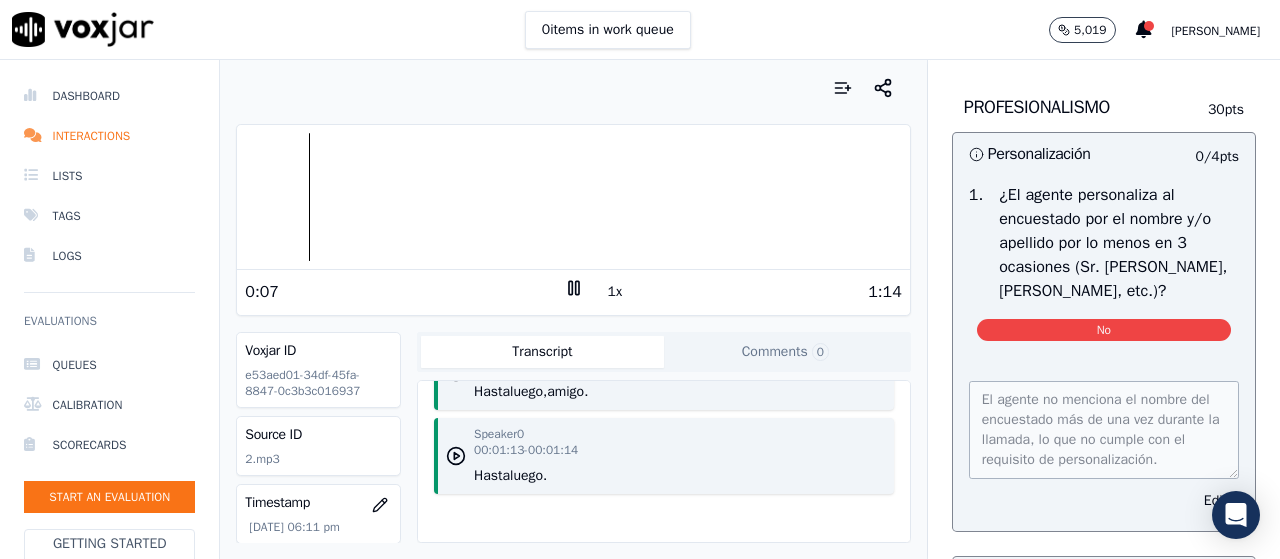 scroll, scrollTop: 1734, scrollLeft: 0, axis: vertical 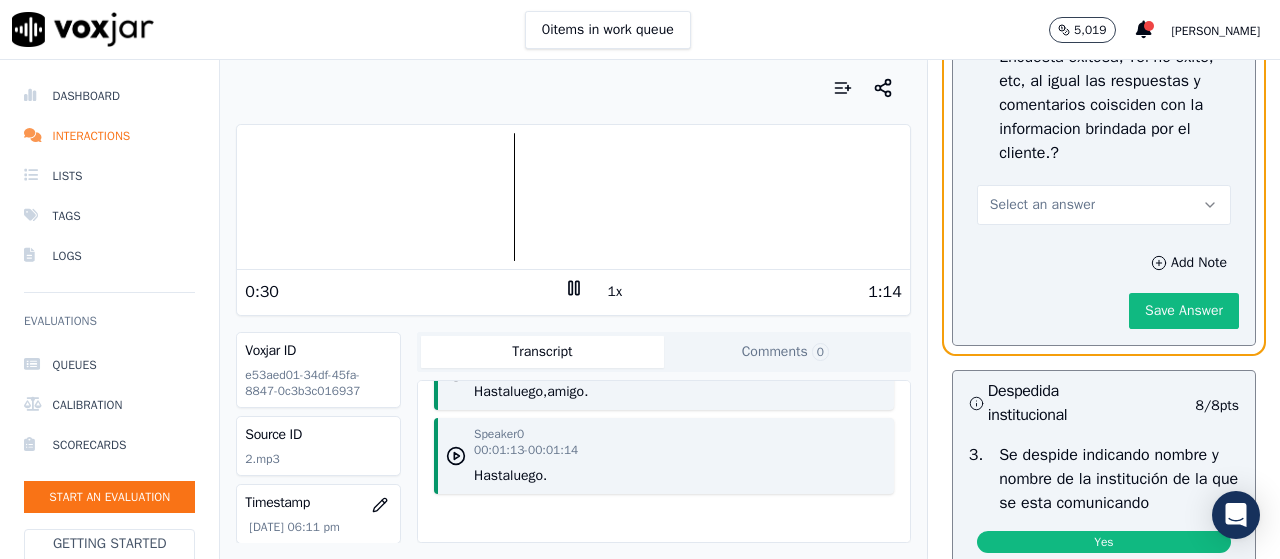 click on "Select an answer" at bounding box center [1104, 205] 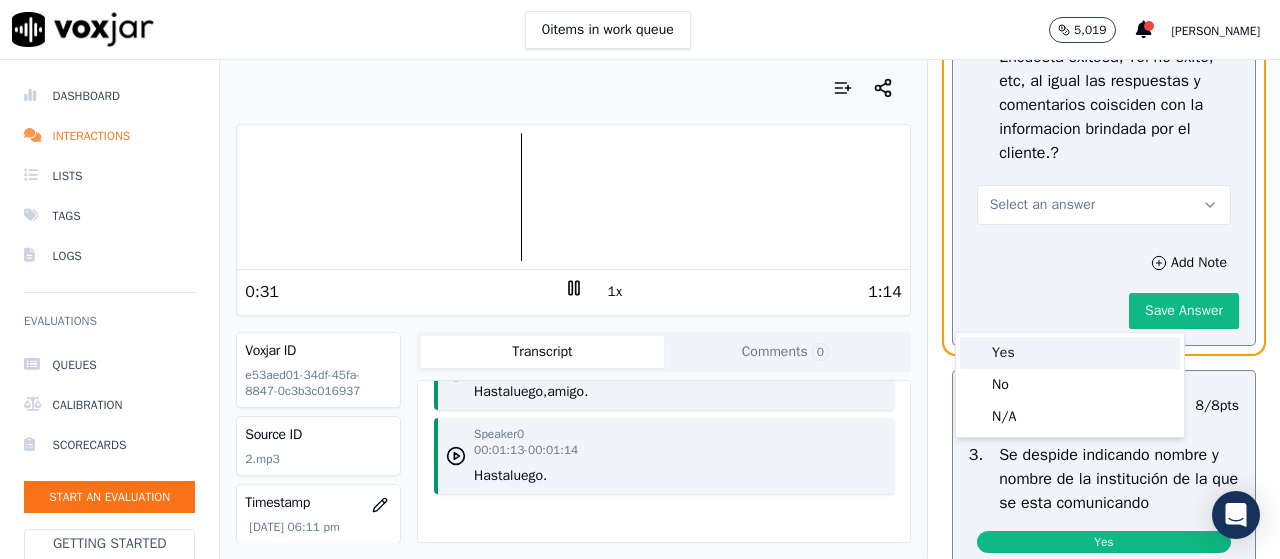 click on "Yes" at bounding box center (1070, 353) 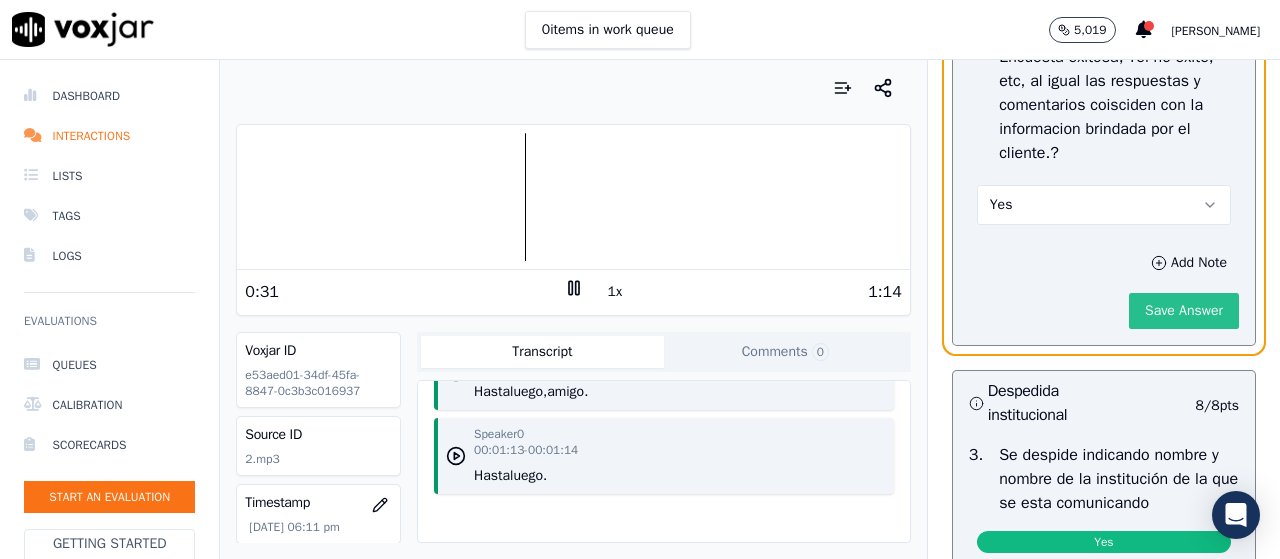 click on "Save Answer" at bounding box center [1184, 311] 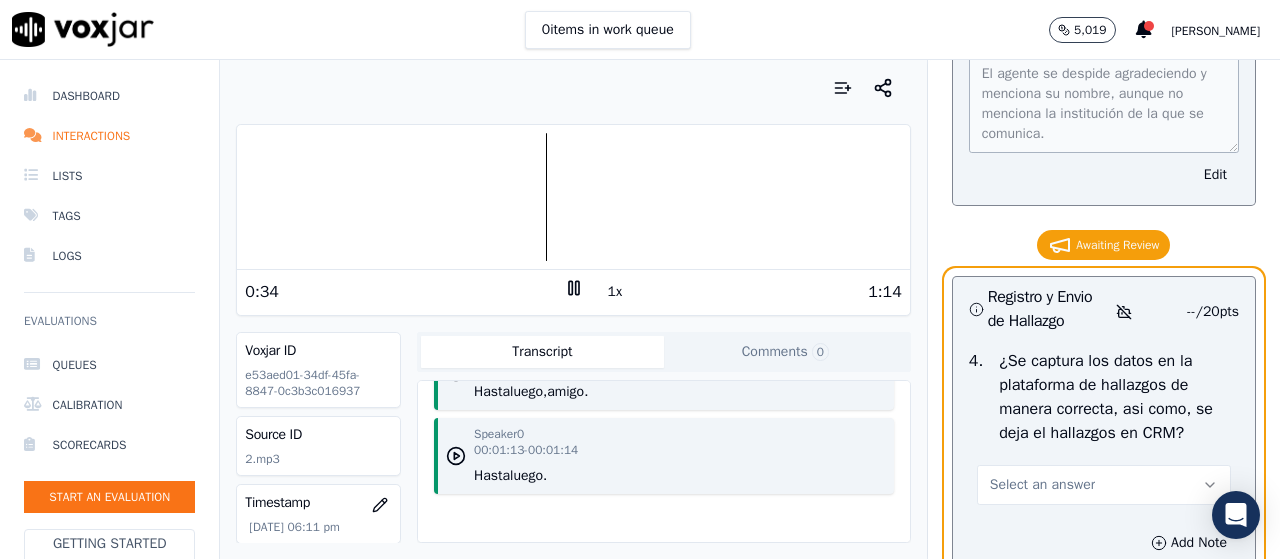 scroll, scrollTop: 4900, scrollLeft: 0, axis: vertical 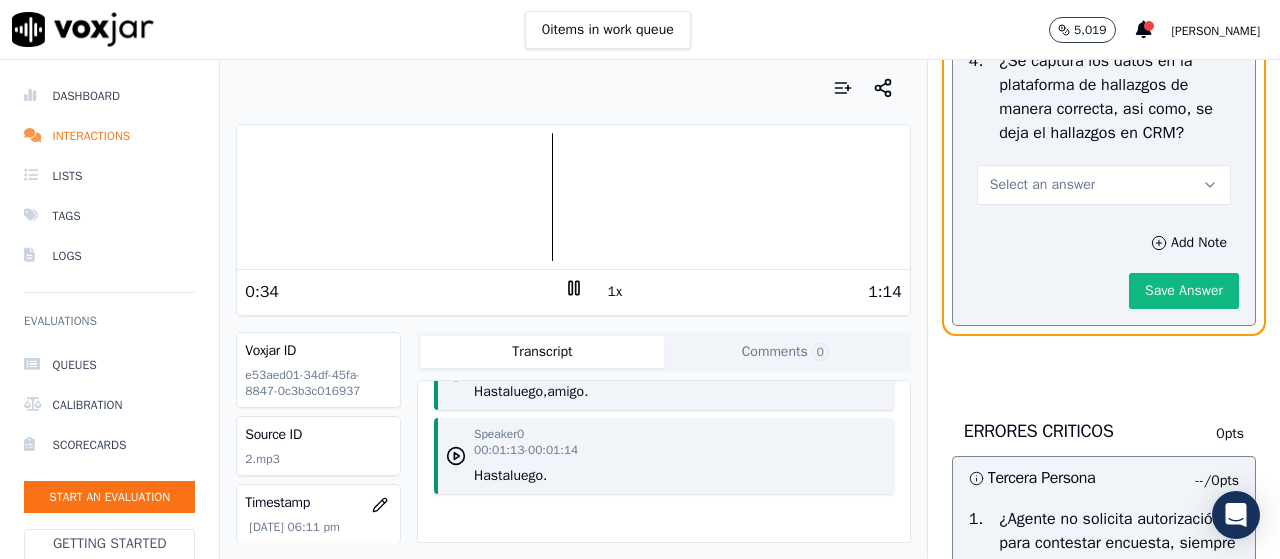 click on "Select an answer" at bounding box center (1104, 185) 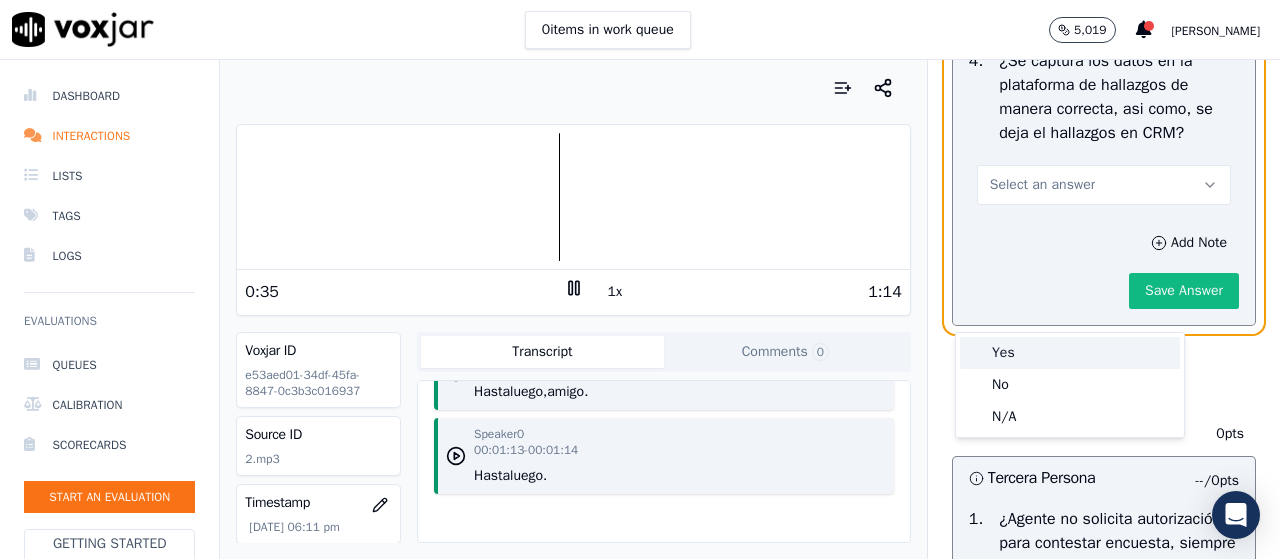 click on "Yes" at bounding box center (1070, 353) 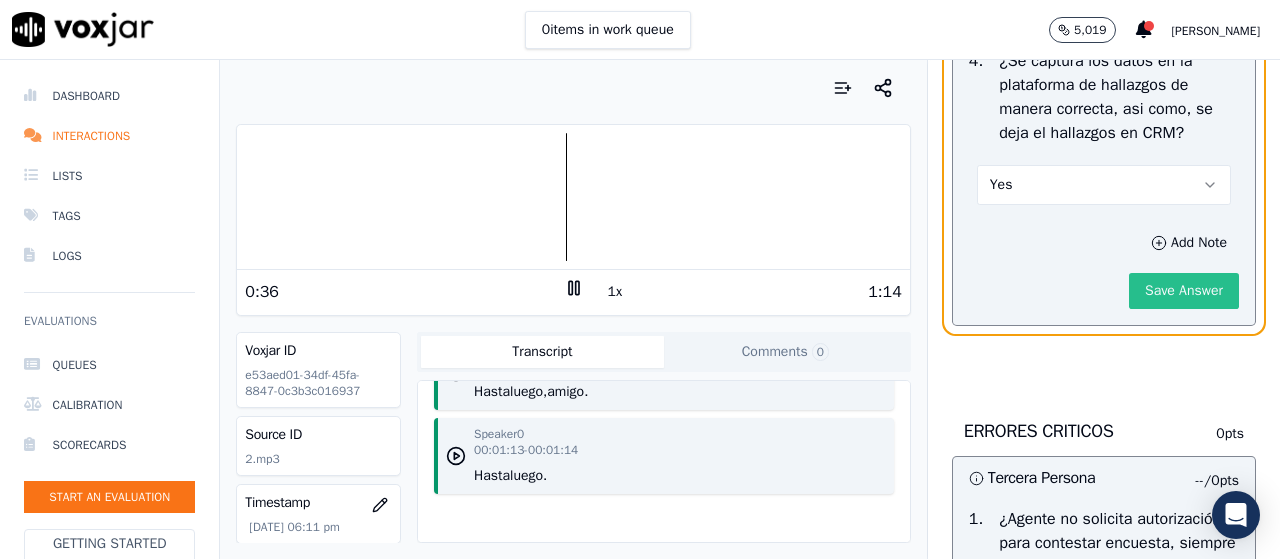 click on "Save Answer" at bounding box center (1184, 291) 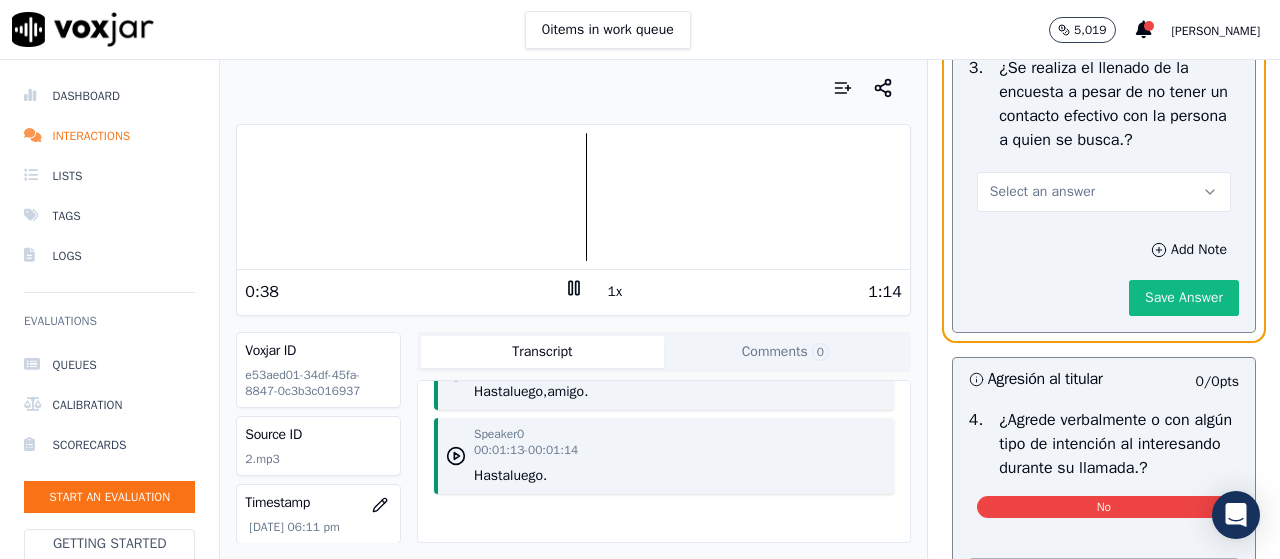 scroll, scrollTop: 6154, scrollLeft: 0, axis: vertical 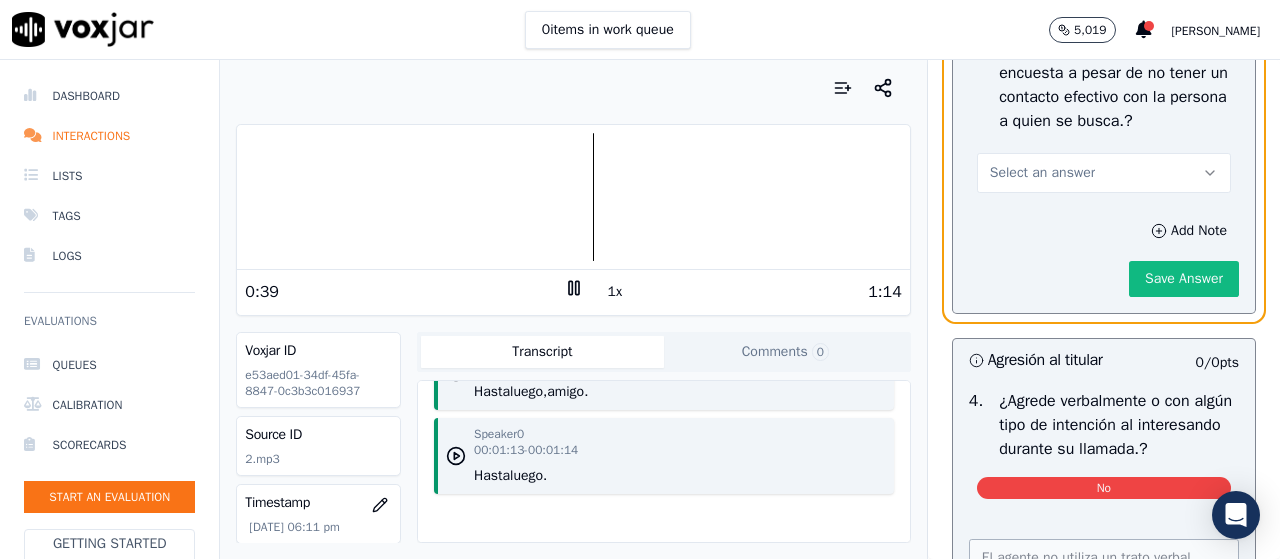 click on "Select an answer" at bounding box center (1104, 173) 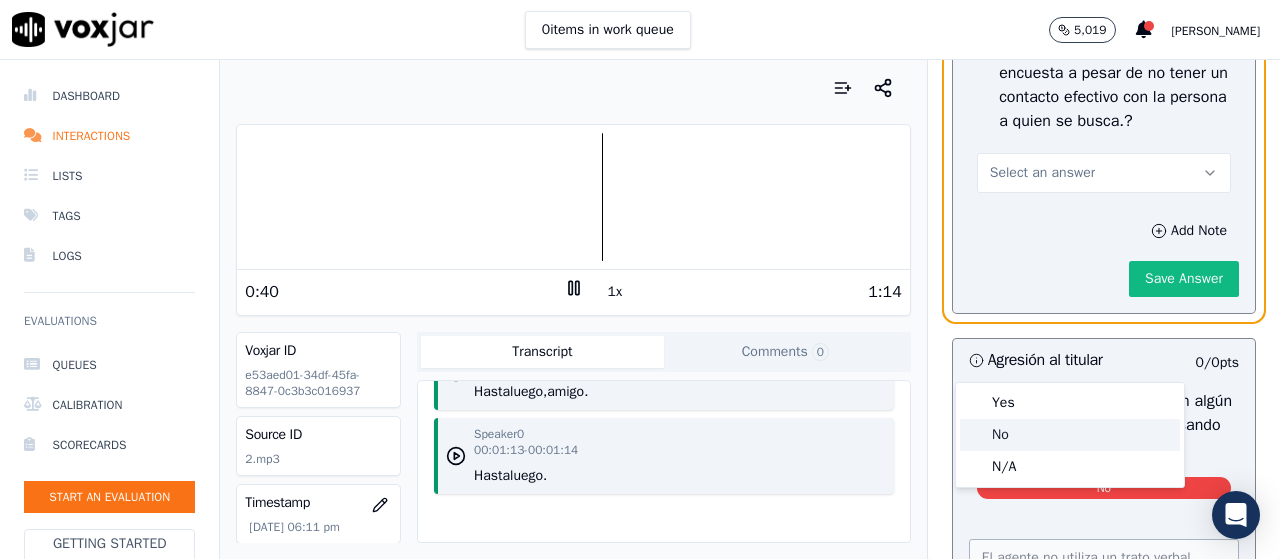 click on "No" 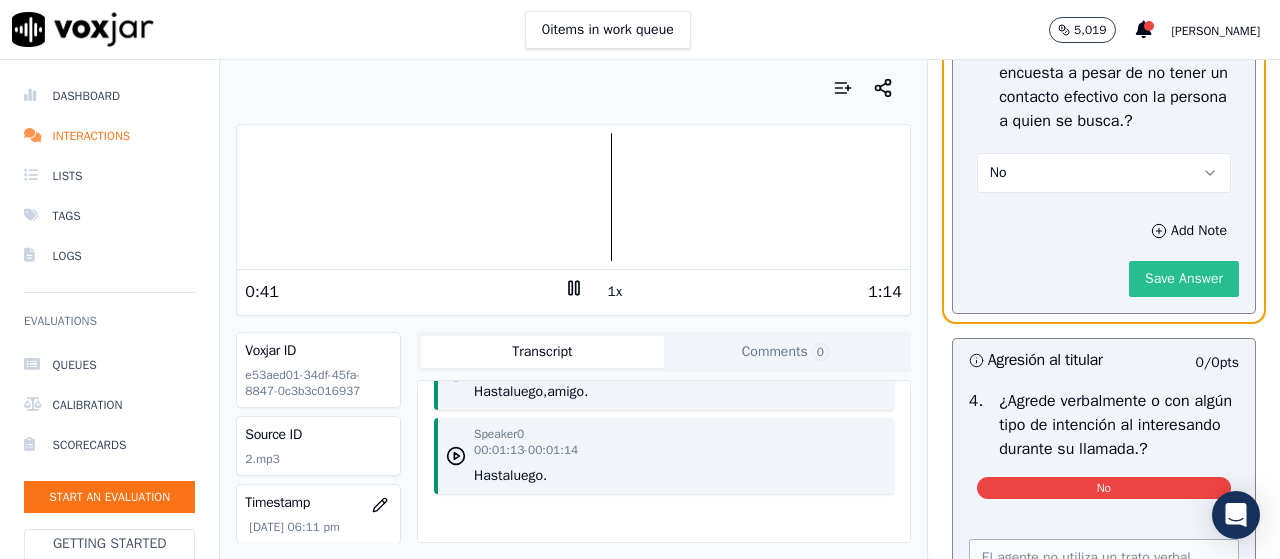 click on "Save Answer" at bounding box center (1184, 279) 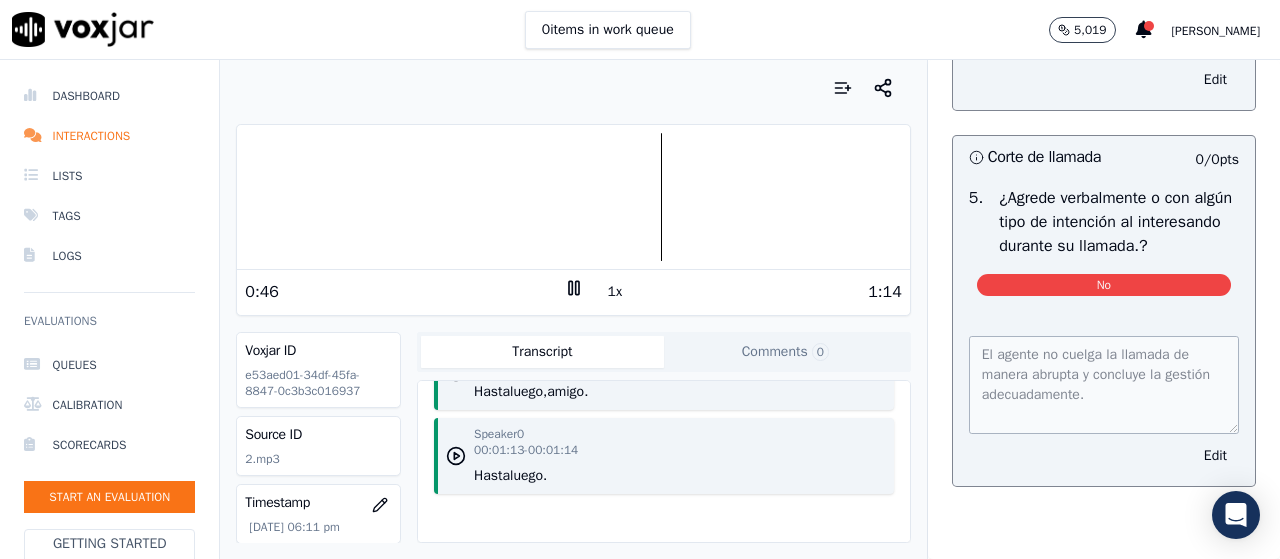 scroll, scrollTop: 6922, scrollLeft: 0, axis: vertical 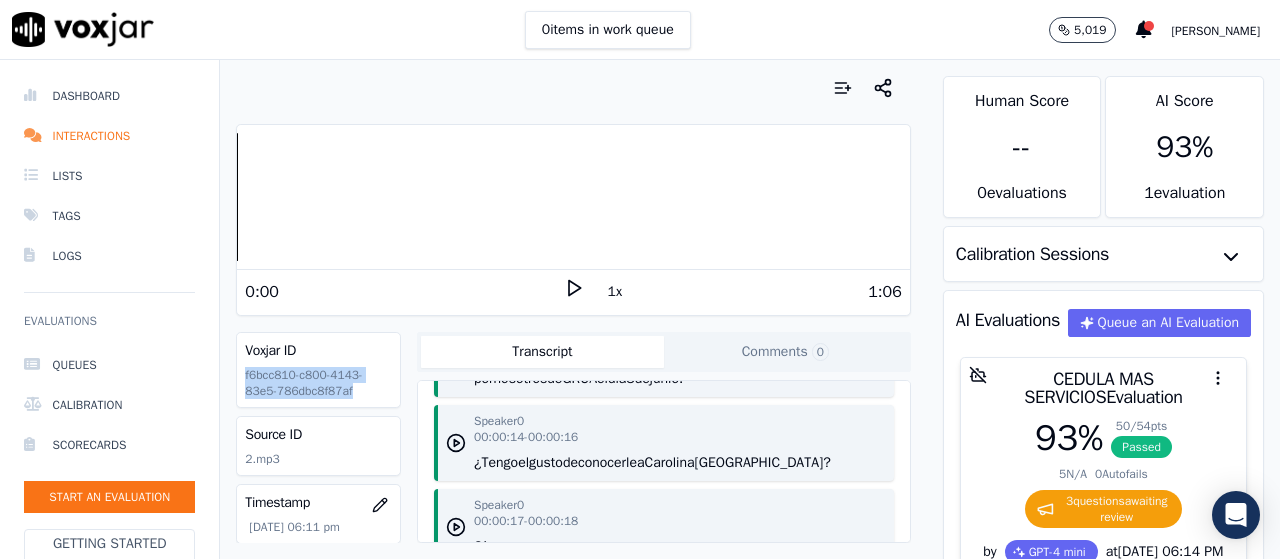 drag, startPoint x: 352, startPoint y: 391, endPoint x: 249, endPoint y: 367, distance: 105.75916 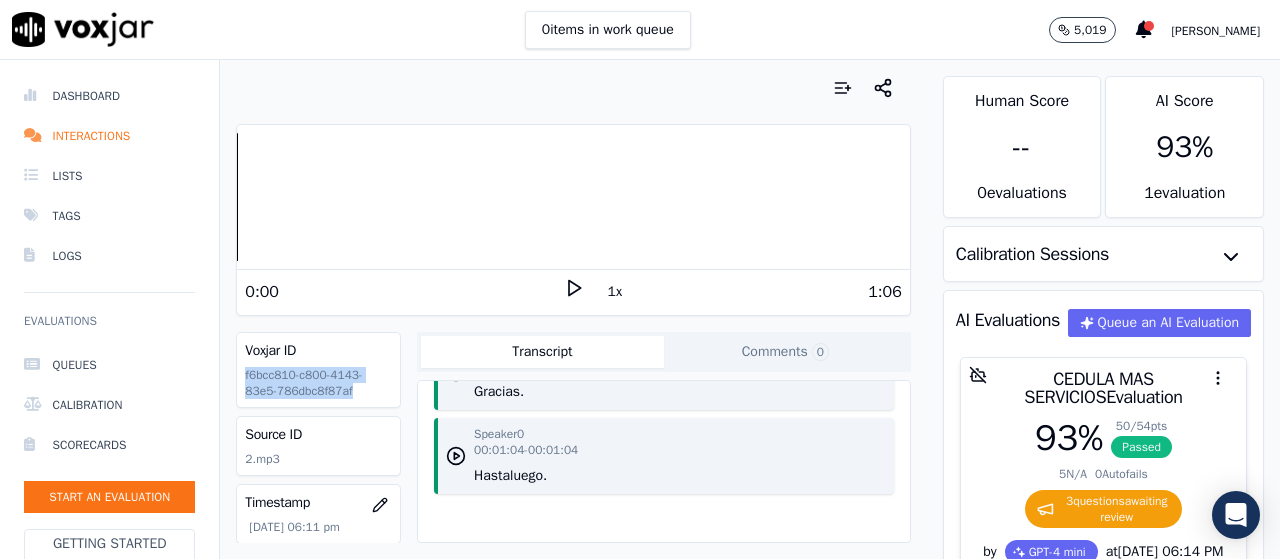 scroll, scrollTop: 2574, scrollLeft: 0, axis: vertical 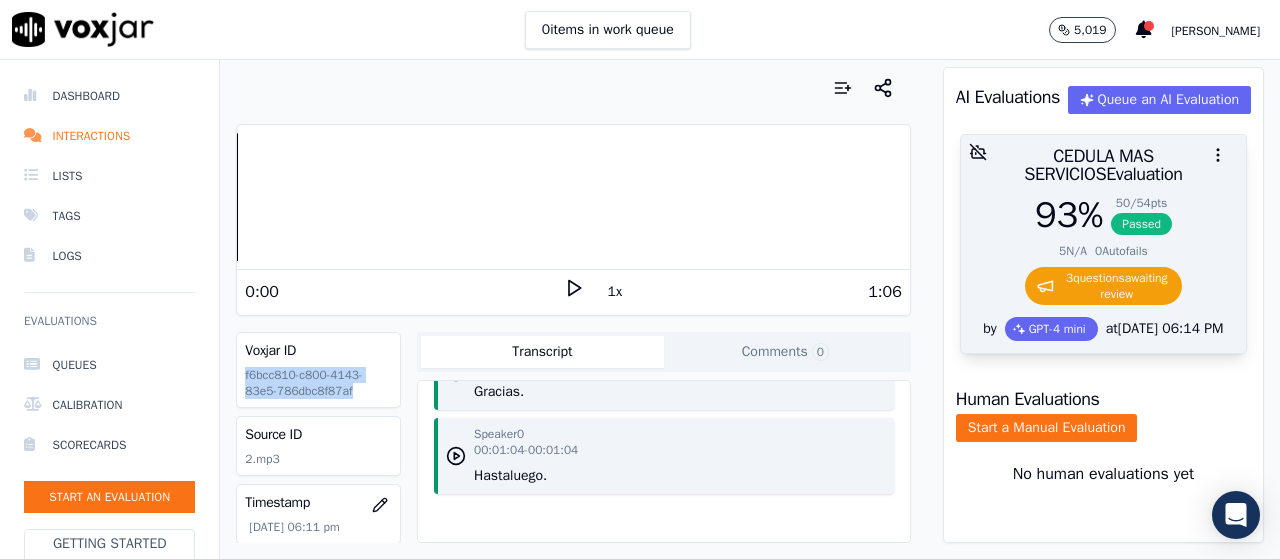 click on "3  question s  awaiting review" at bounding box center [1103, 286] 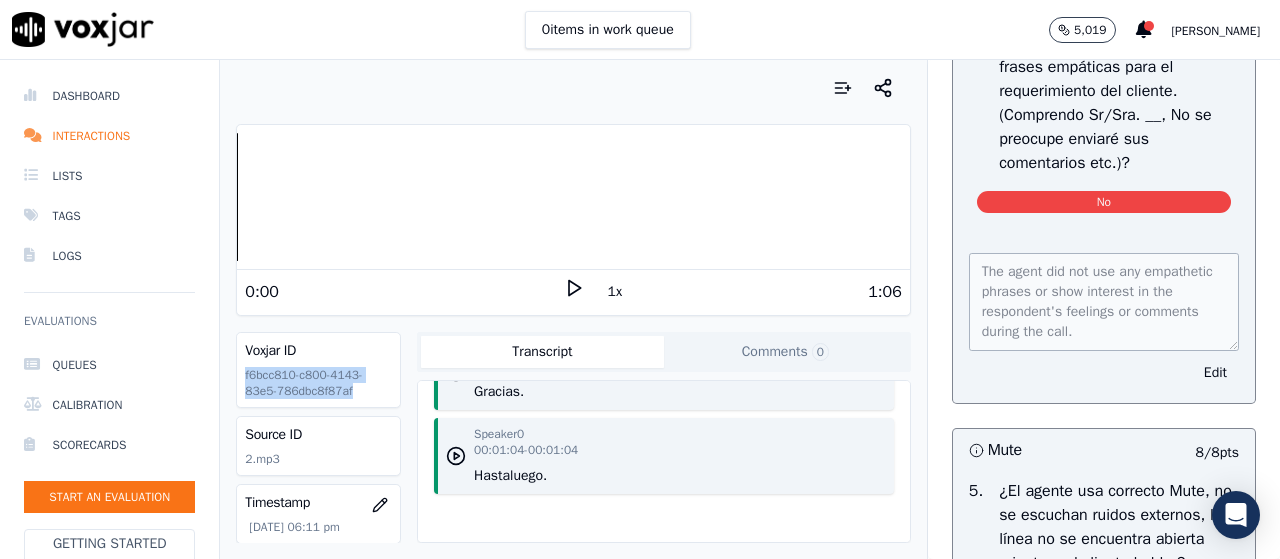 scroll, scrollTop: 2500, scrollLeft: 0, axis: vertical 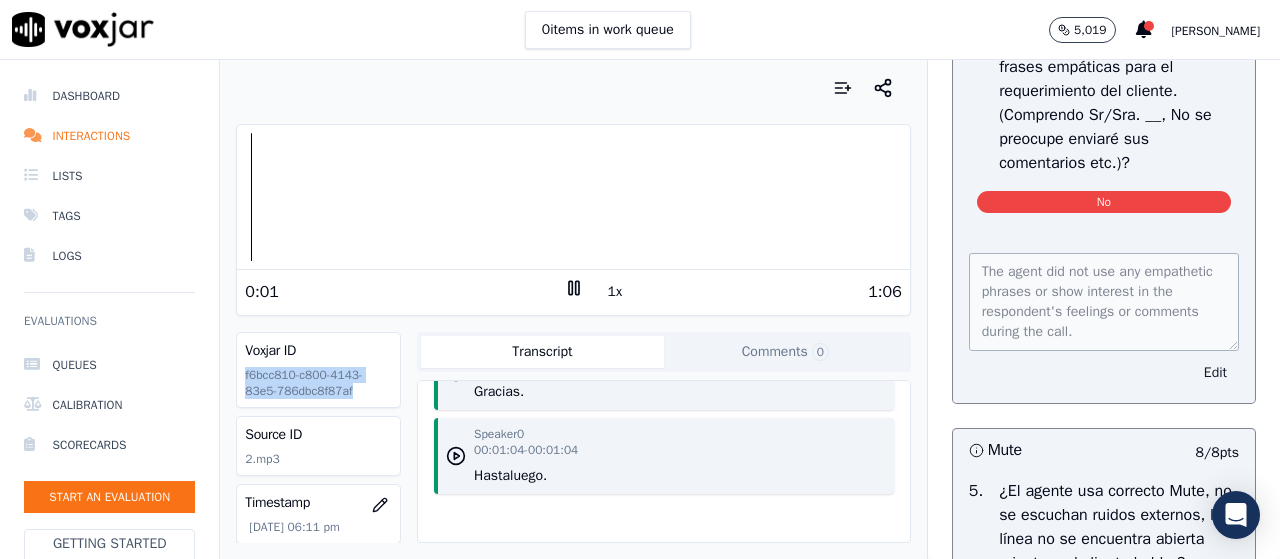 click on "Edit" at bounding box center [1215, 373] 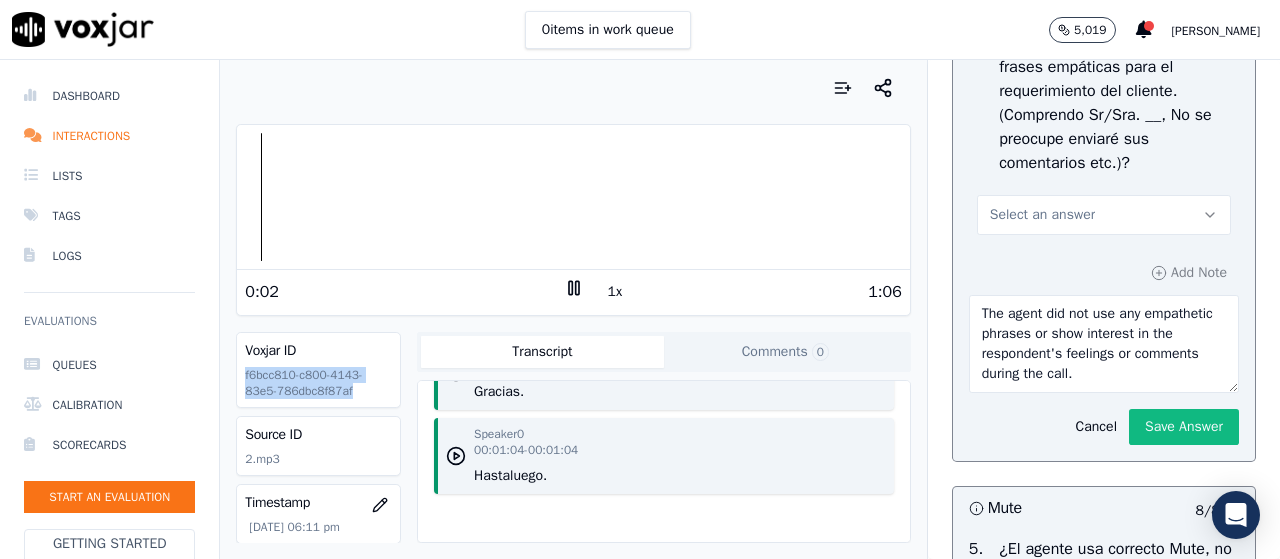click on "Select an answer" at bounding box center (1104, 215) 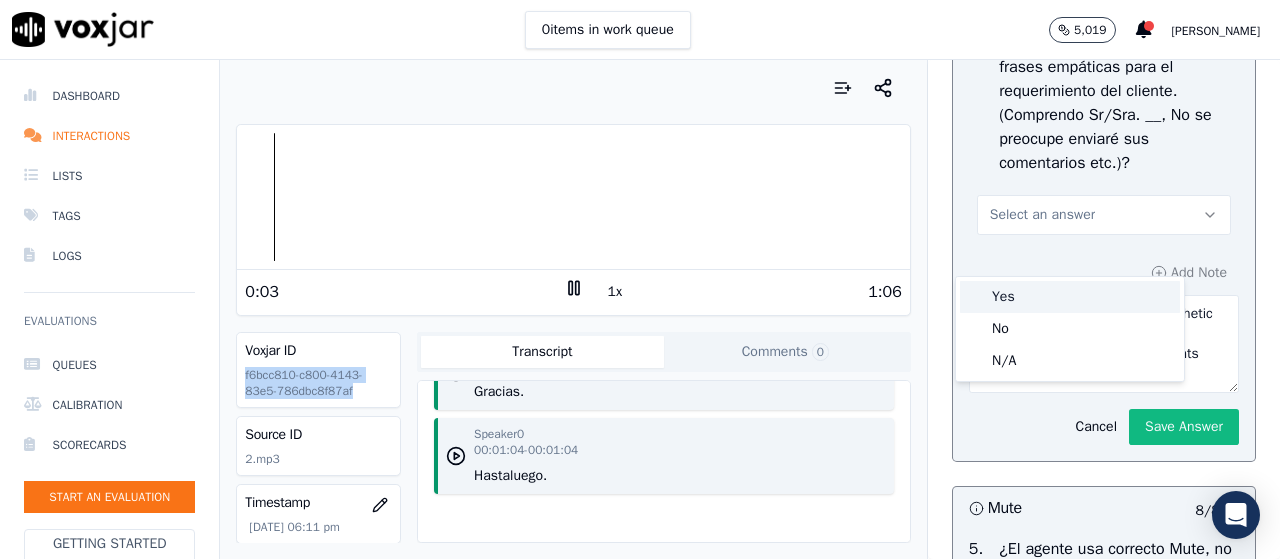 click on "Yes" at bounding box center (1070, 297) 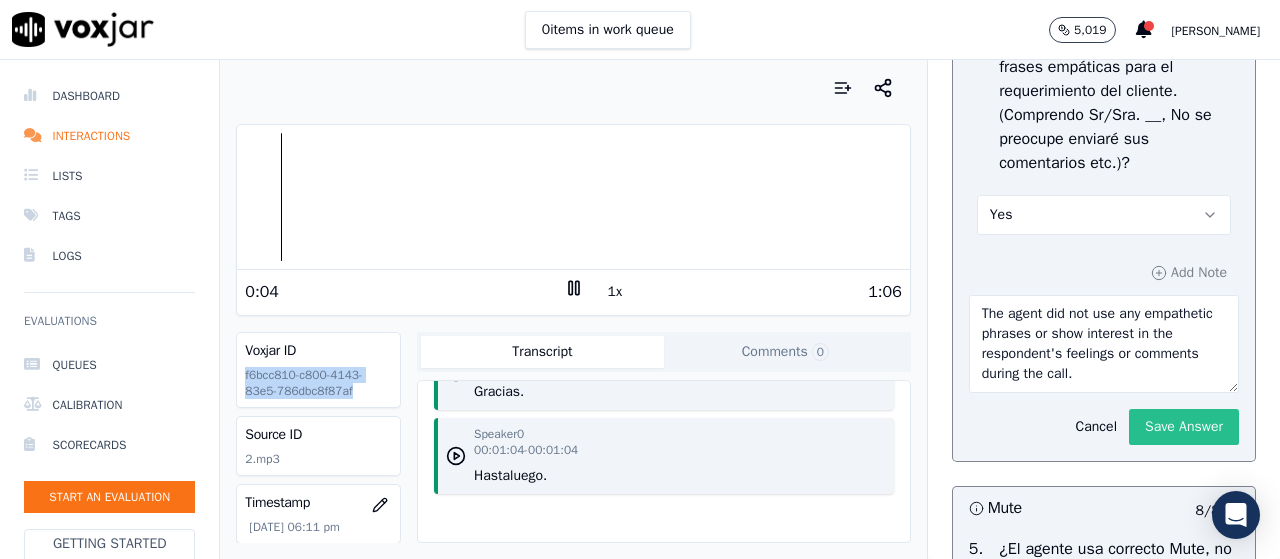 click on "Save Answer" 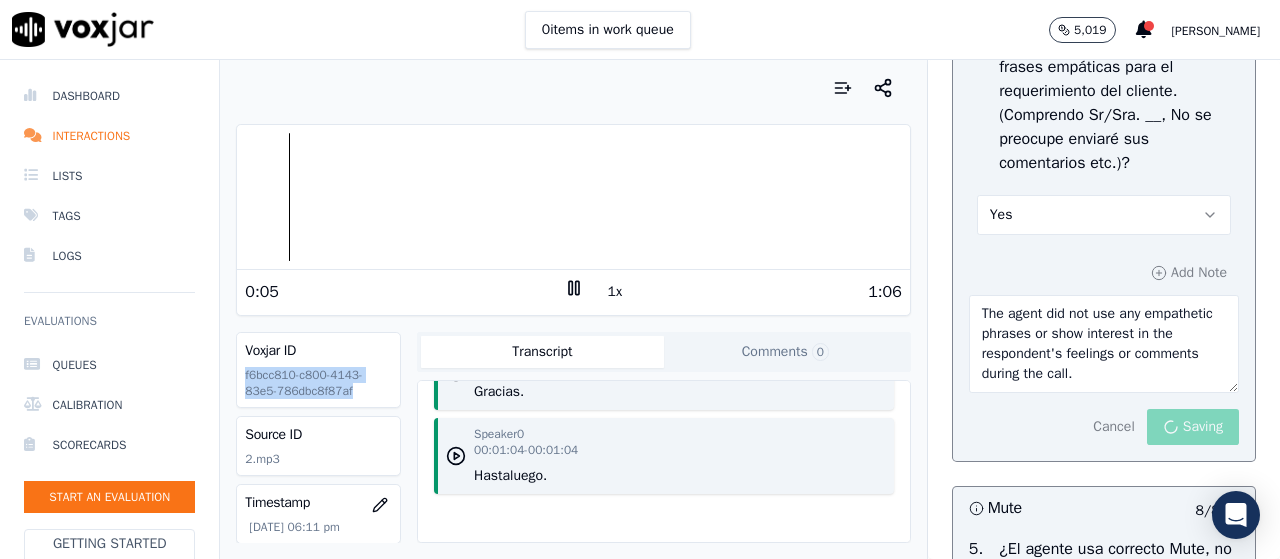 scroll, scrollTop: 20, scrollLeft: 0, axis: vertical 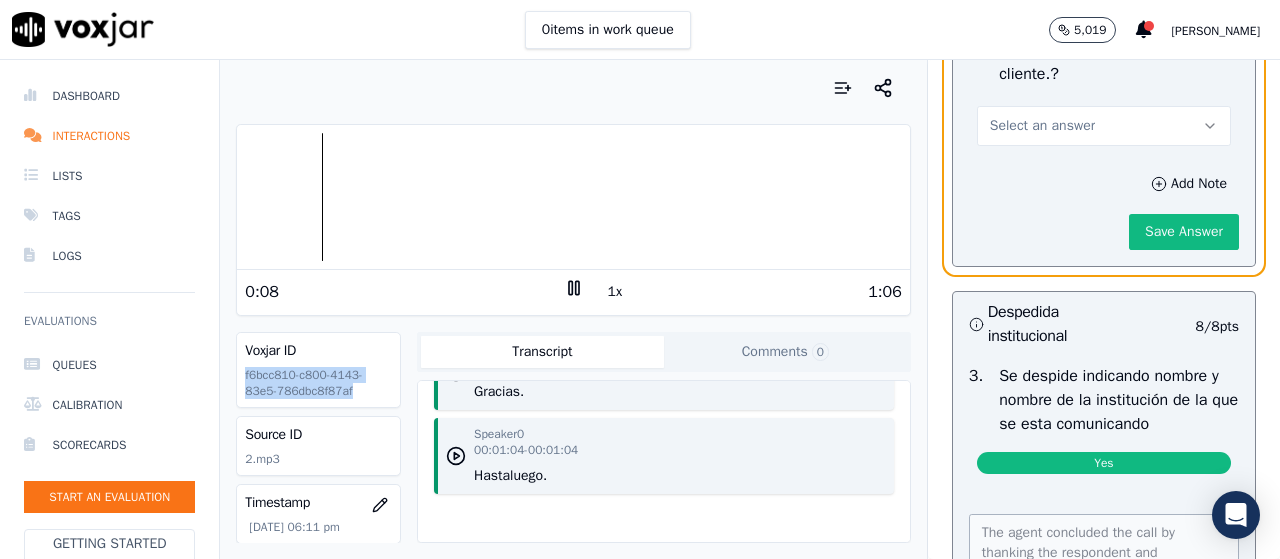 click on "Select an answer" at bounding box center [1104, 126] 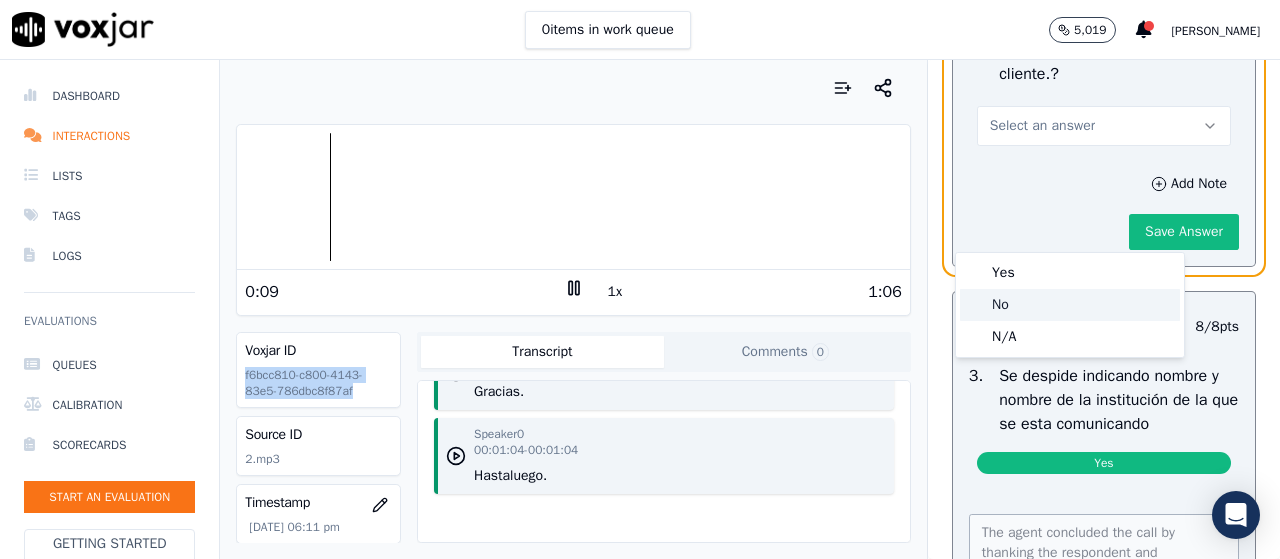 click on "No" 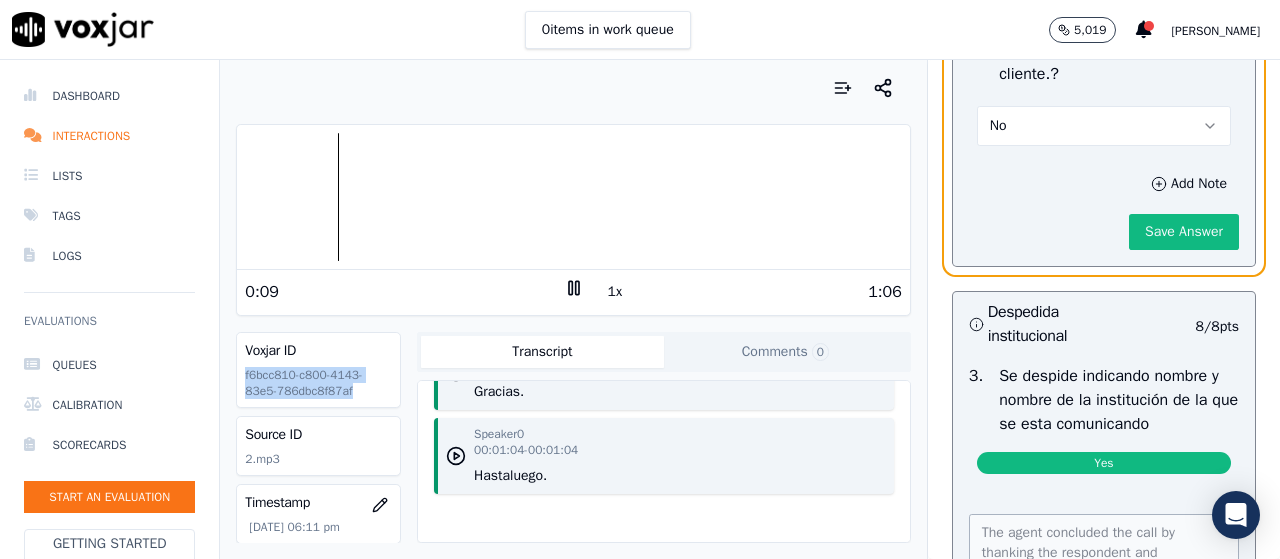 click on "No" at bounding box center (1104, 126) 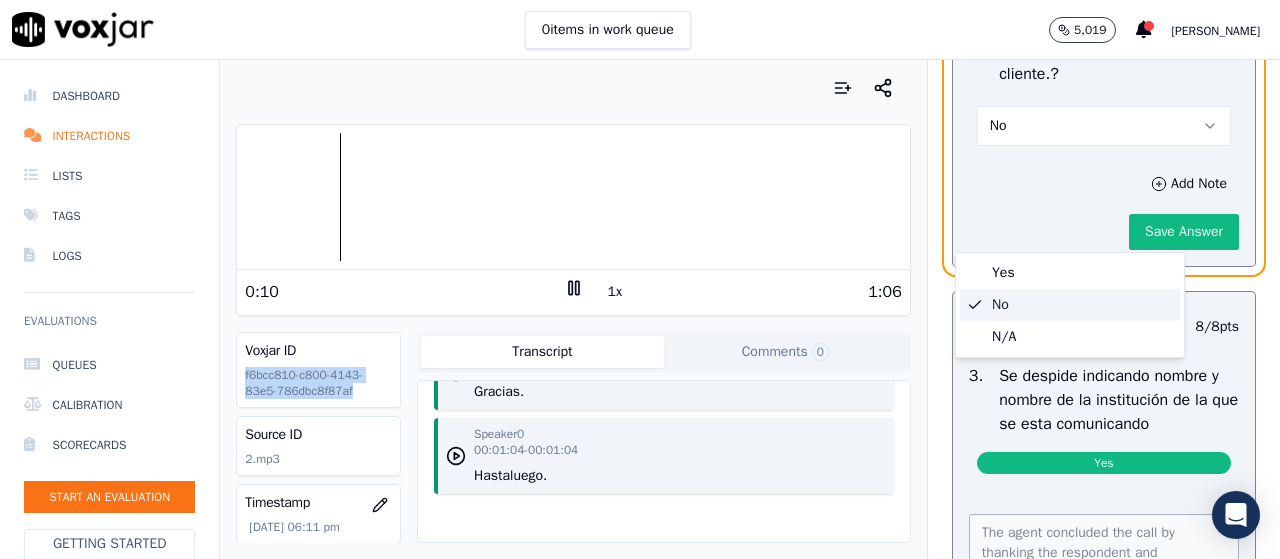 scroll, scrollTop: 4200, scrollLeft: 0, axis: vertical 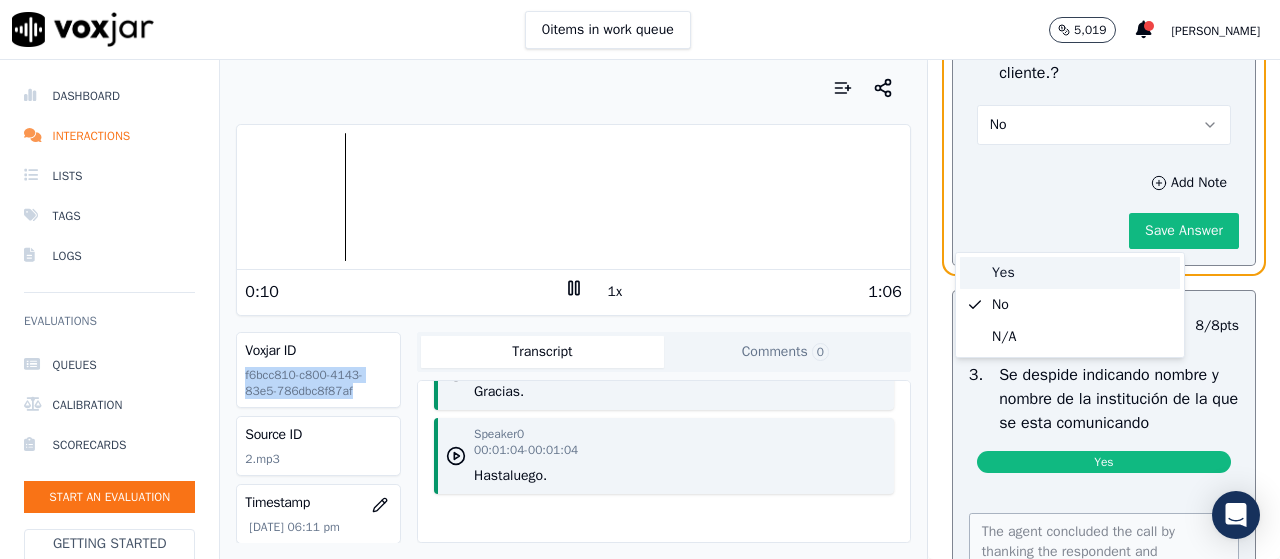 click on "Yes" at bounding box center [1070, 273] 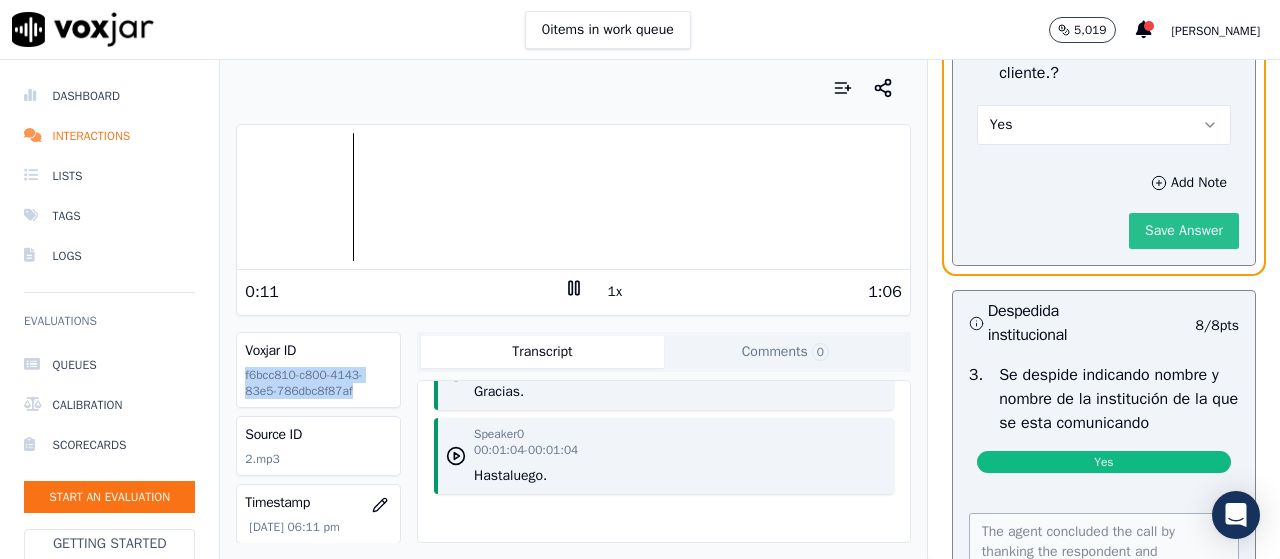 click on "Save Answer" at bounding box center (1184, 231) 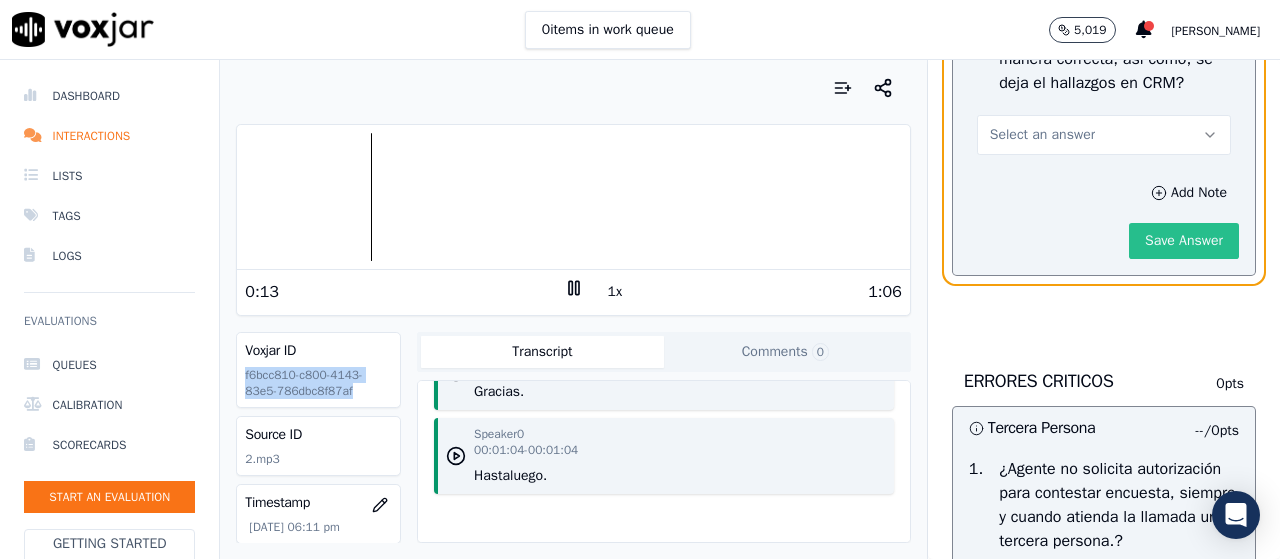 scroll, scrollTop: 5000, scrollLeft: 0, axis: vertical 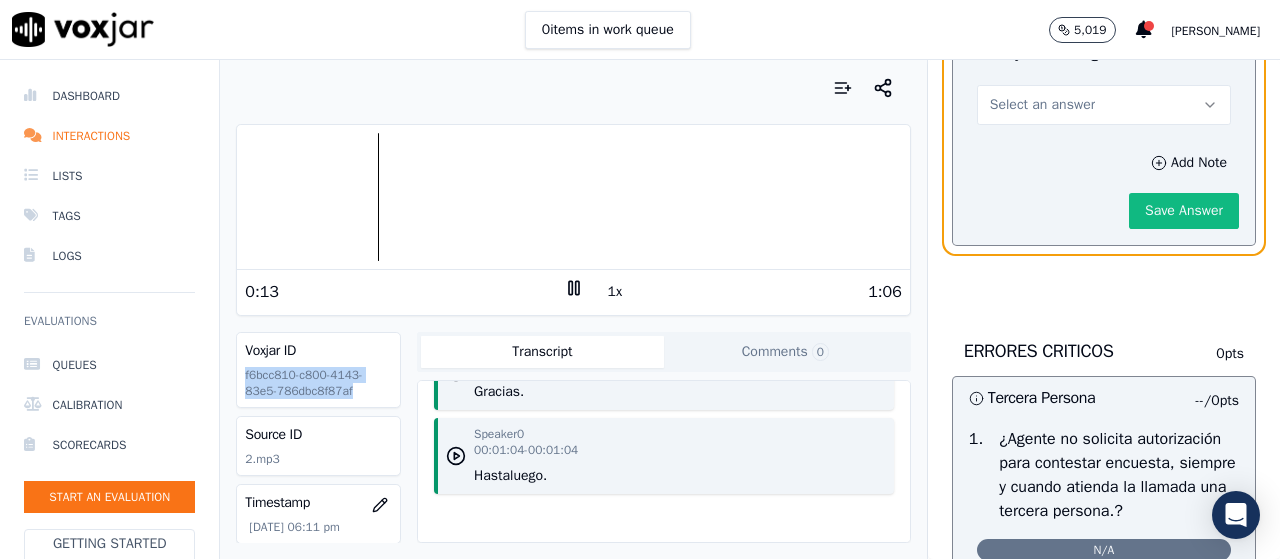 click on "Select an answer" at bounding box center (1104, 105) 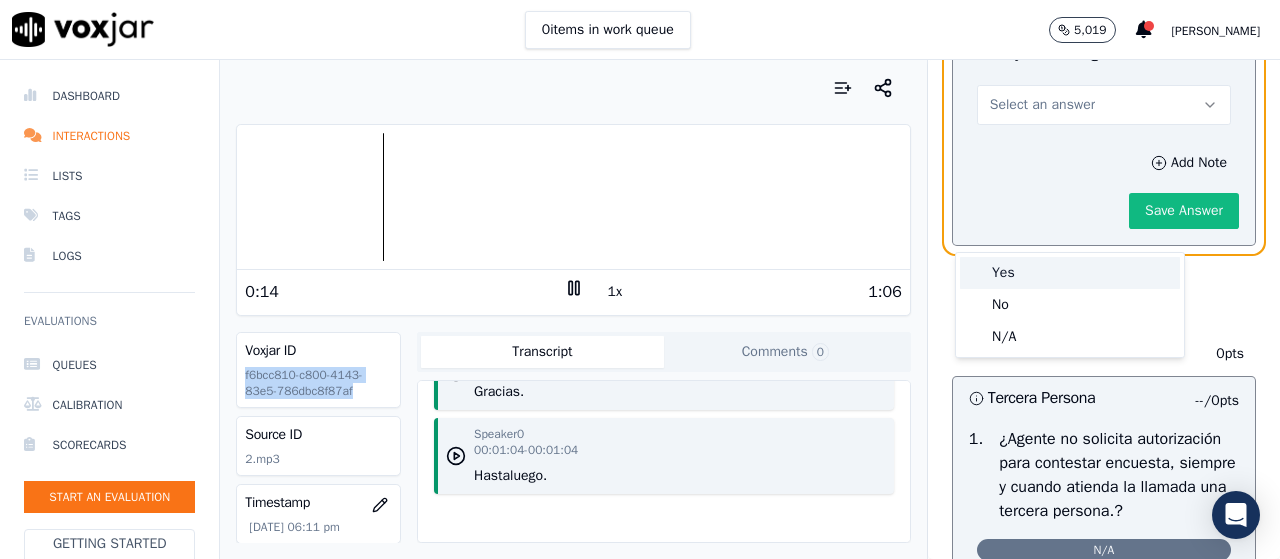 click on "Yes" at bounding box center (1070, 273) 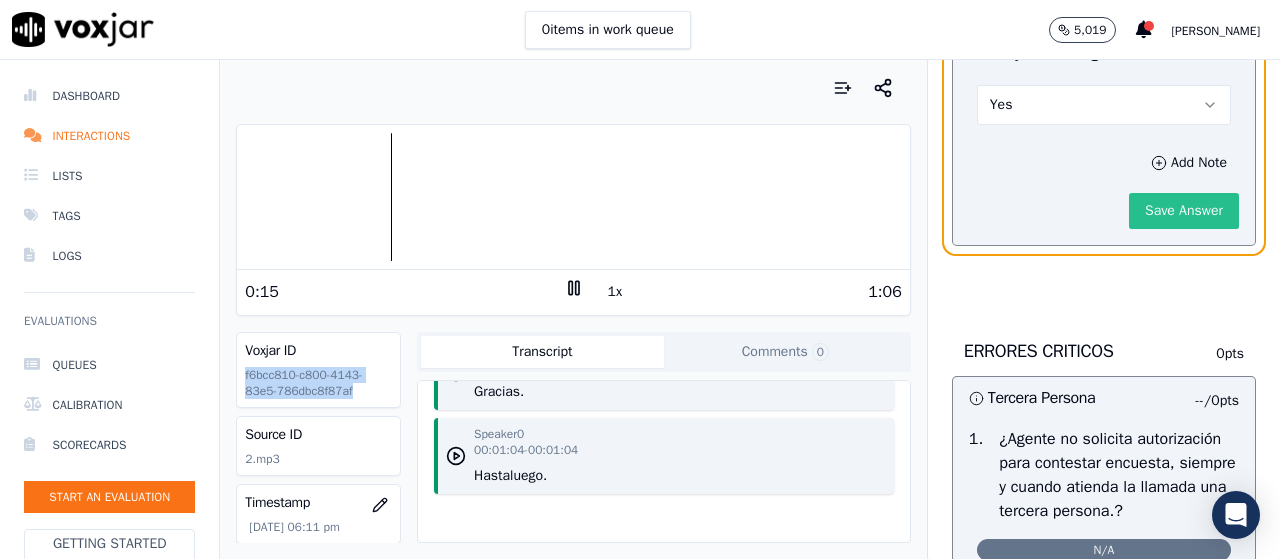click on "Save Answer" at bounding box center (1184, 211) 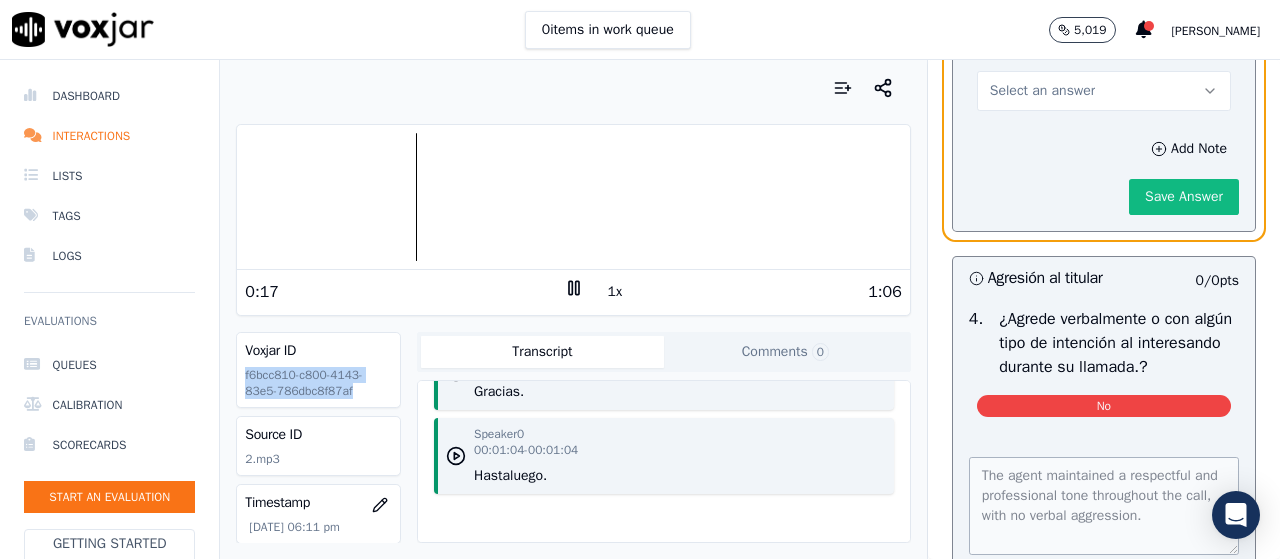 scroll, scrollTop: 6354, scrollLeft: 0, axis: vertical 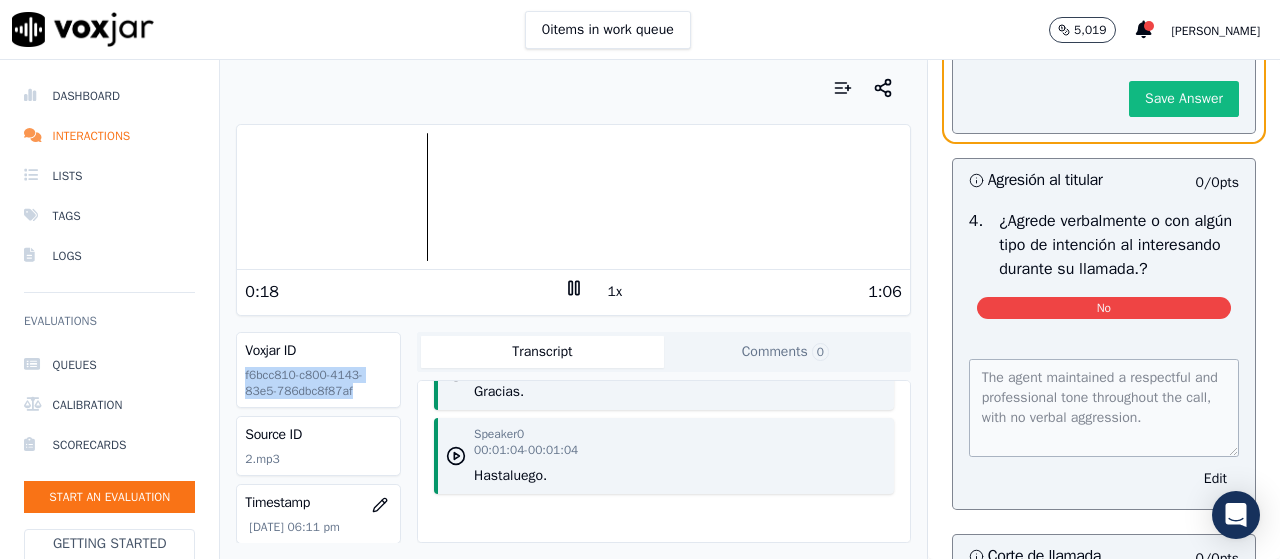 click on "Select an answer" at bounding box center [1104, -7] 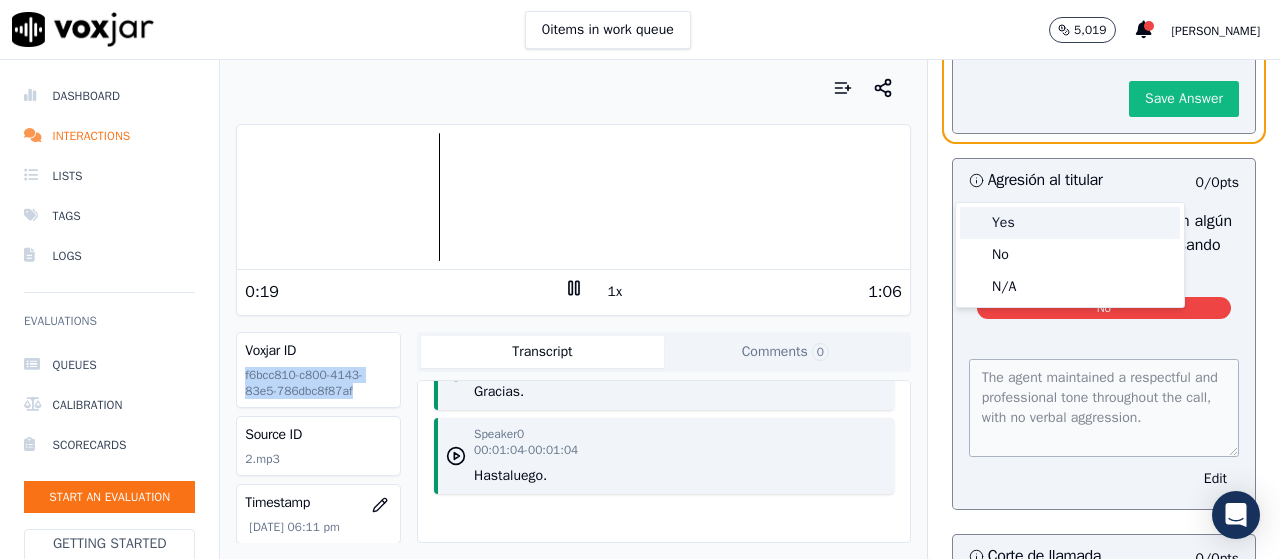 click on "Yes" at bounding box center (1070, 223) 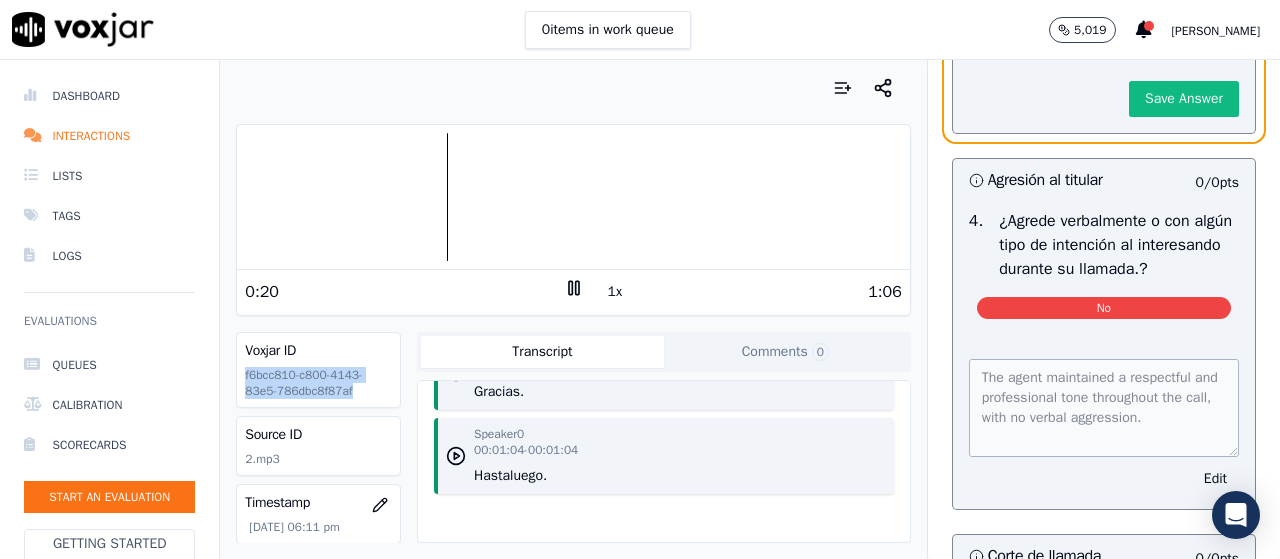 click on "Yes" at bounding box center (1104, -7) 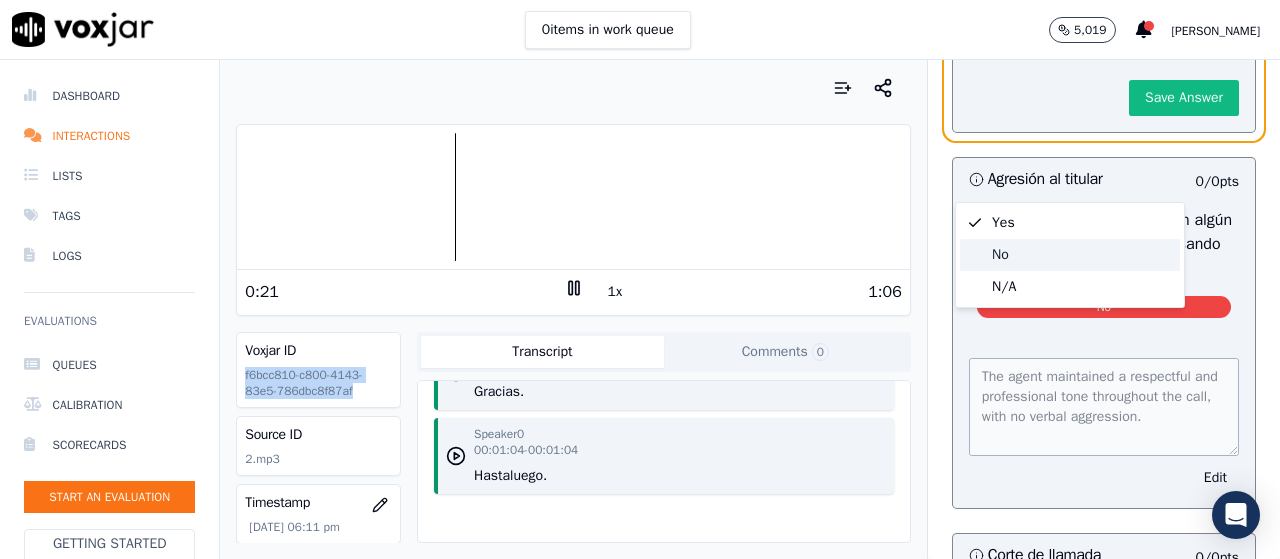 drag, startPoint x: 1029, startPoint y: 251, endPoint x: 1130, endPoint y: 229, distance: 103.36827 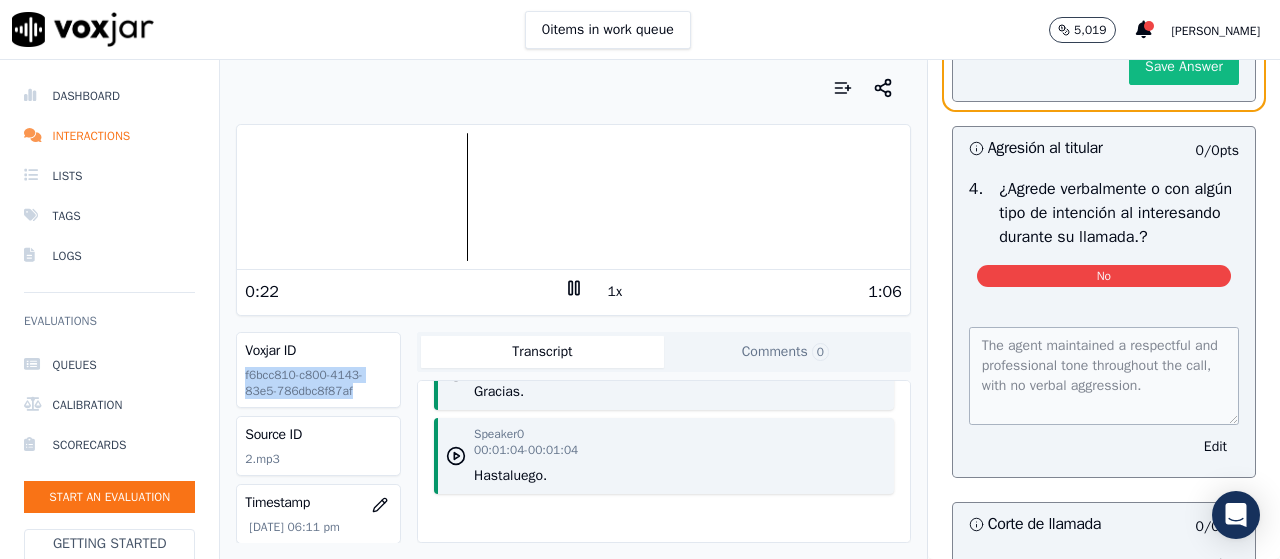 scroll, scrollTop: 6409, scrollLeft: 0, axis: vertical 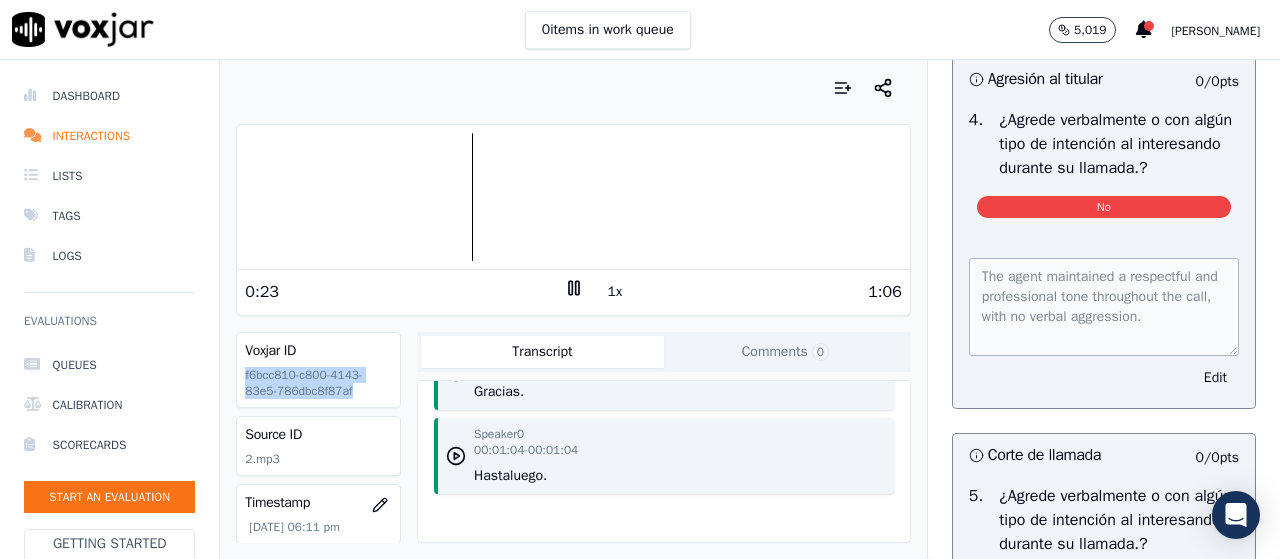 click on "Save Answer" at bounding box center (1184, -2) 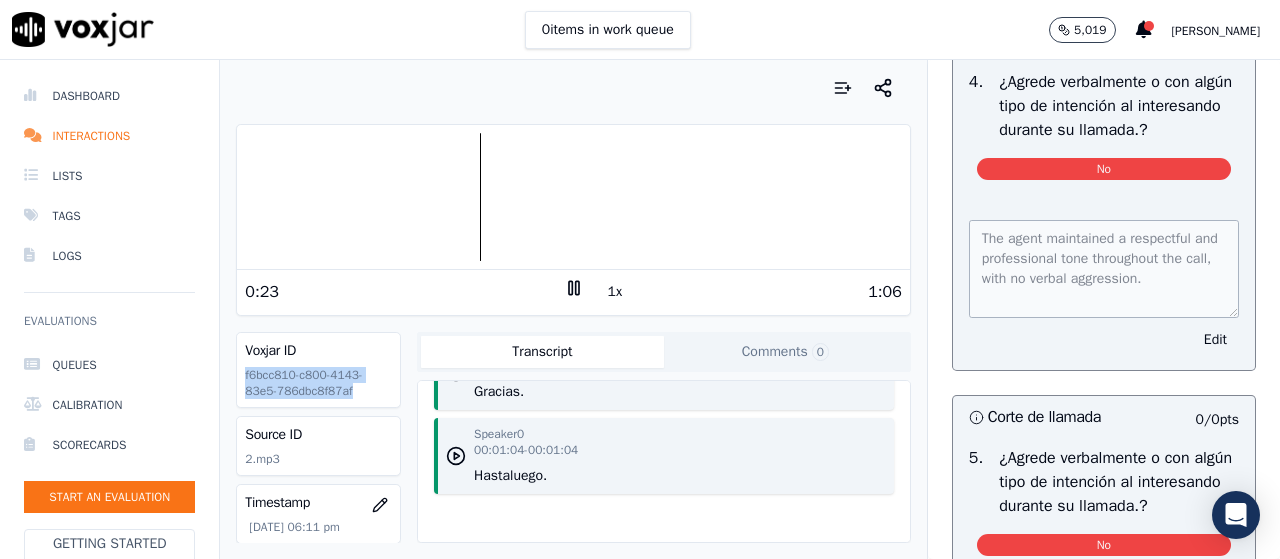 scroll, scrollTop: 254, scrollLeft: 0, axis: vertical 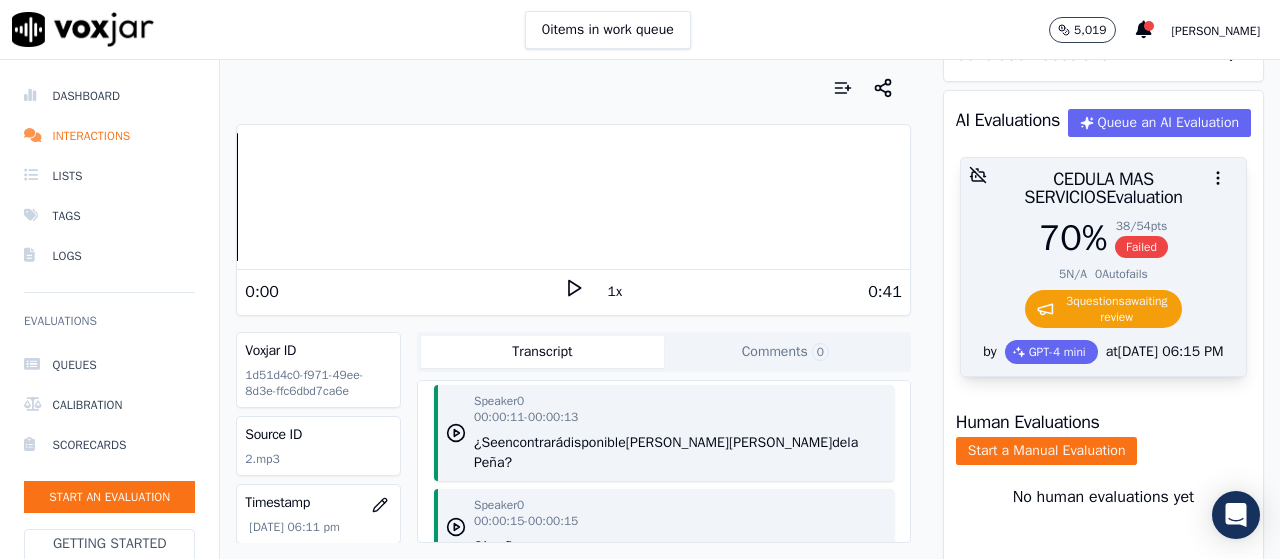 click on "38 / 54  pts" at bounding box center [1141, 226] 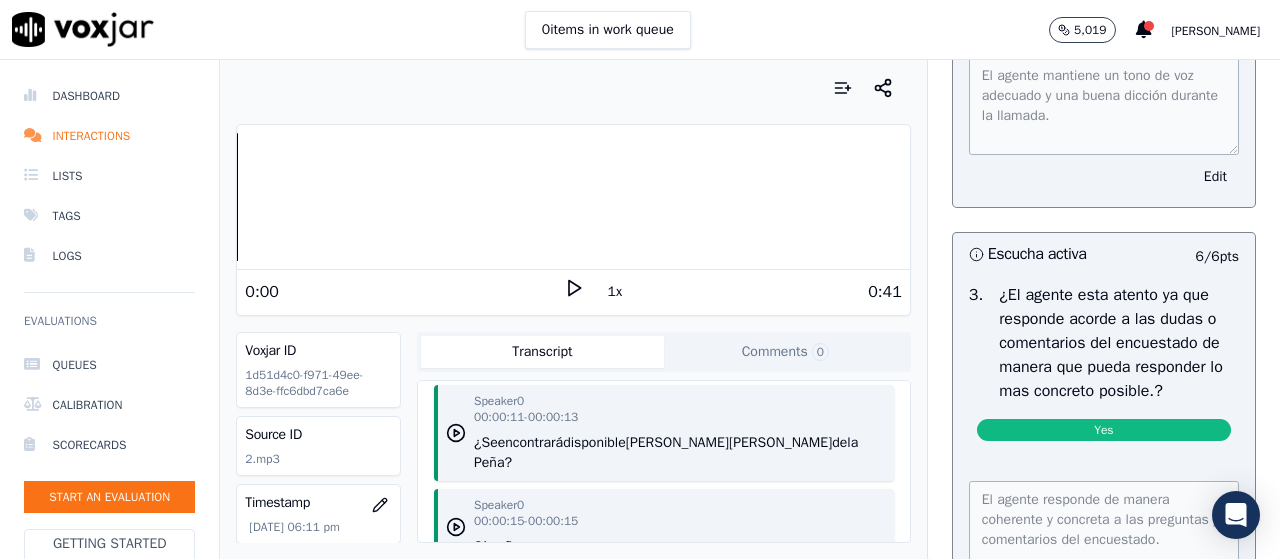 scroll, scrollTop: 1600, scrollLeft: 0, axis: vertical 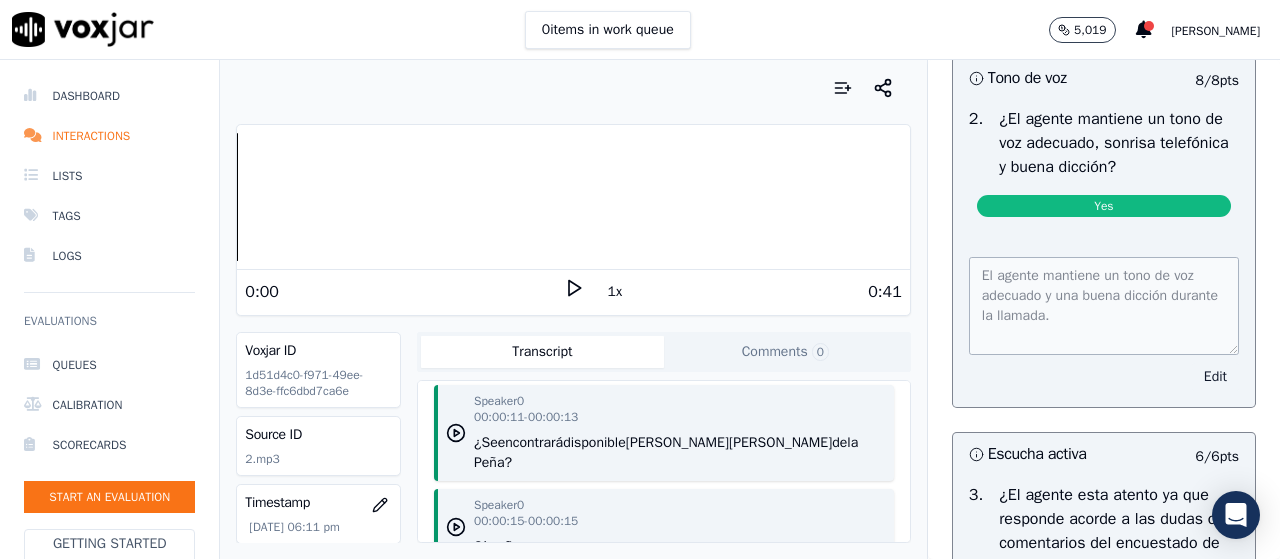 click on "Edit" at bounding box center (1215, 377) 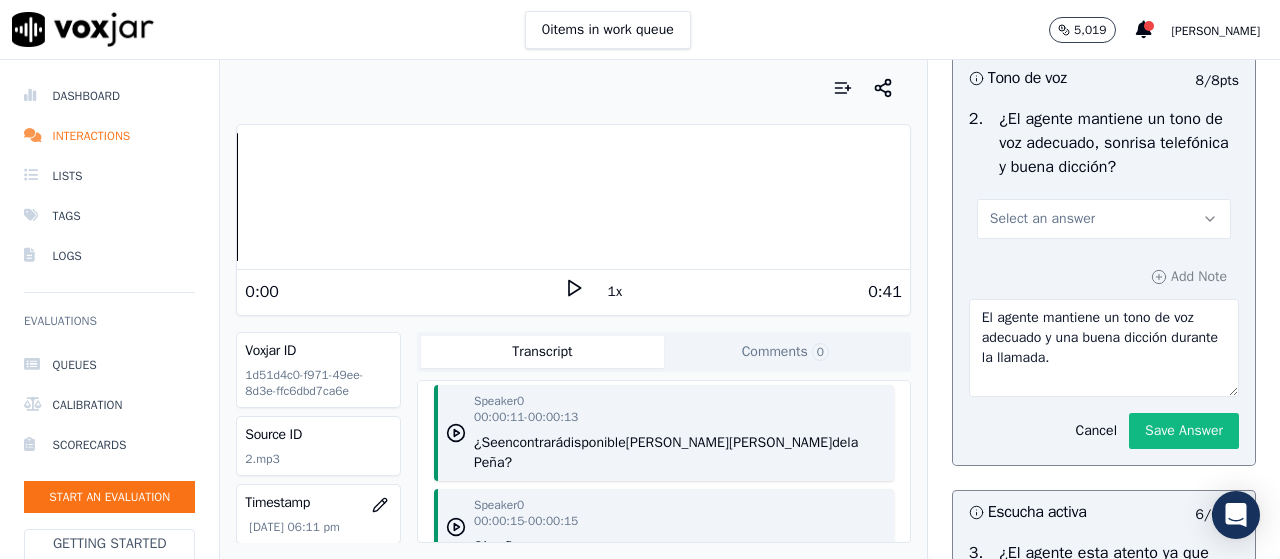 click on "Select an answer" at bounding box center [1104, 219] 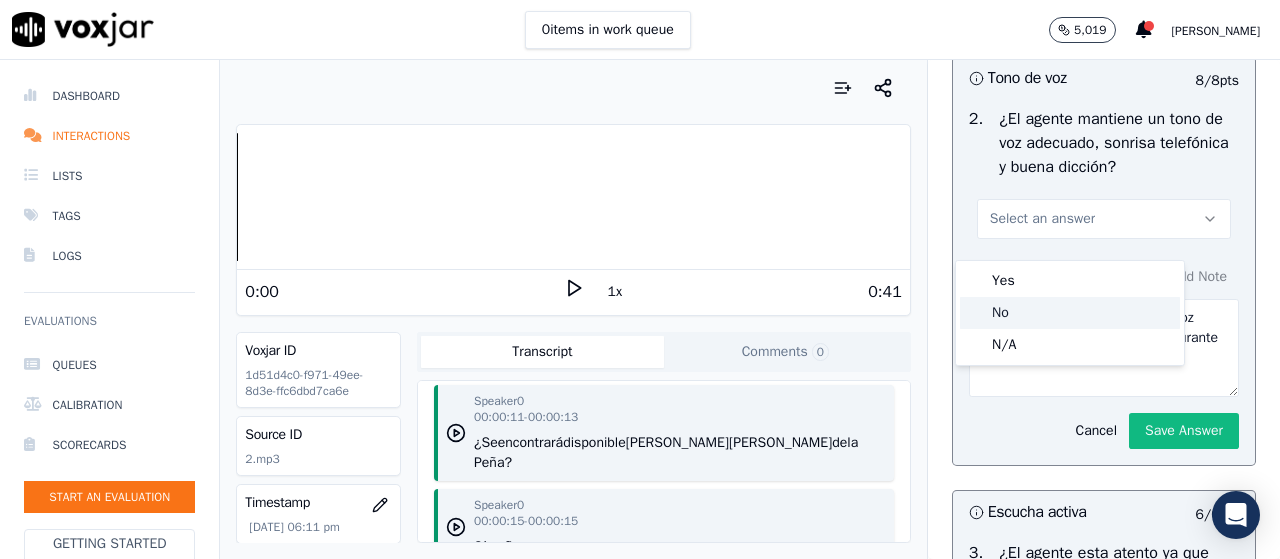 click on "No" 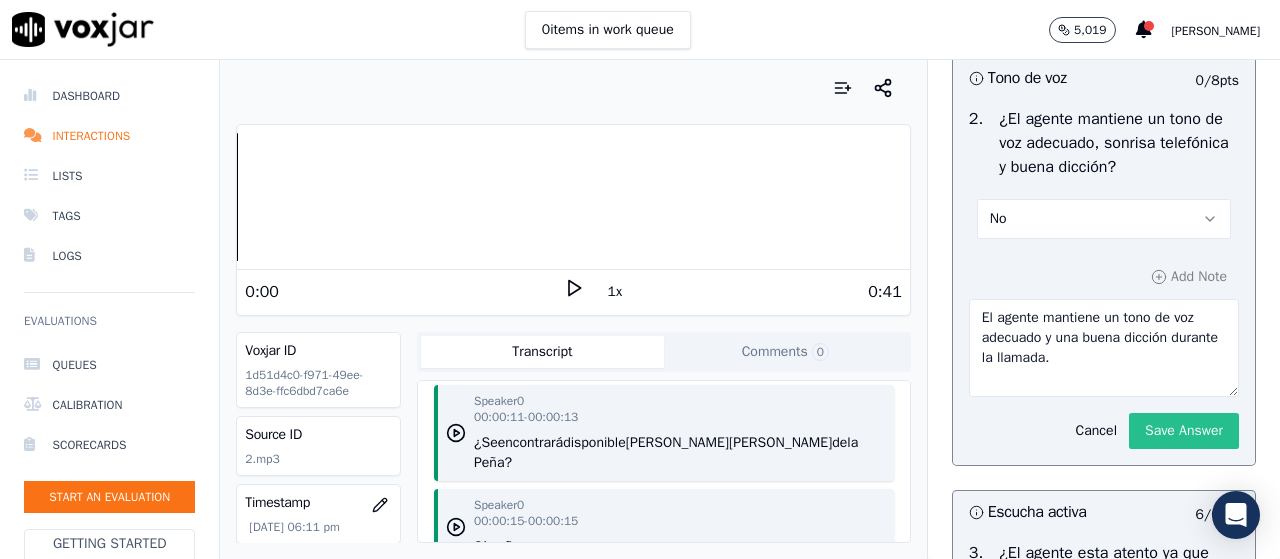 click on "Save Answer" 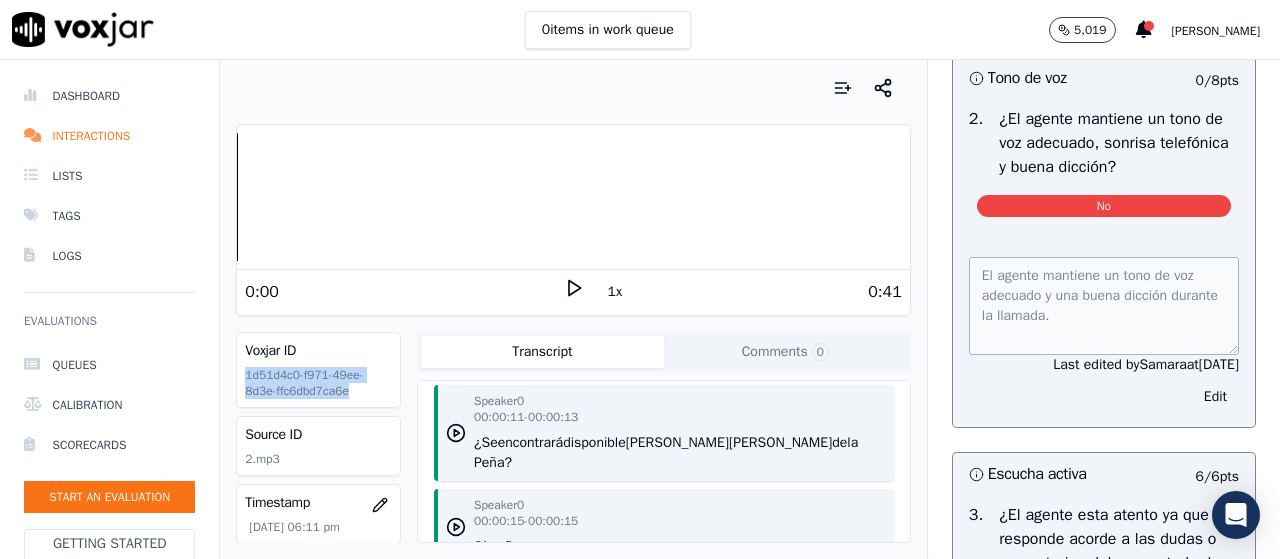 drag, startPoint x: 348, startPoint y: 388, endPoint x: 243, endPoint y: 374, distance: 105.92922 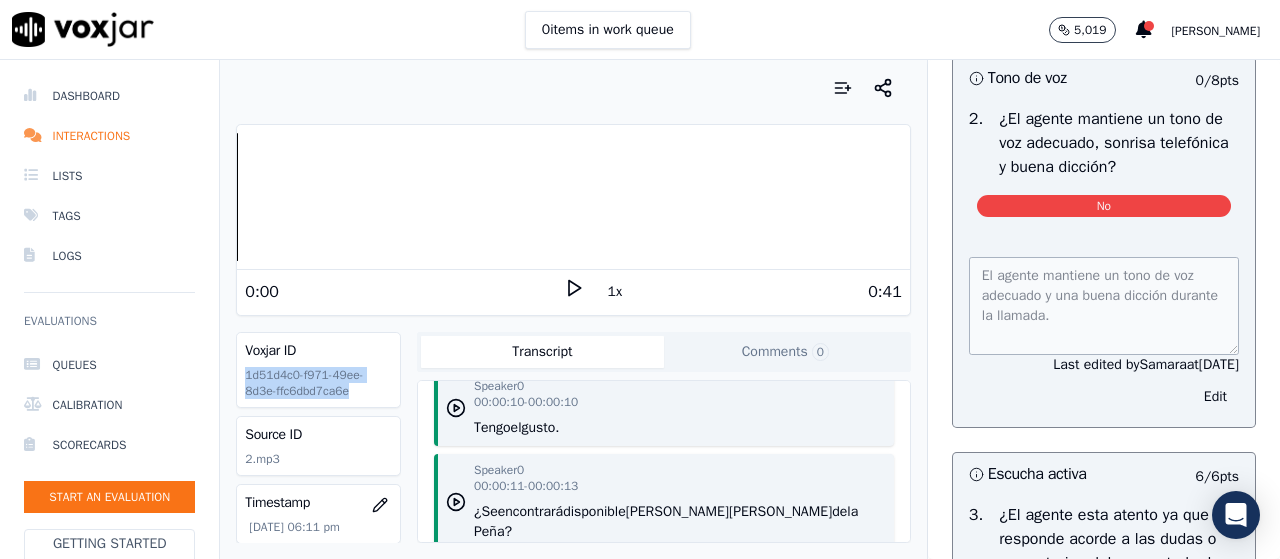 scroll, scrollTop: 631, scrollLeft: 0, axis: vertical 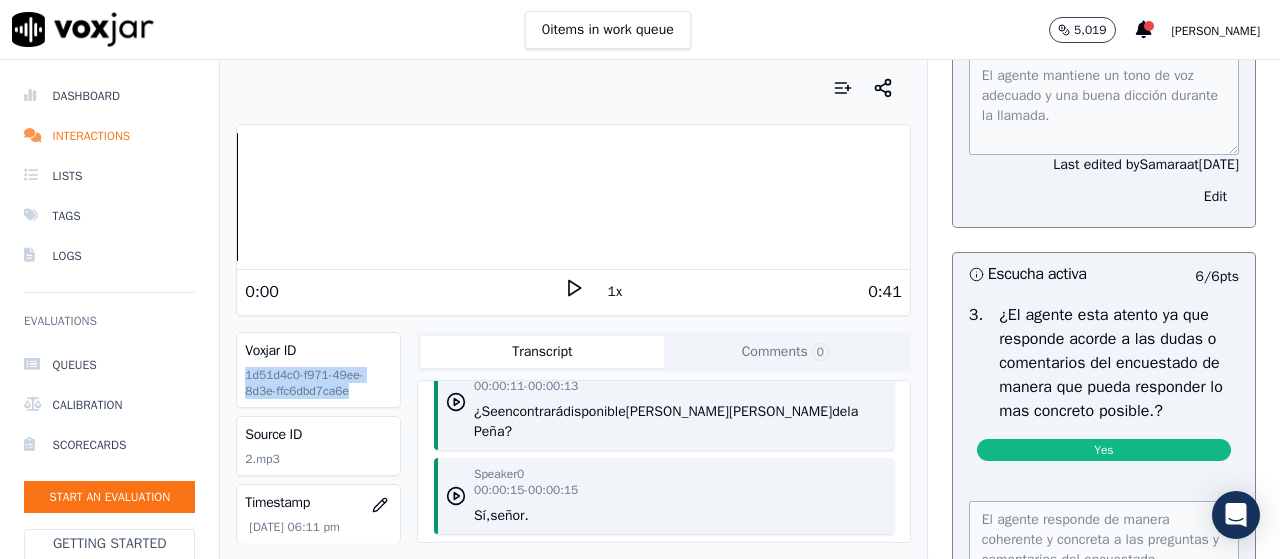 click 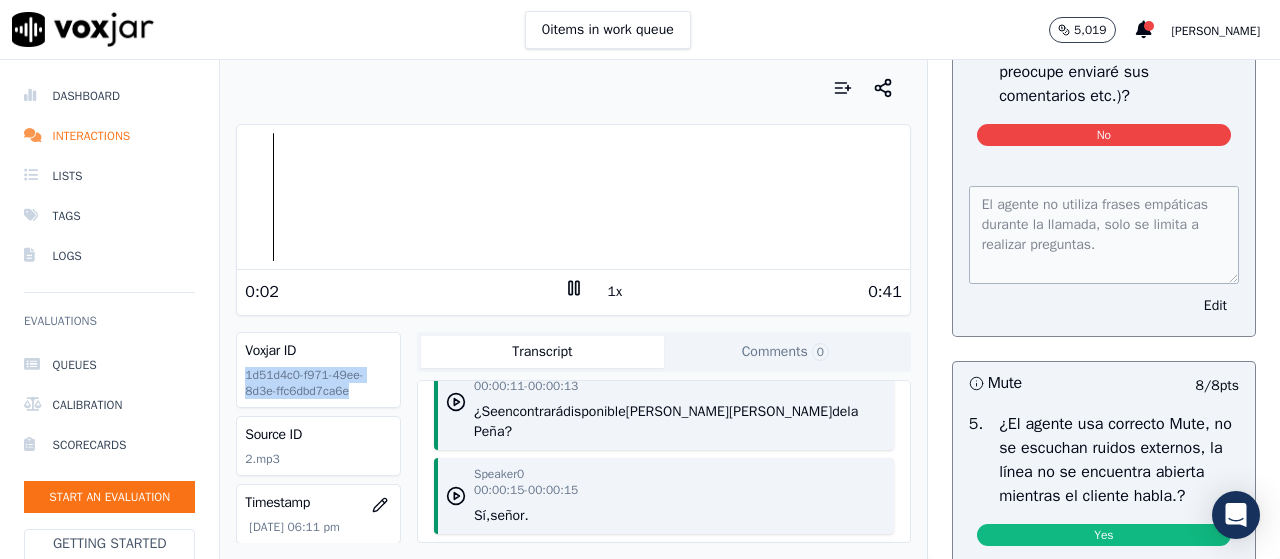 scroll, scrollTop: 2600, scrollLeft: 0, axis: vertical 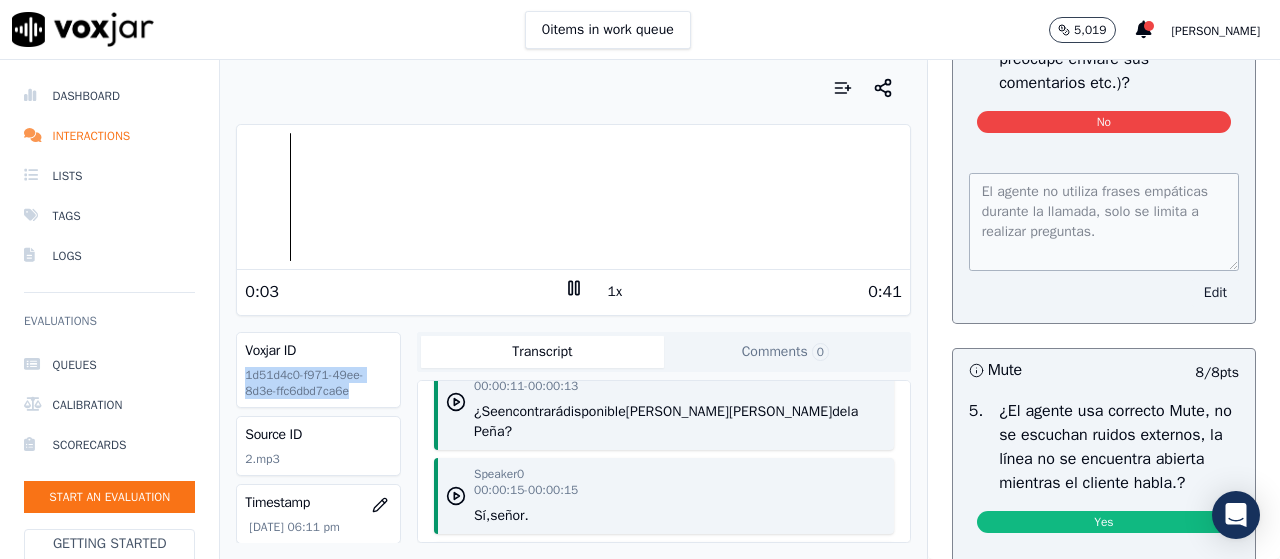 click on "Edit" at bounding box center [1215, 293] 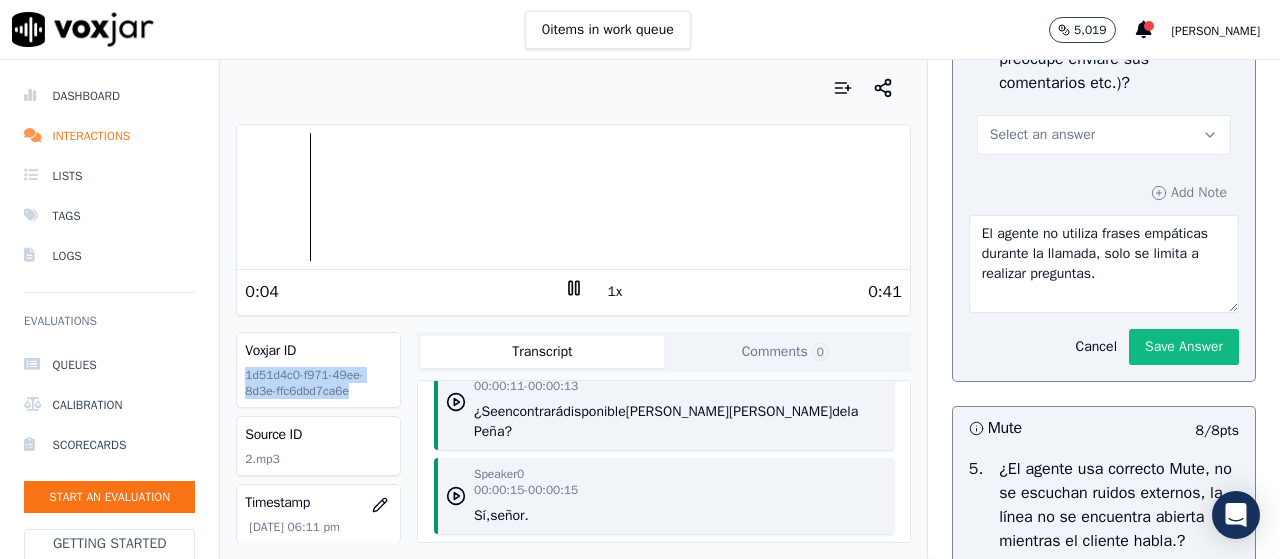 click on "Select an answer" at bounding box center [1104, 135] 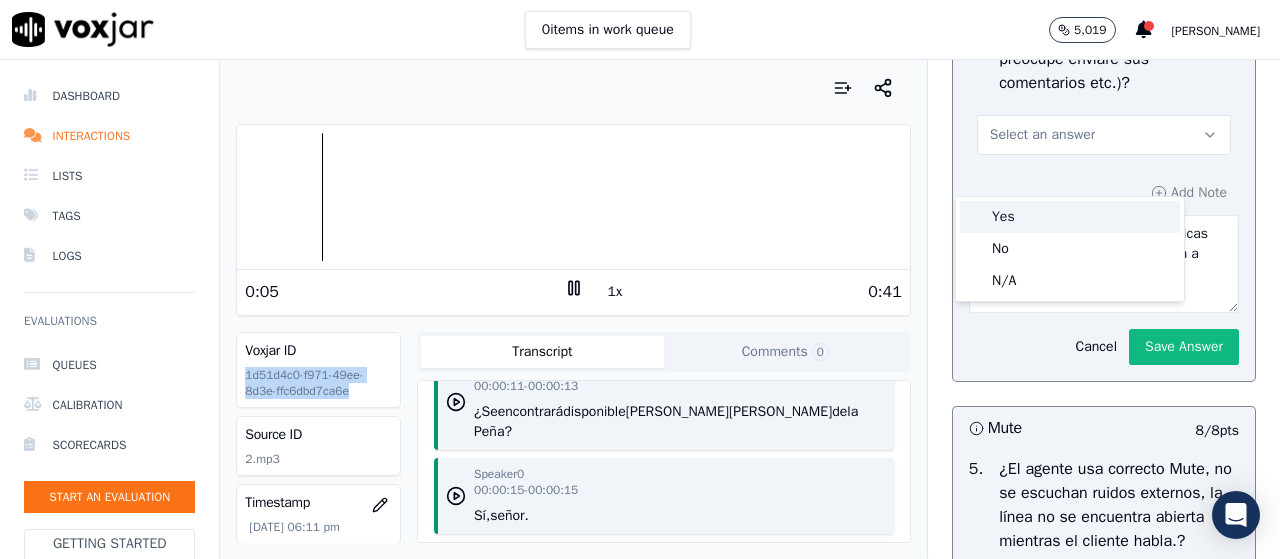 click on "Yes" at bounding box center [1070, 217] 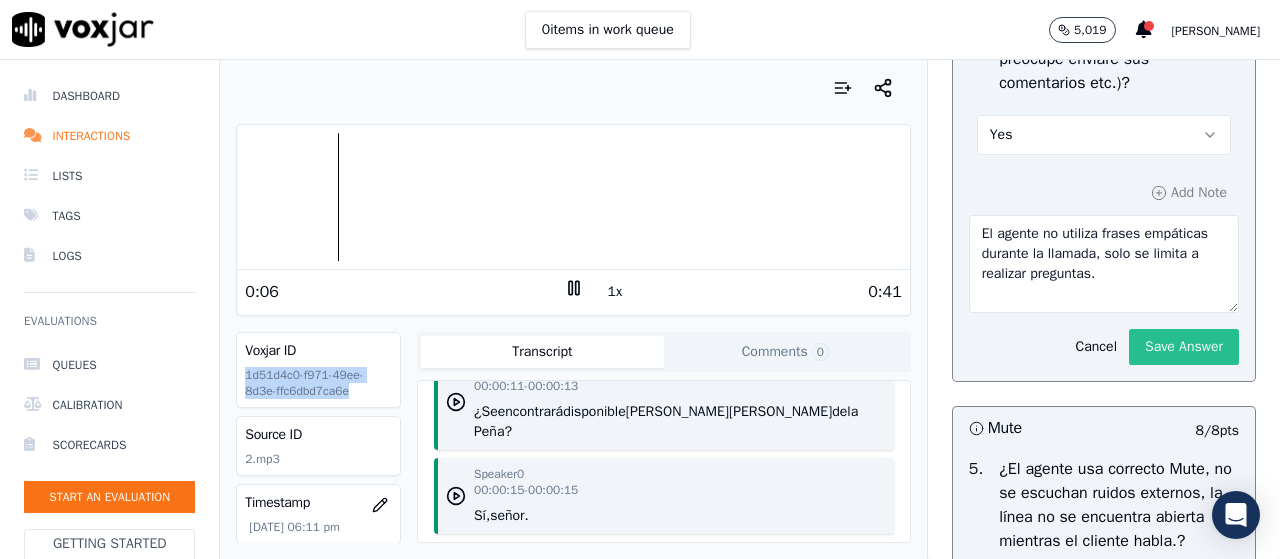 click on "Save Answer" 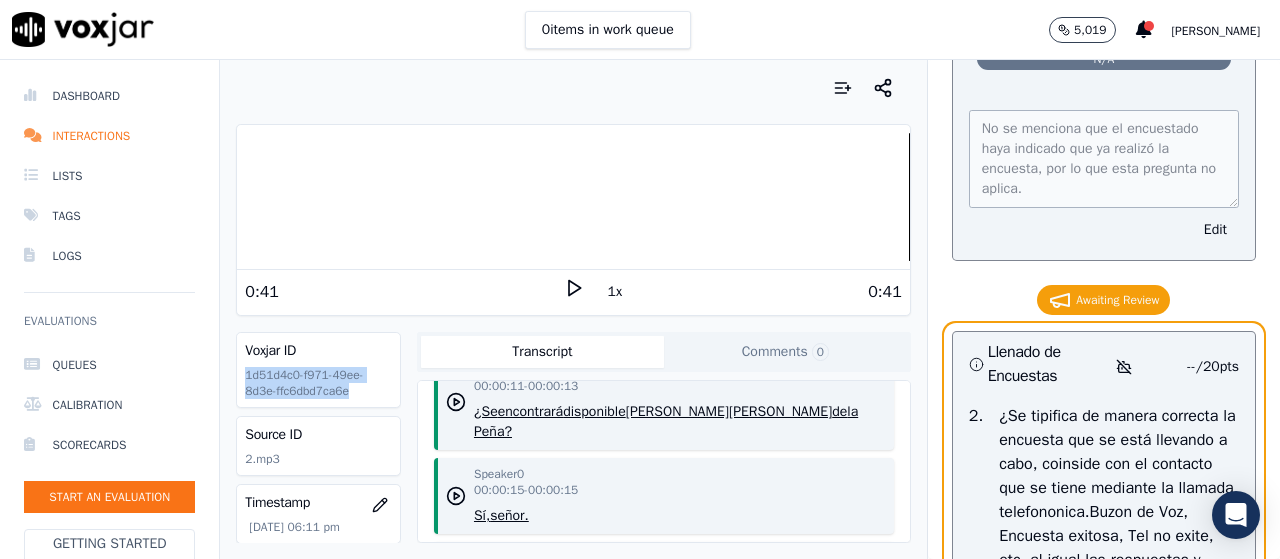 scroll, scrollTop: 4061, scrollLeft: 0, axis: vertical 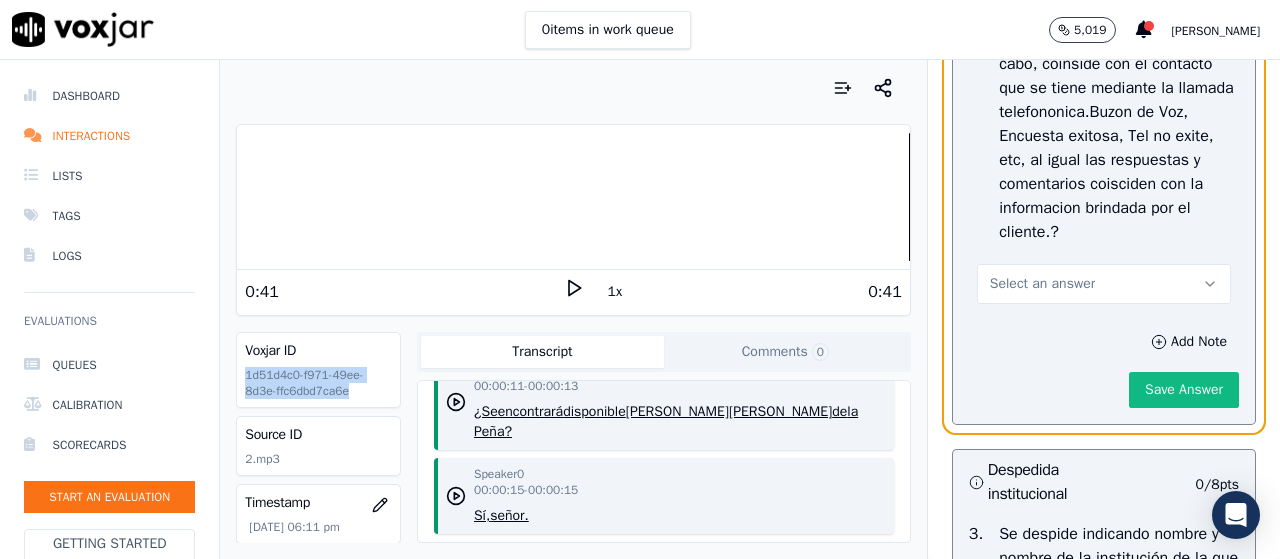 click on "Select an answer" at bounding box center (1104, 284) 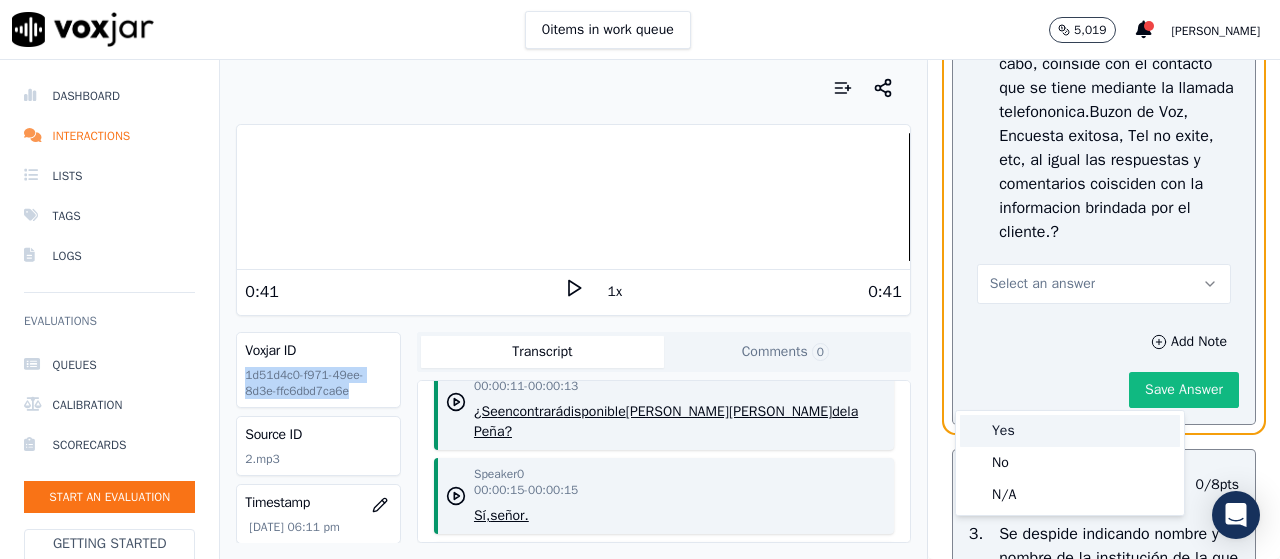 click on "Yes" at bounding box center (1070, 431) 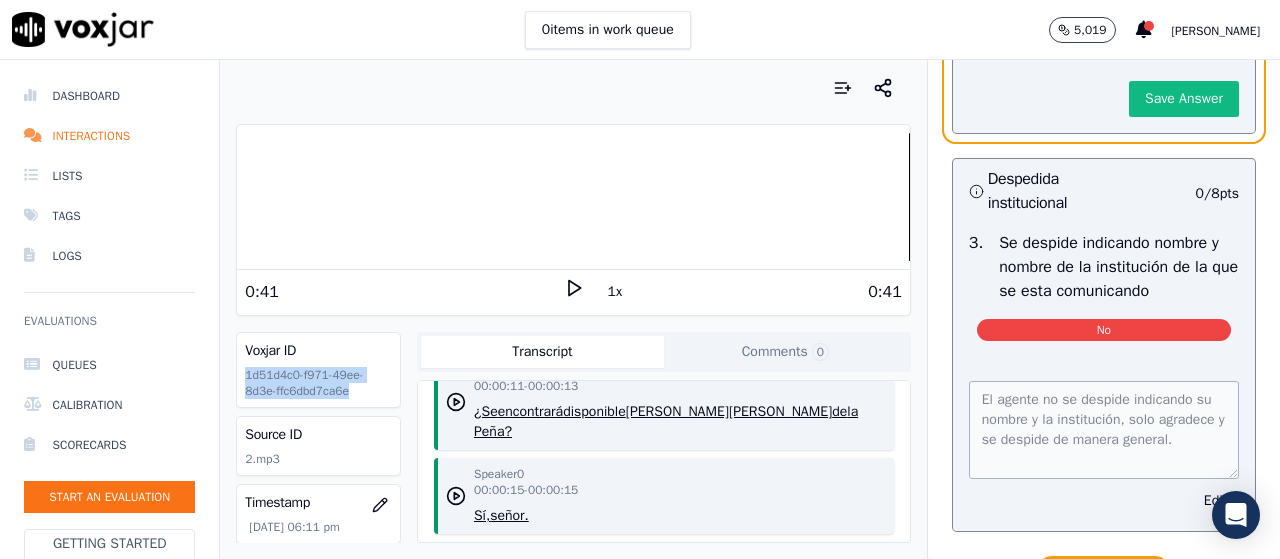 scroll, scrollTop: 4361, scrollLeft: 0, axis: vertical 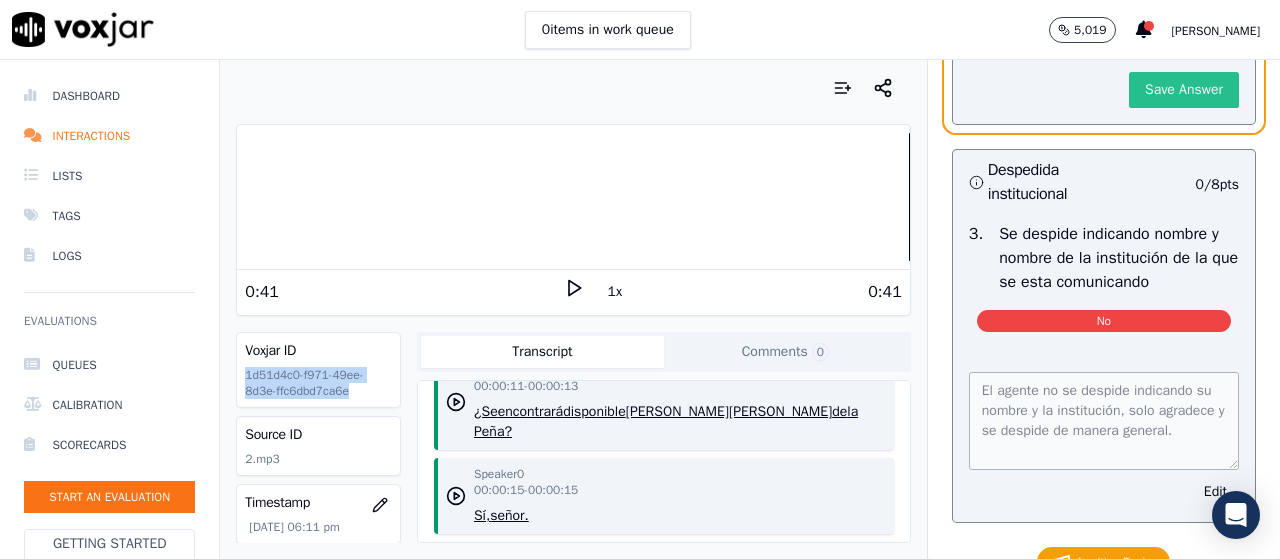 click on "Save Answer" at bounding box center (1184, 90) 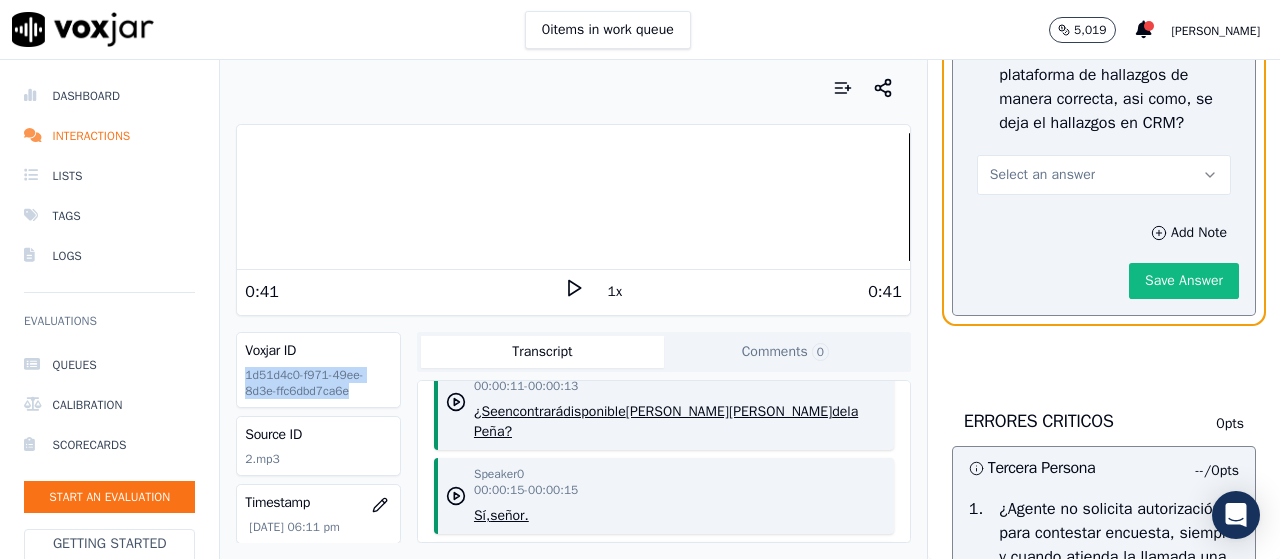 scroll, scrollTop: 5022, scrollLeft: 0, axis: vertical 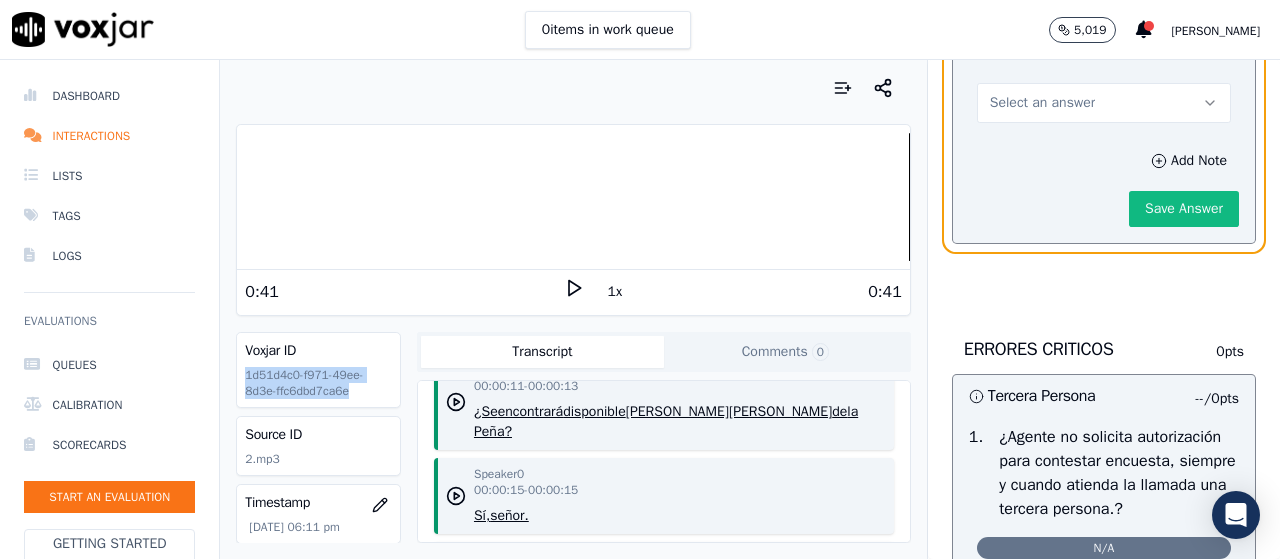 click on "Select an answer" at bounding box center (1104, 103) 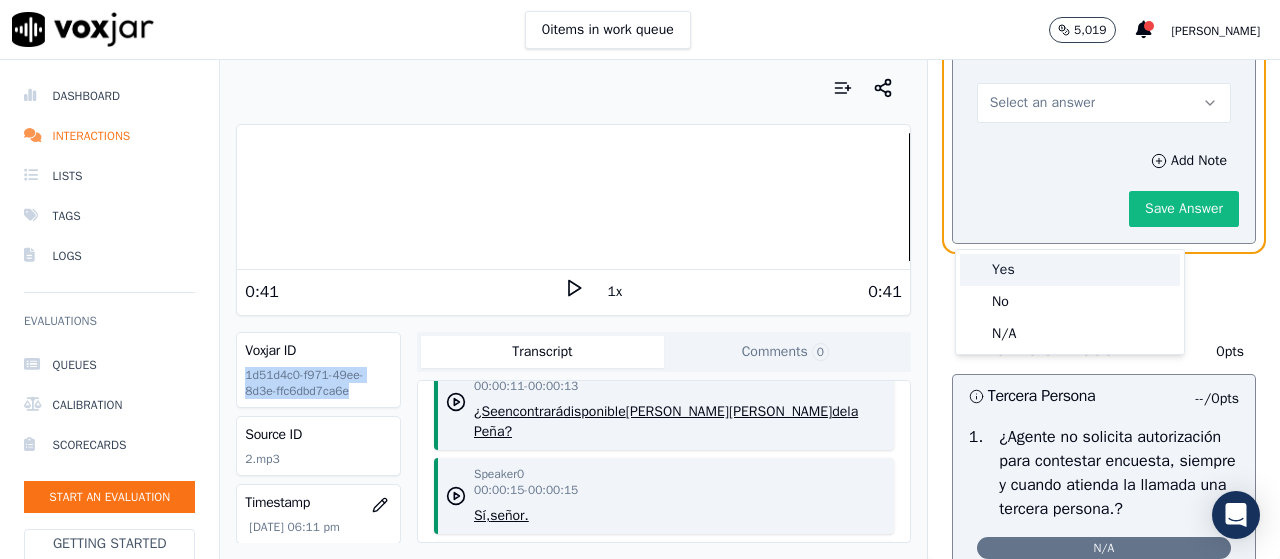 click on "Yes" at bounding box center [1070, 270] 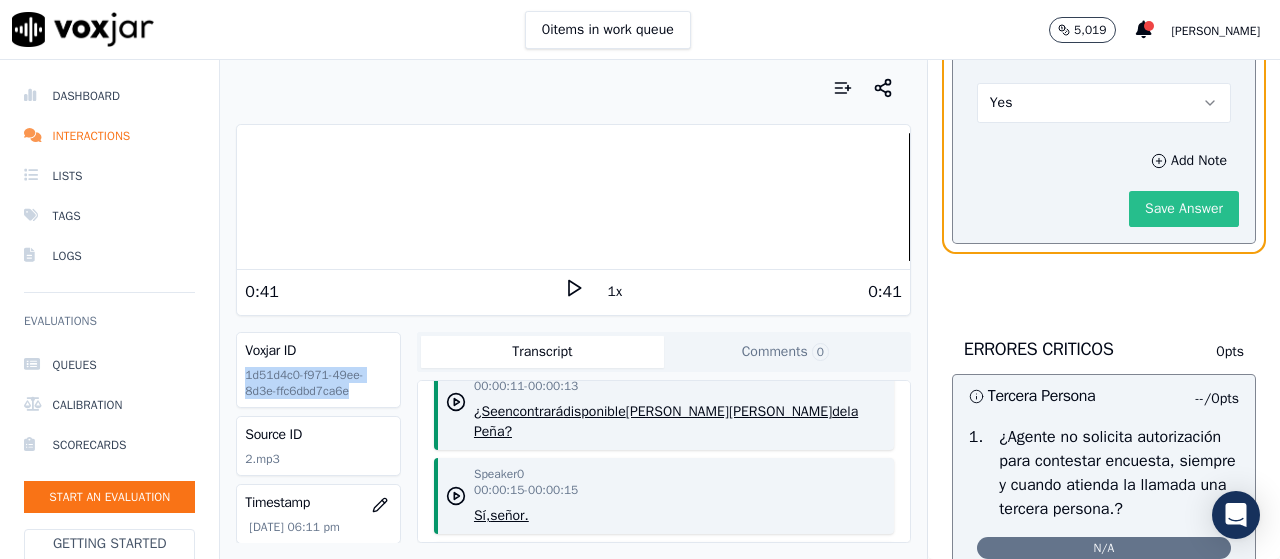 click on "Save Answer" at bounding box center [1184, 209] 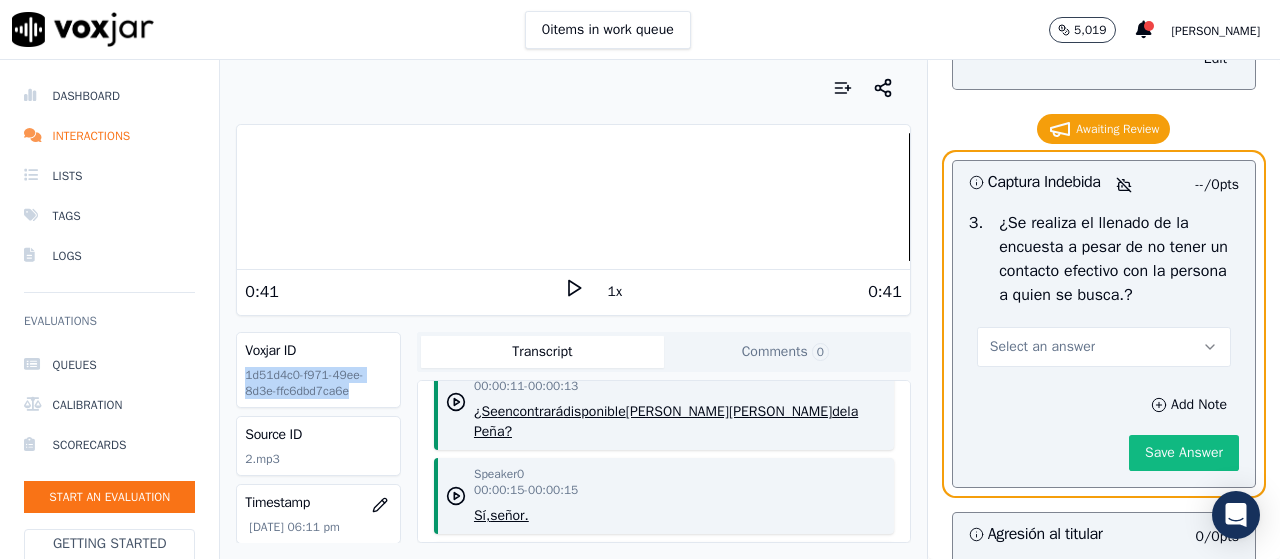 scroll, scrollTop: 6338, scrollLeft: 0, axis: vertical 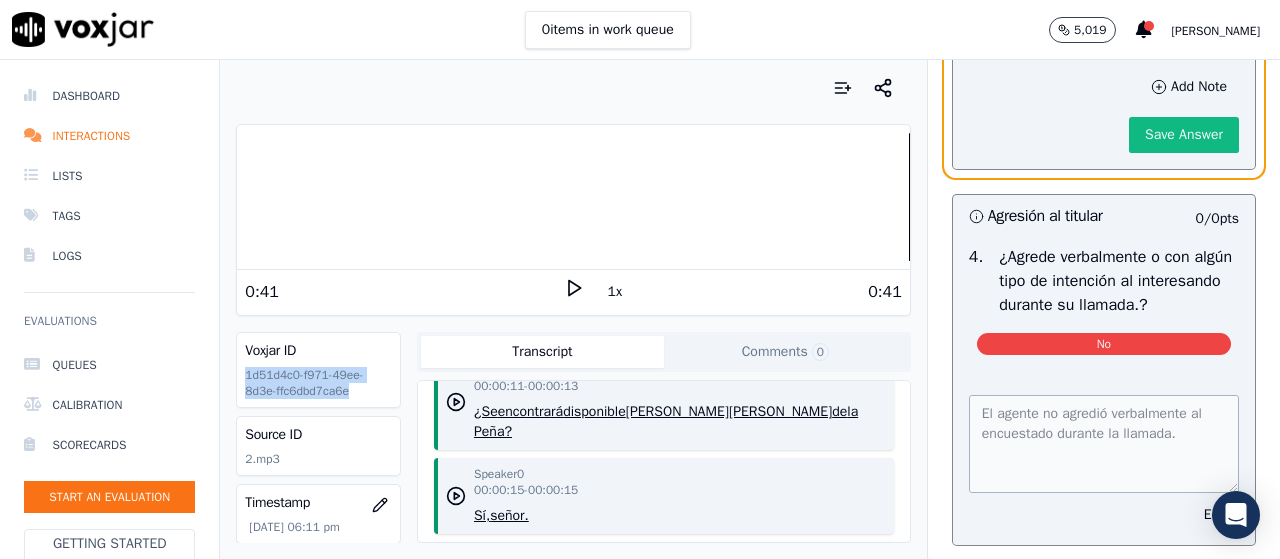 click on "Select an answer" at bounding box center [1042, 29] 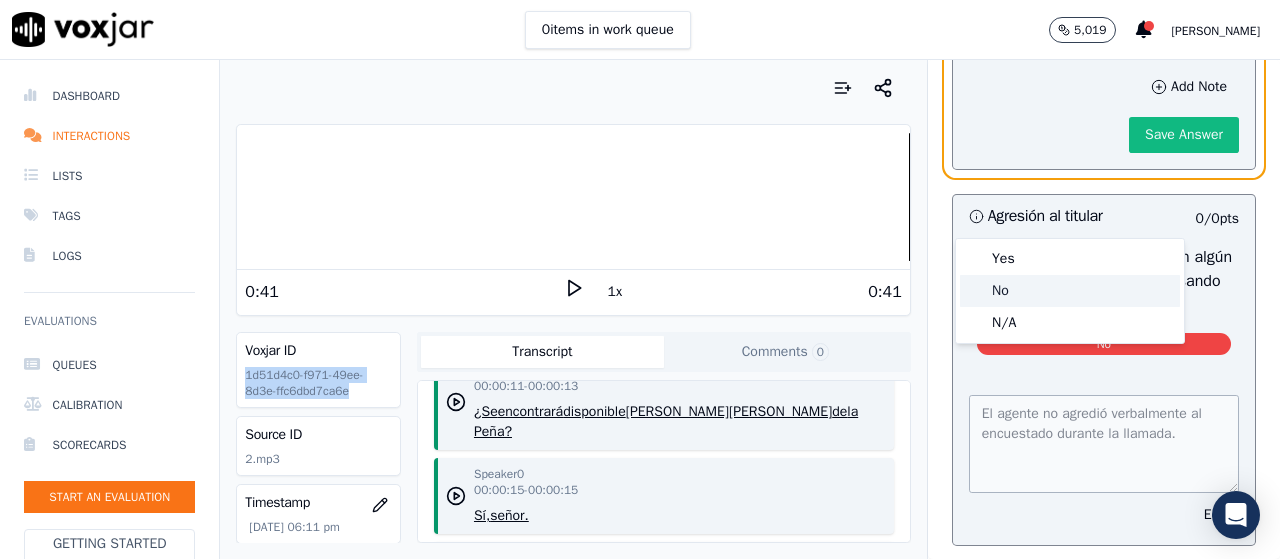 click on "No" 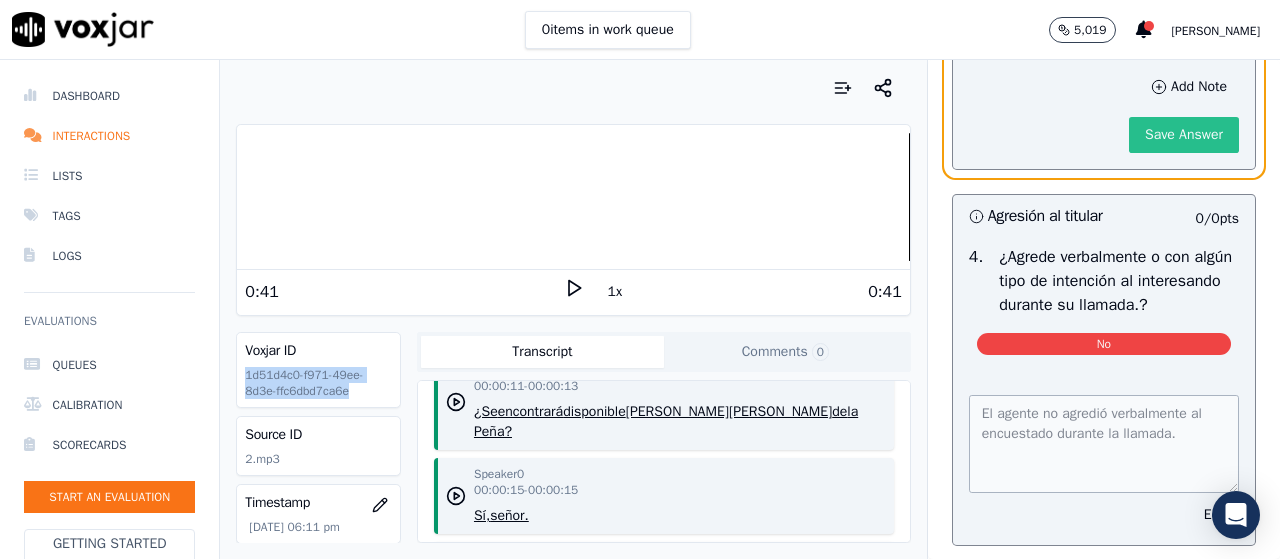 click on "Save Answer" at bounding box center [1184, 135] 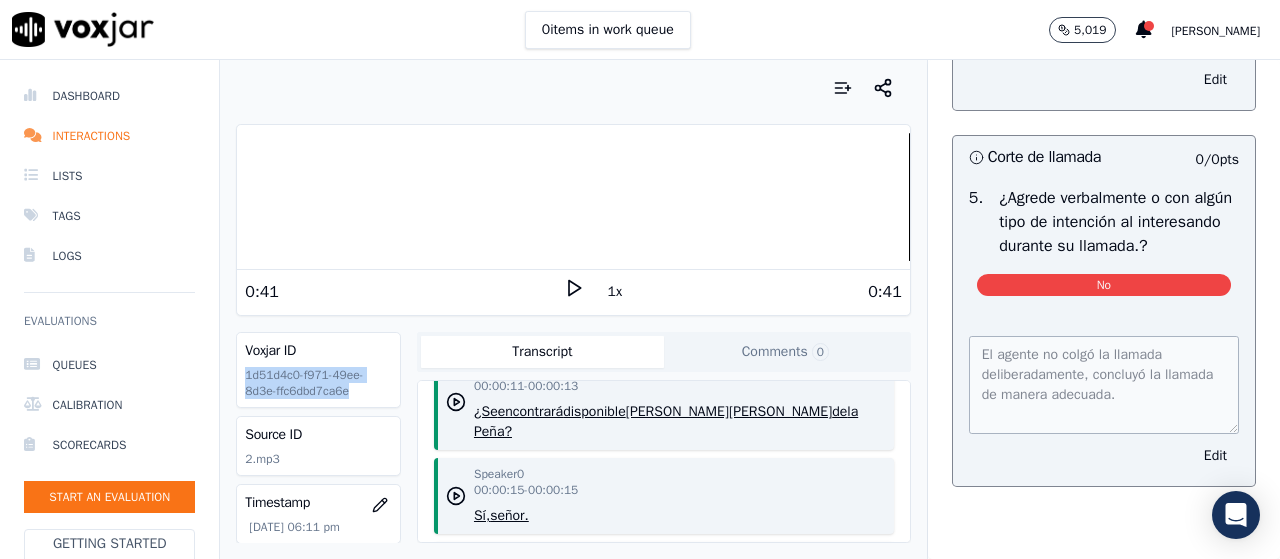 scroll, scrollTop: 6748, scrollLeft: 0, axis: vertical 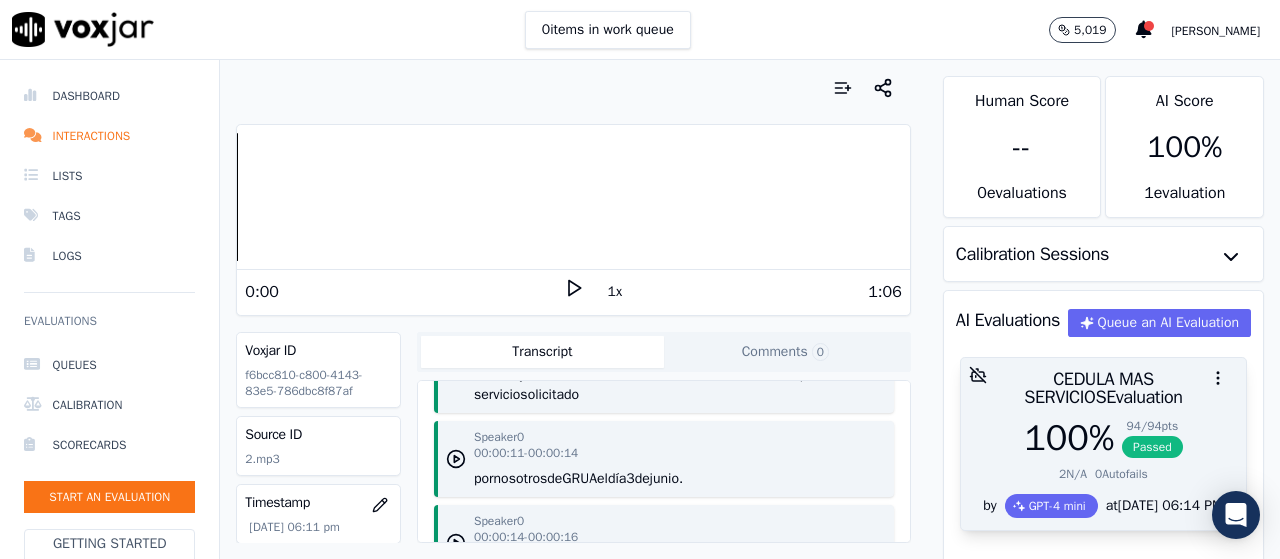 click on "CEDULA MAS SERVICIOS  Evaluation" at bounding box center [1103, 388] 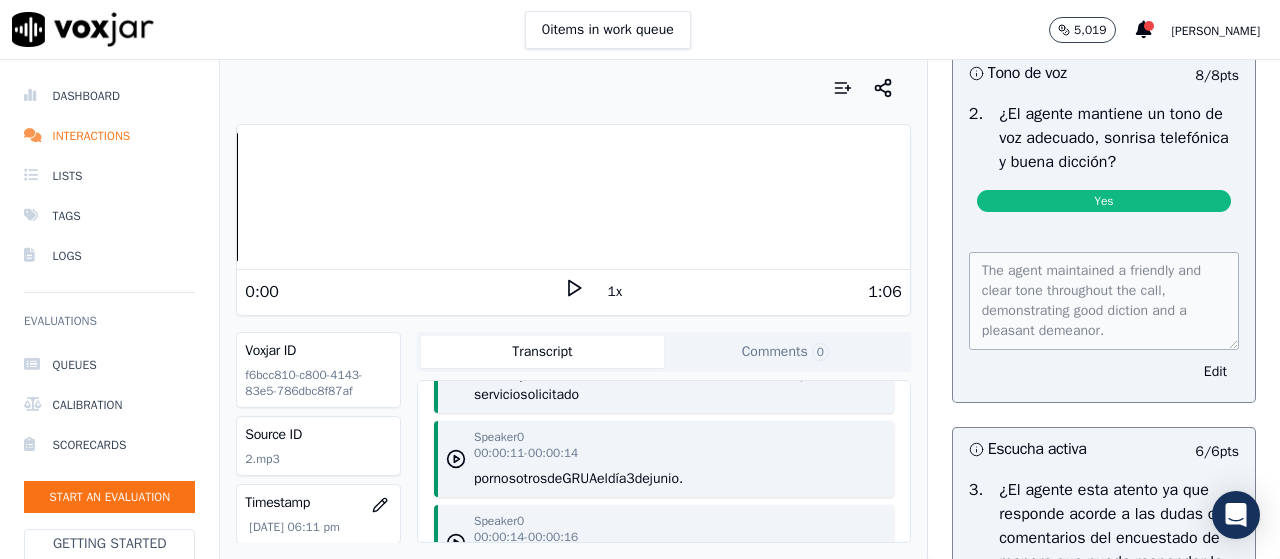 scroll, scrollTop: 1500, scrollLeft: 0, axis: vertical 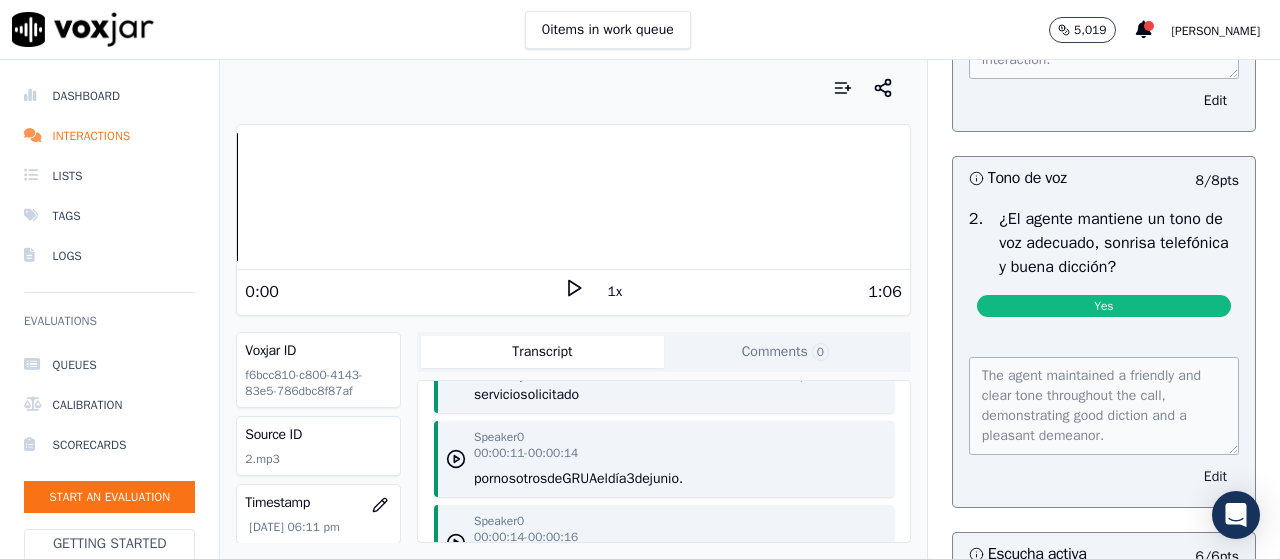 click on "Edit" at bounding box center (1215, 477) 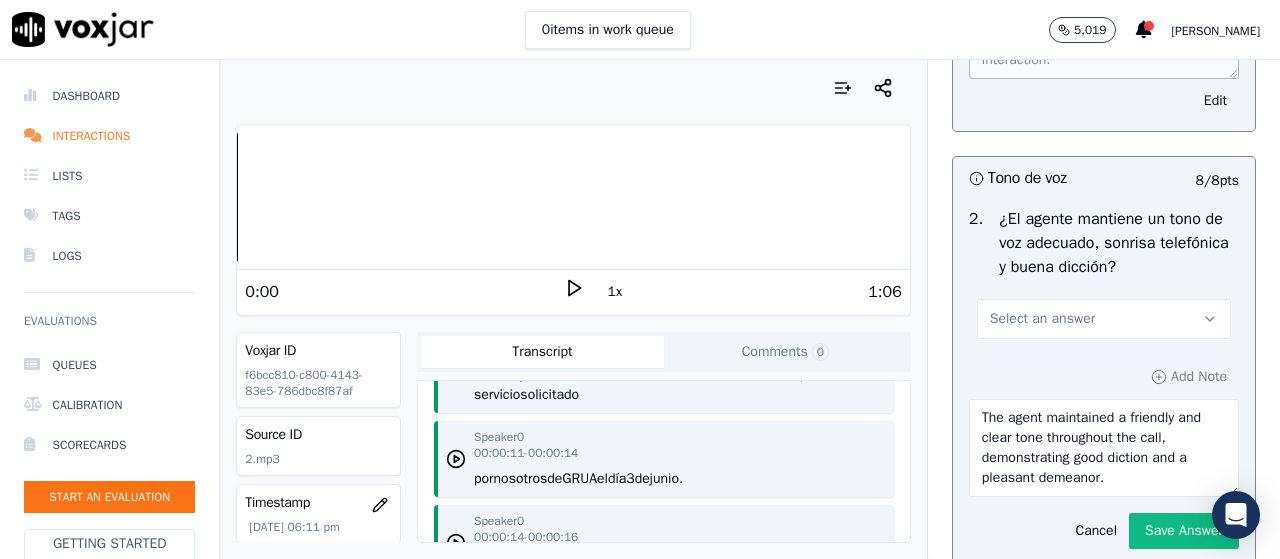 click on "Select an answer" at bounding box center (1104, 319) 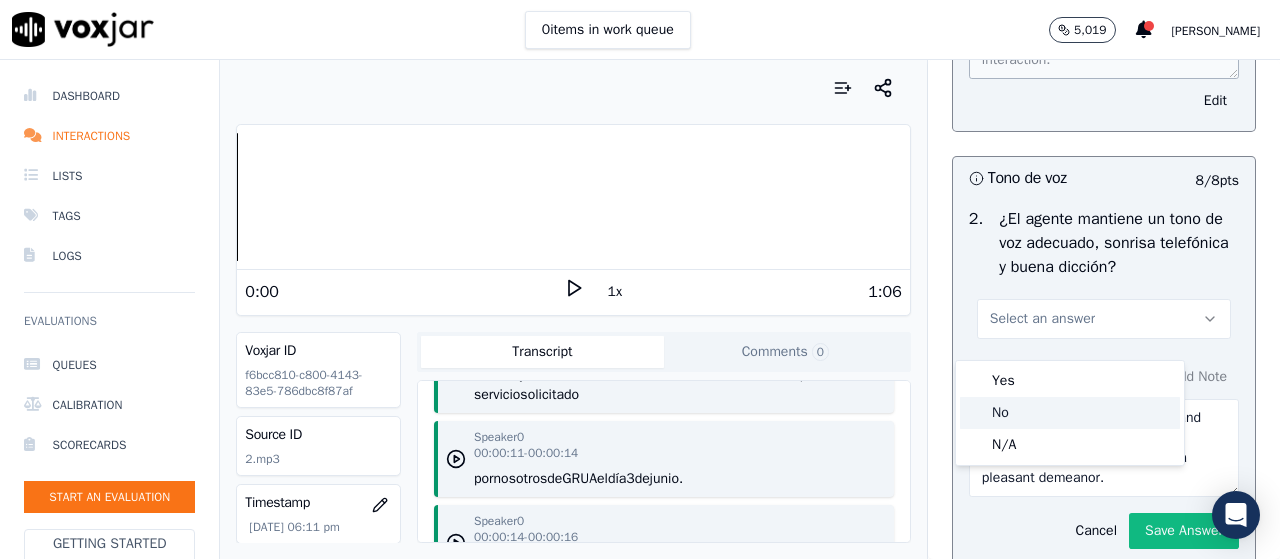 click on "No" 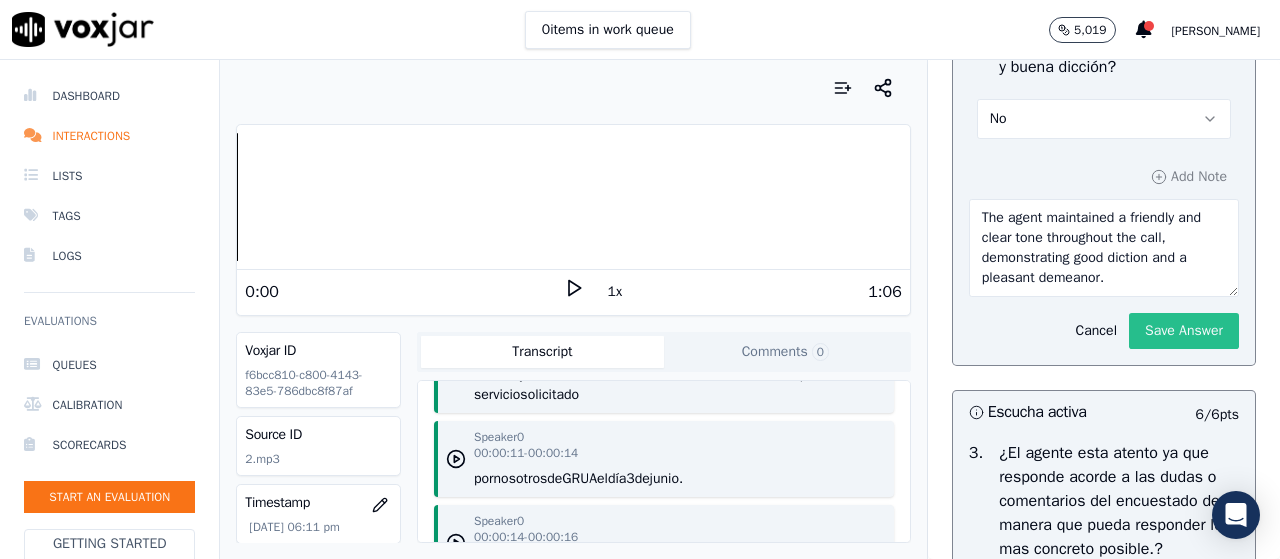 click on "Save Answer" 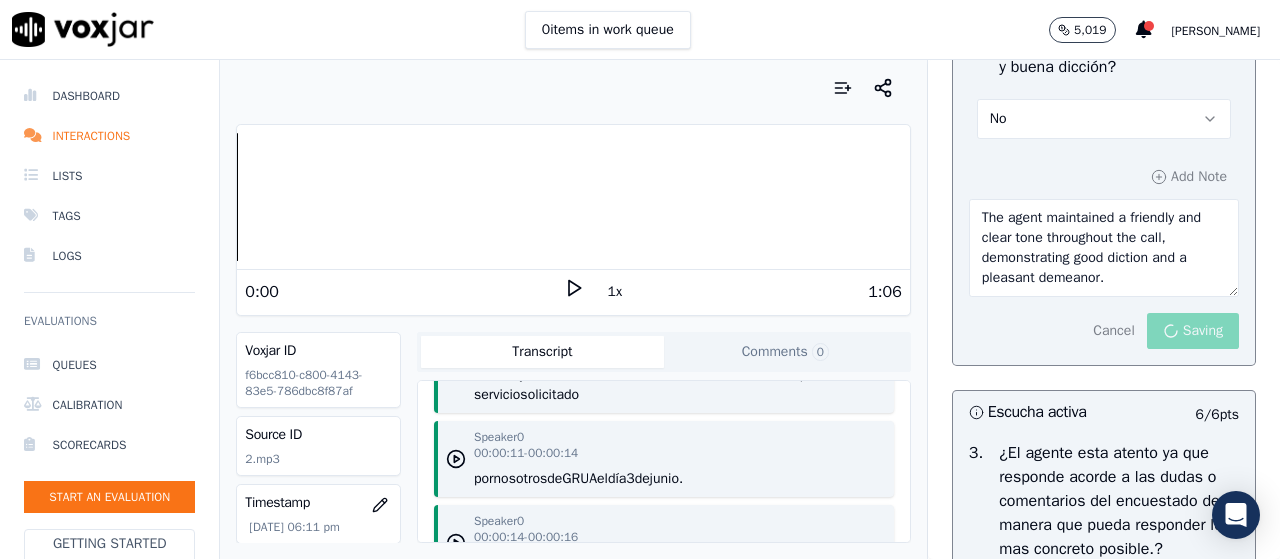 scroll, scrollTop: 1745, scrollLeft: 0, axis: vertical 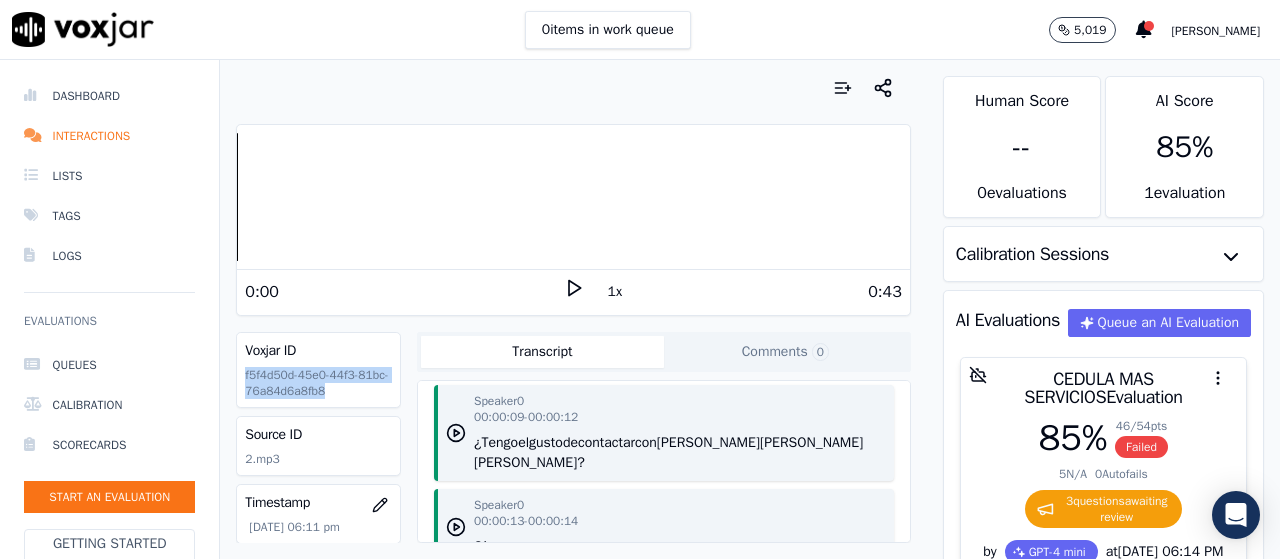 drag, startPoint x: 354, startPoint y: 395, endPoint x: 242, endPoint y: 378, distance: 113.28283 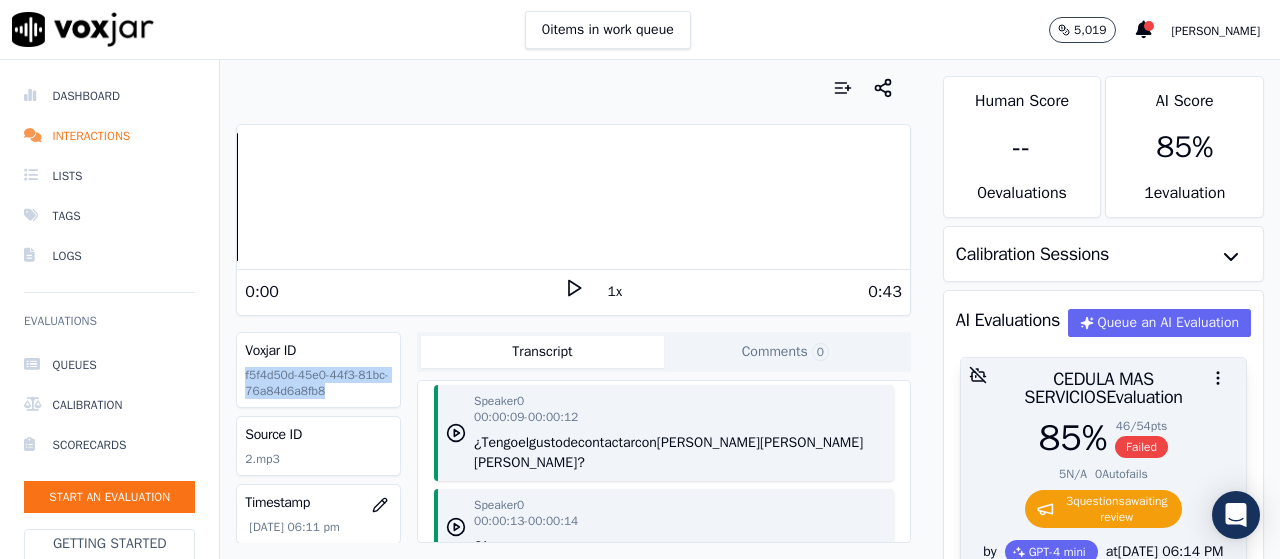 scroll, scrollTop: 100, scrollLeft: 0, axis: vertical 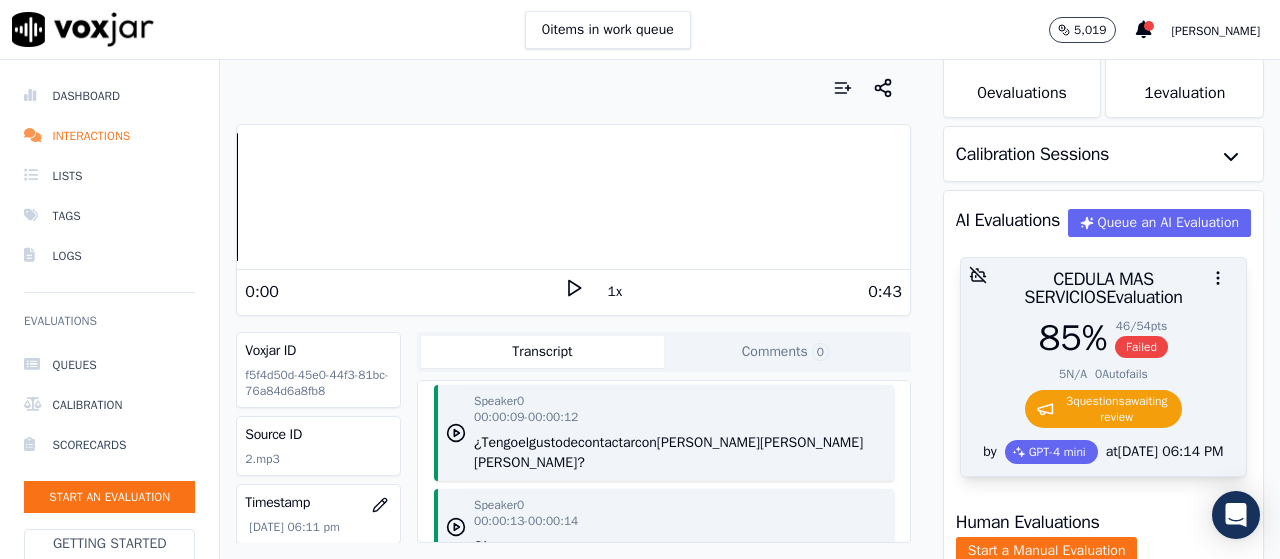 click on "85 %   46 / 54  pts   Failed   5  N/A   0  Autofails     3  question s  awaiting review" at bounding box center (1103, 379) 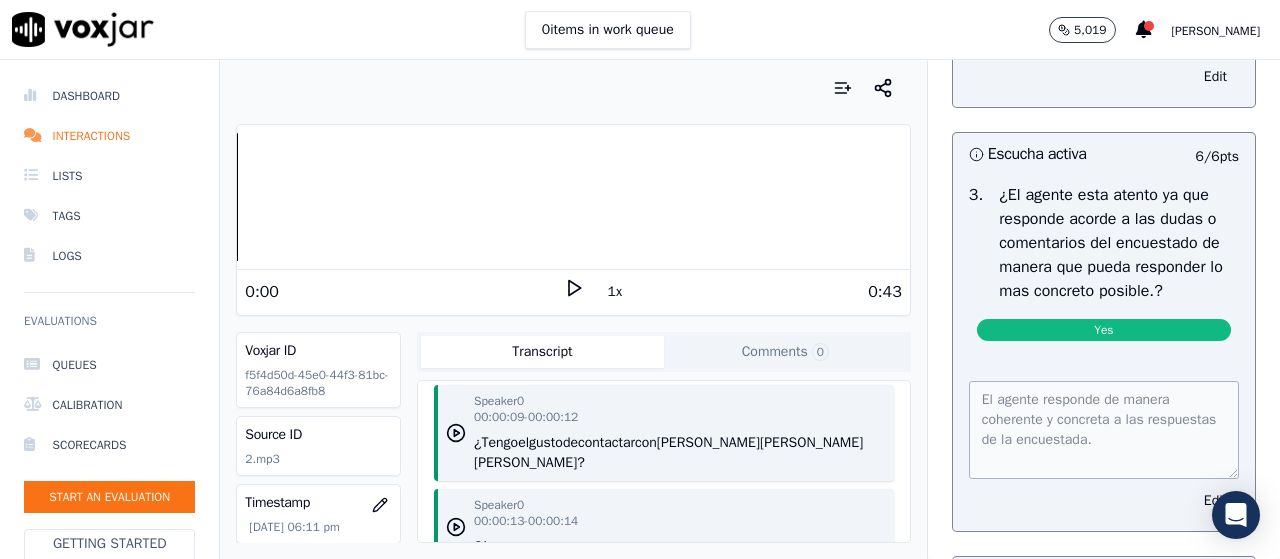 scroll, scrollTop: 2100, scrollLeft: 0, axis: vertical 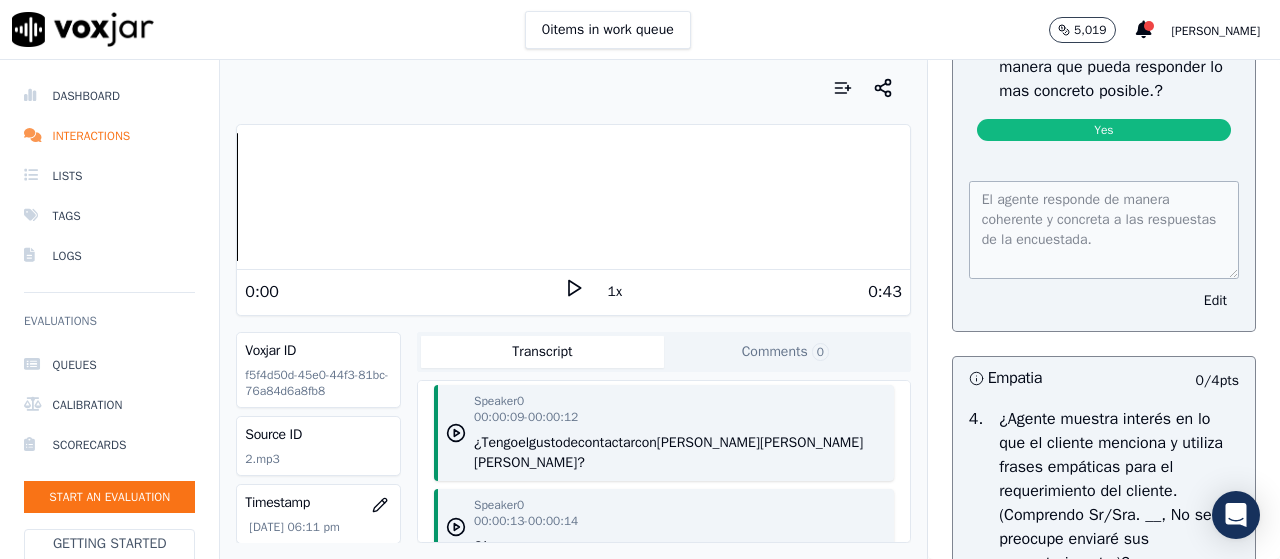 click on "0:00     1x   0:43" at bounding box center [573, 291] 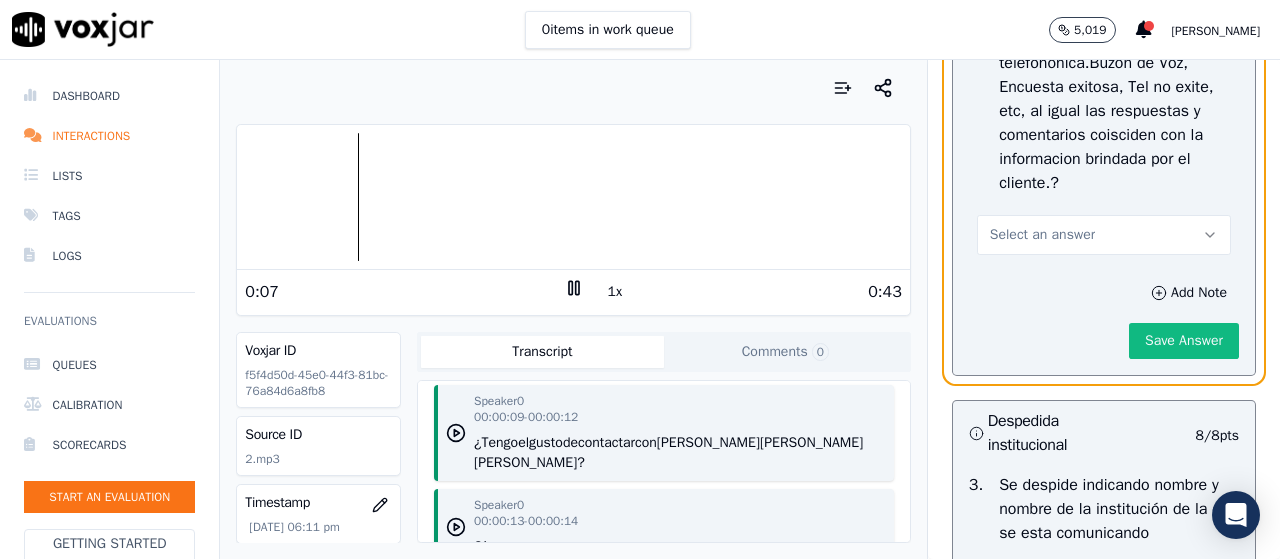 scroll, scrollTop: 4100, scrollLeft: 0, axis: vertical 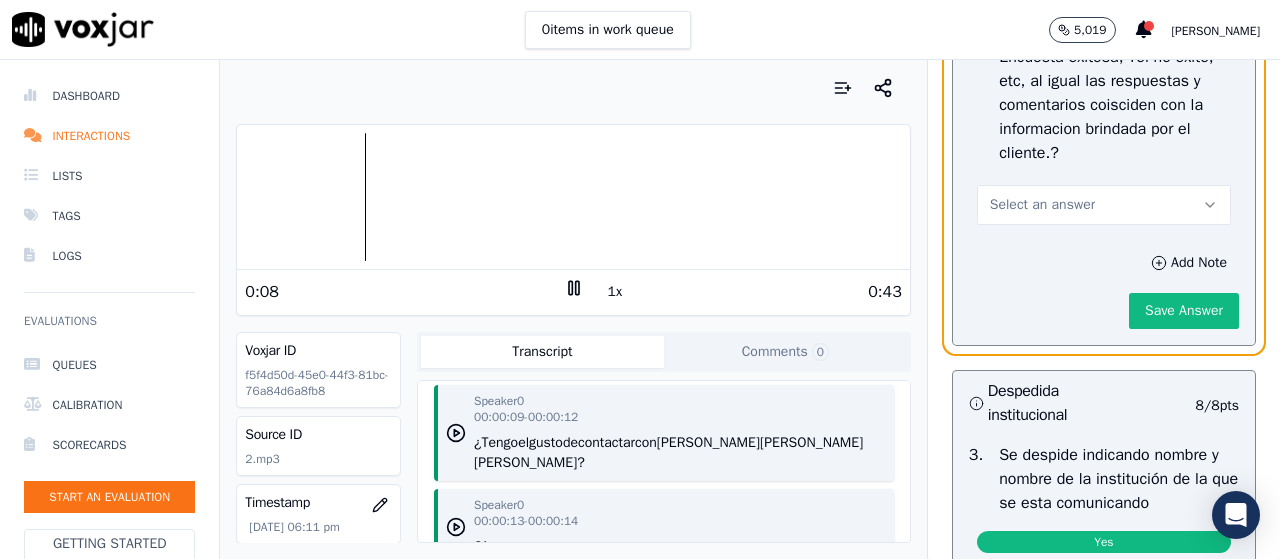 click on "Select an answer" at bounding box center [1104, 205] 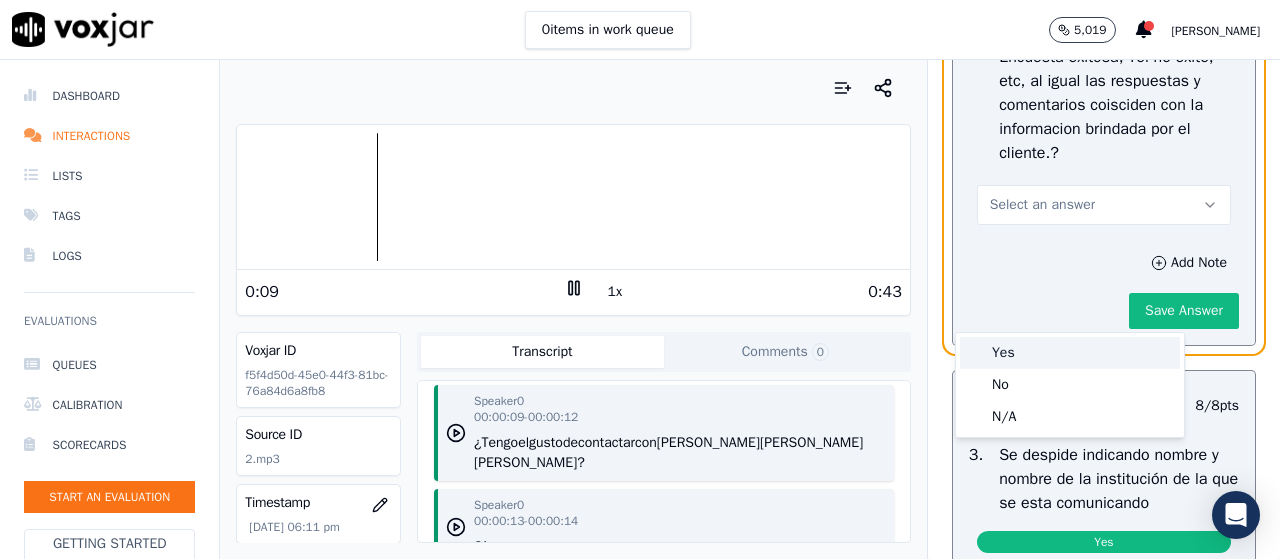 click on "Yes" at bounding box center [1070, 353] 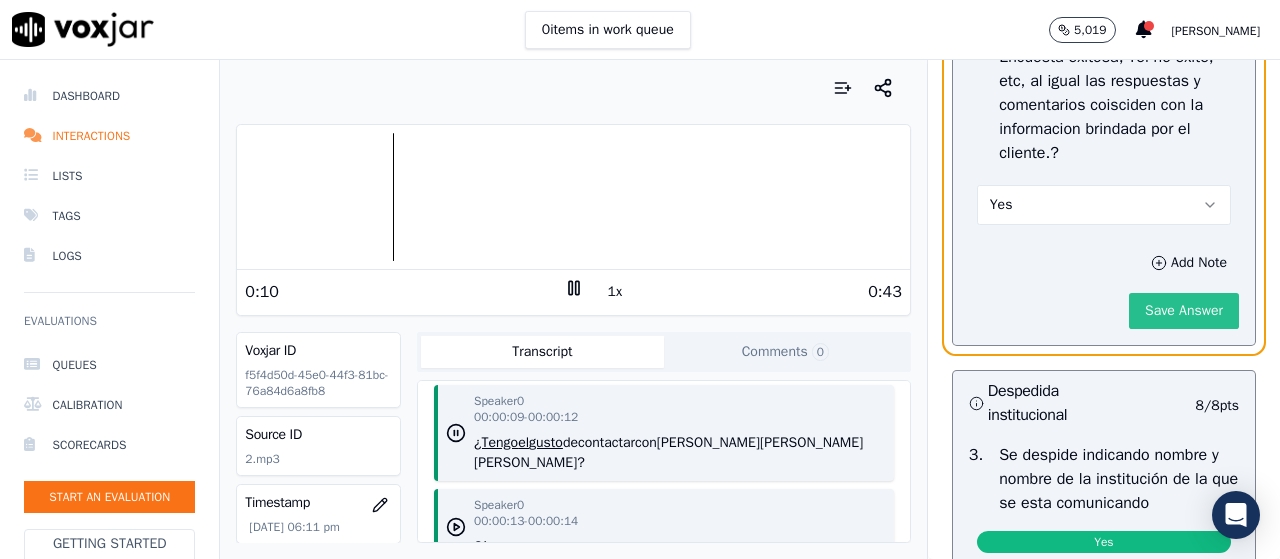 click on "Save Answer" at bounding box center (1184, 311) 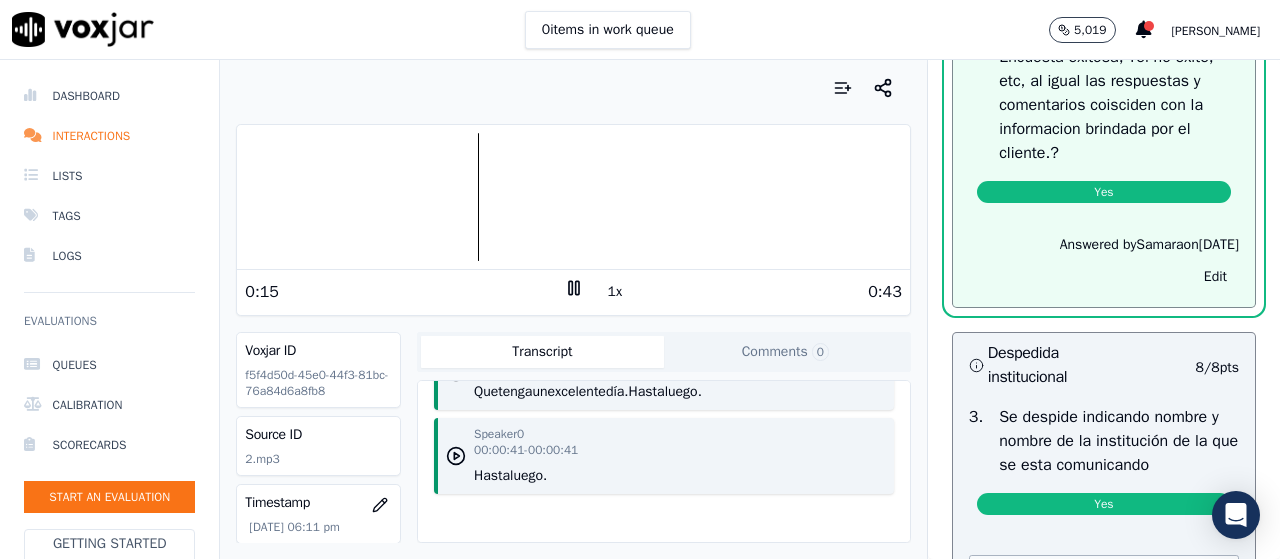 scroll, scrollTop: 1106, scrollLeft: 0, axis: vertical 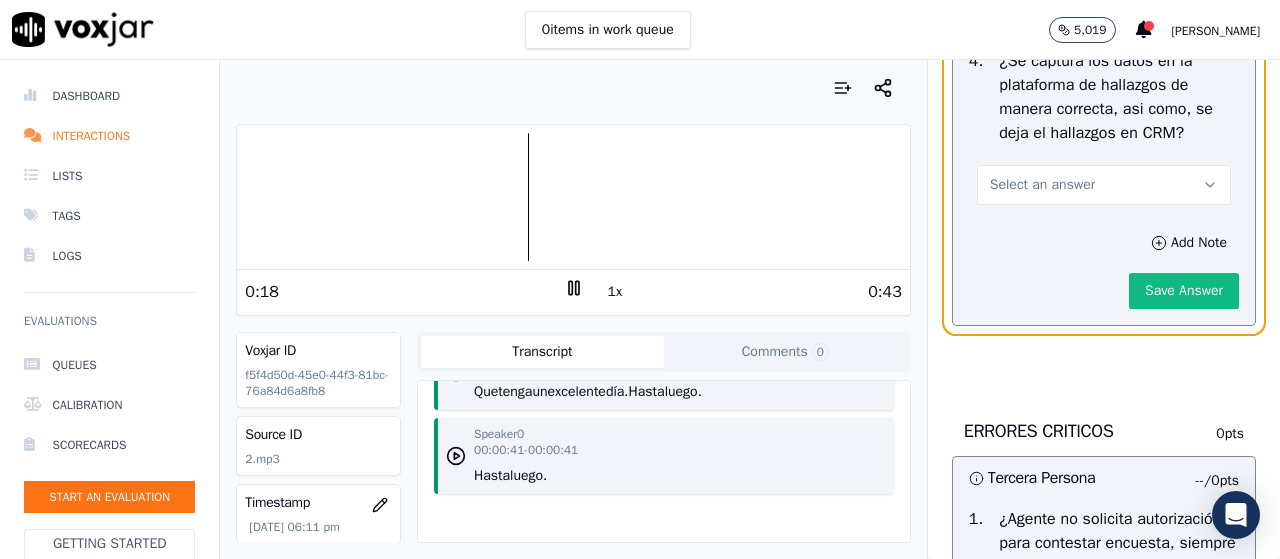drag, startPoint x: 1152, startPoint y: 251, endPoint x: 1150, endPoint y: 280, distance: 29.068884 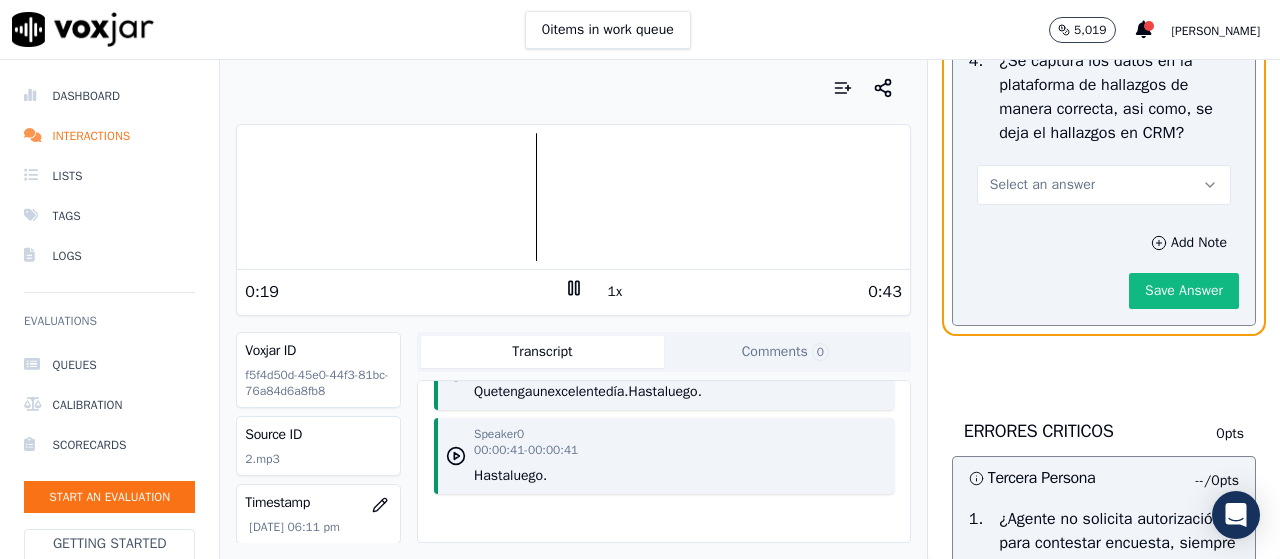 click on "Select an answer" at bounding box center [1104, 185] 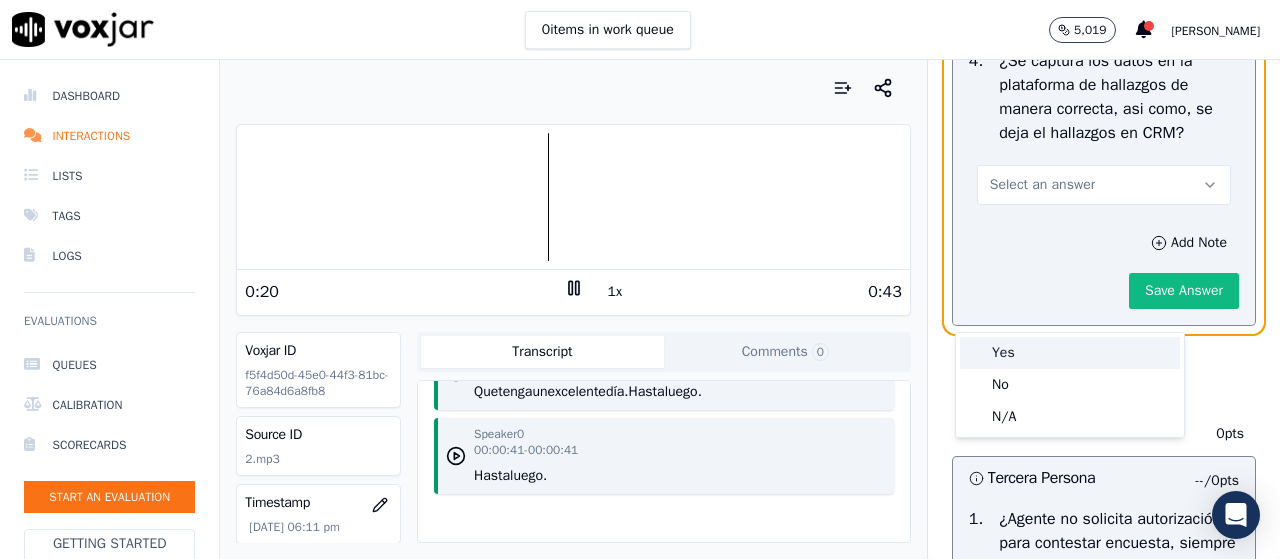 click on "Yes" at bounding box center [1070, 353] 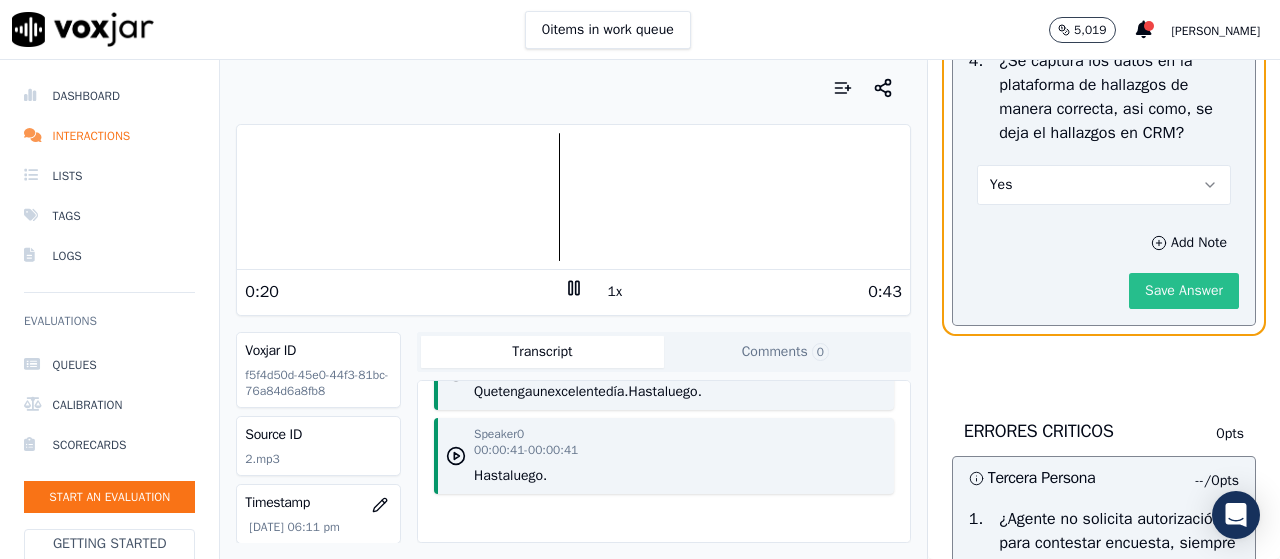 click on "Save Answer" at bounding box center [1184, 291] 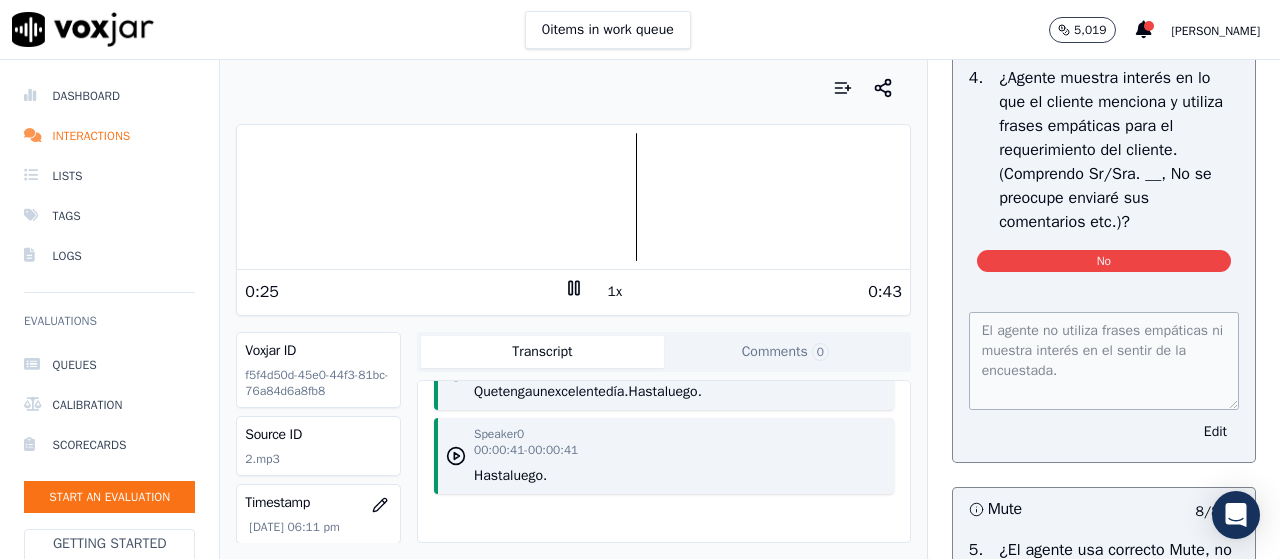 scroll, scrollTop: 2554, scrollLeft: 0, axis: vertical 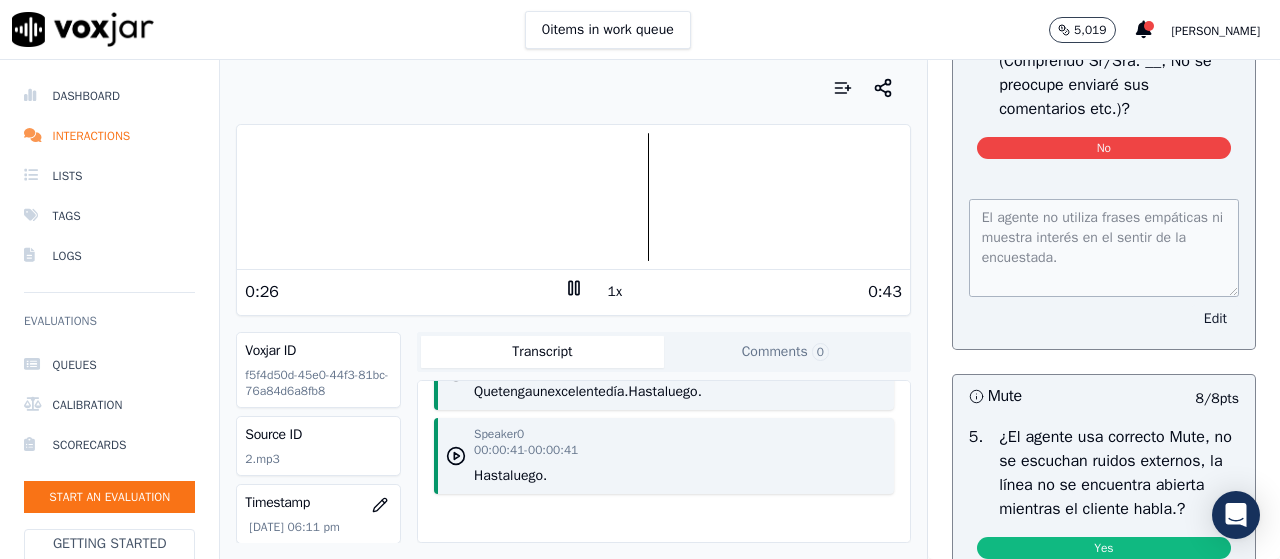 click on "Edit" at bounding box center [1215, 319] 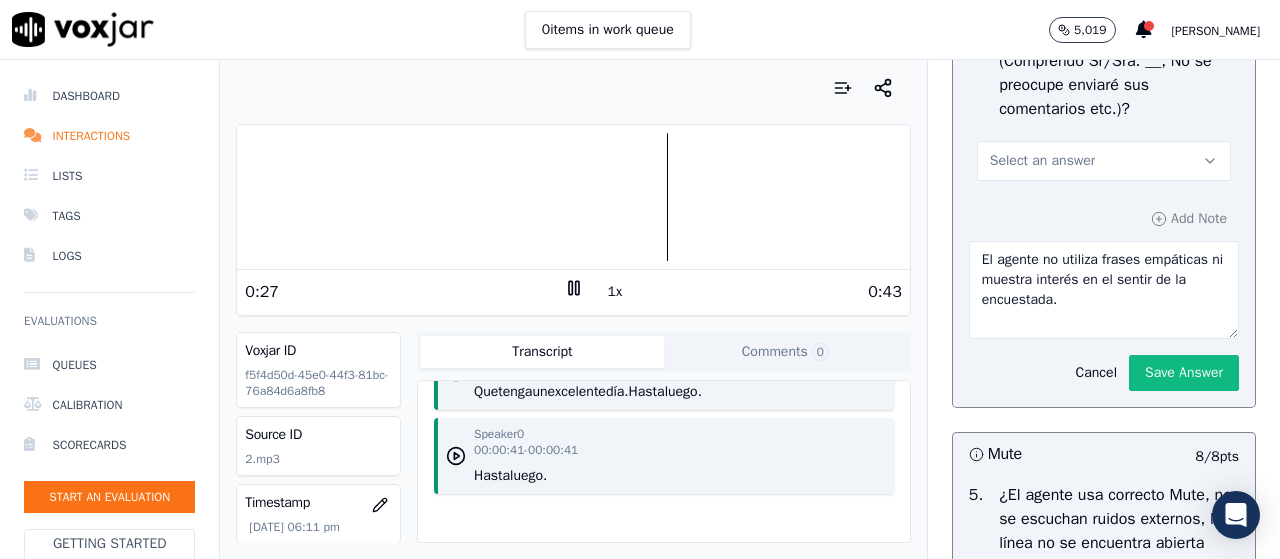 click on "Select an answer" at bounding box center (1042, 161) 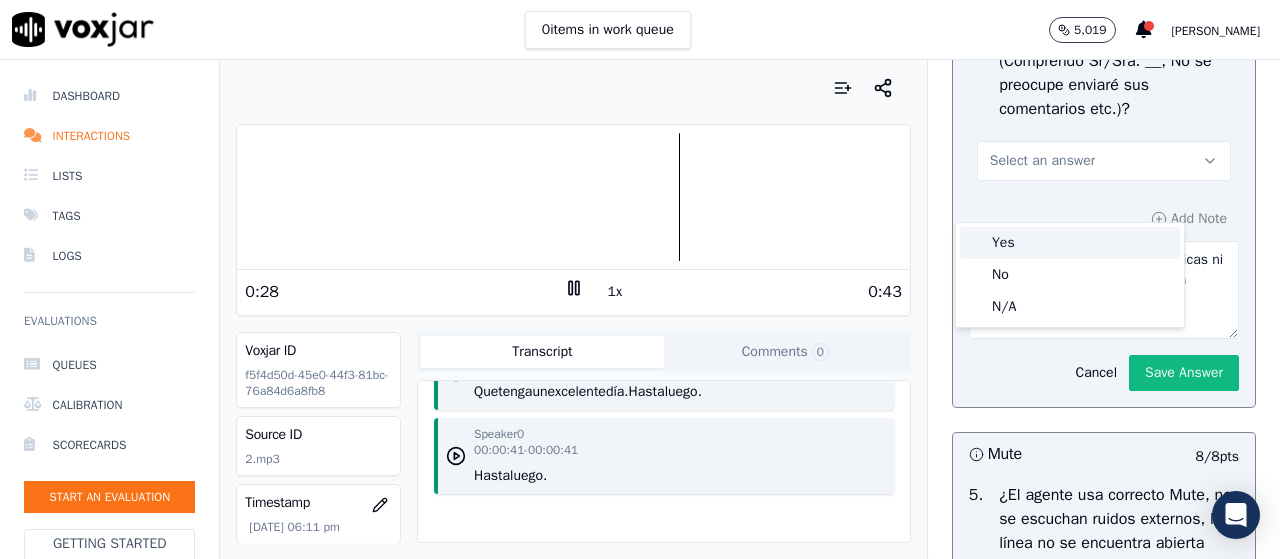 click on "Yes" at bounding box center (1070, 243) 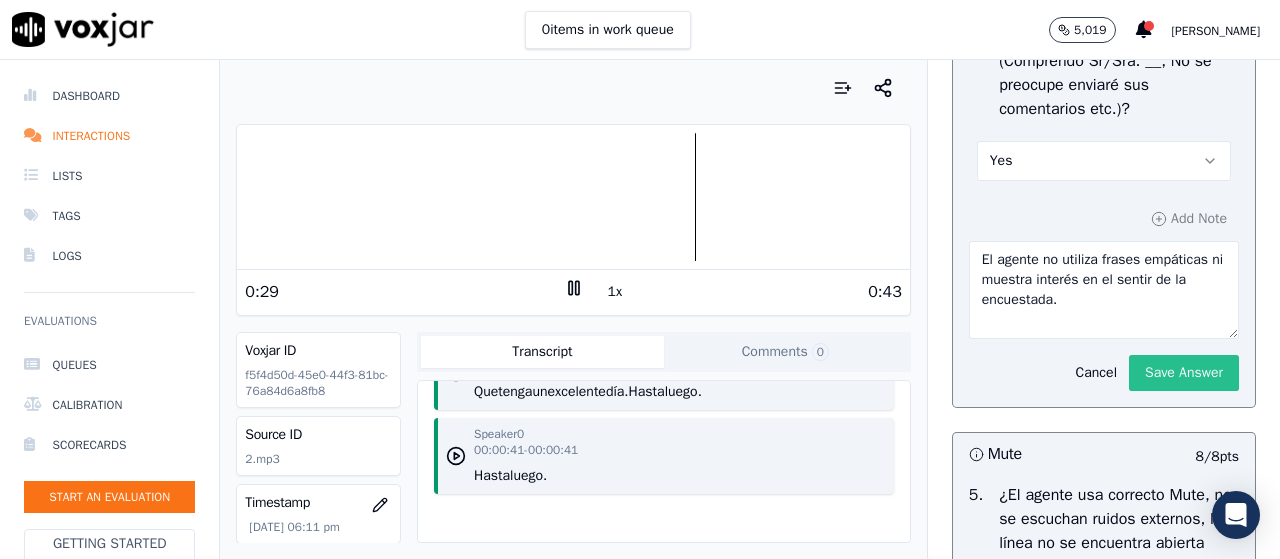 click on "Save Answer" 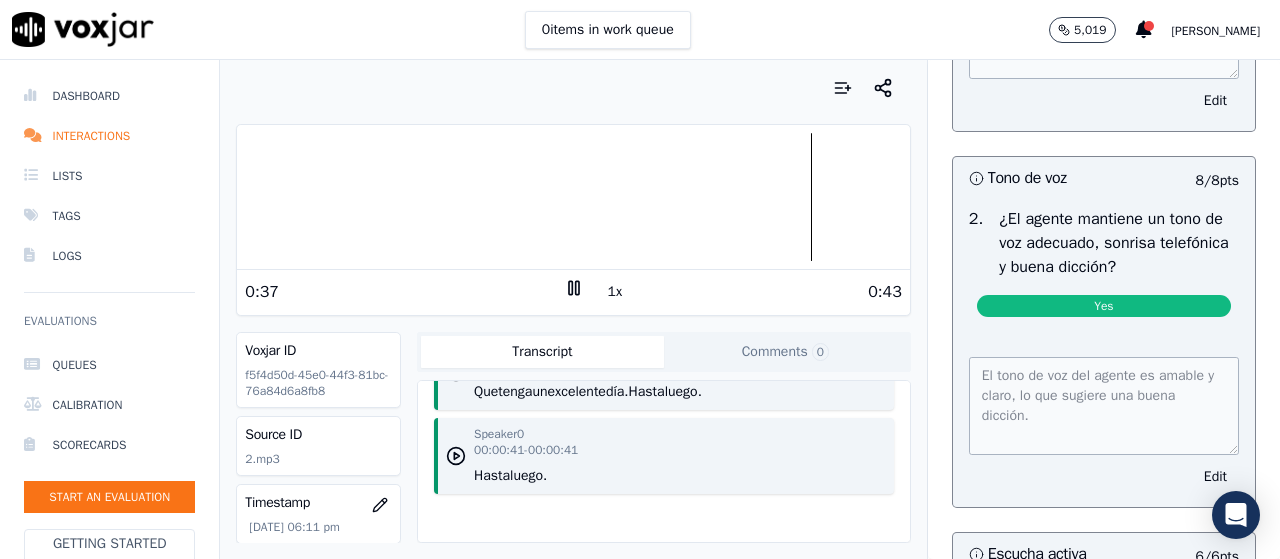 scroll, scrollTop: 1600, scrollLeft: 0, axis: vertical 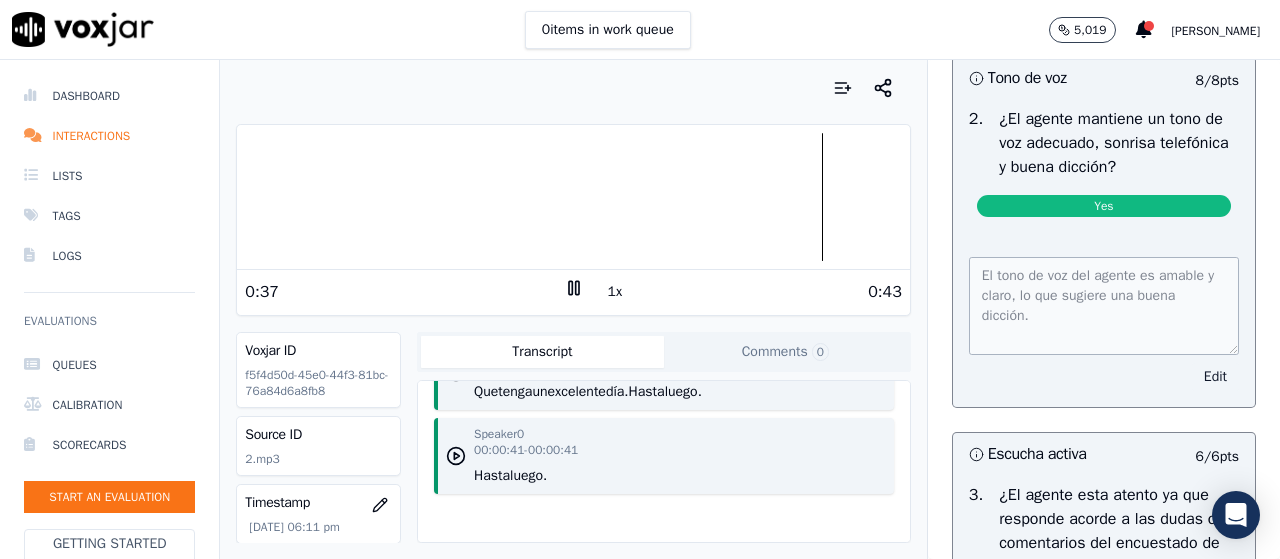 click on "Edit" at bounding box center [1215, 377] 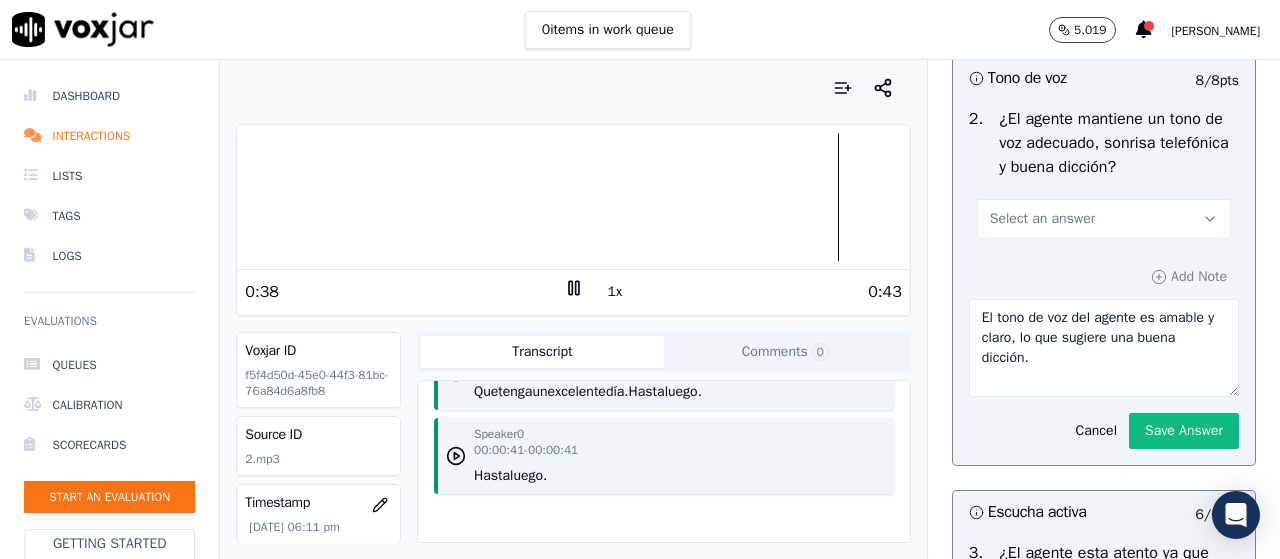 click on "Select an answer" at bounding box center [1042, 219] 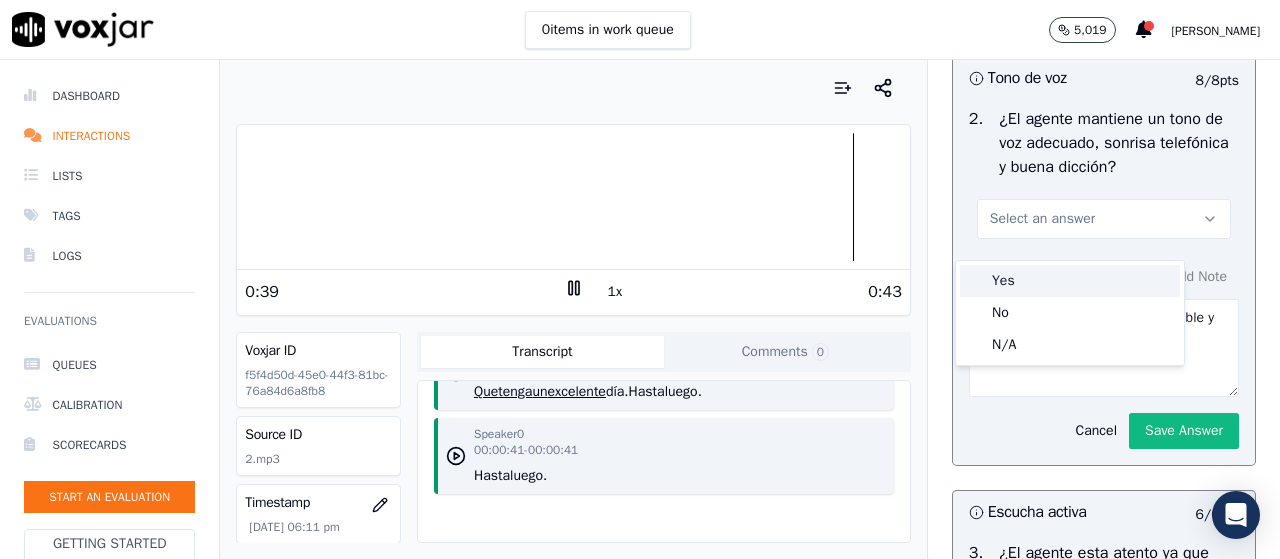 click on "Yes" at bounding box center (1070, 281) 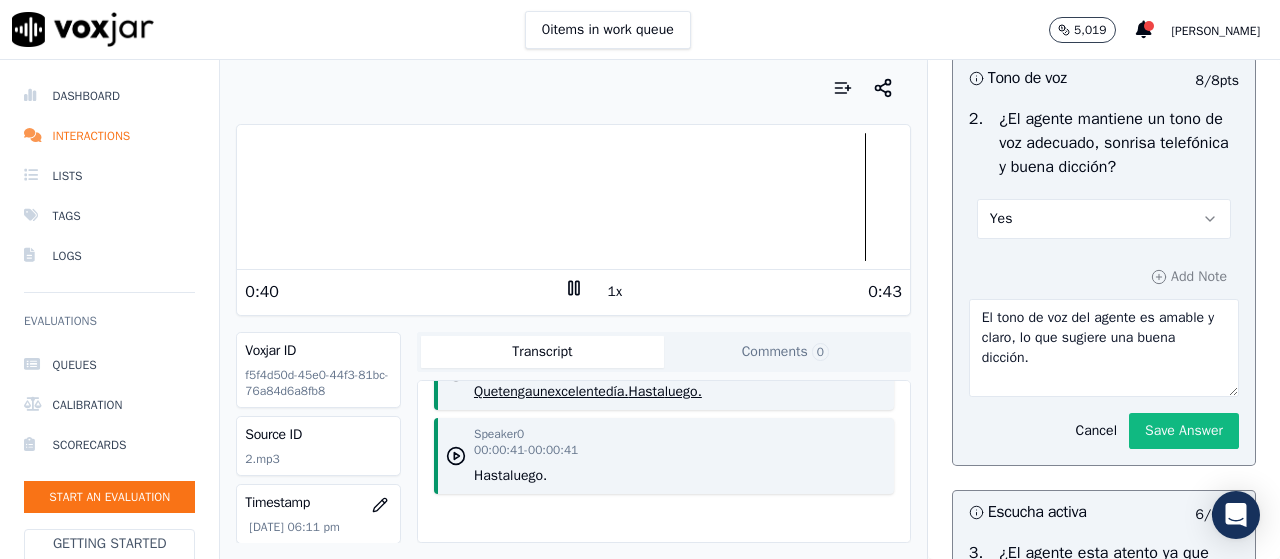 click on "Yes" at bounding box center (1104, 219) 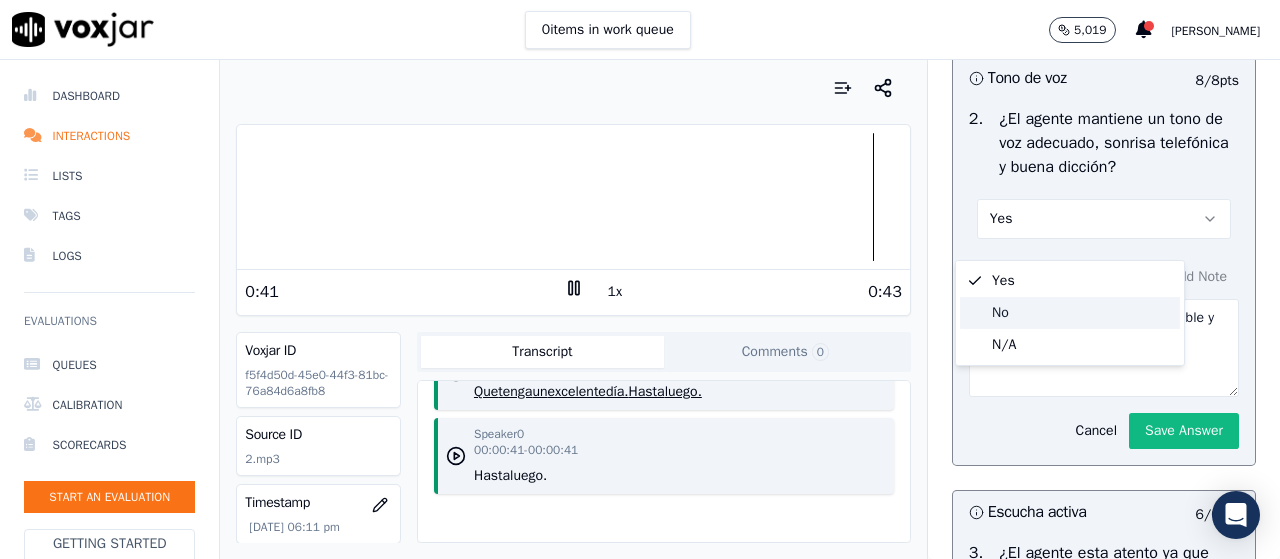 click on "No" 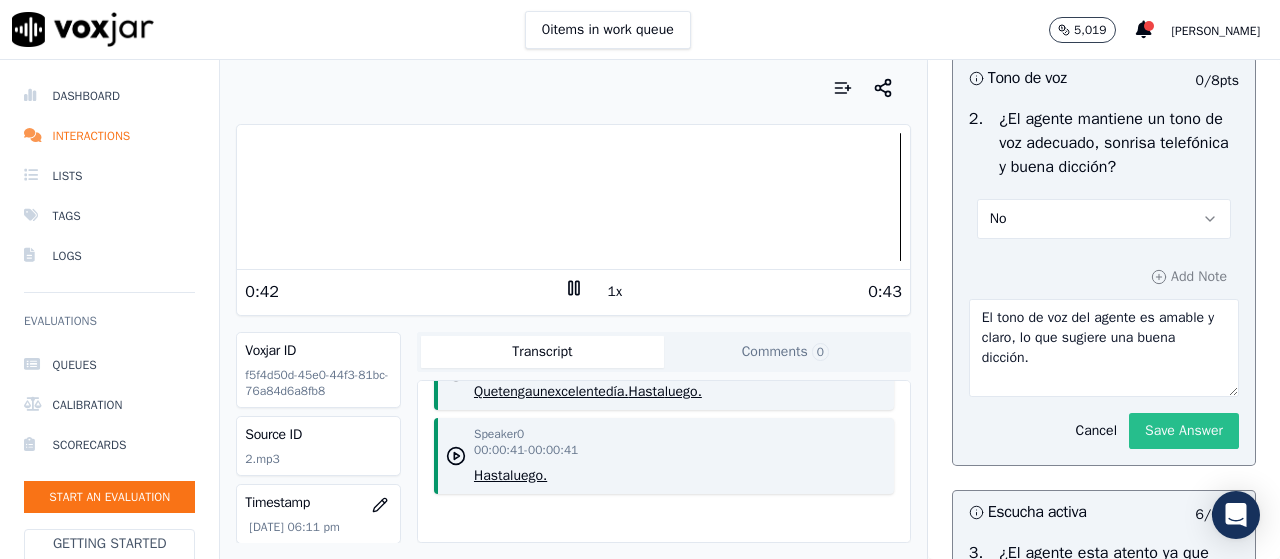 click on "Save Answer" 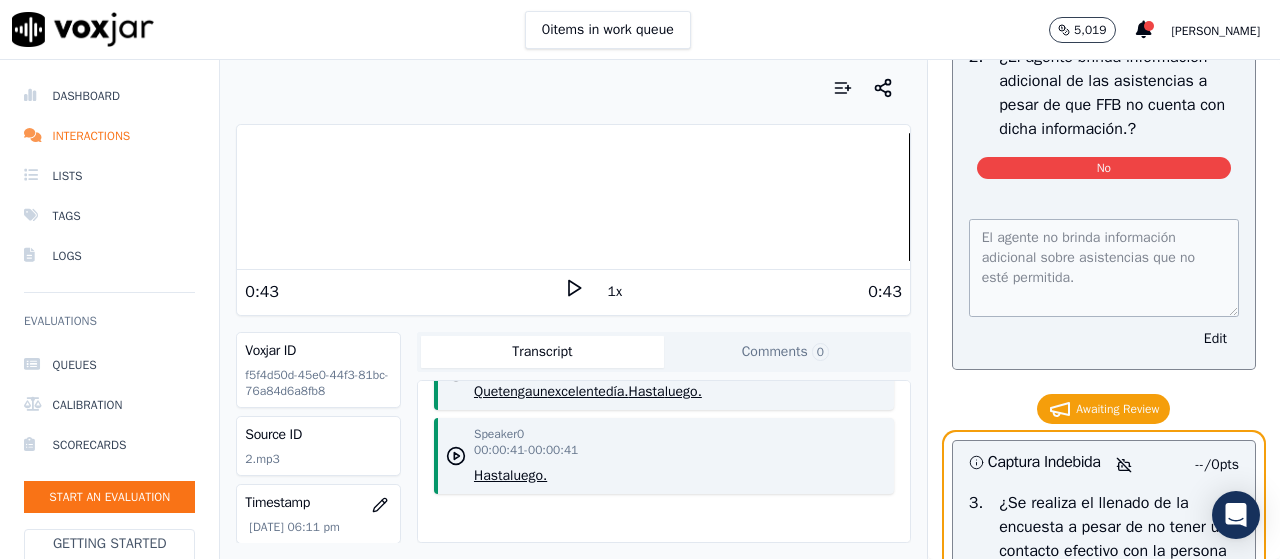 scroll, scrollTop: 6206, scrollLeft: 0, axis: vertical 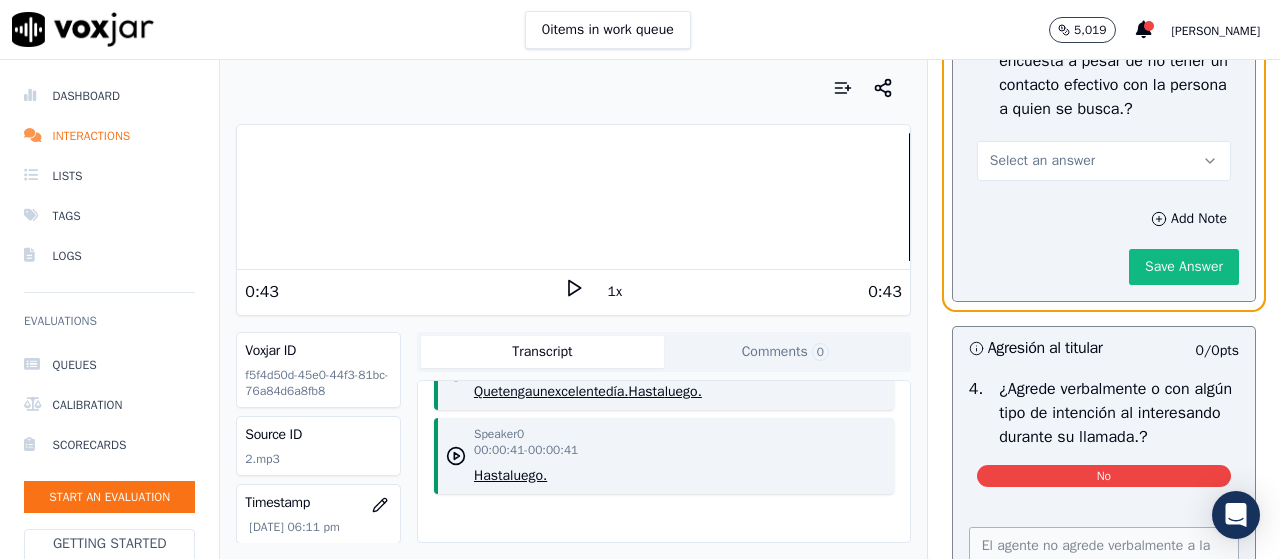 click on "Select an answer" at bounding box center [1104, 161] 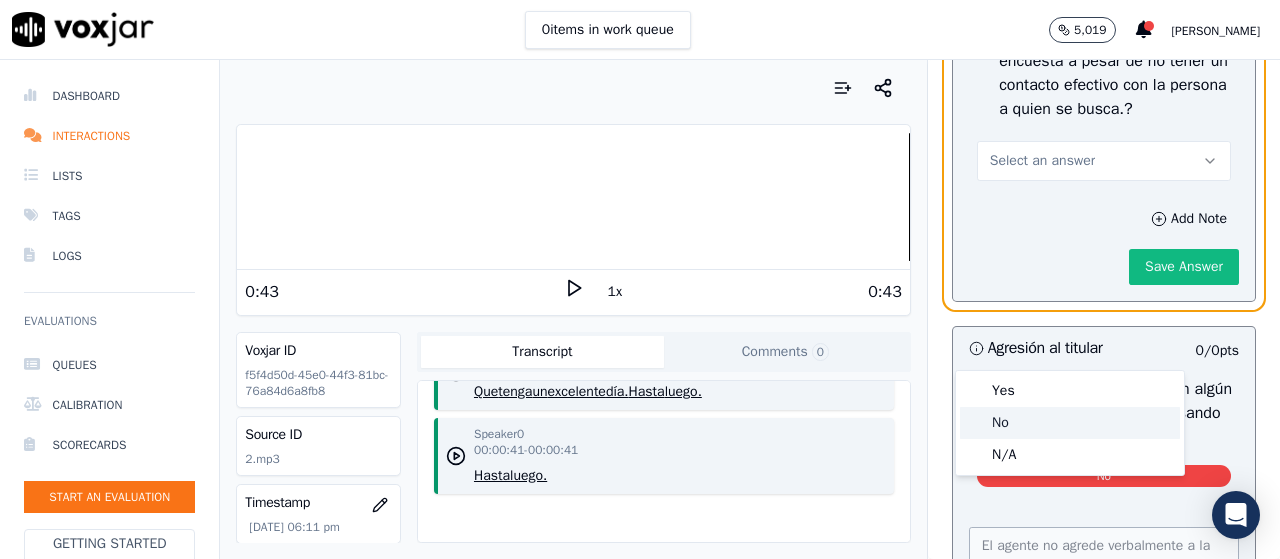 click on "No" 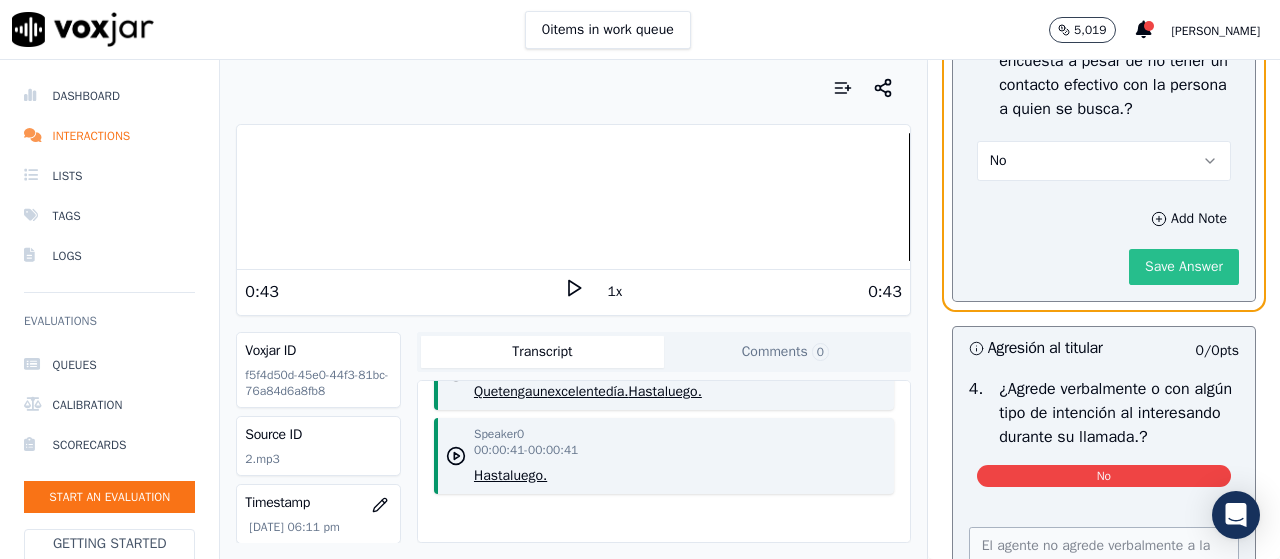 click on "Save Answer" at bounding box center (1184, 267) 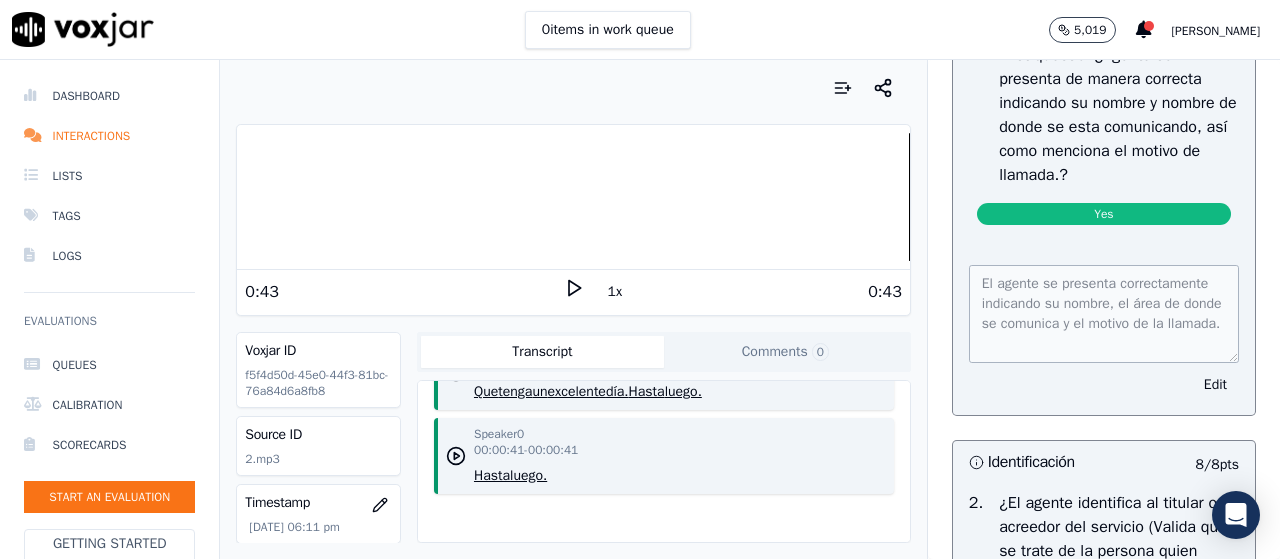 scroll, scrollTop: 0, scrollLeft: 0, axis: both 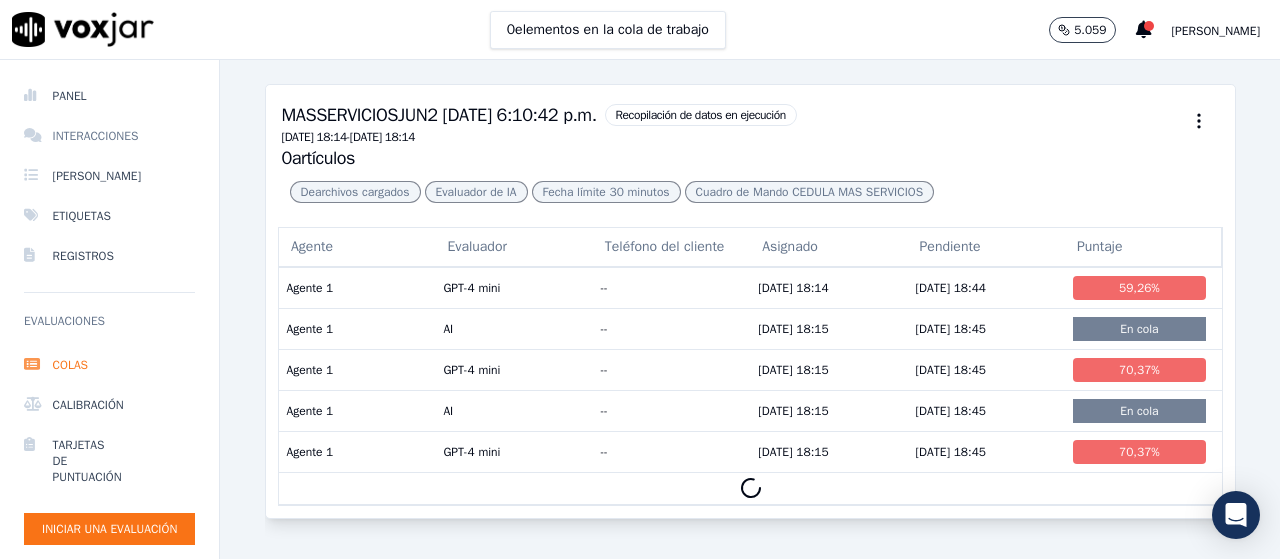 click on "Interacciones" at bounding box center [96, 136] 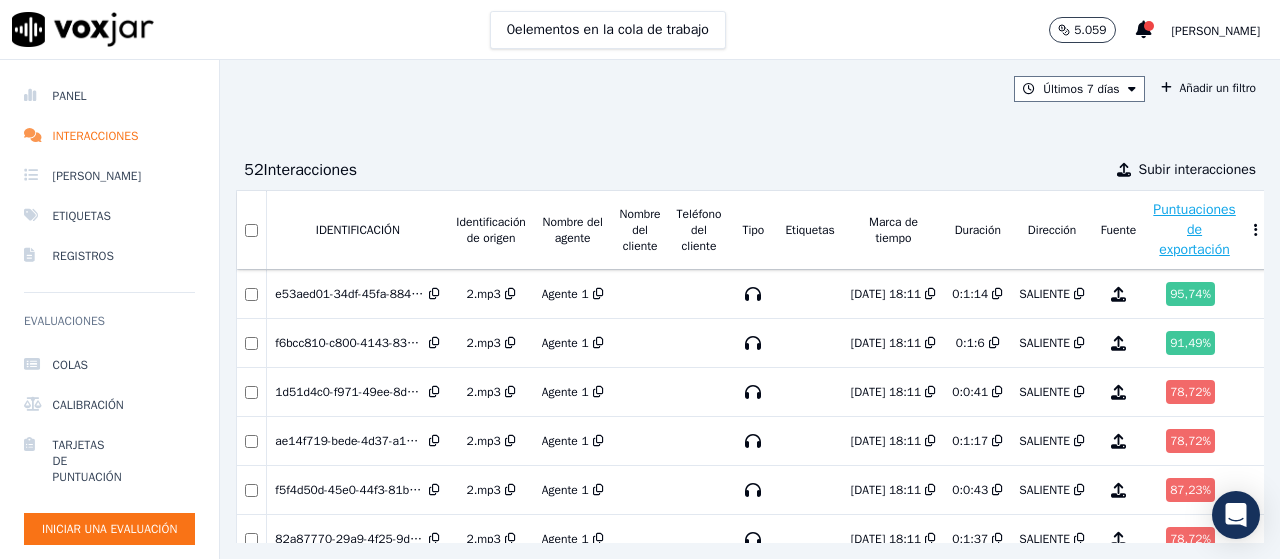 scroll, scrollTop: 0, scrollLeft: 84, axis: horizontal 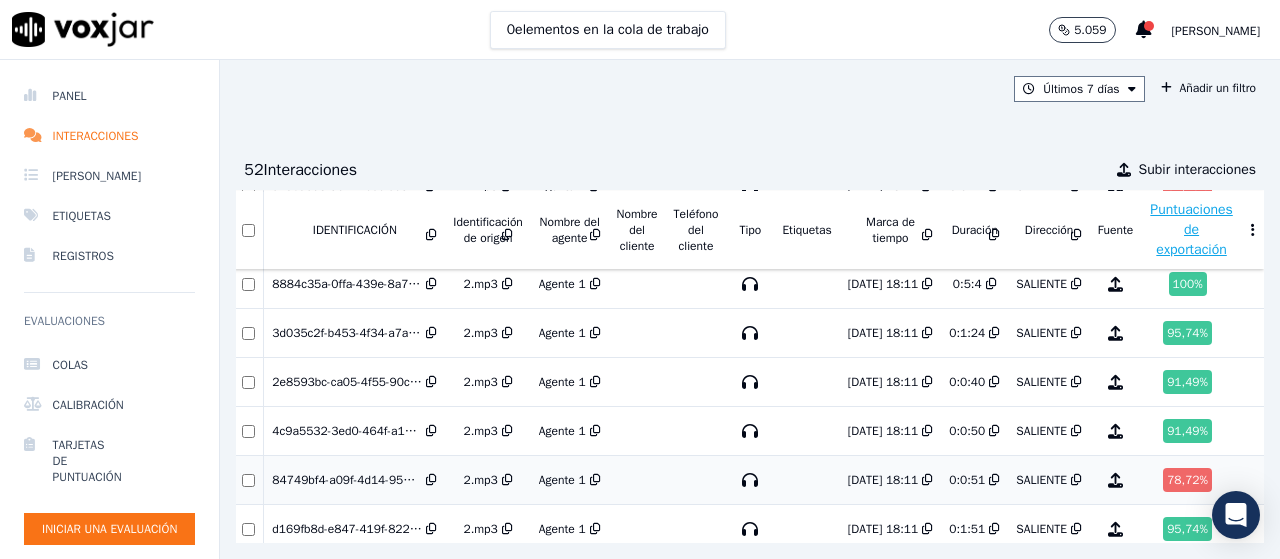 click on "78,72  %" at bounding box center (1191, 480) 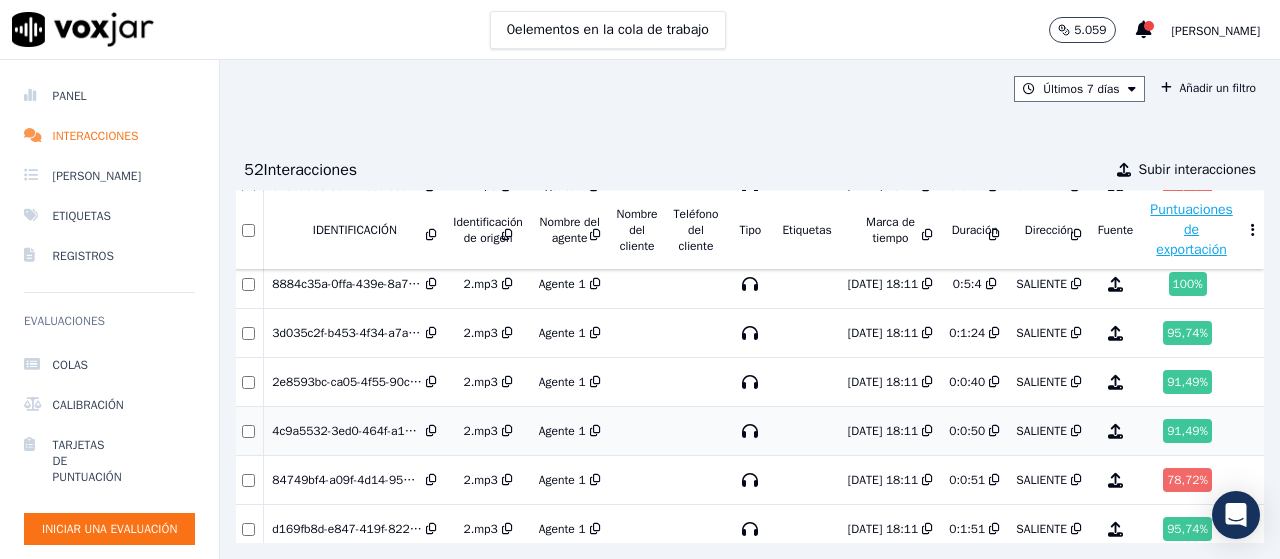 click on "91,49  %" at bounding box center [1191, 431] 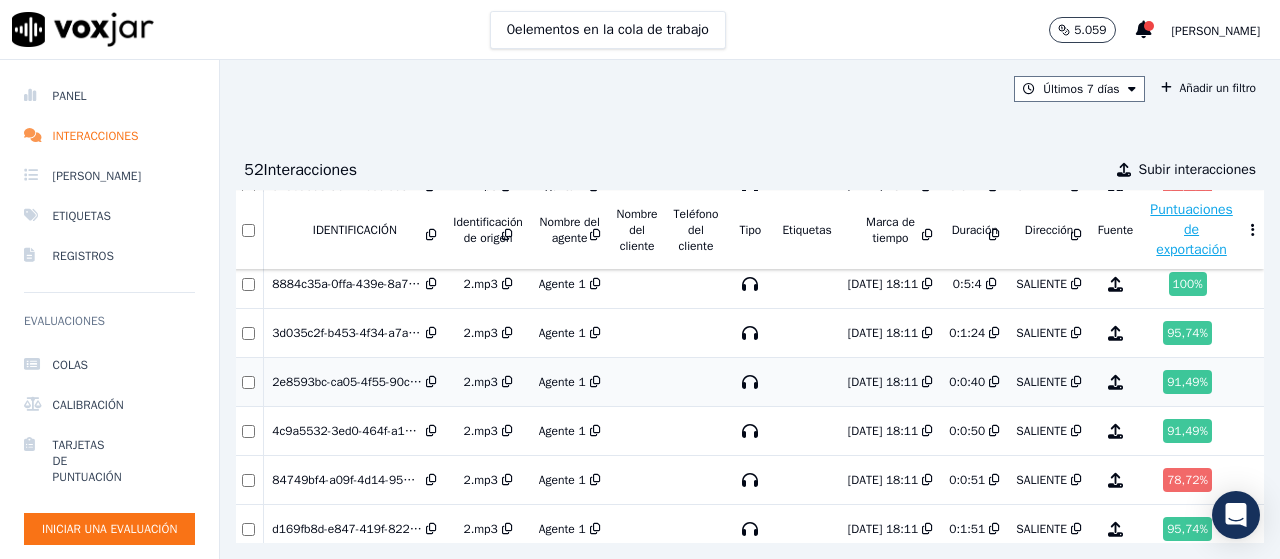 click on "91,49  %" at bounding box center (1191, 382) 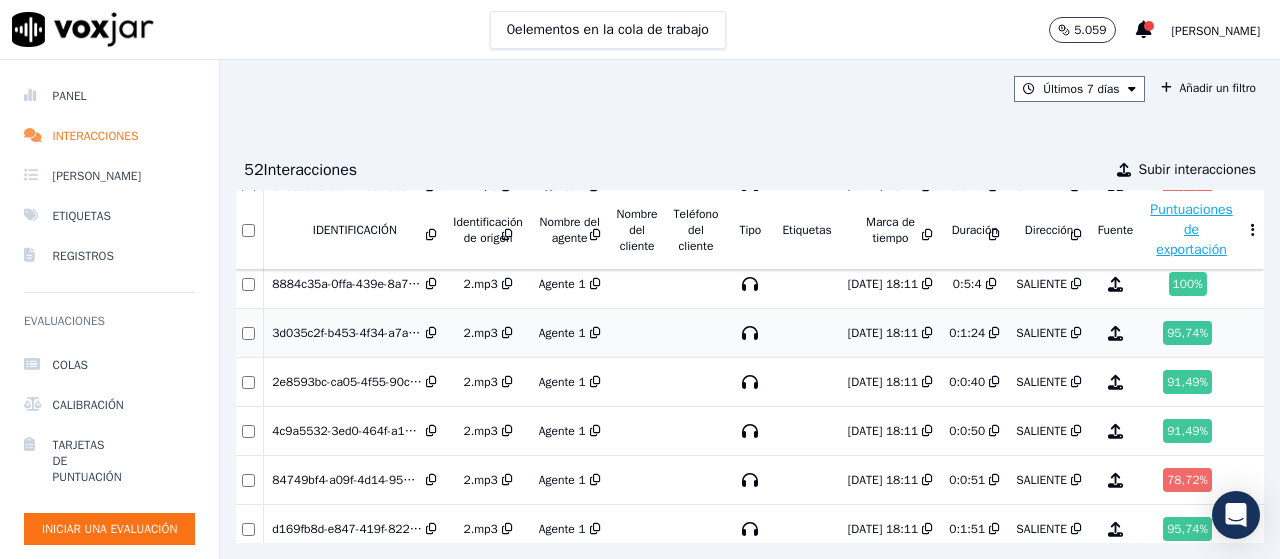 click on "95,74  %" at bounding box center [1191, 333] 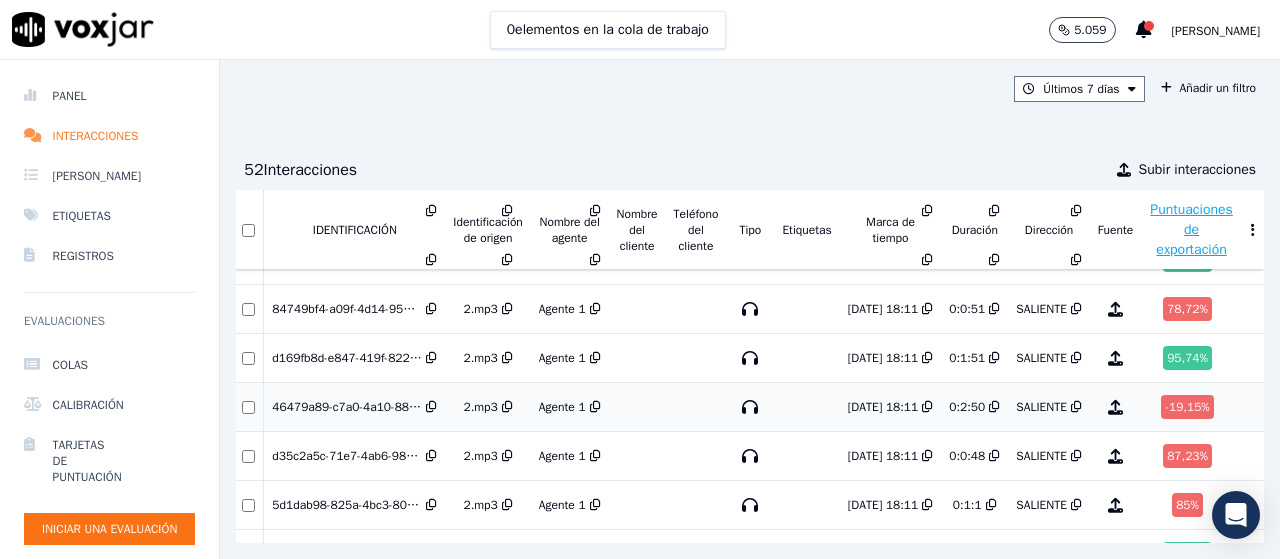 scroll, scrollTop: 700, scrollLeft: 84, axis: both 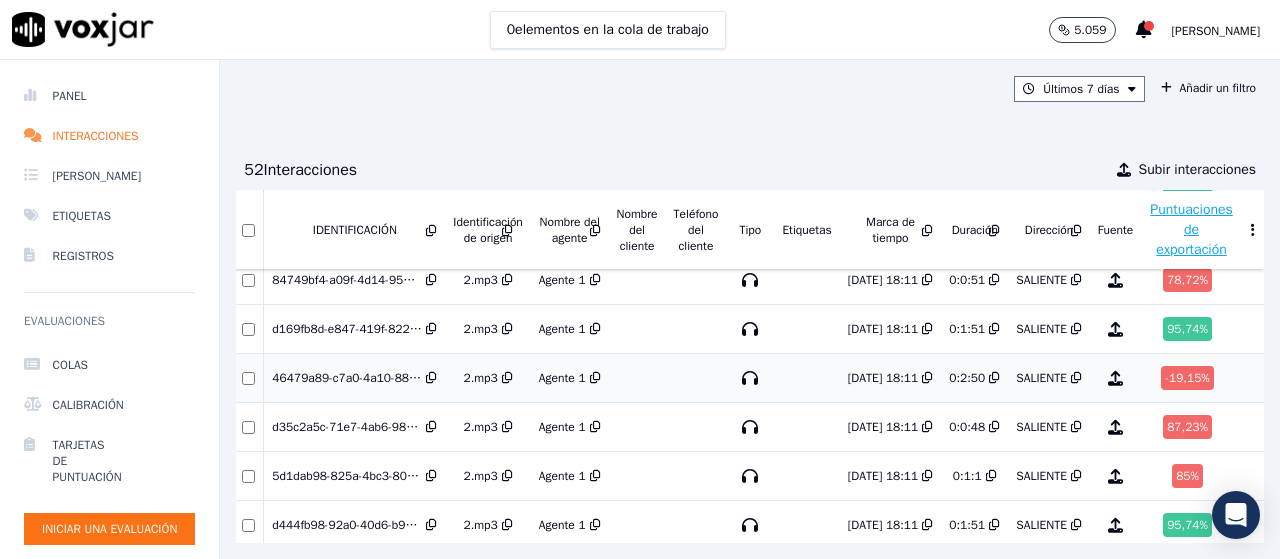 click on "-19,15  %" at bounding box center [1191, 378] 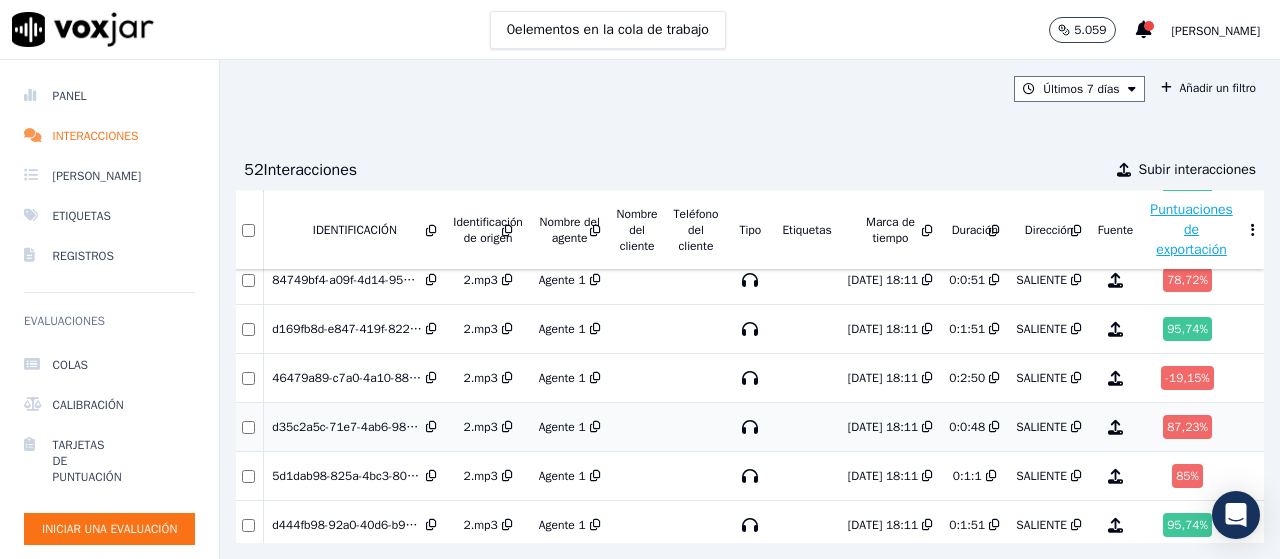 click on "87,23  %" at bounding box center [1191, 427] 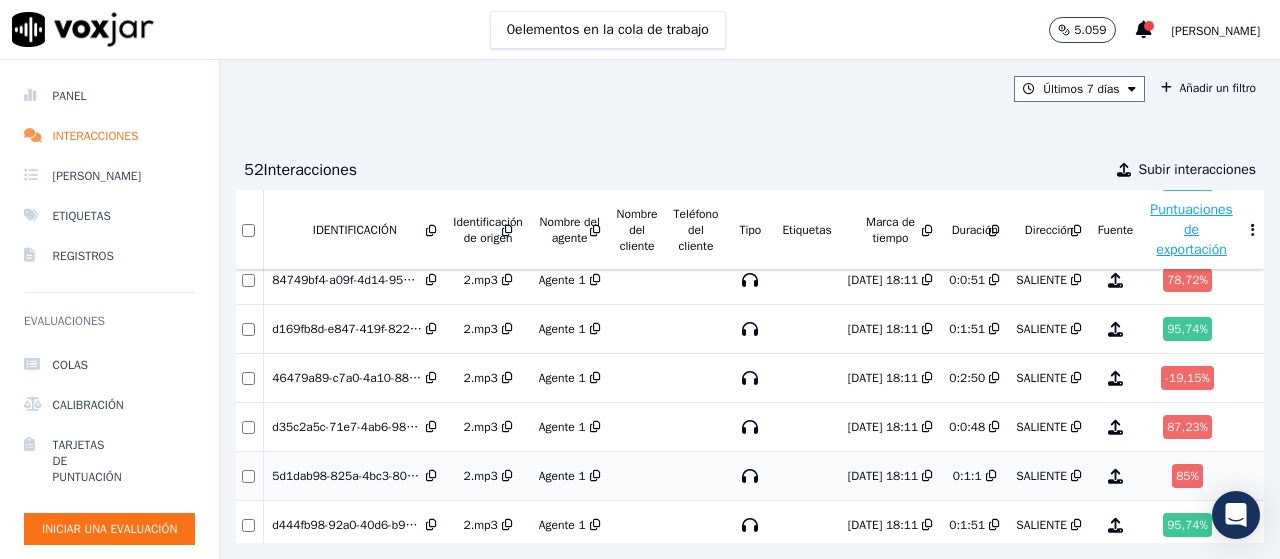 click on "85  %" at bounding box center [1187, 476] 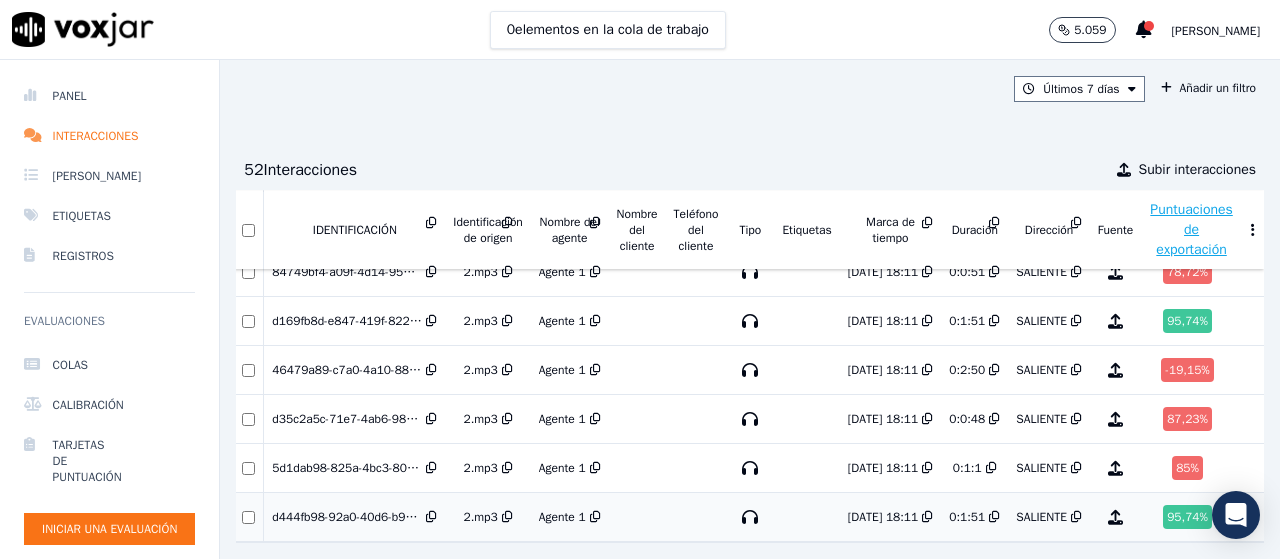click at bounding box center [1074, 517] 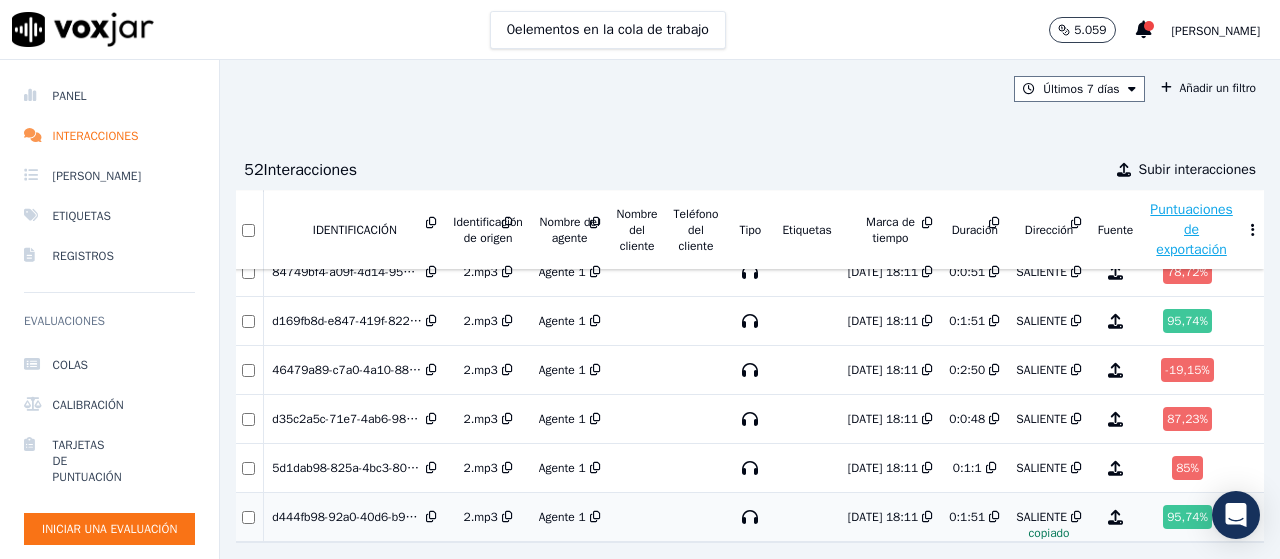 click on "7/7/25 18:11" at bounding box center (883, 517) 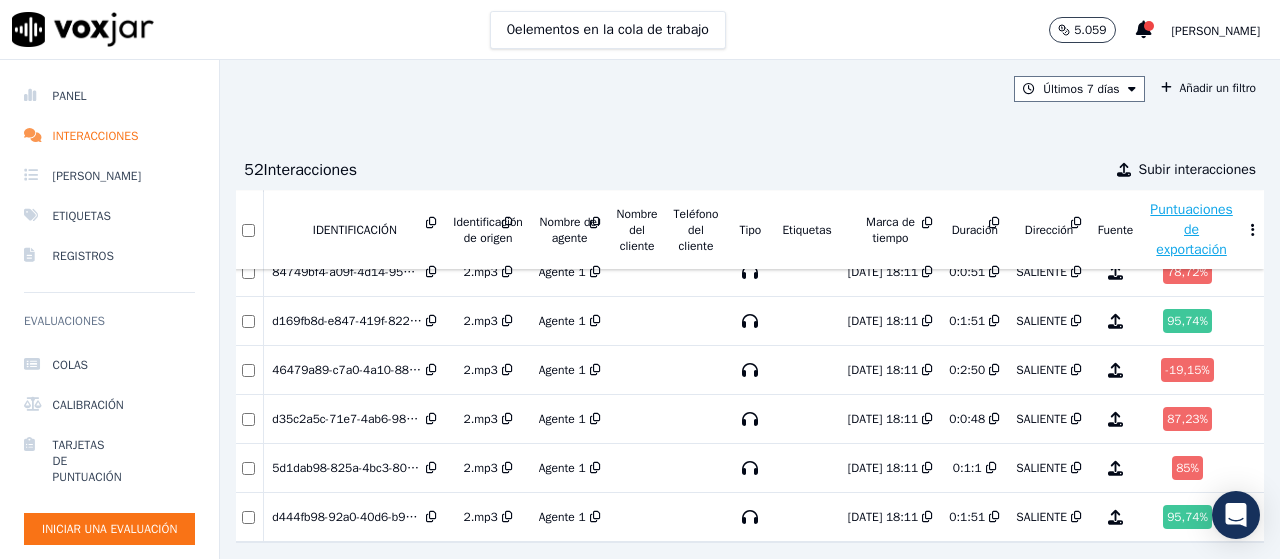 scroll, scrollTop: 744, scrollLeft: 0, axis: vertical 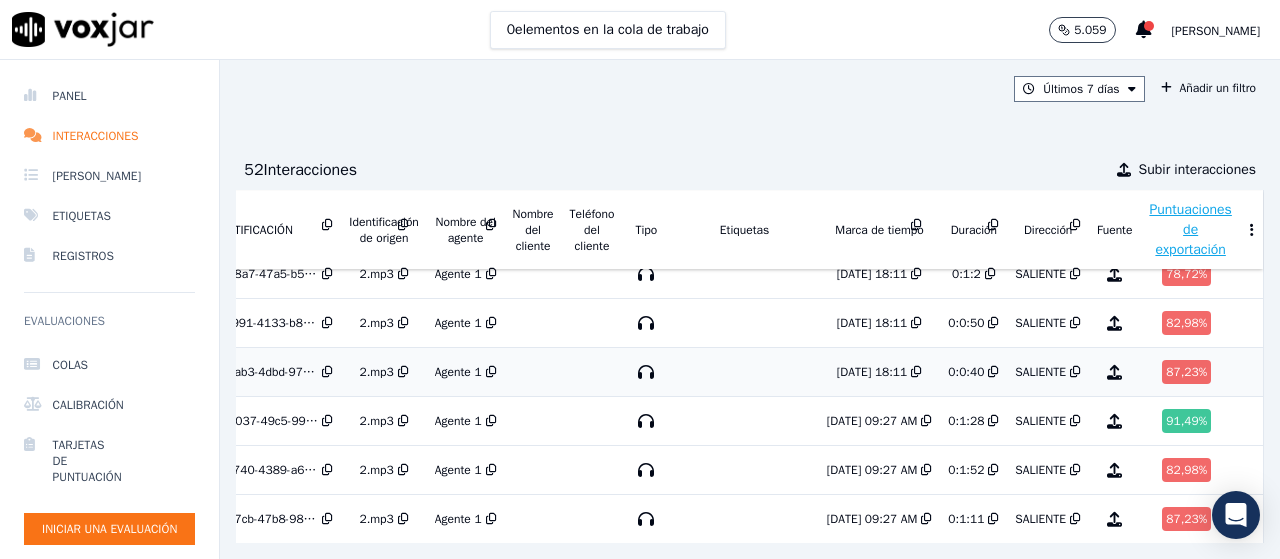 click on "0:0:40" at bounding box center (966, 372) 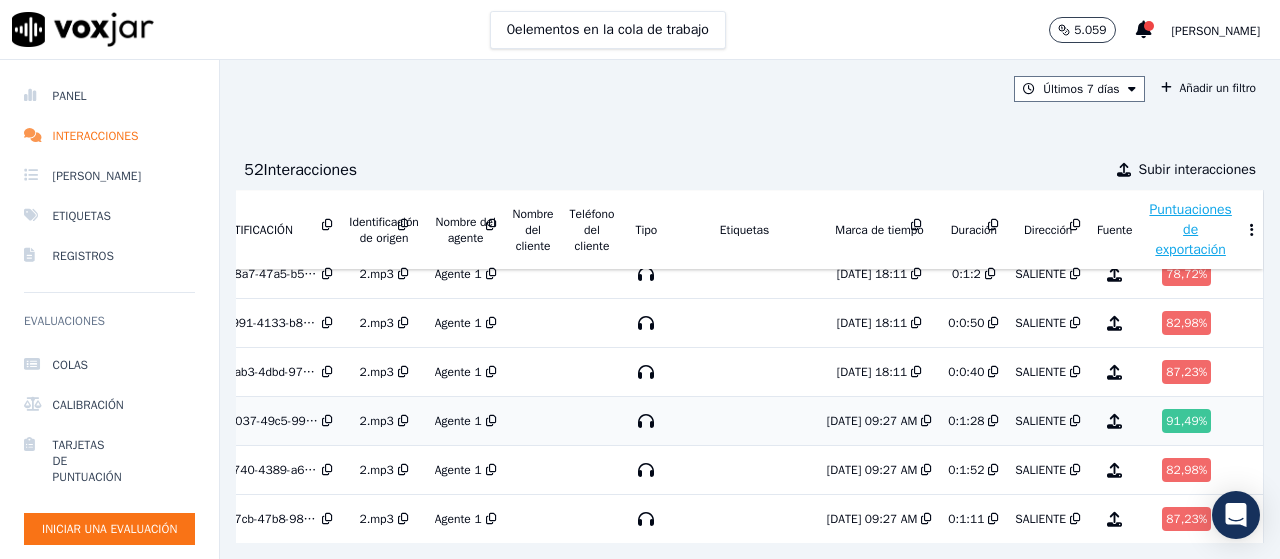 click on "0:1:28" at bounding box center (973, 421) 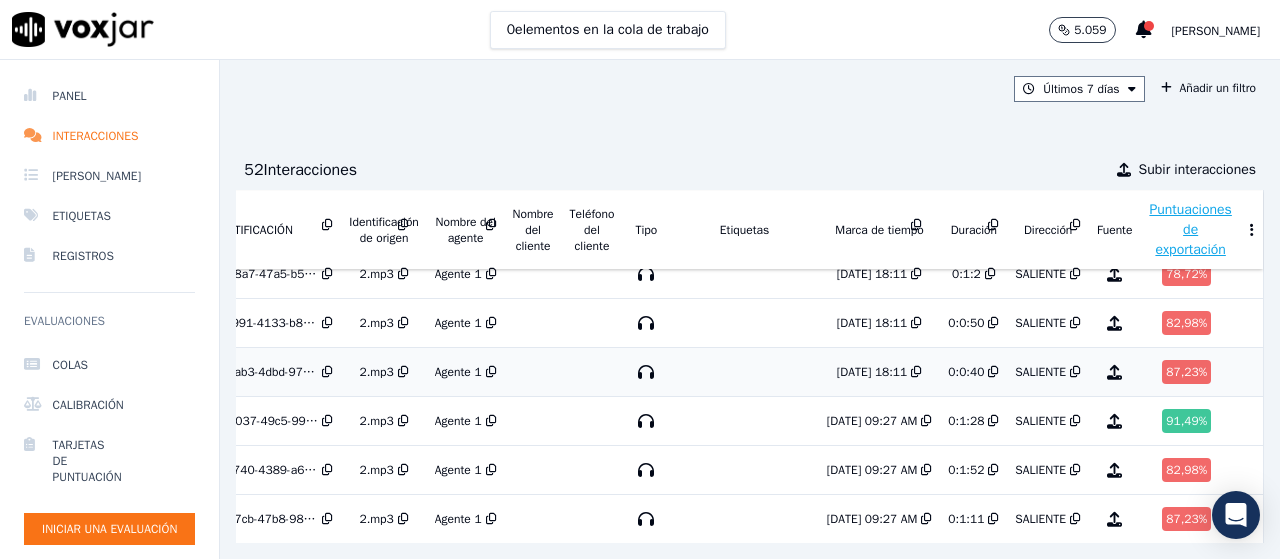 click on "87,23  %" at bounding box center [1186, 372] 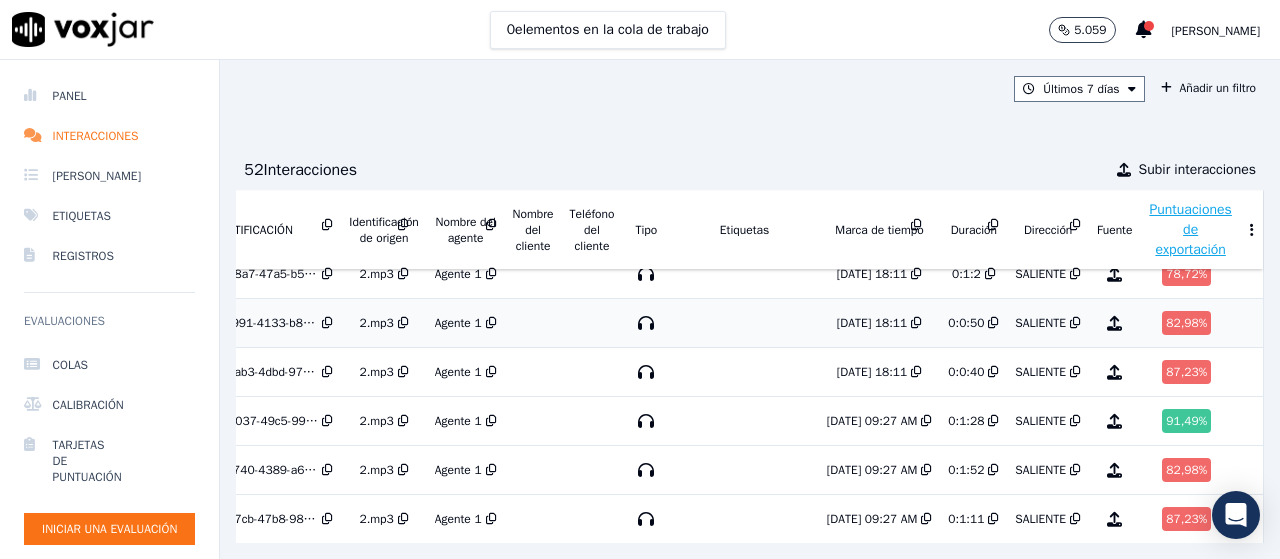 click on "82,98  %" at bounding box center [1190, 323] 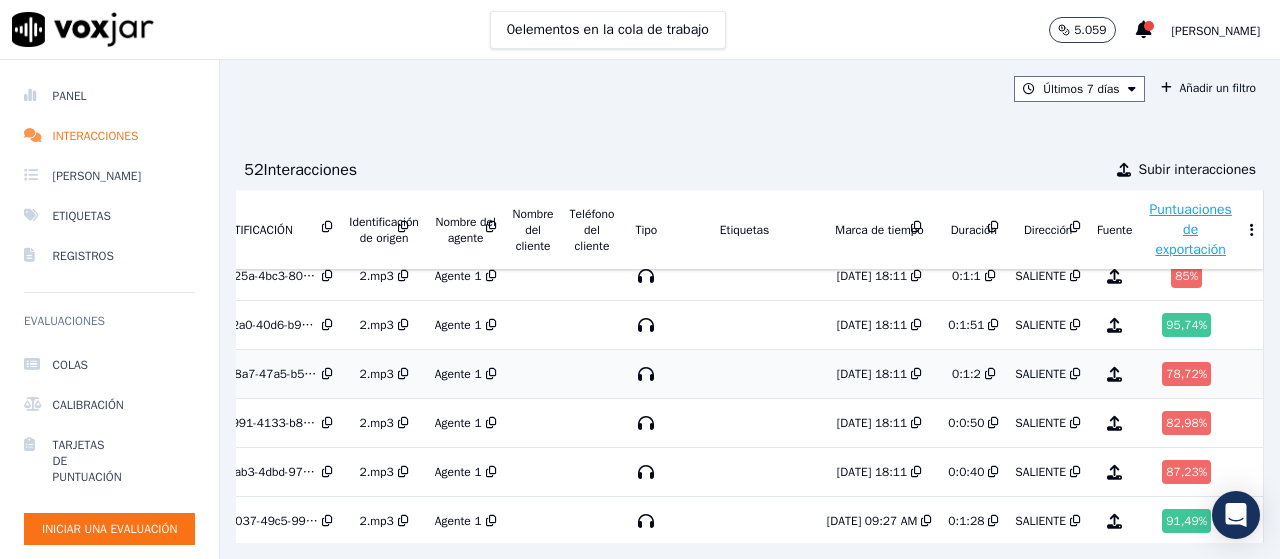 click on "78,72  %" at bounding box center (1190, 374) 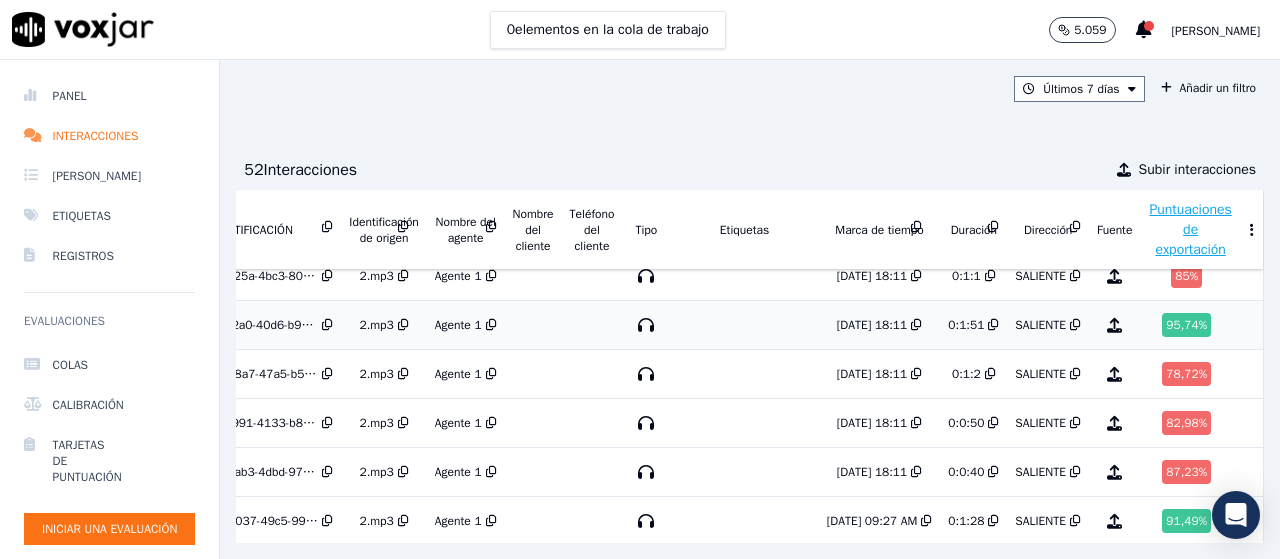 click on "95,74  %" at bounding box center (1190, 325) 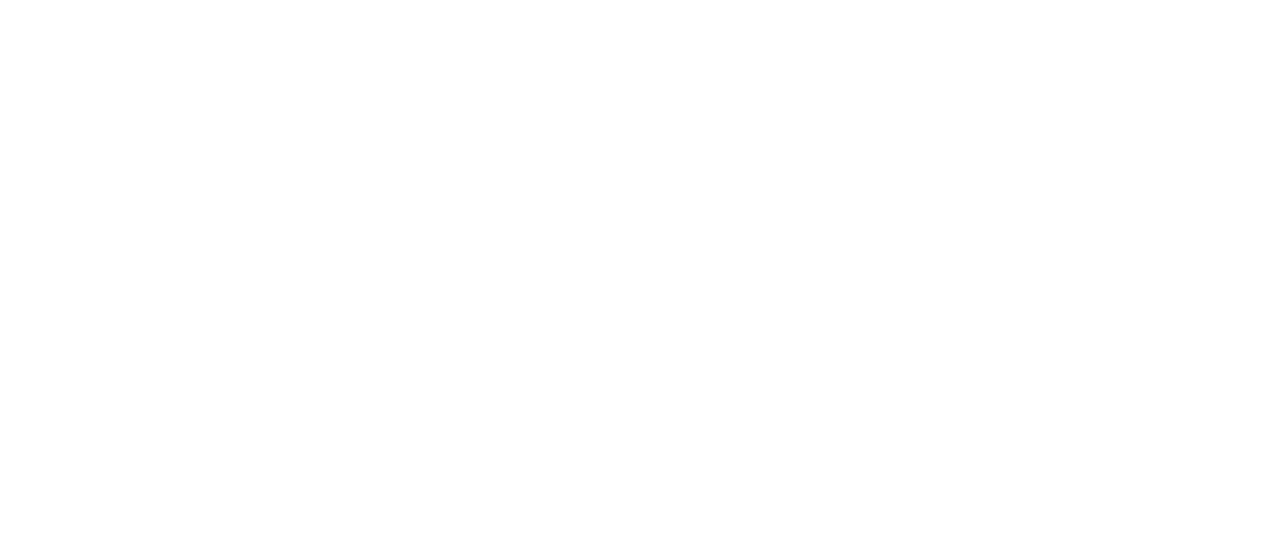 scroll, scrollTop: 0, scrollLeft: 0, axis: both 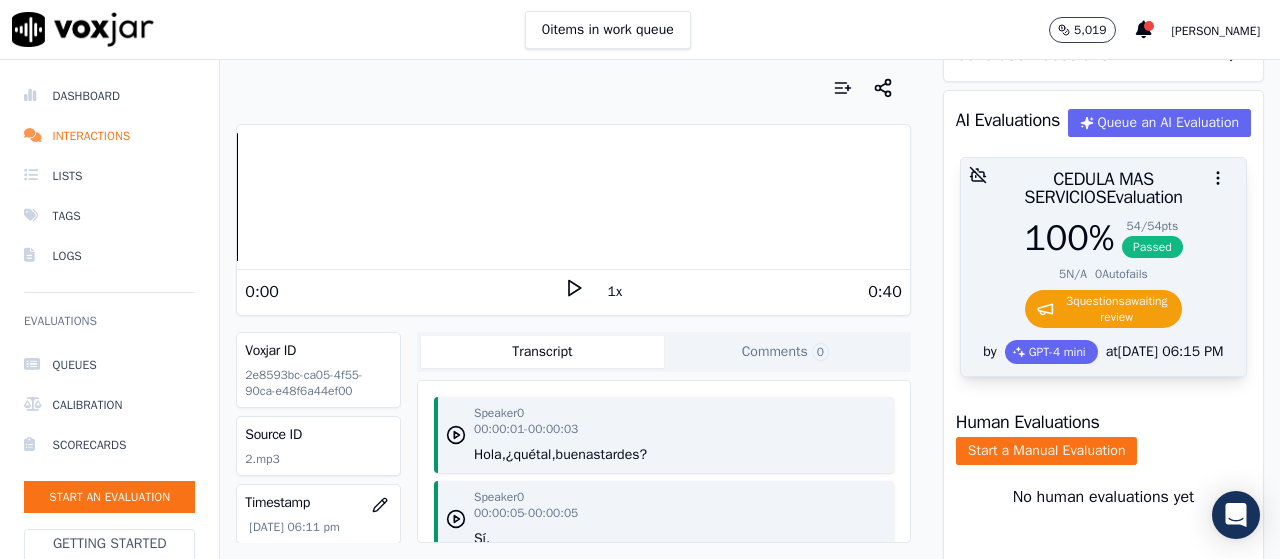click on "3  question s  awaiting review" at bounding box center (1103, 309) 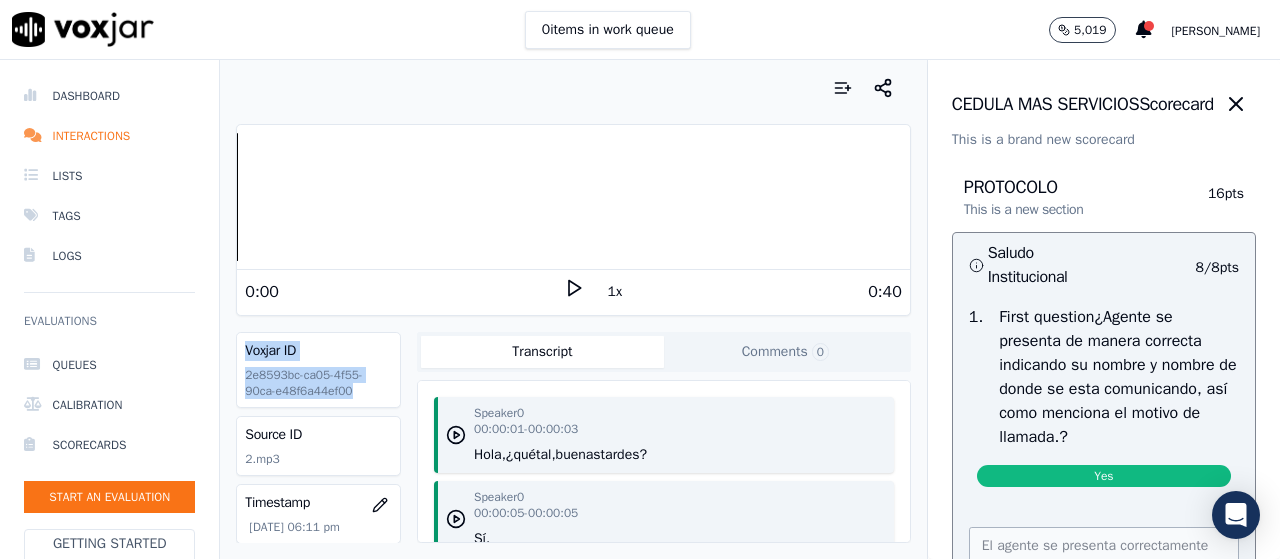 drag, startPoint x: 346, startPoint y: 389, endPoint x: 234, endPoint y: 354, distance: 117.341385 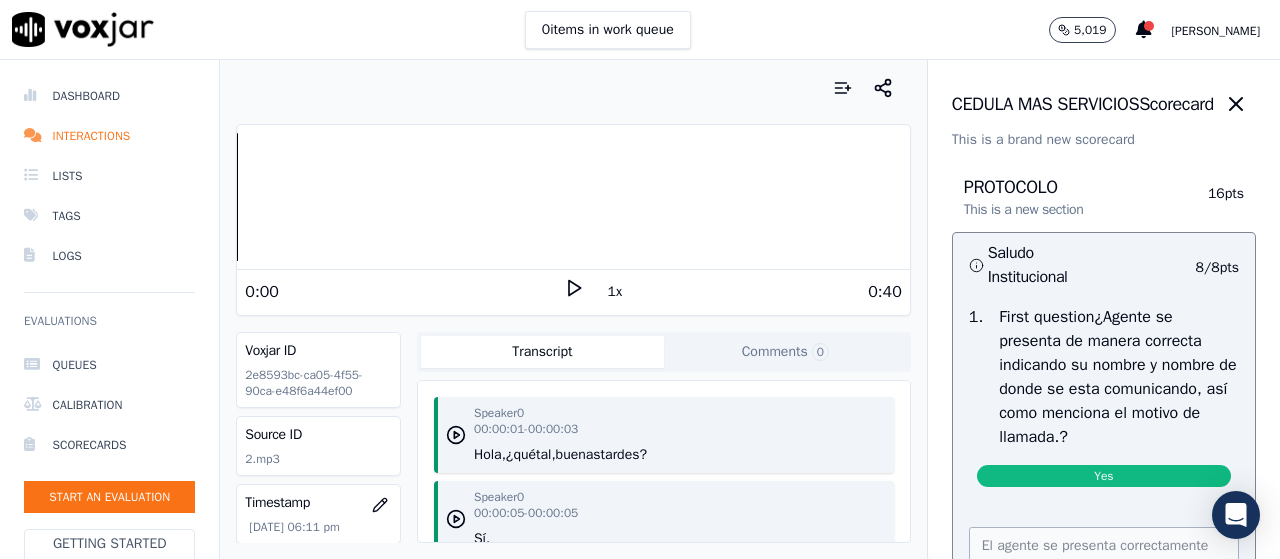 click on "Speaker  0   00:00:01  -  00:00:03    Hola,  ¿qué  tal,  buenas  tardes?" at bounding box center [664, 435] 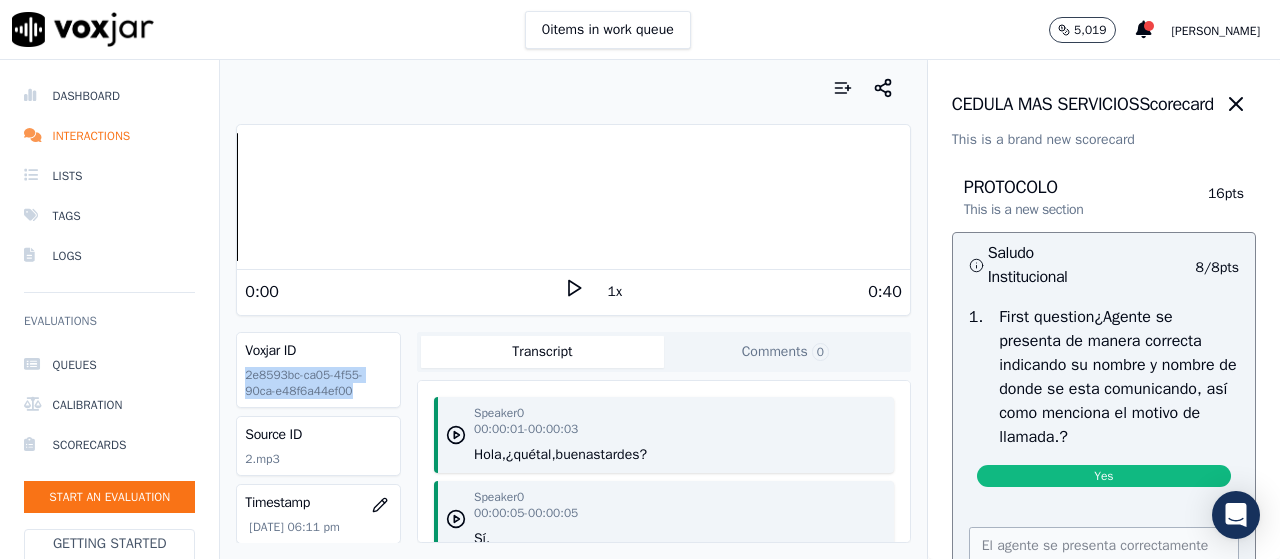 drag, startPoint x: 345, startPoint y: 395, endPoint x: 233, endPoint y: 379, distance: 113.137085 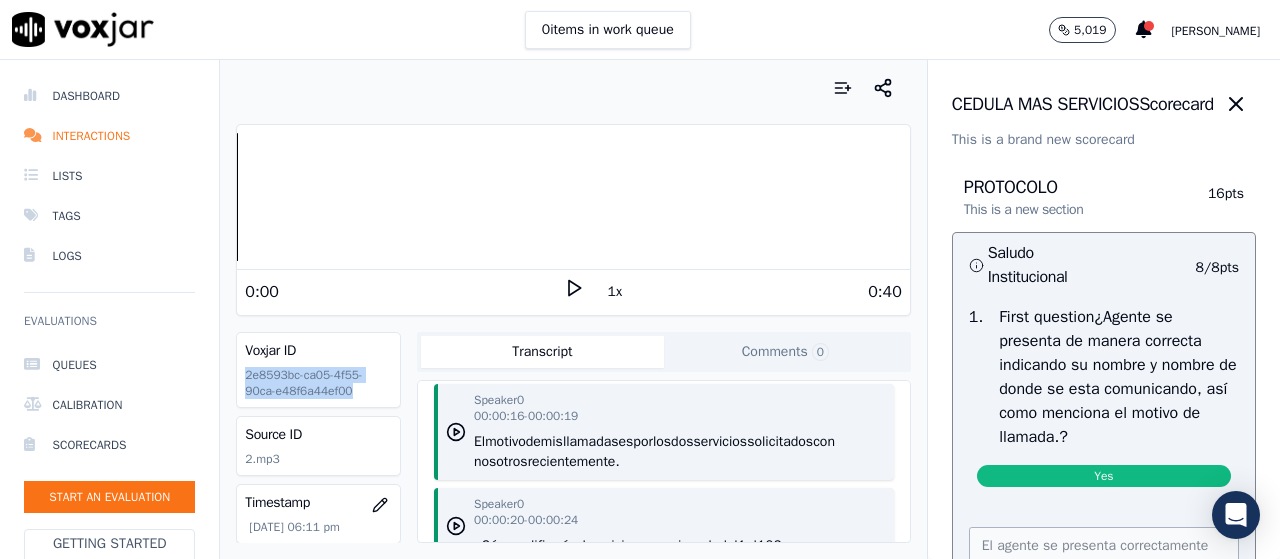 scroll, scrollTop: 600, scrollLeft: 0, axis: vertical 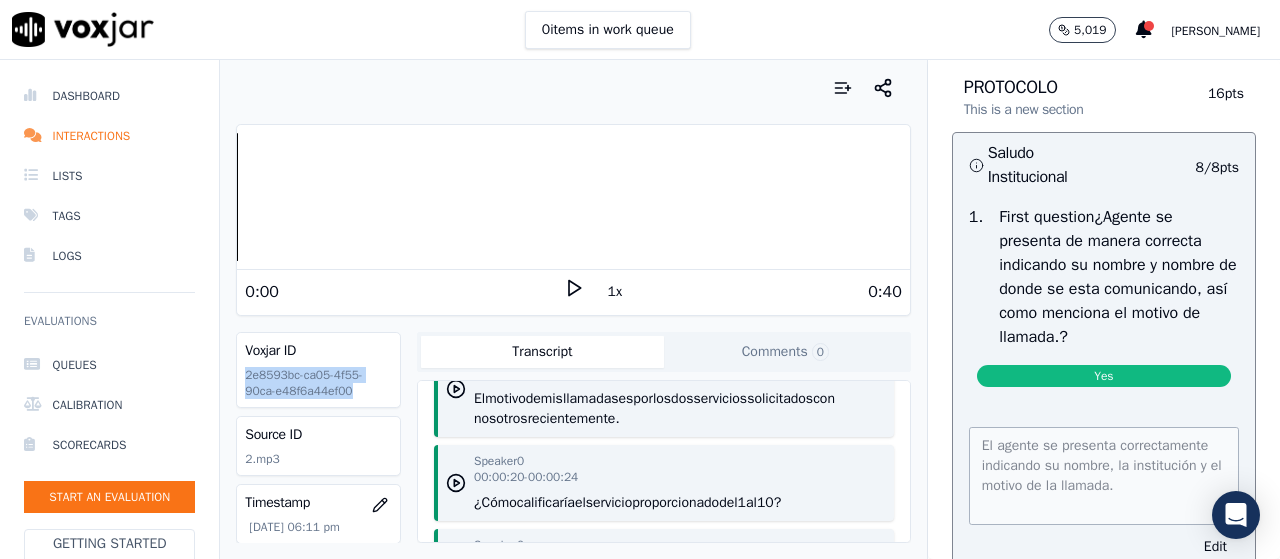 click 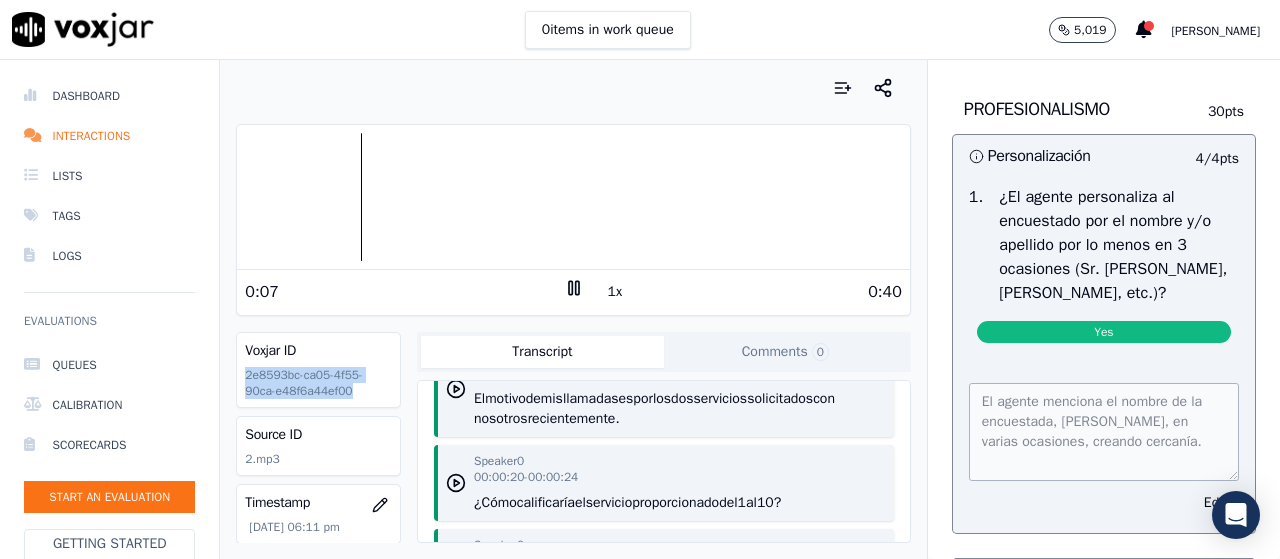 scroll, scrollTop: 1300, scrollLeft: 0, axis: vertical 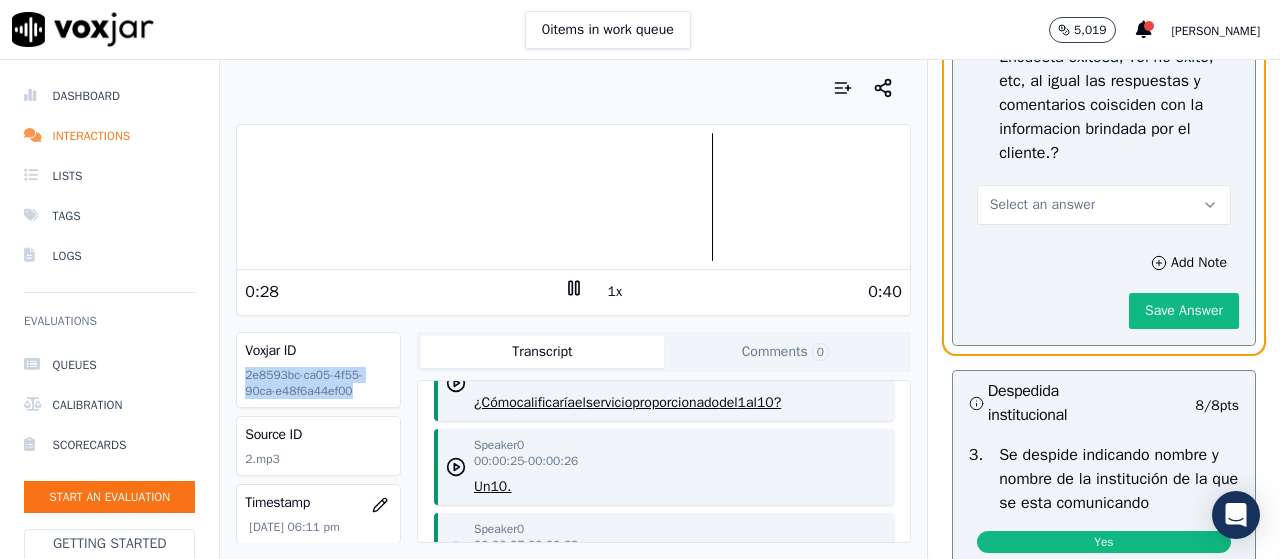 click on "Select an answer" at bounding box center [1042, 205] 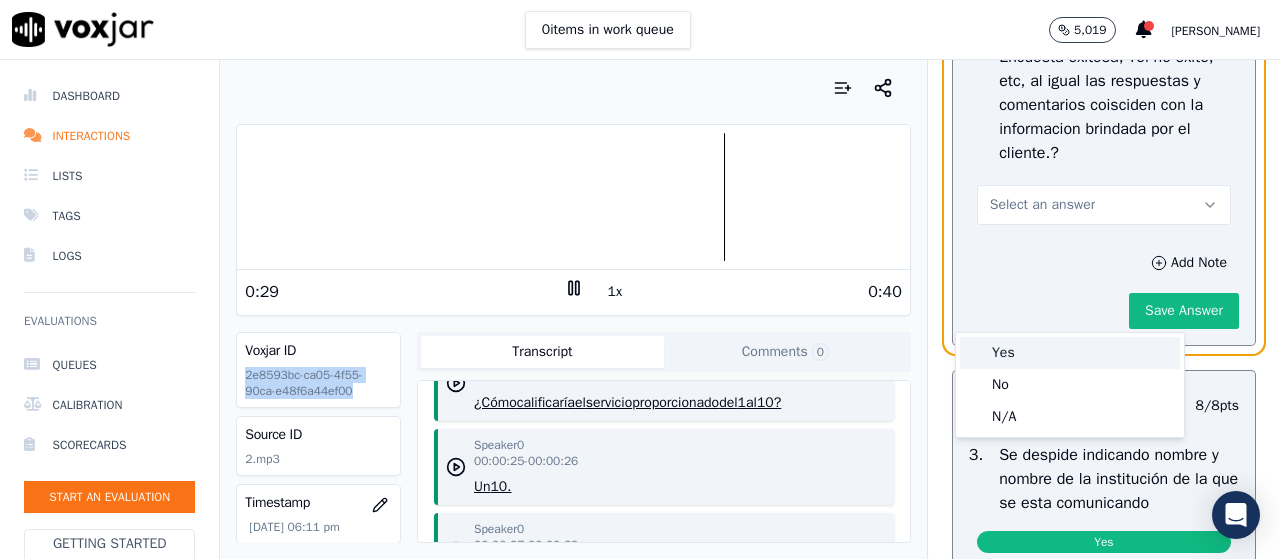 click on "Yes" at bounding box center [1070, 353] 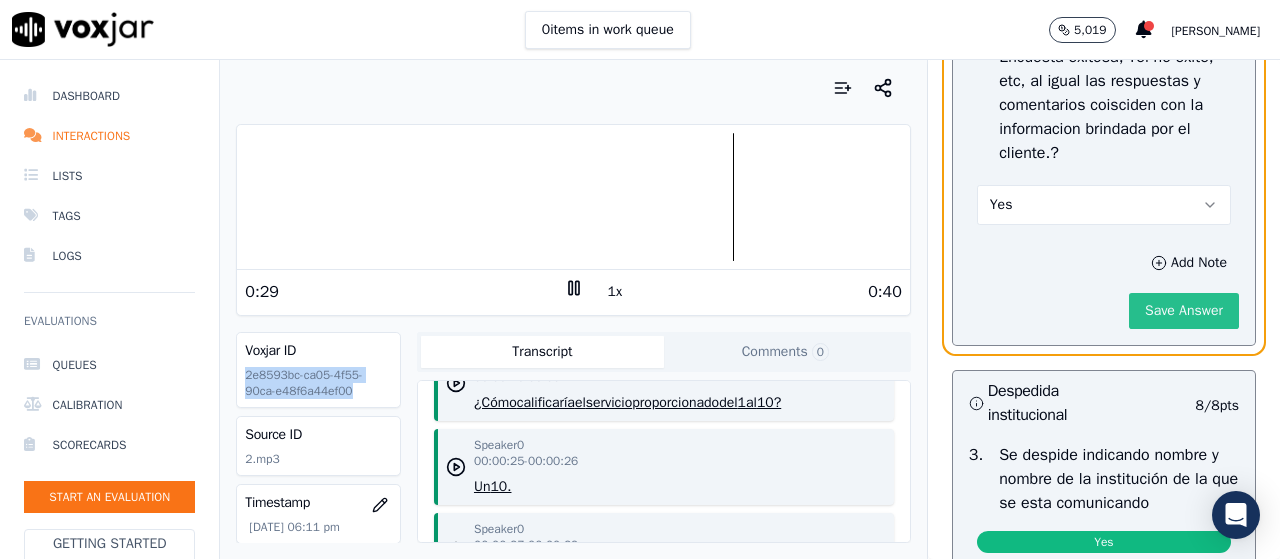 click on "Save Answer" at bounding box center [1184, 311] 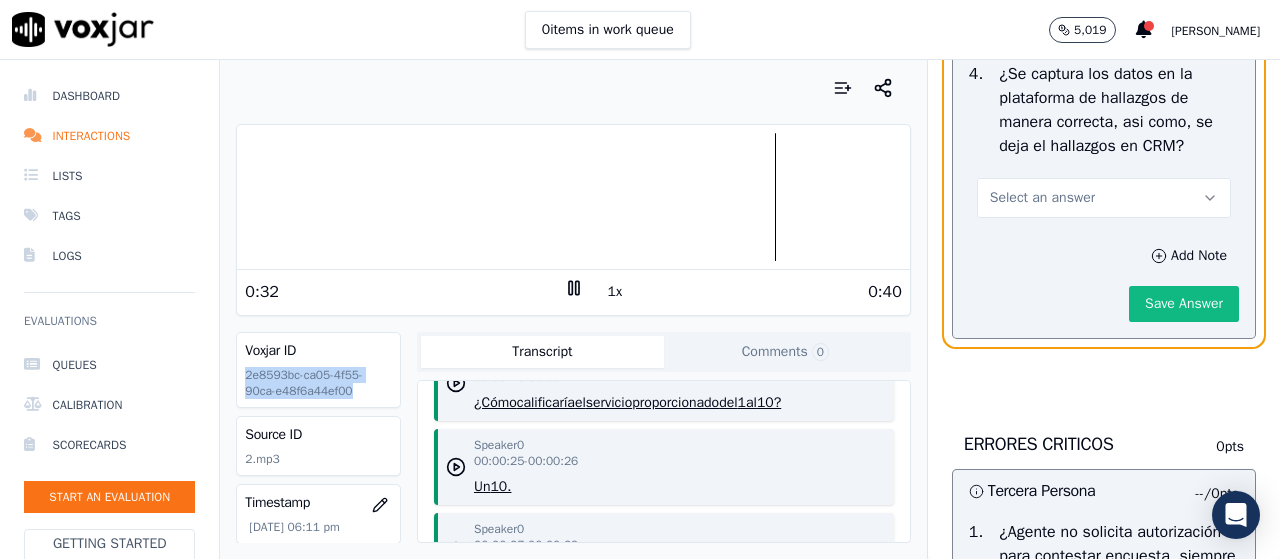 scroll, scrollTop: 4900, scrollLeft: 0, axis: vertical 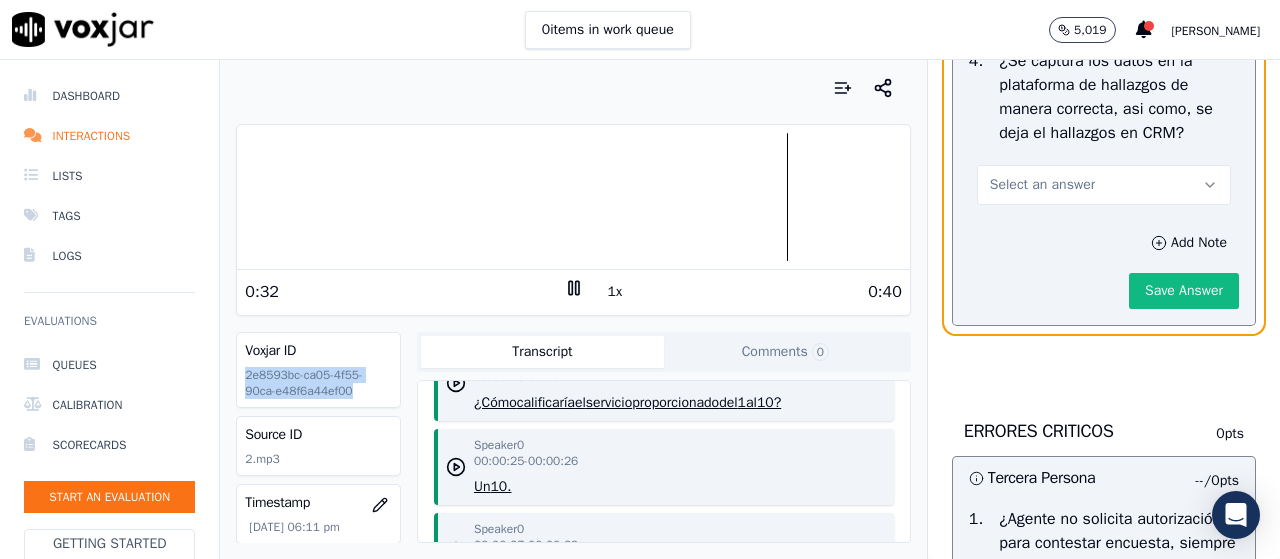 click on "Select an answer" at bounding box center (1104, 185) 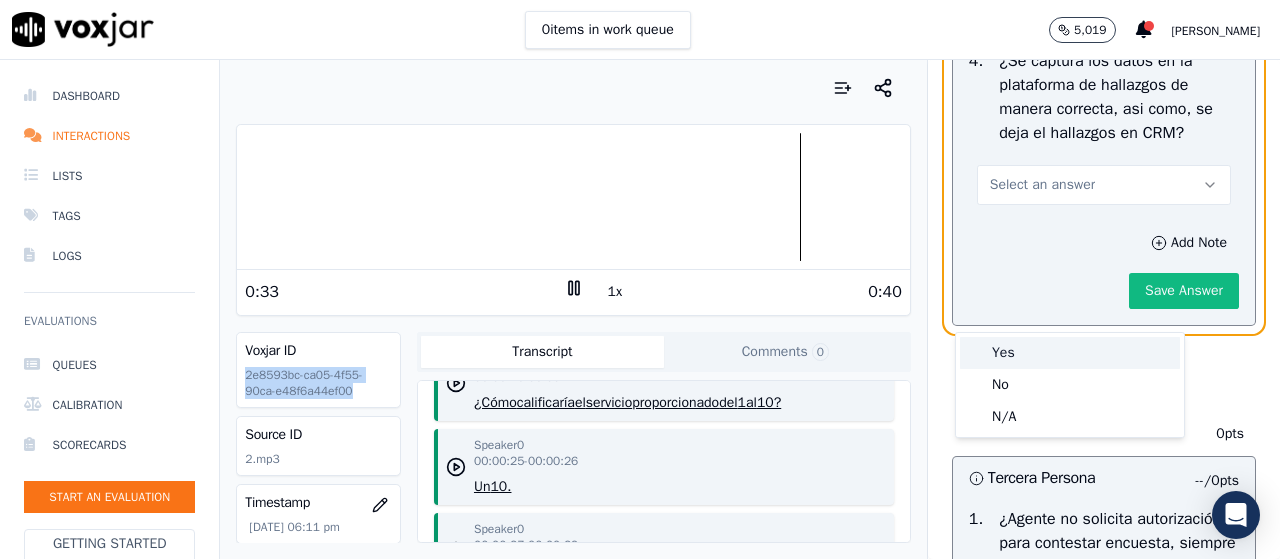 click on "Yes" at bounding box center [1070, 353] 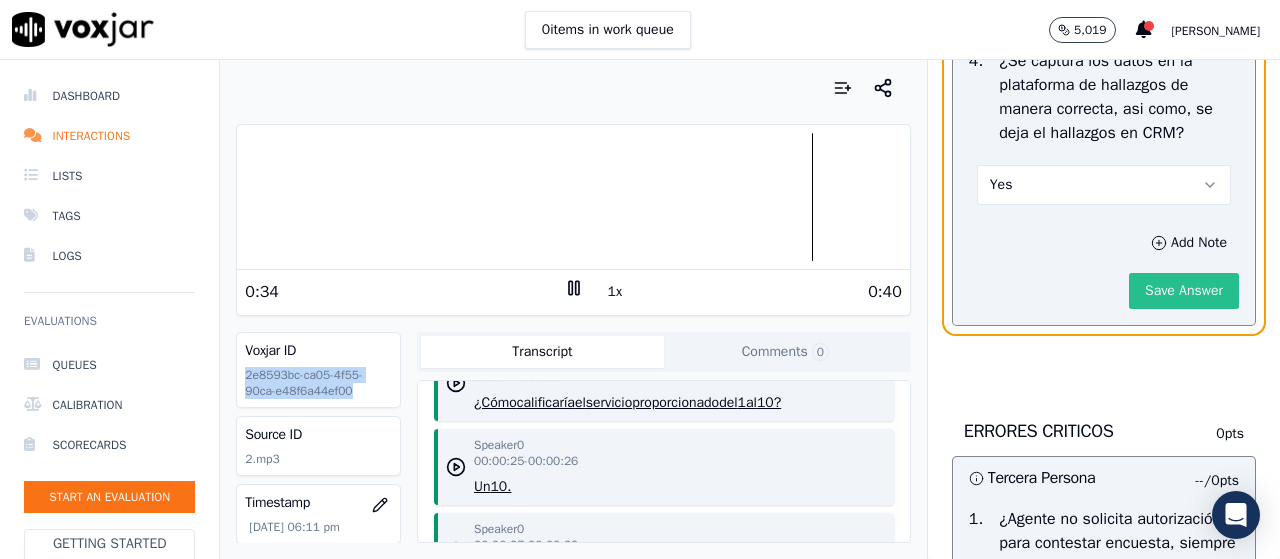click on "Save Answer" at bounding box center [1184, 291] 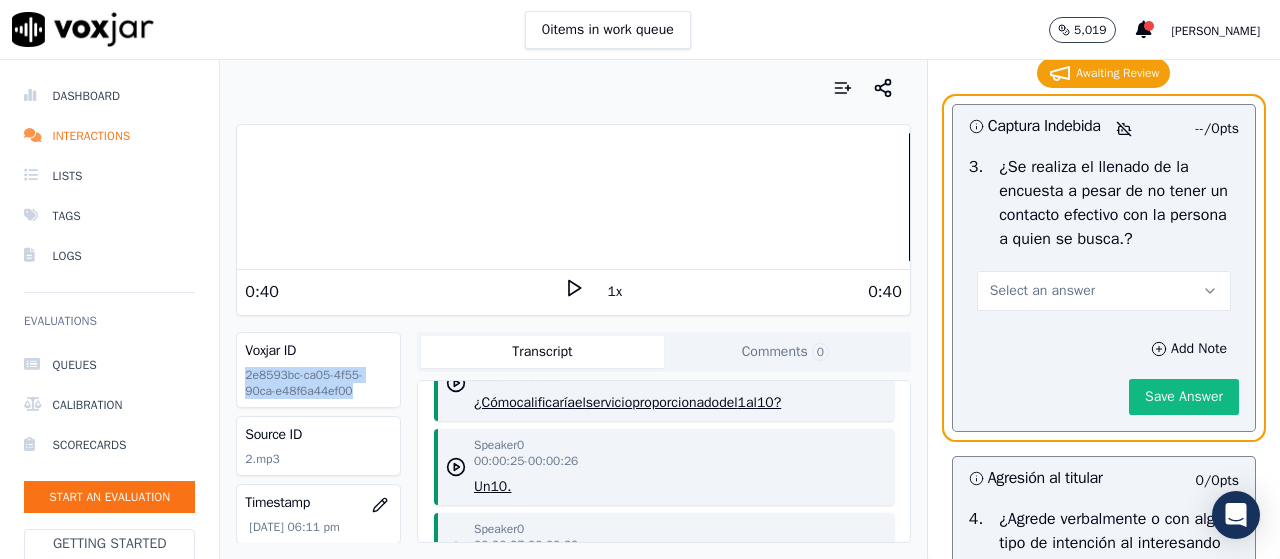 scroll, scrollTop: 6109, scrollLeft: 0, axis: vertical 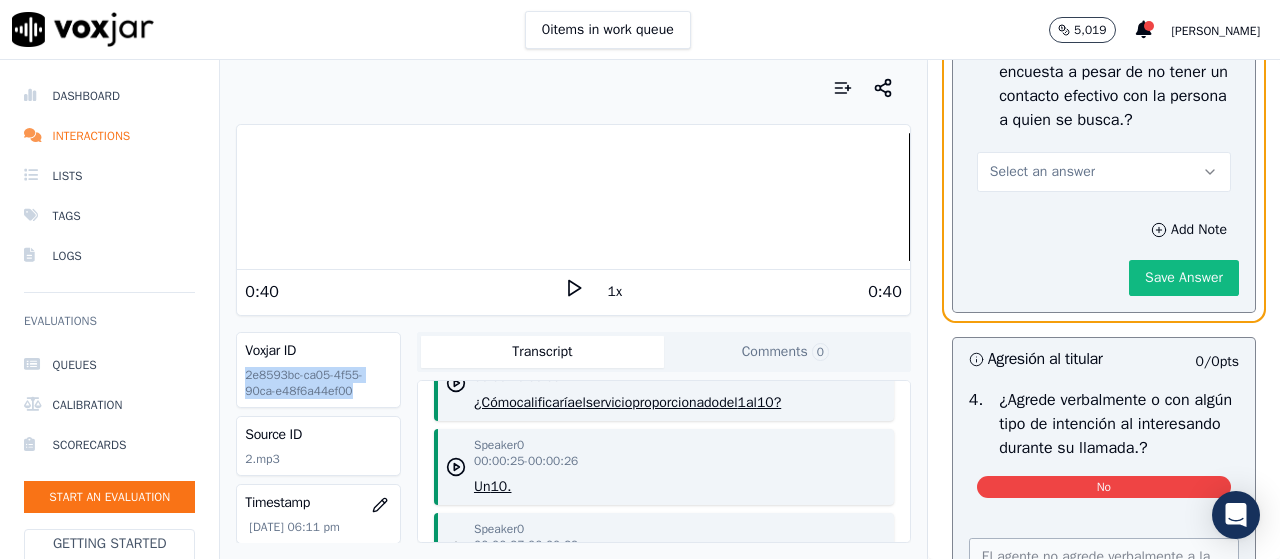 click on "Select an answer" at bounding box center (1104, 172) 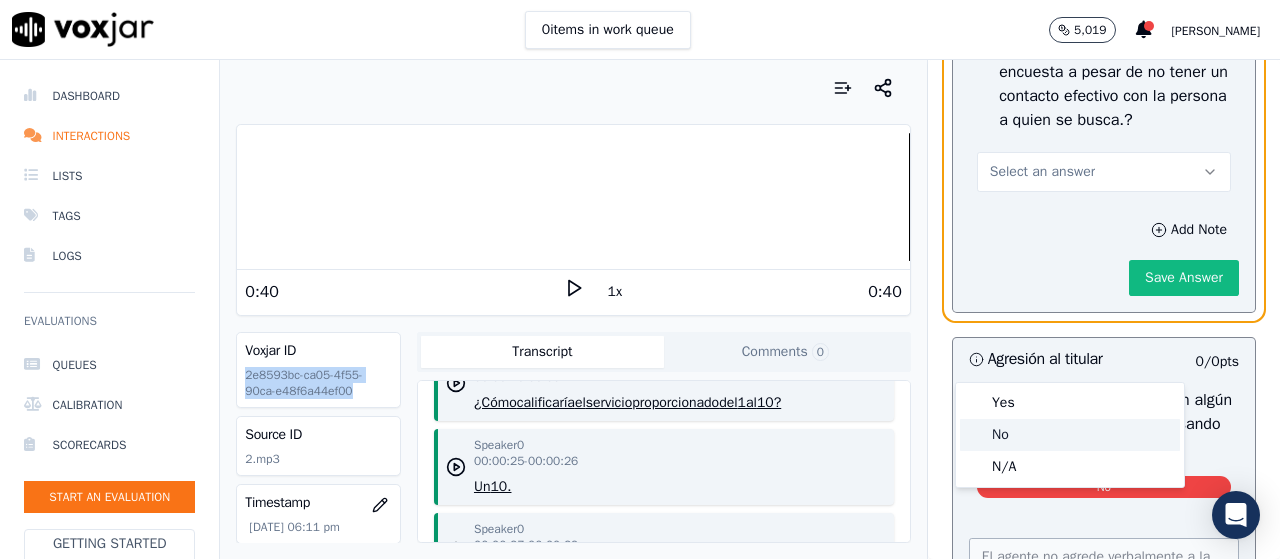 click on "No" 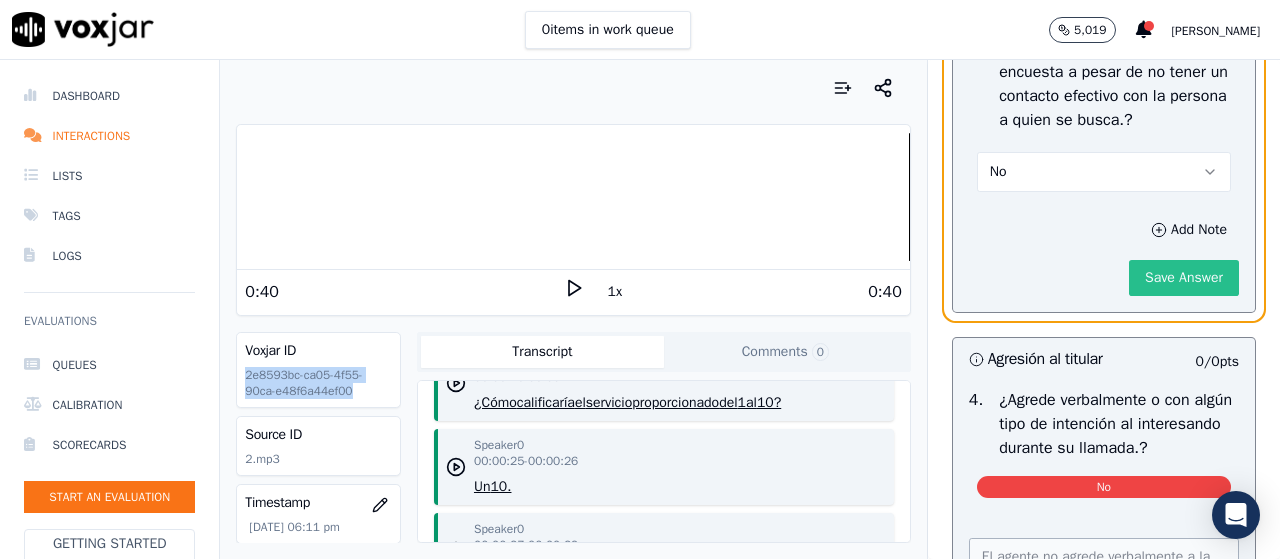 click on "Save Answer" at bounding box center [1184, 278] 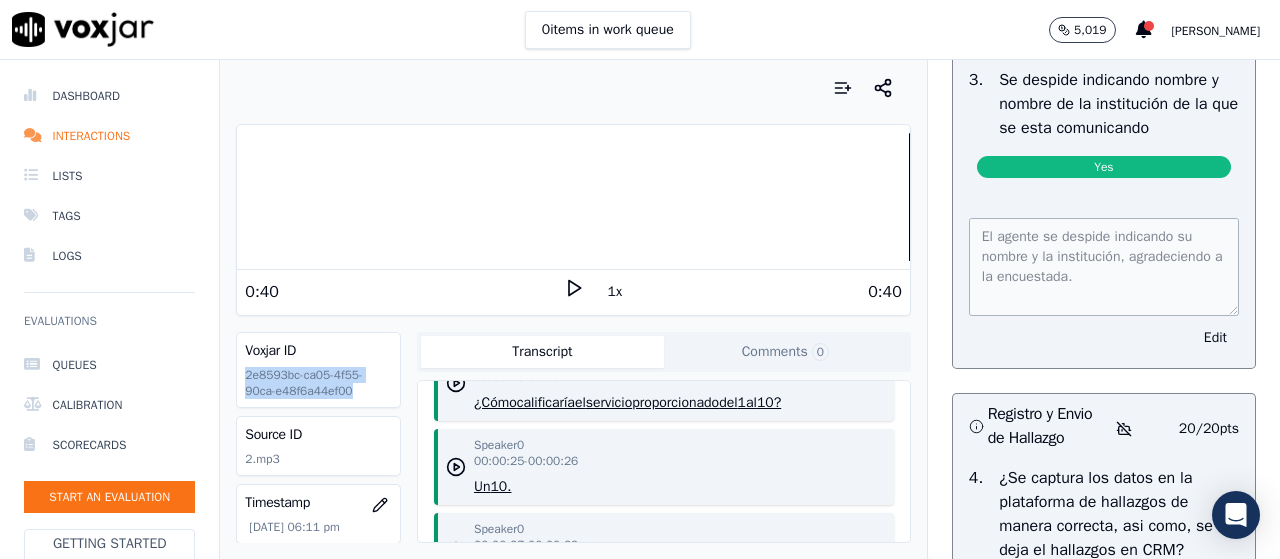 scroll, scrollTop: 4409, scrollLeft: 0, axis: vertical 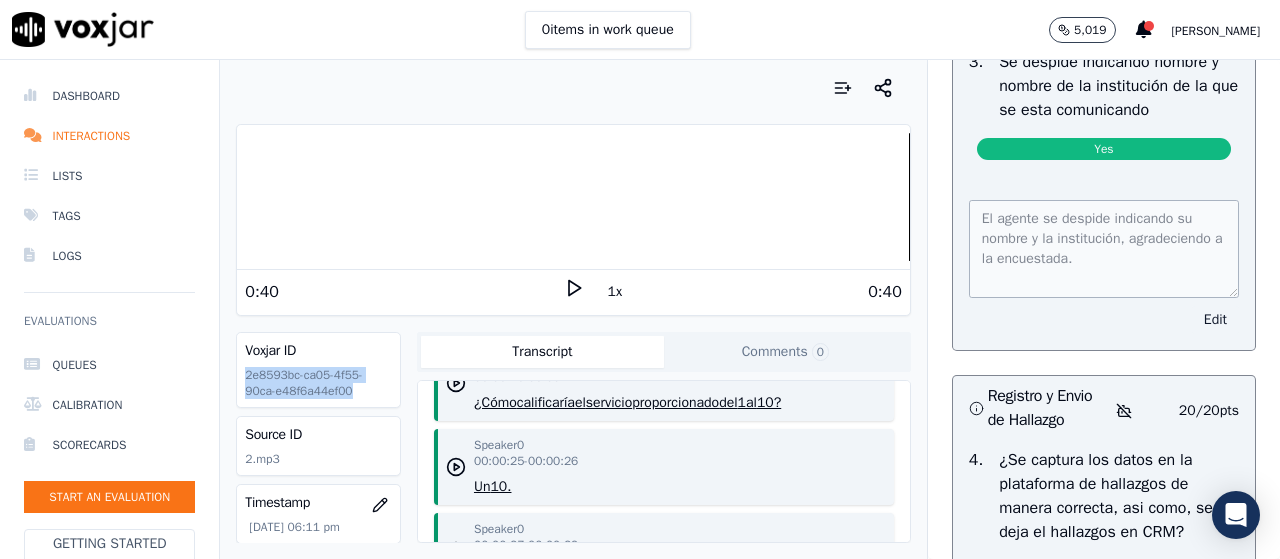 click on "Edit" at bounding box center [1215, 320] 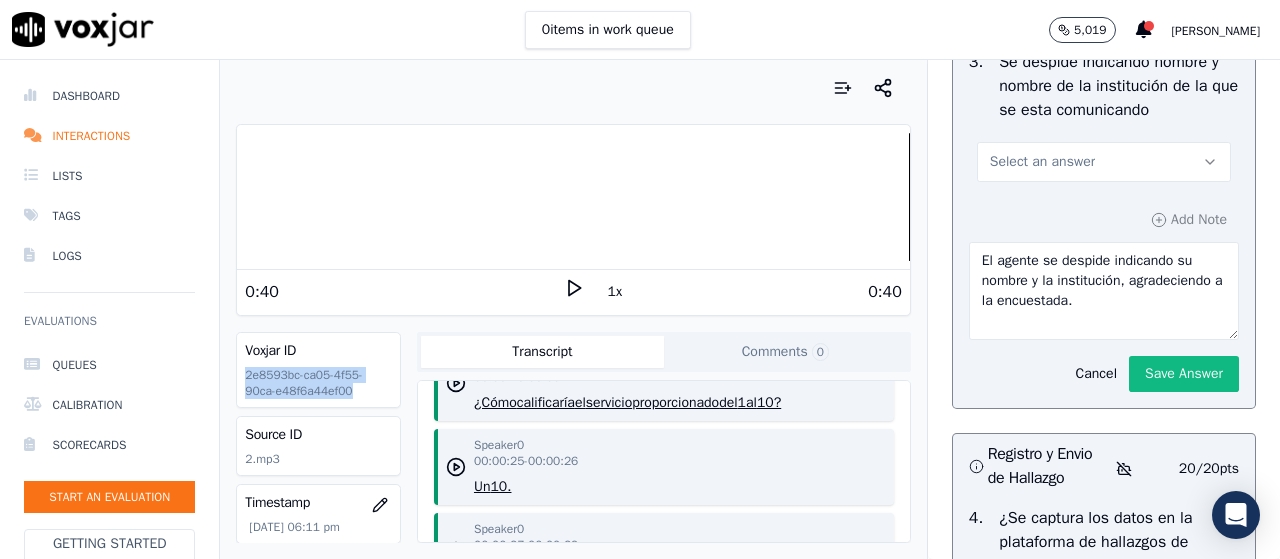 click on "Select an answer" at bounding box center (1042, 162) 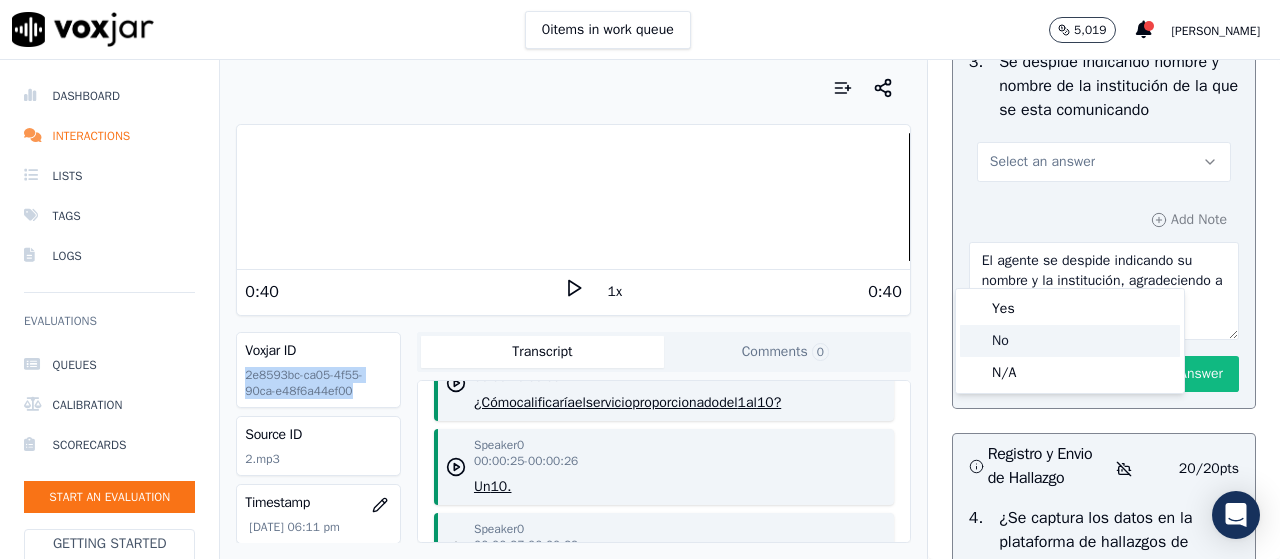 click on "No" 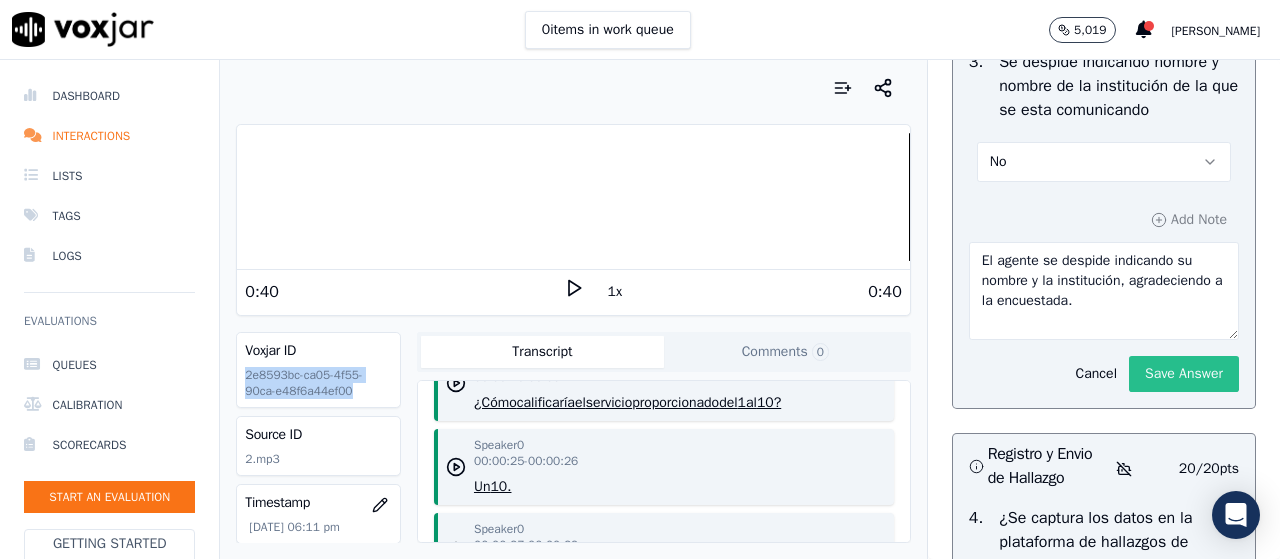 click on "Save Answer" 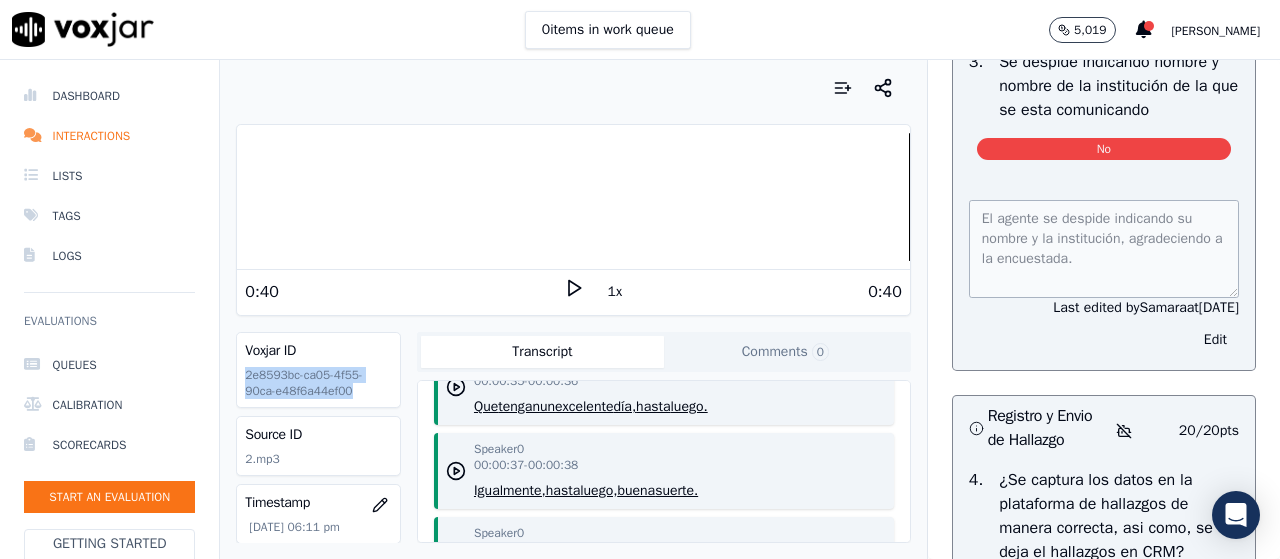 scroll, scrollTop: 1075, scrollLeft: 0, axis: vertical 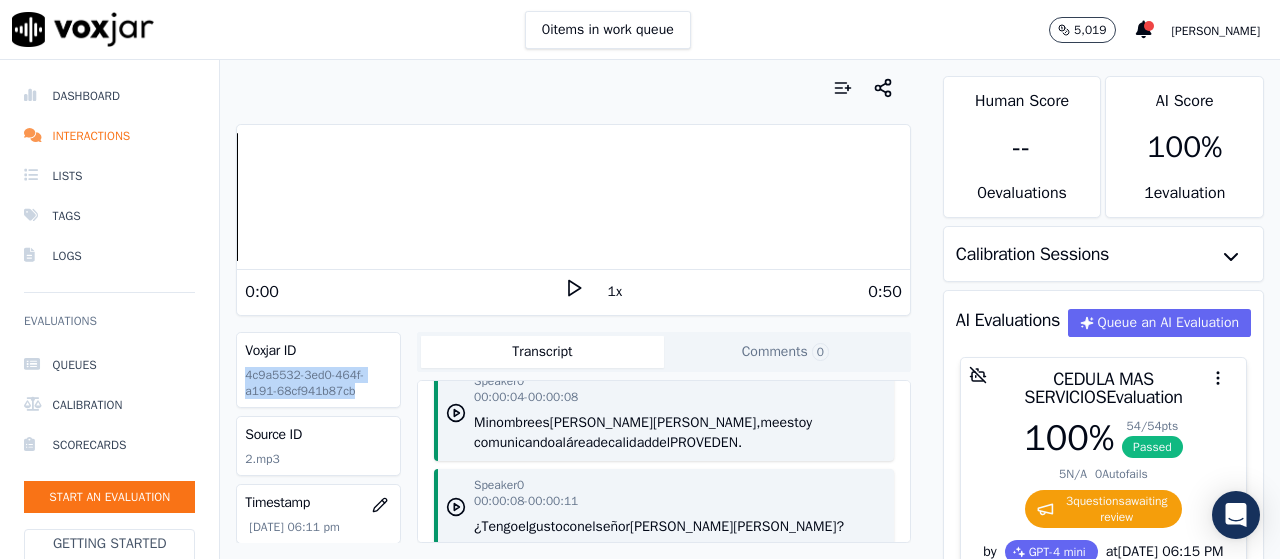 drag, startPoint x: 349, startPoint y: 393, endPoint x: 244, endPoint y: 376, distance: 106.36729 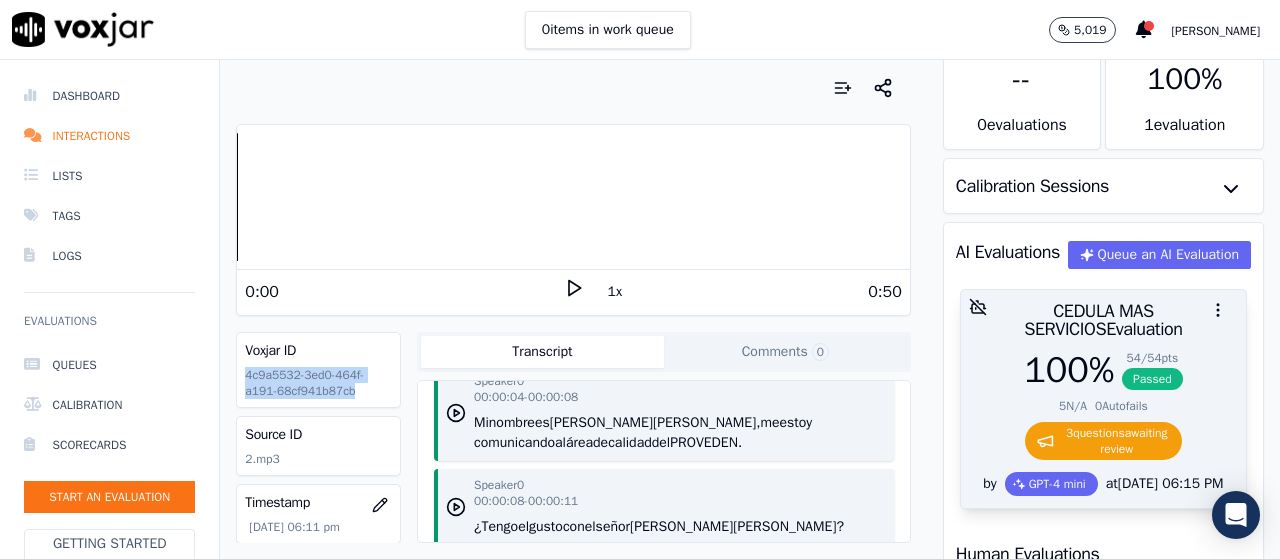scroll, scrollTop: 100, scrollLeft: 0, axis: vertical 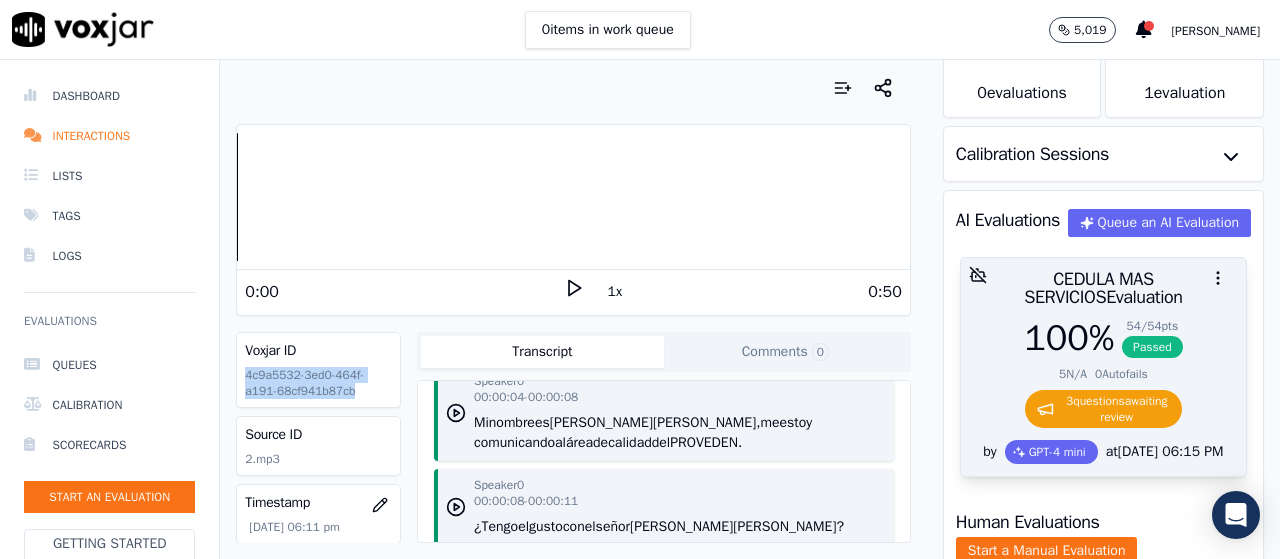 click on "3  question s  awaiting review" at bounding box center [1103, 409] 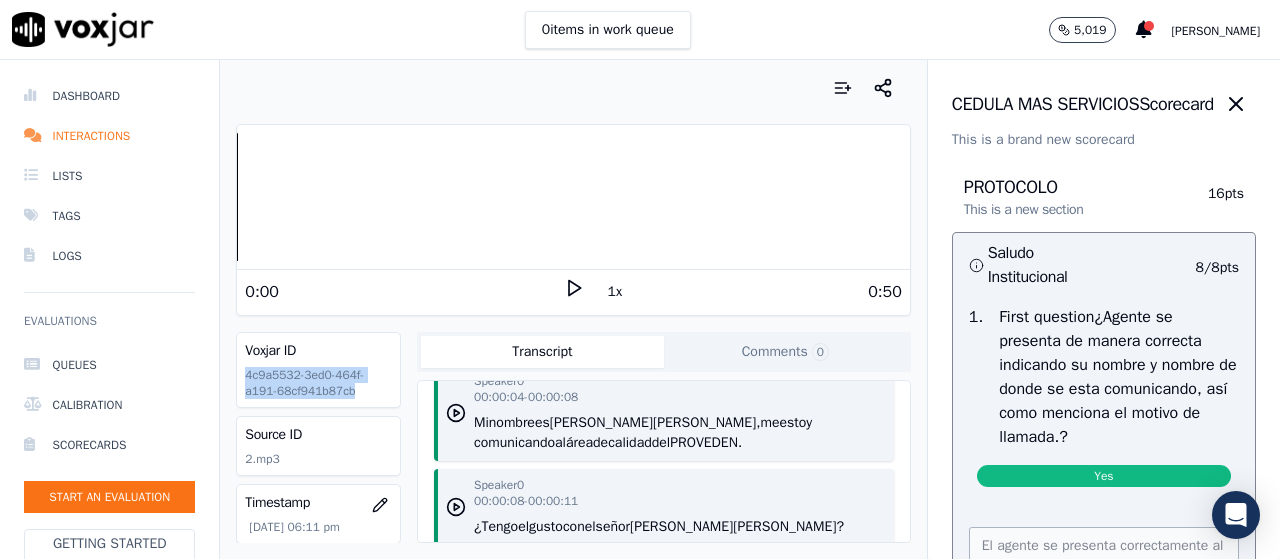 click 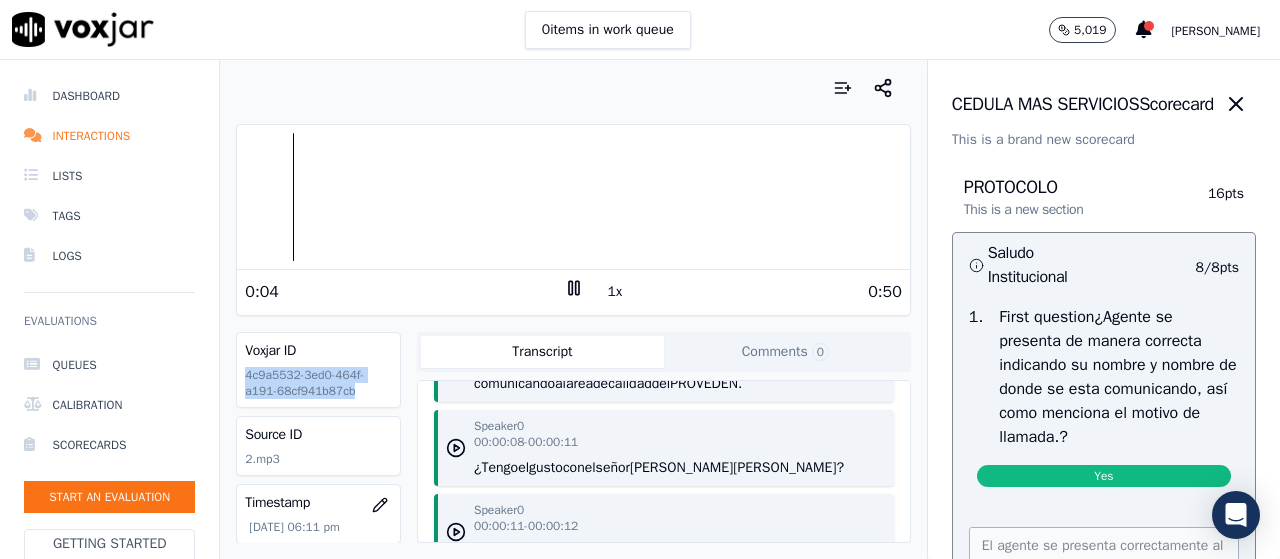 scroll, scrollTop: 300, scrollLeft: 0, axis: vertical 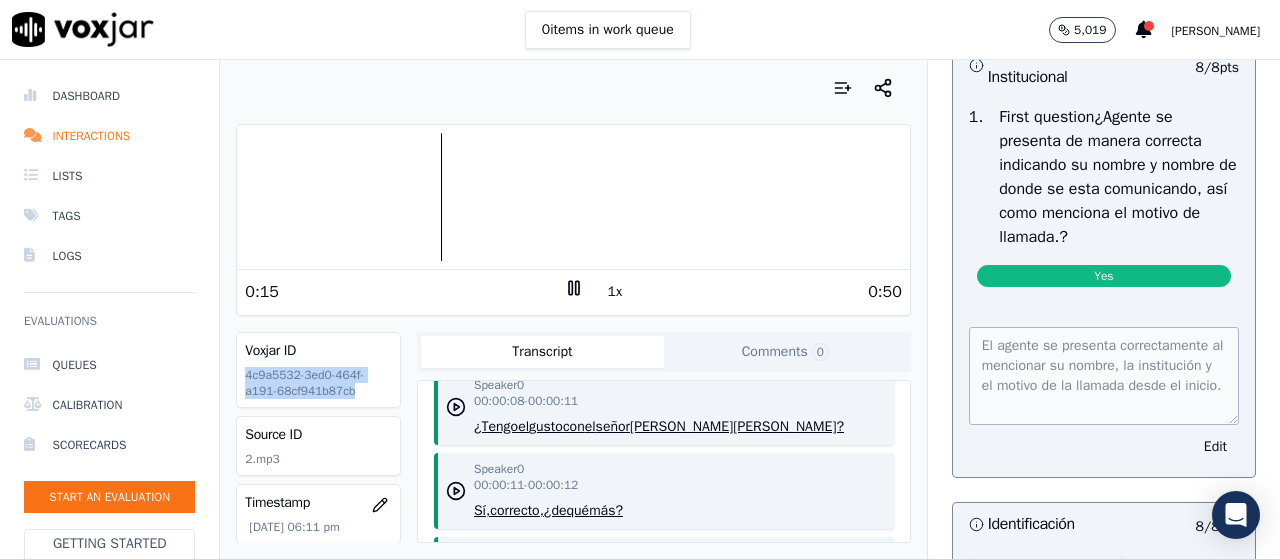 copy on "4c9a5532-3ed0-464f-a191-68cf941b87cb" 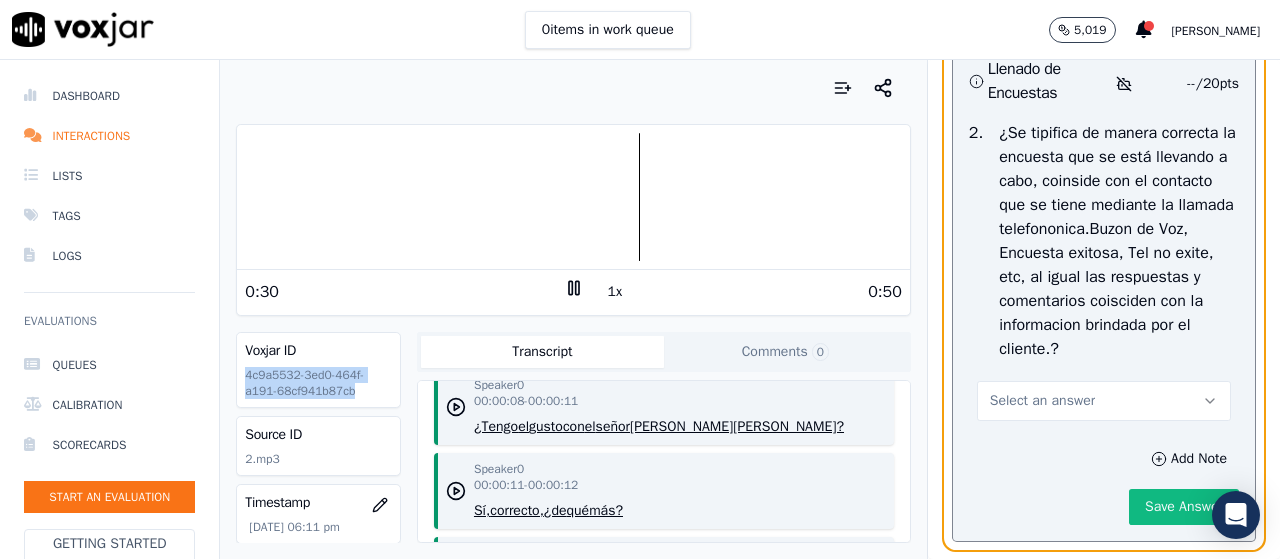 scroll, scrollTop: 4000, scrollLeft: 0, axis: vertical 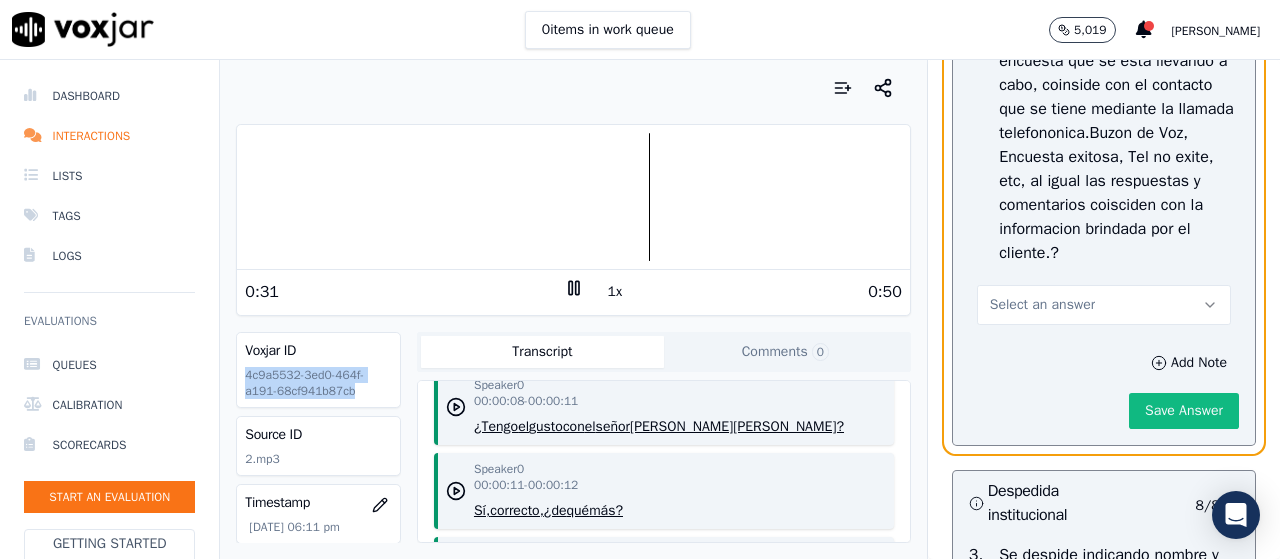 click on "Select an answer" at bounding box center (1104, 305) 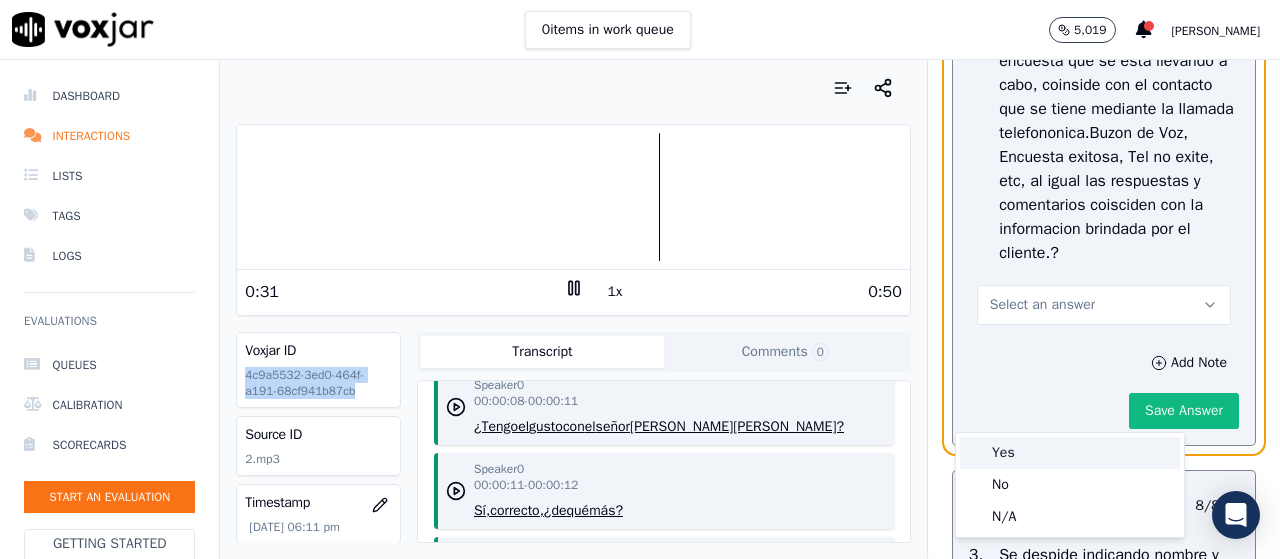 click on "Yes" at bounding box center (1070, 453) 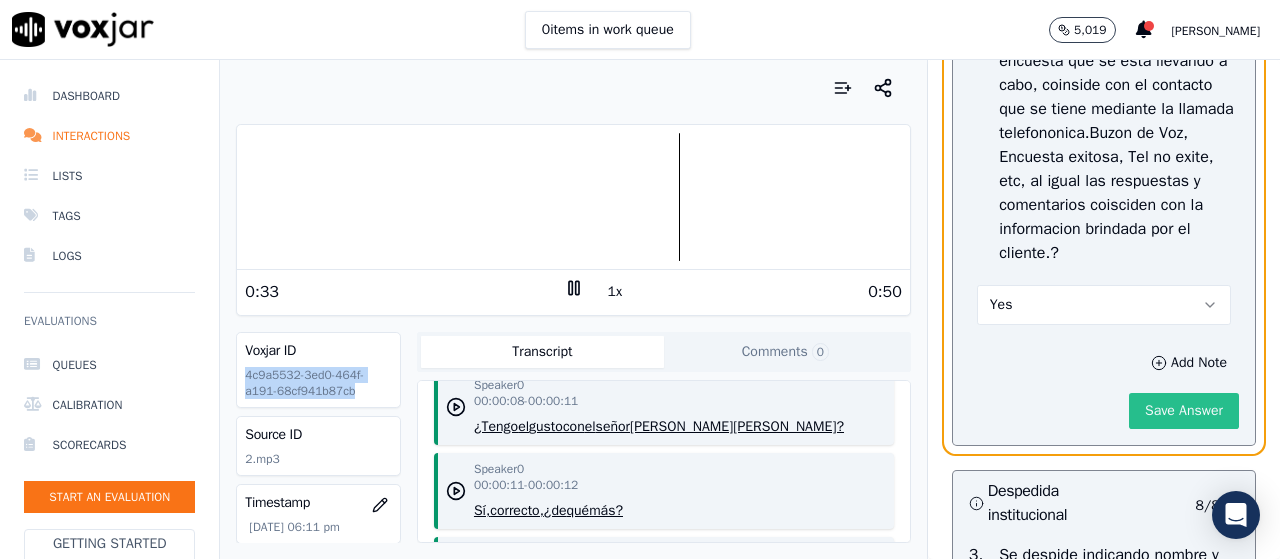 click on "Save Answer" at bounding box center (1184, 411) 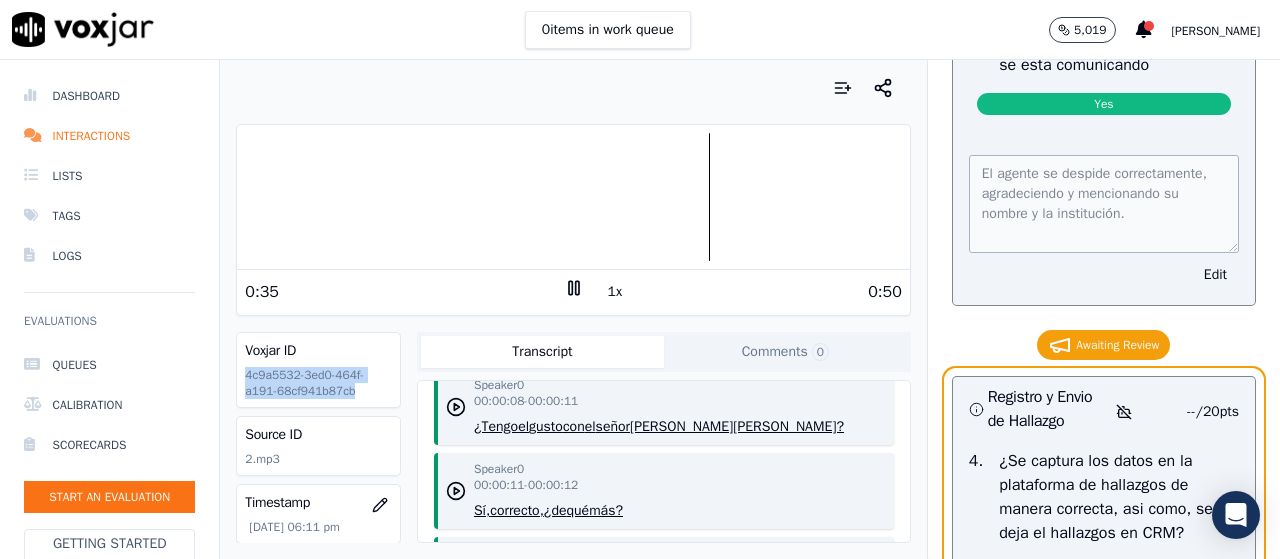 scroll, scrollTop: 4400, scrollLeft: 0, axis: vertical 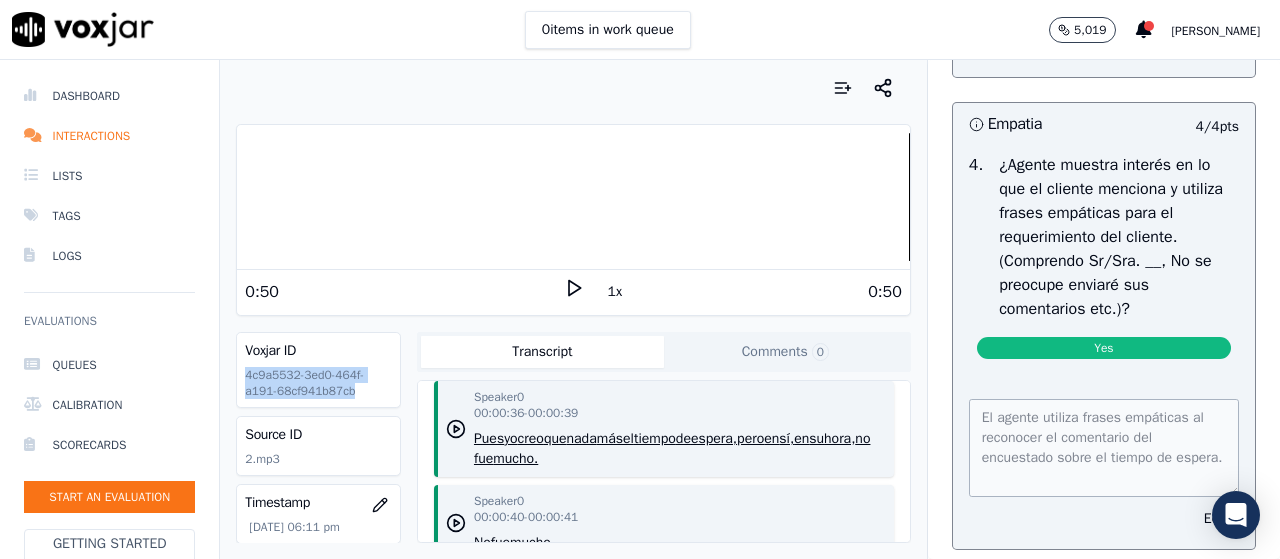 click at bounding box center (573, 197) 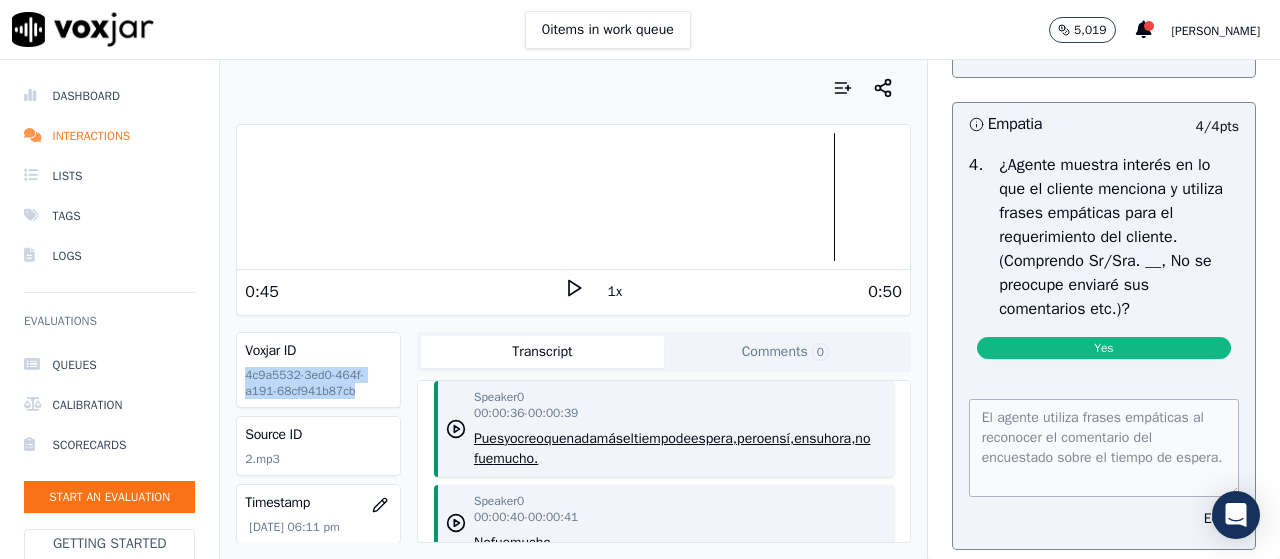 click 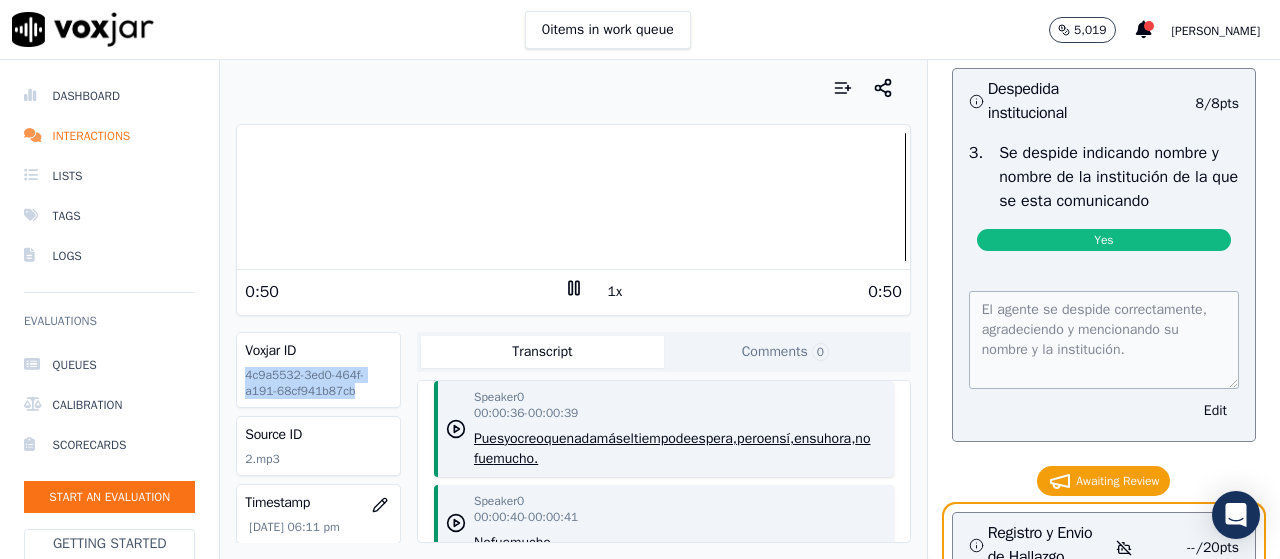 scroll, scrollTop: 4454, scrollLeft: 0, axis: vertical 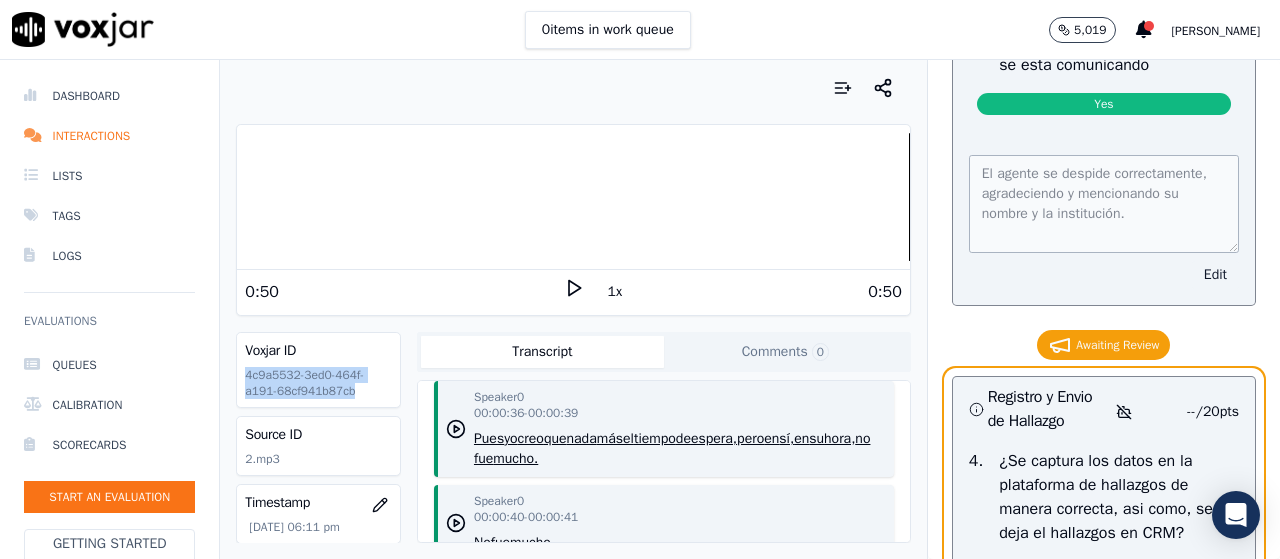 click on "Edit" at bounding box center (1215, 275) 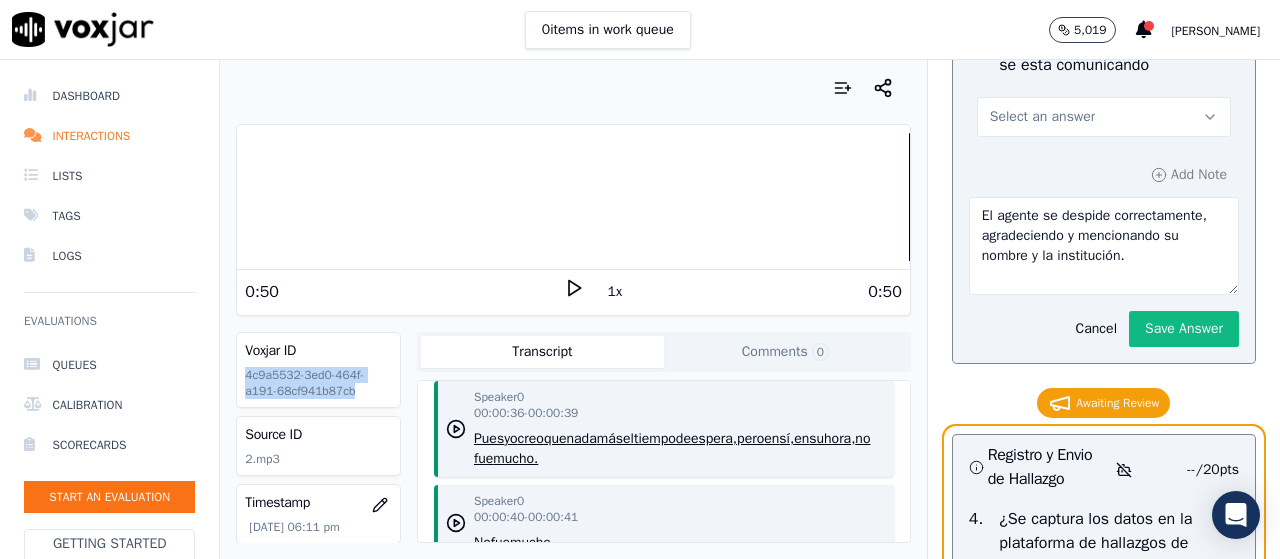 click on "Select an answer" at bounding box center (1042, 117) 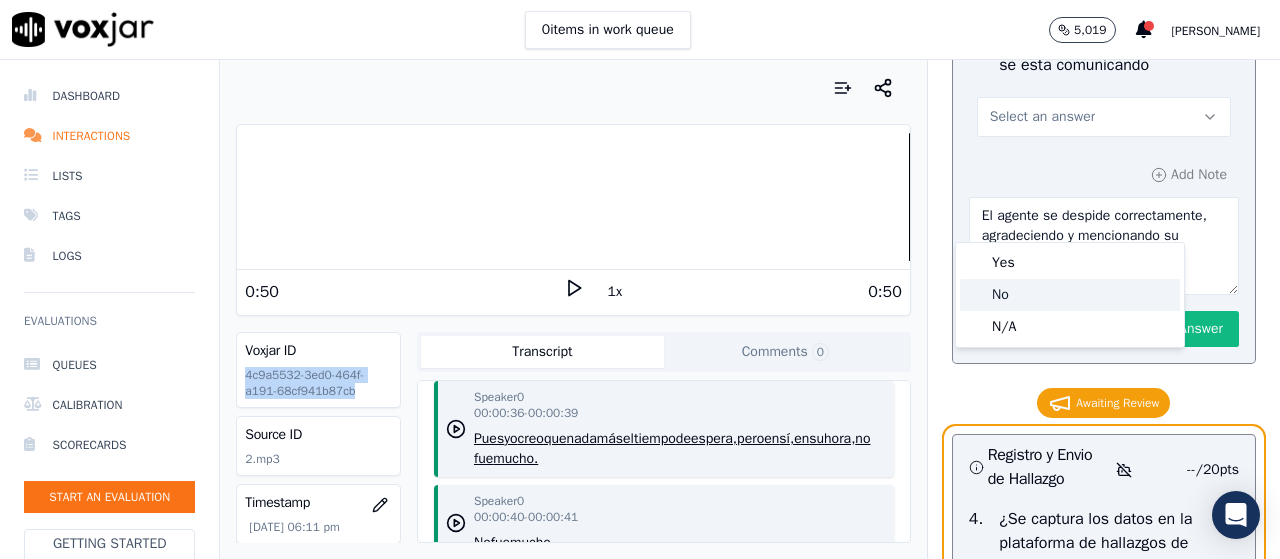 click on "No" 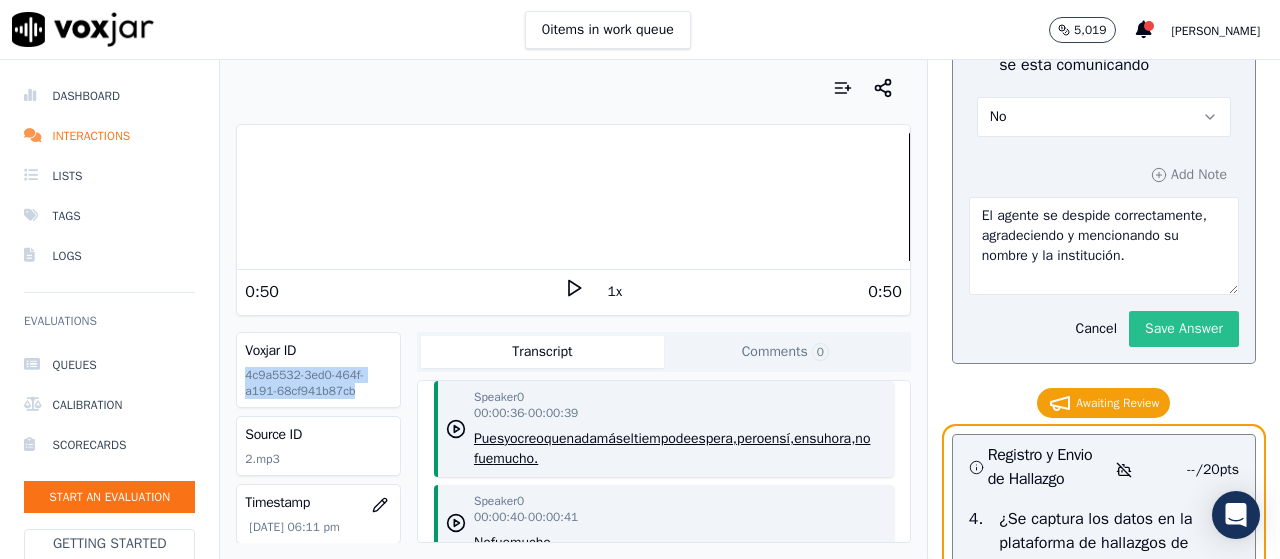 click on "Save Answer" 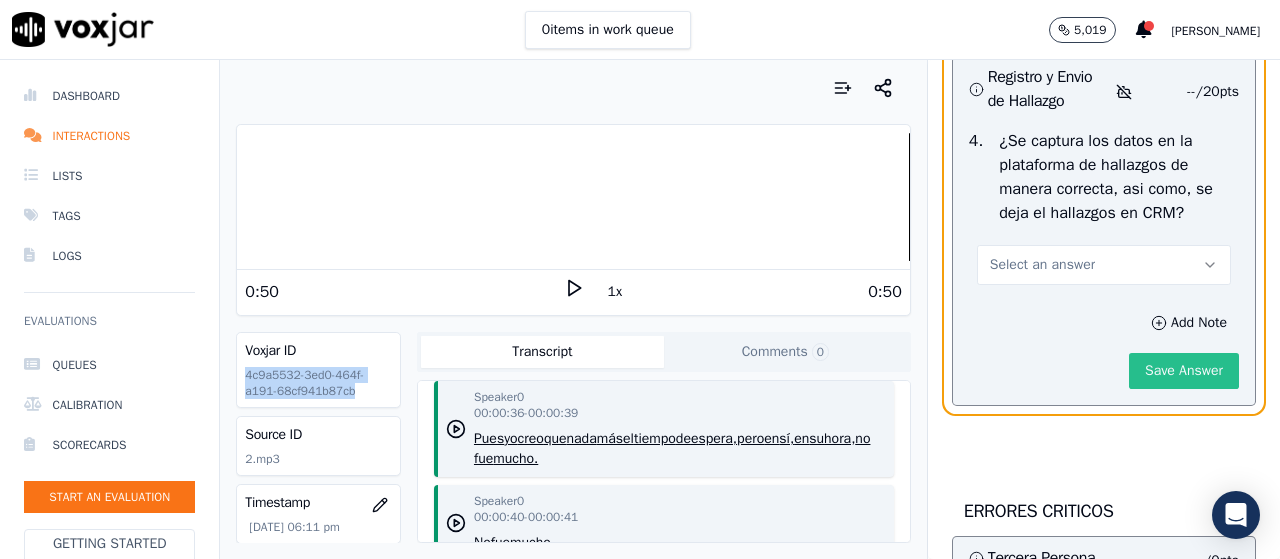 scroll, scrollTop: 5000, scrollLeft: 0, axis: vertical 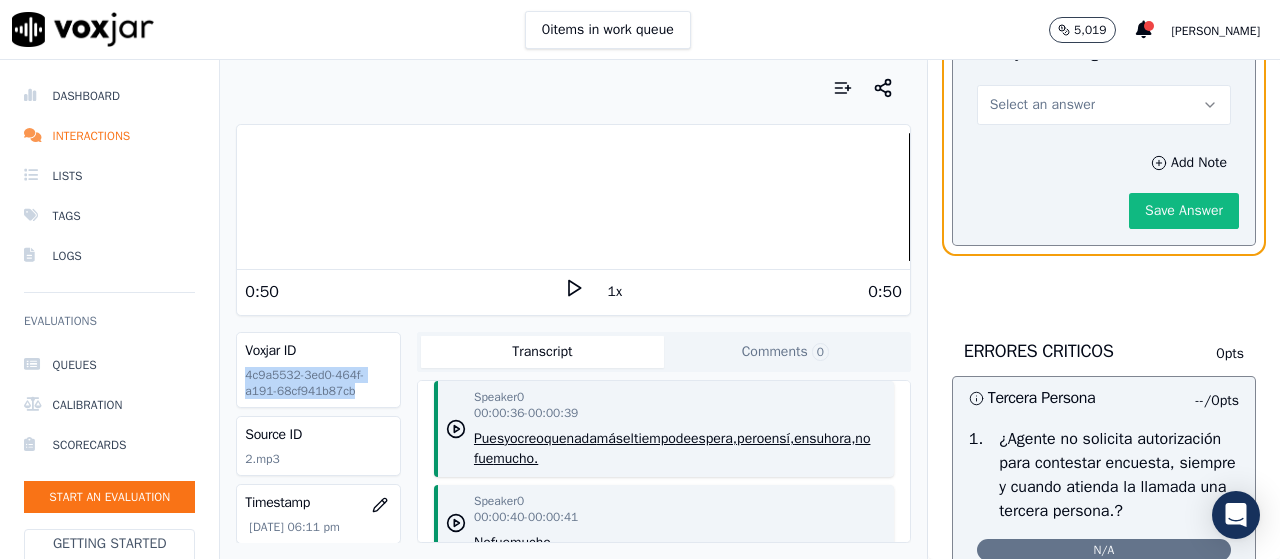 click on "Select an answer" at bounding box center [1104, 105] 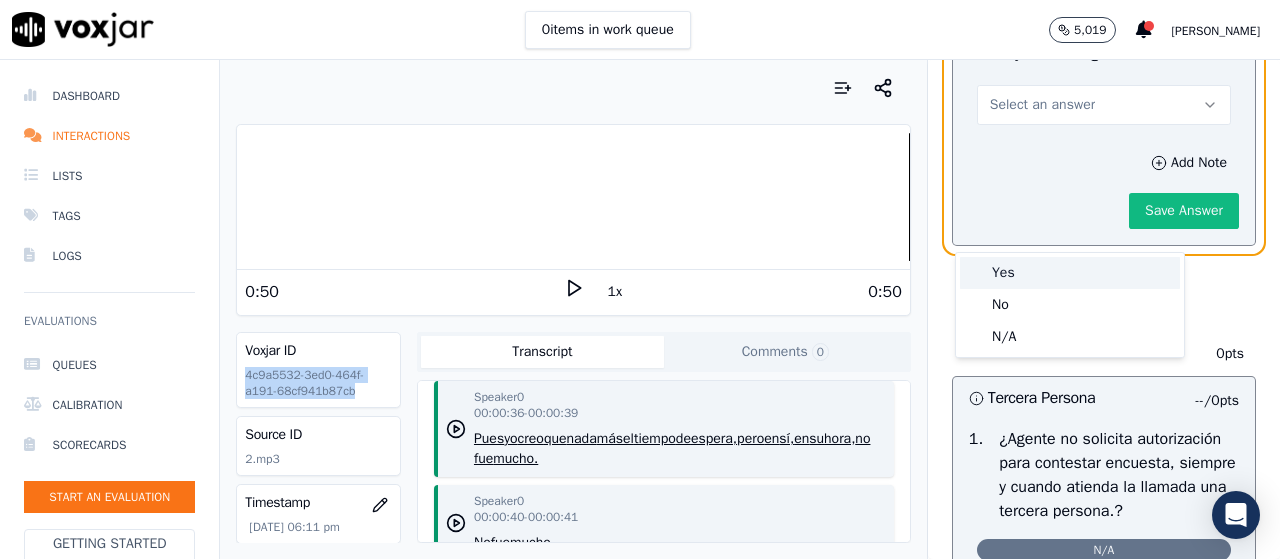 click on "Yes" at bounding box center (1070, 273) 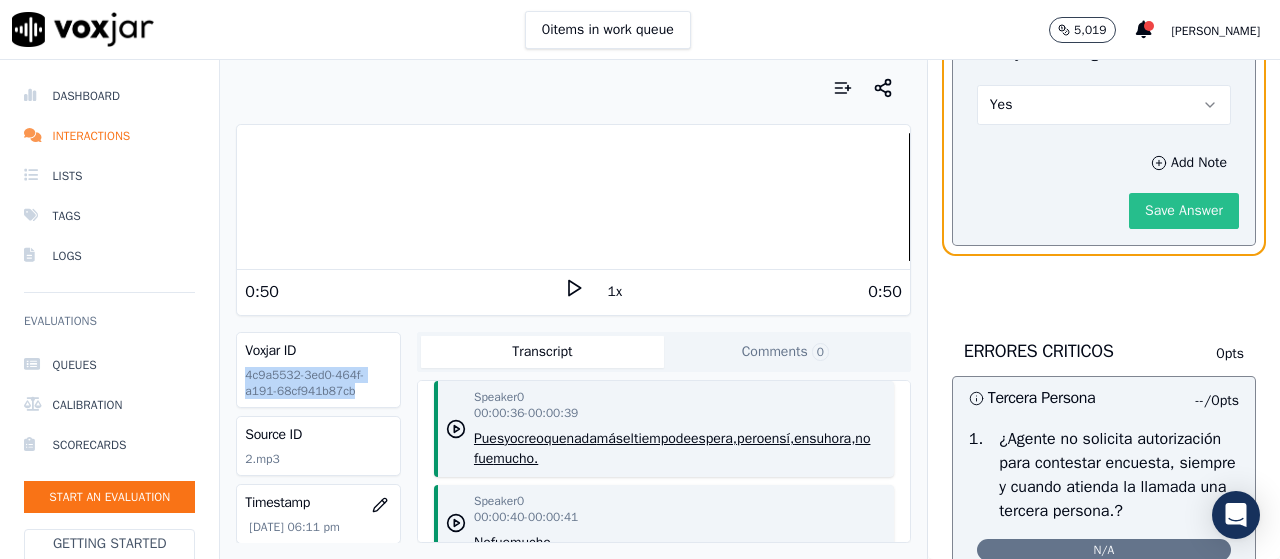 click on "Save Answer" at bounding box center (1184, 211) 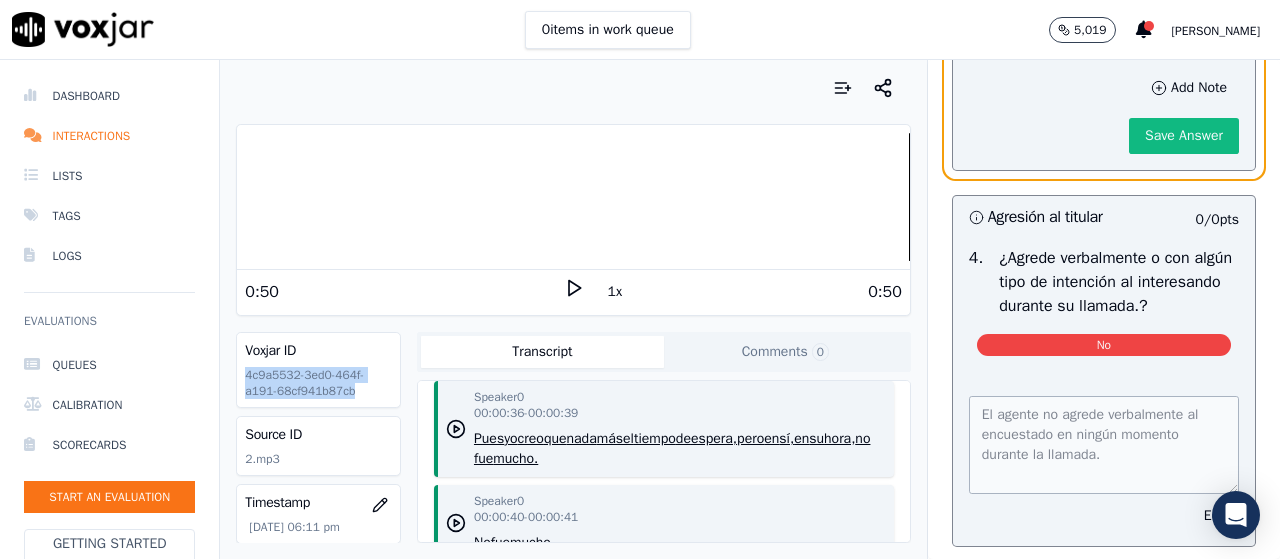 scroll, scrollTop: 6270, scrollLeft: 0, axis: vertical 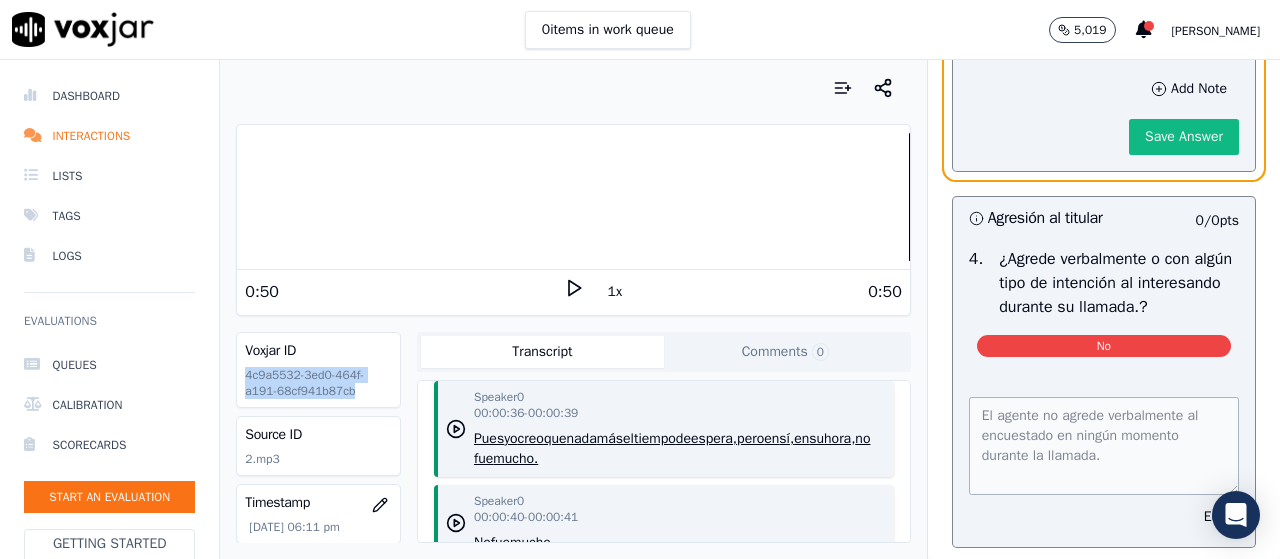 click on "Select an answer" at bounding box center [1104, 31] 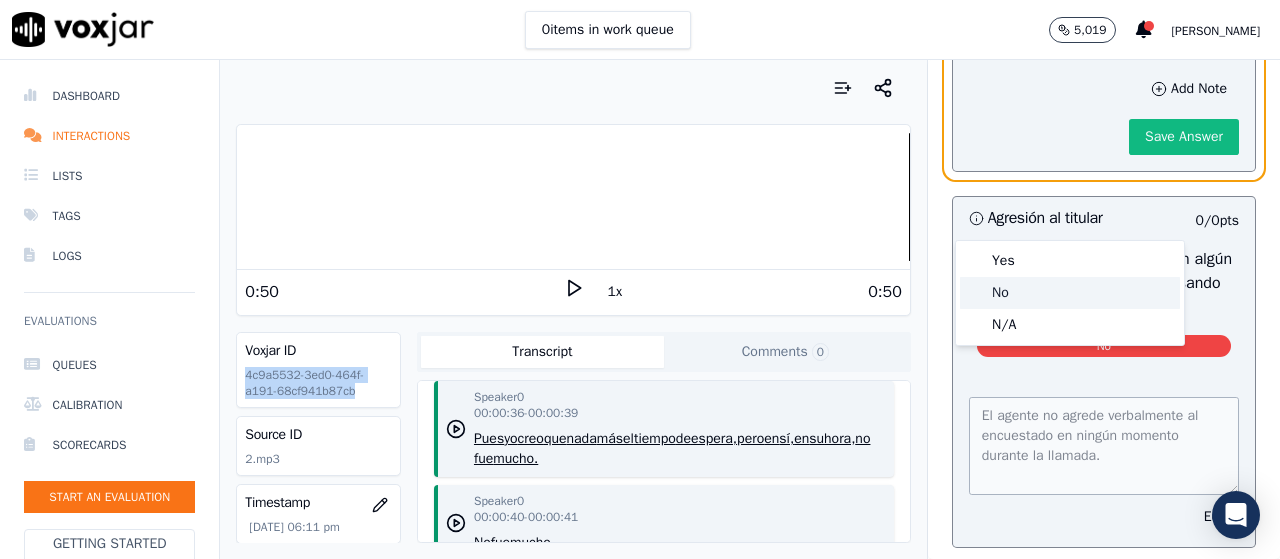 click on "No" 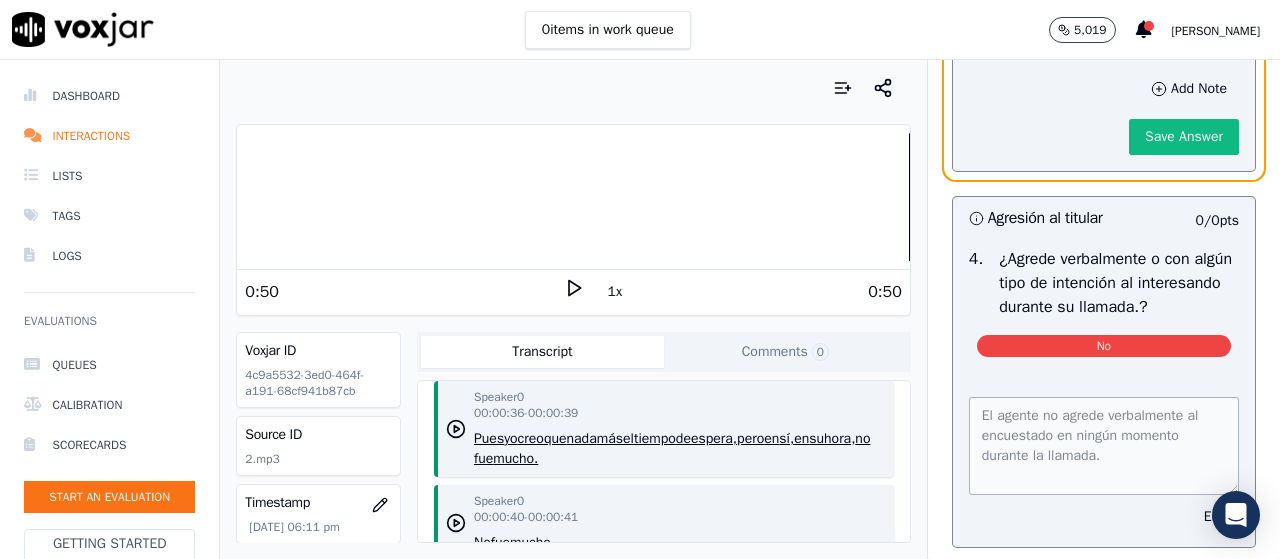 click on "Save Answer" 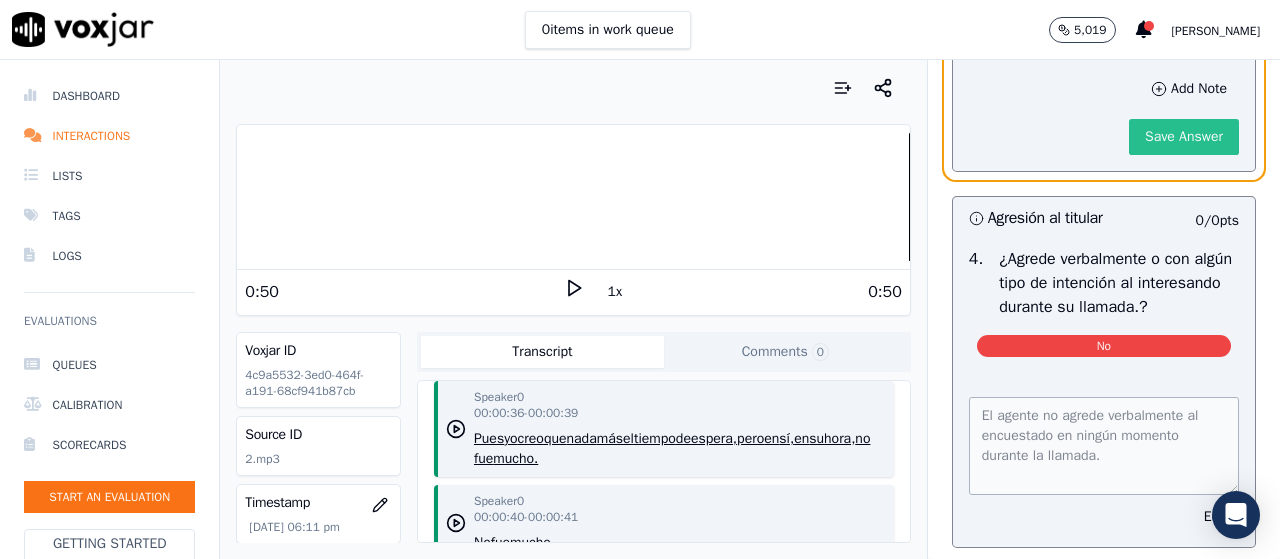 click on "Save Answer" at bounding box center [1184, 137] 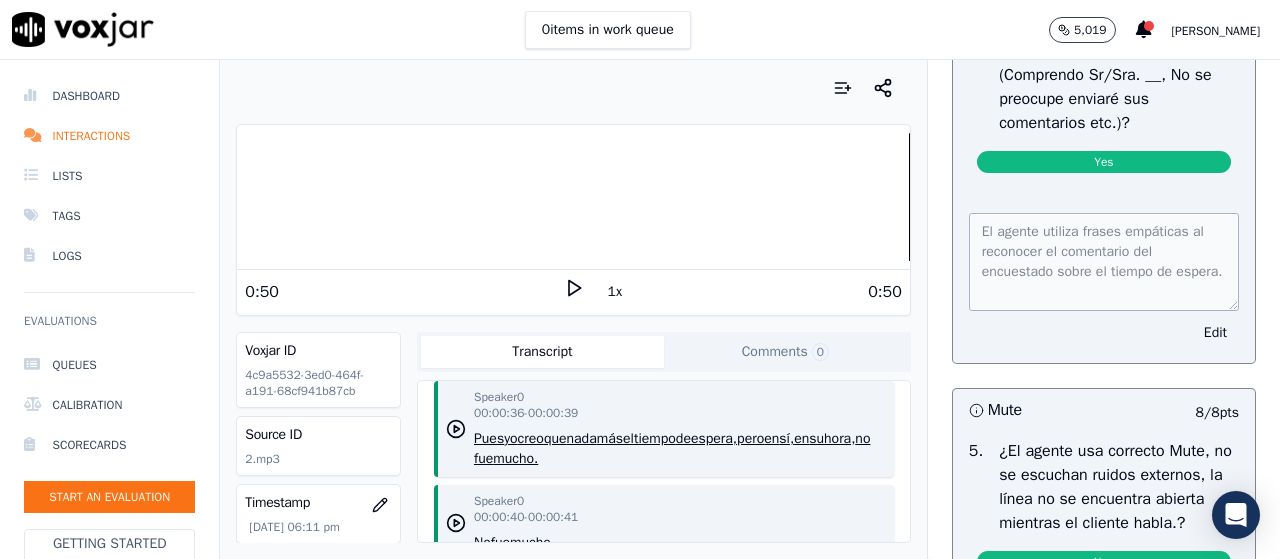 scroll, scrollTop: 2388, scrollLeft: 0, axis: vertical 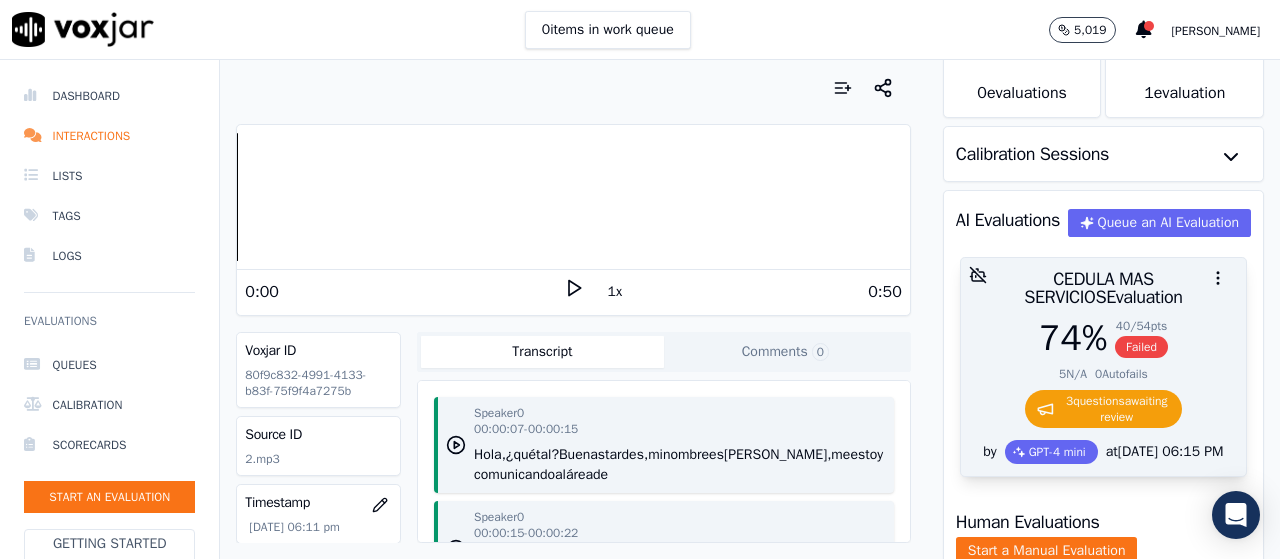 click on "74 %   40 / 54  pts   Failed   5  N/A   0  Autofails     3  question s  awaiting review" at bounding box center (1103, 379) 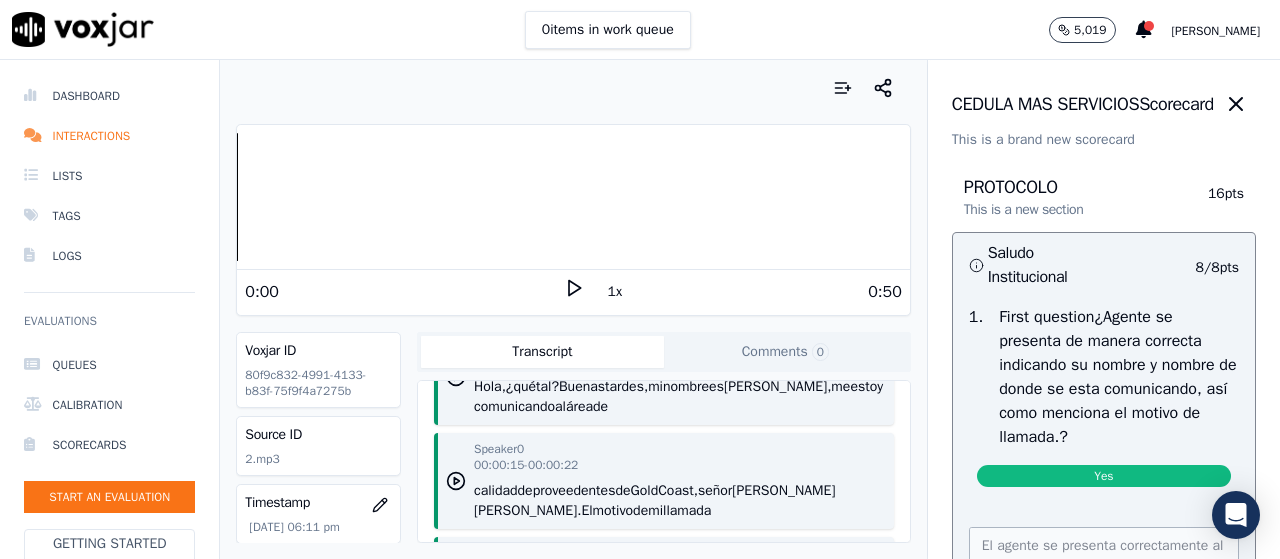 scroll, scrollTop: 100, scrollLeft: 0, axis: vertical 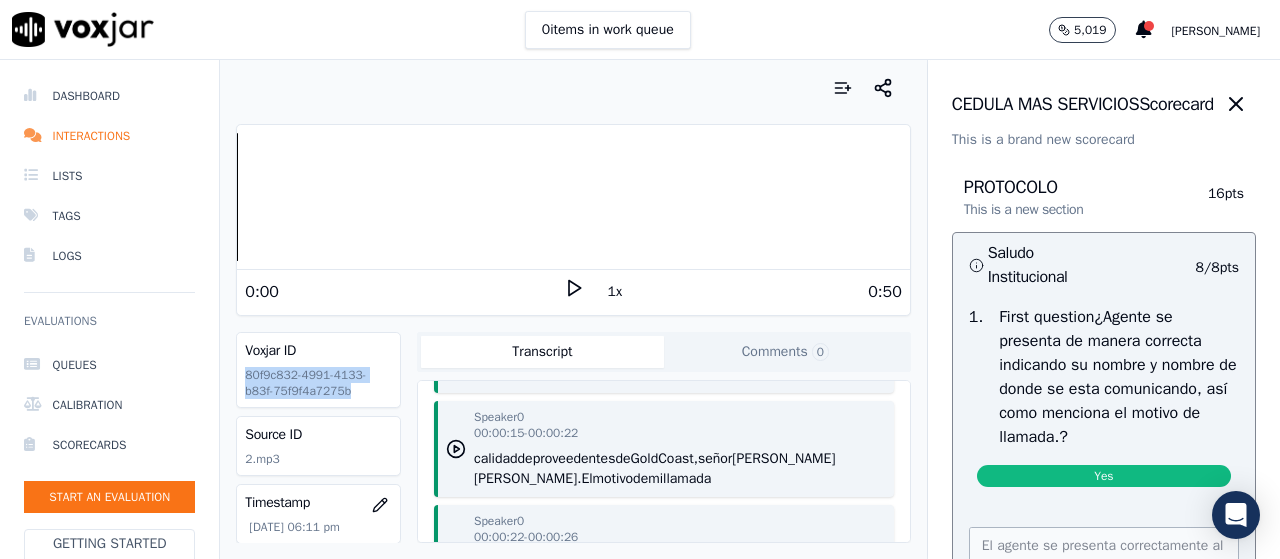 drag, startPoint x: 344, startPoint y: 393, endPoint x: 248, endPoint y: 377, distance: 97.3242 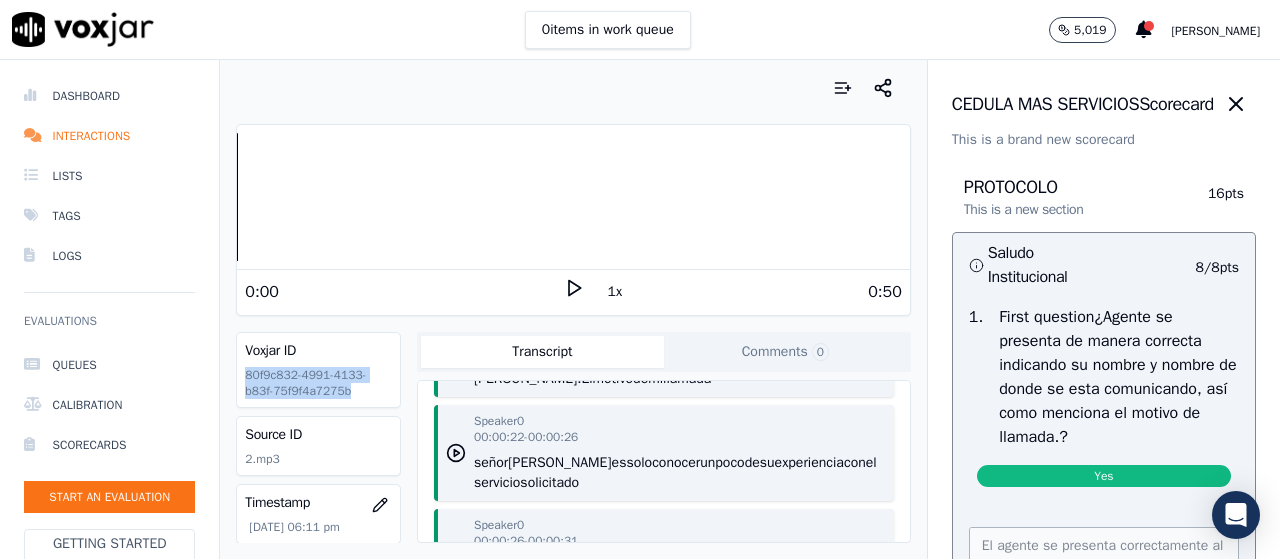 scroll, scrollTop: 100, scrollLeft: 0, axis: vertical 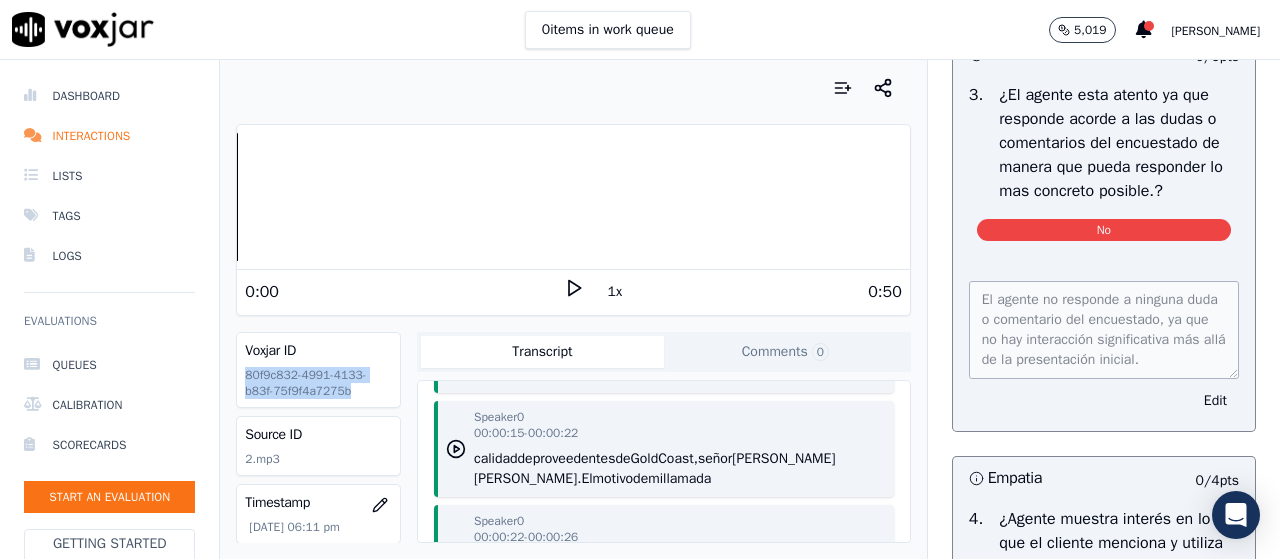 click 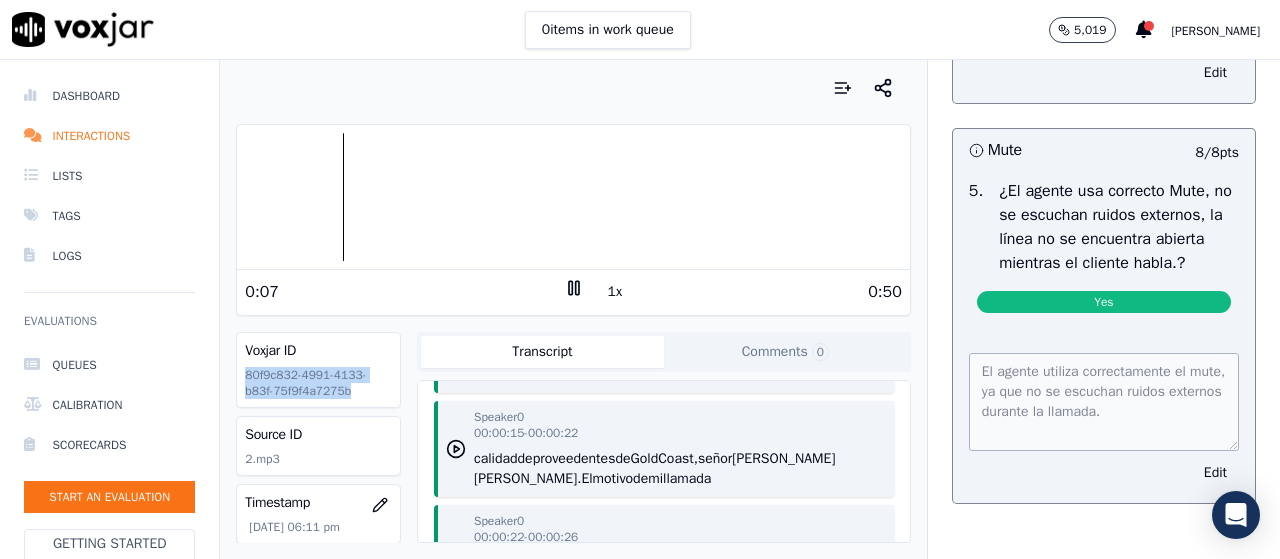 scroll, scrollTop: 2900, scrollLeft: 0, axis: vertical 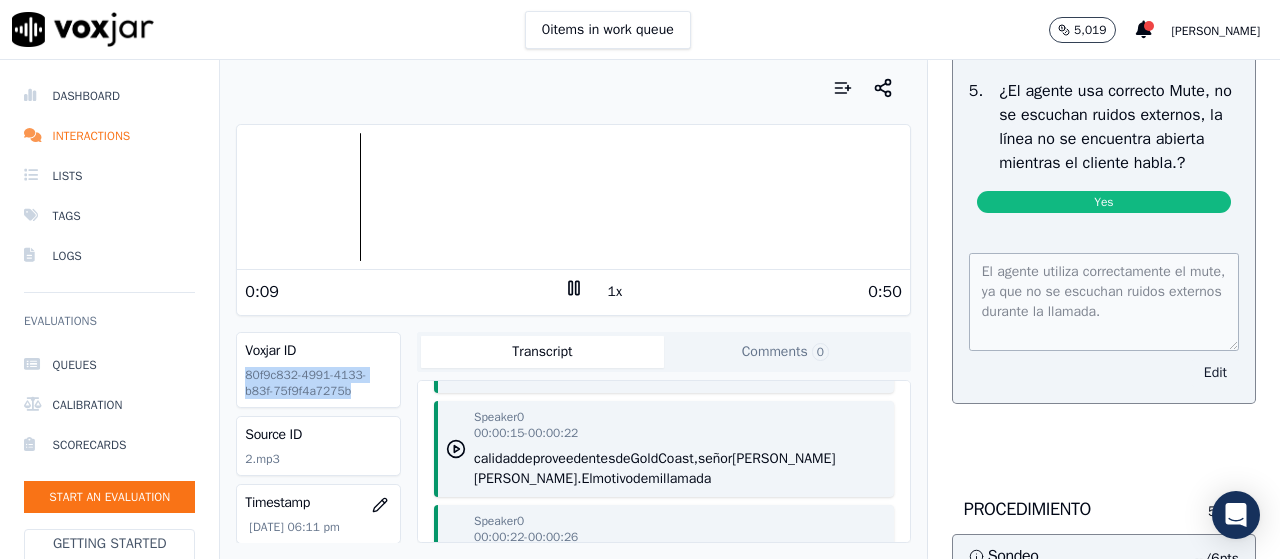 click on "Edit" at bounding box center (1215, 373) 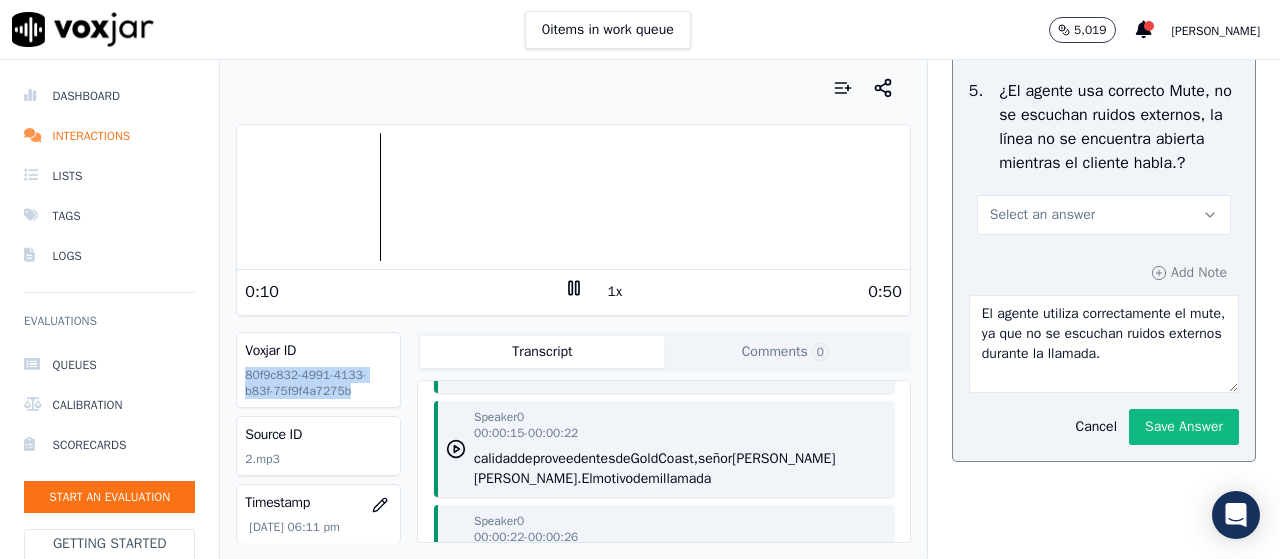 click on "Select an answer" at bounding box center (1104, 215) 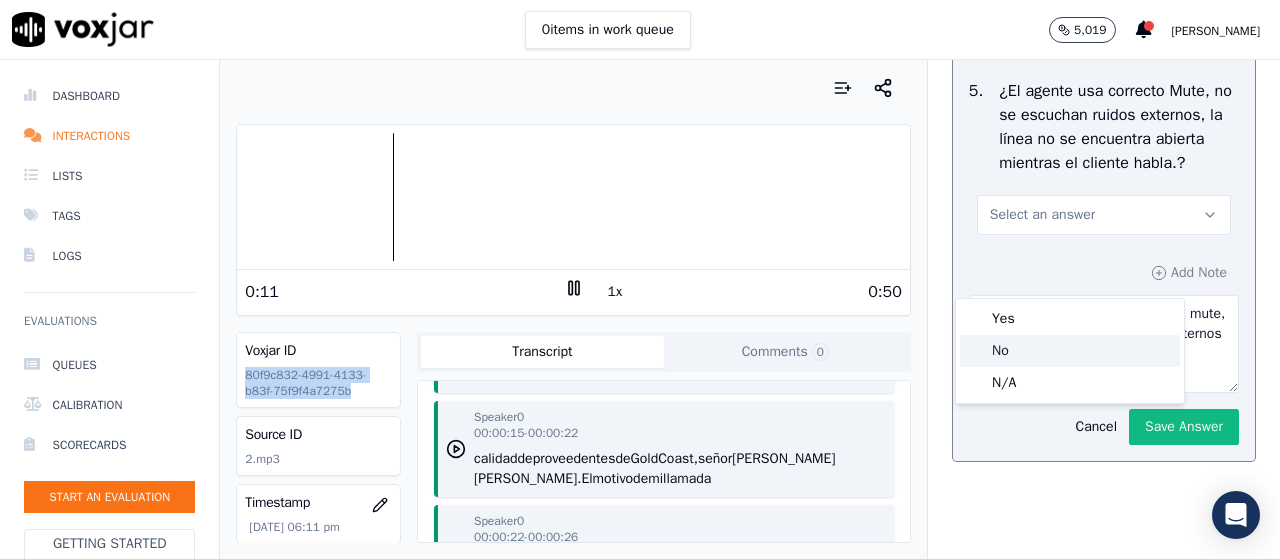 click on "No" 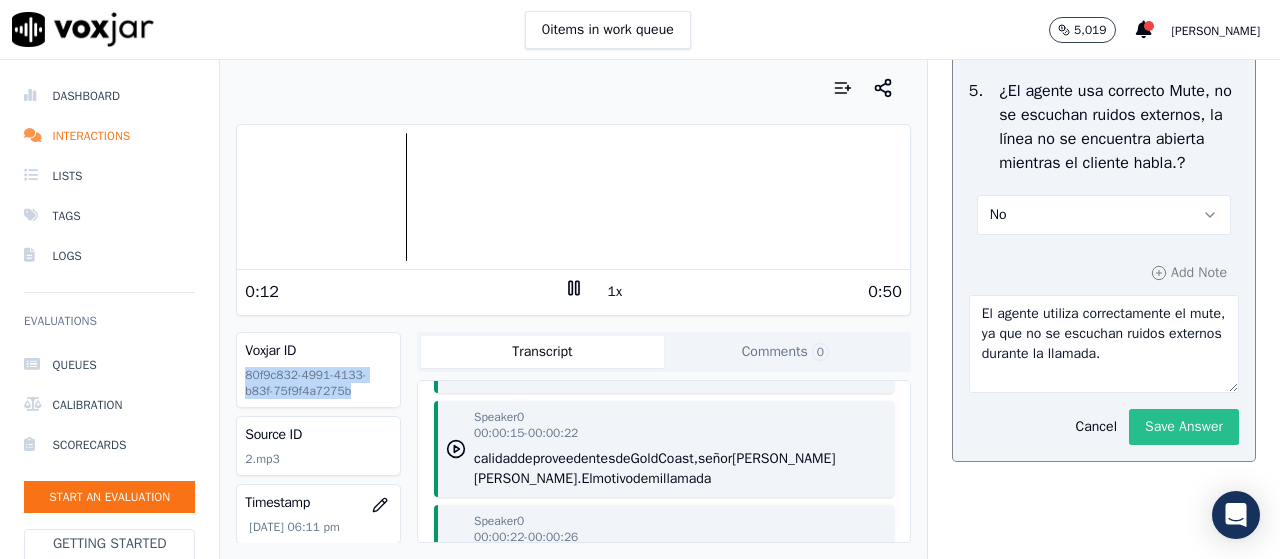 click on "Save Answer" 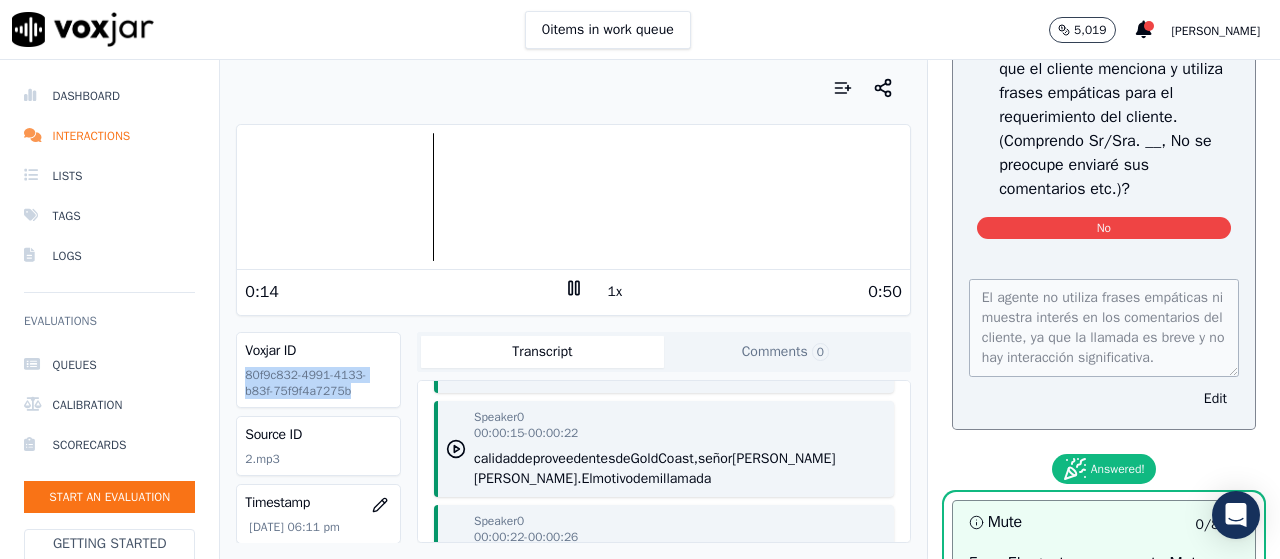 scroll, scrollTop: 2445, scrollLeft: 0, axis: vertical 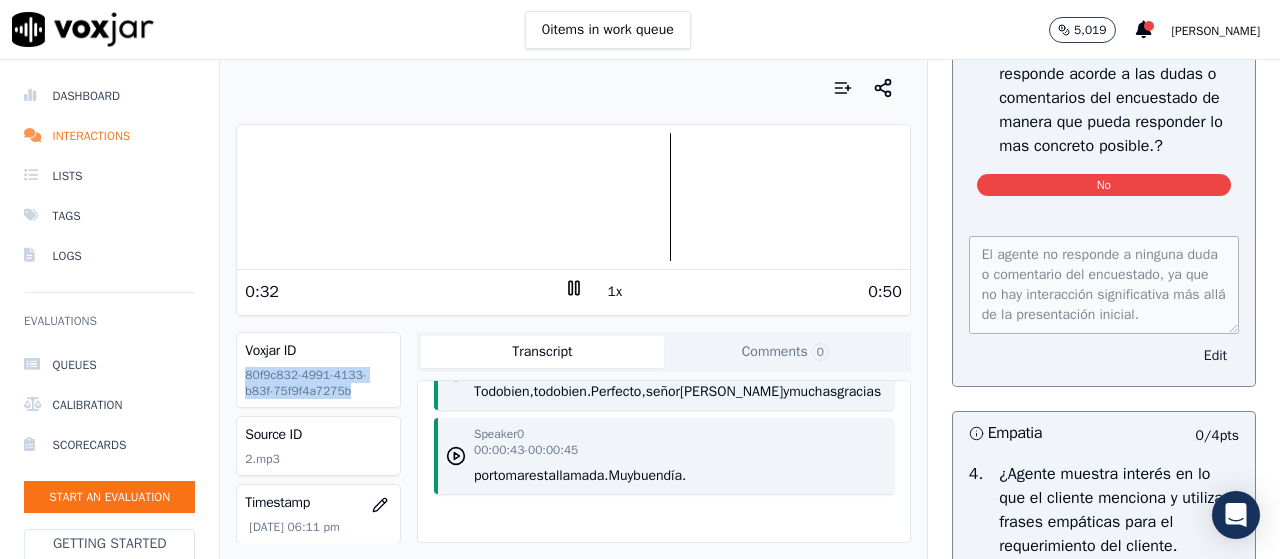 click on "Edit" at bounding box center [1215, 356] 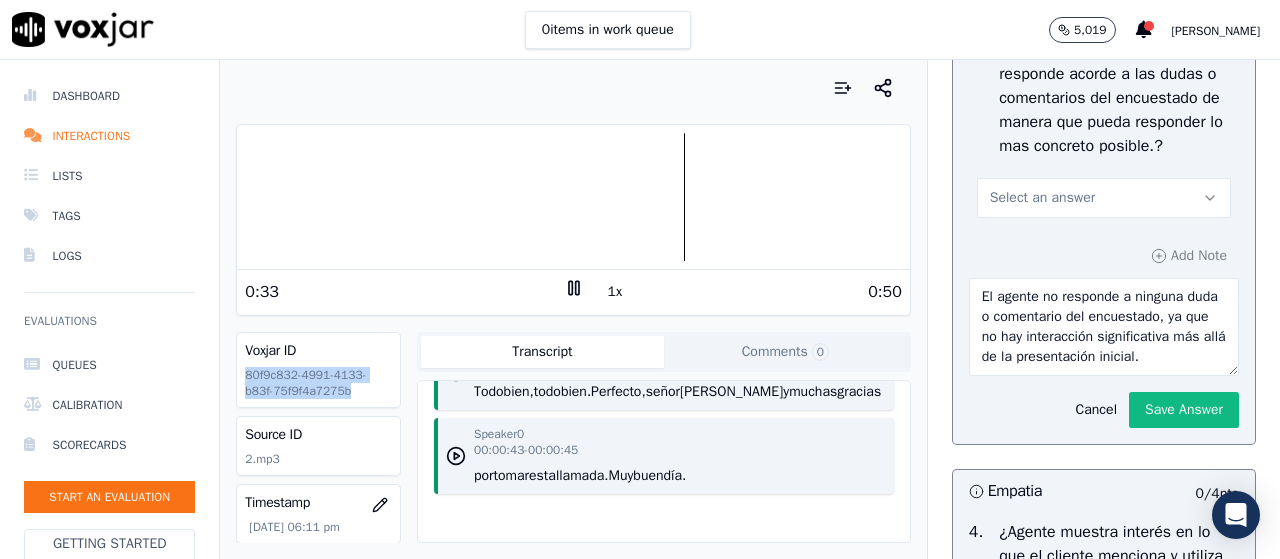 click on "Select an answer" at bounding box center (1104, 198) 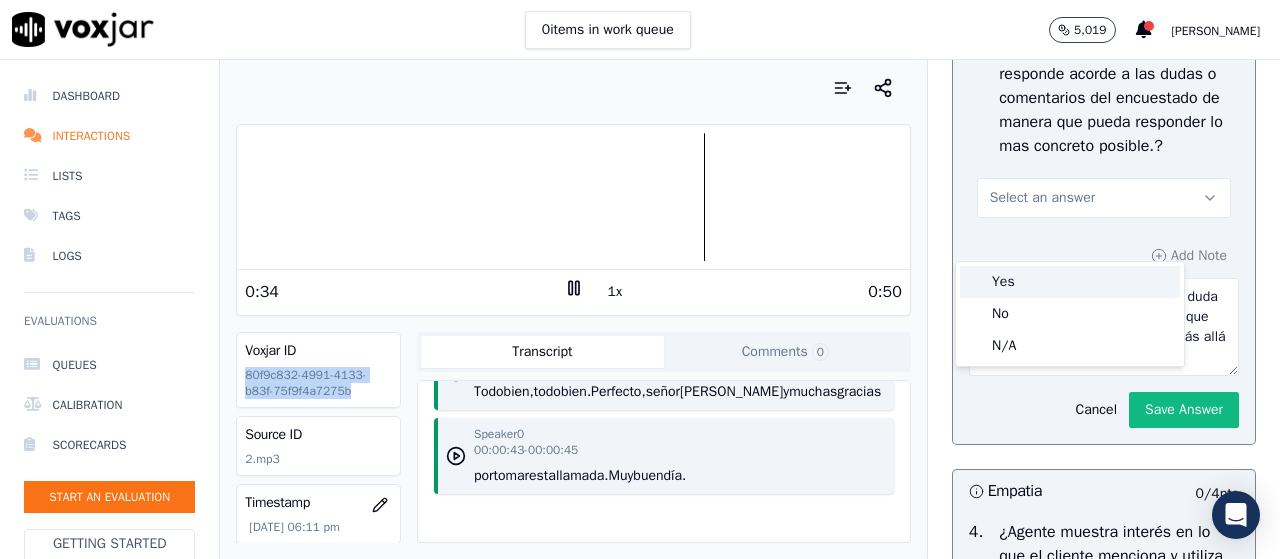 click on "Yes" at bounding box center [1070, 282] 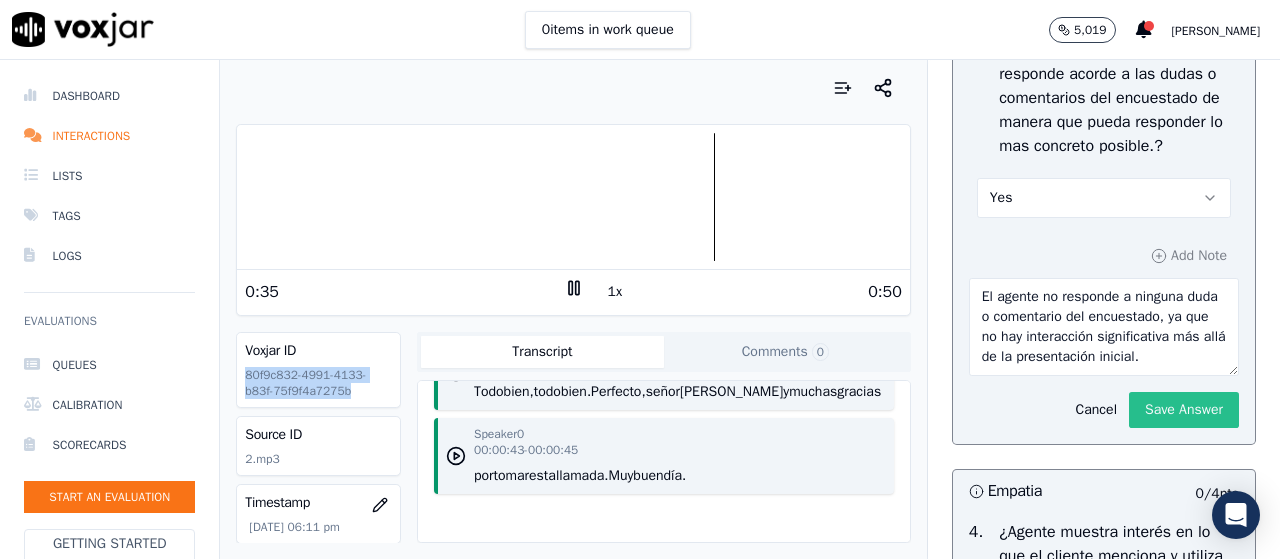 click on "Save Answer" 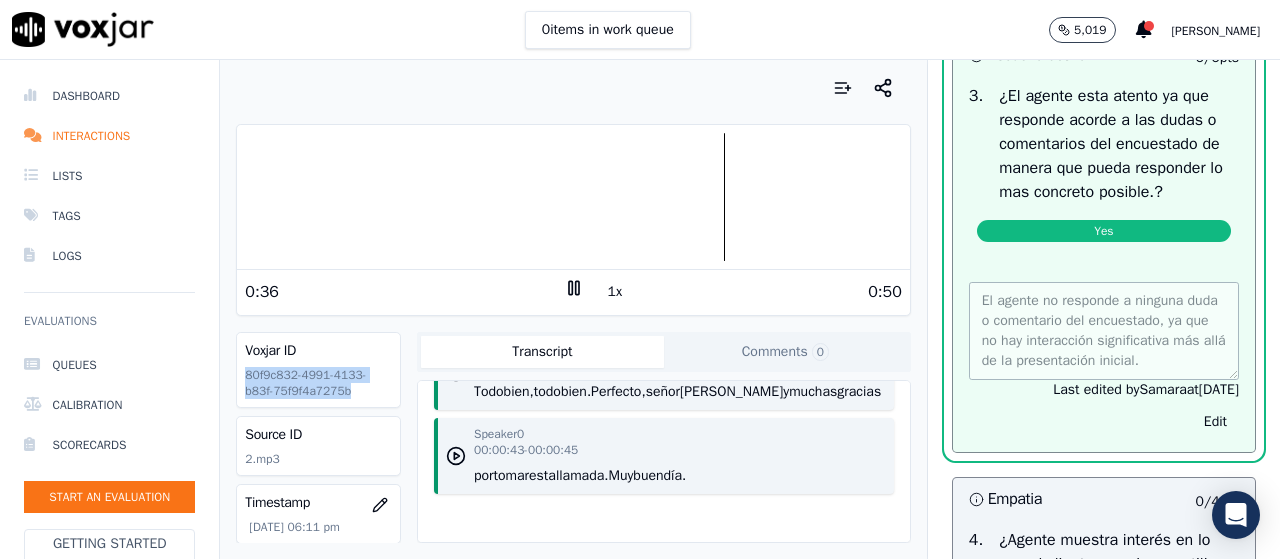 scroll, scrollTop: 2090, scrollLeft: 0, axis: vertical 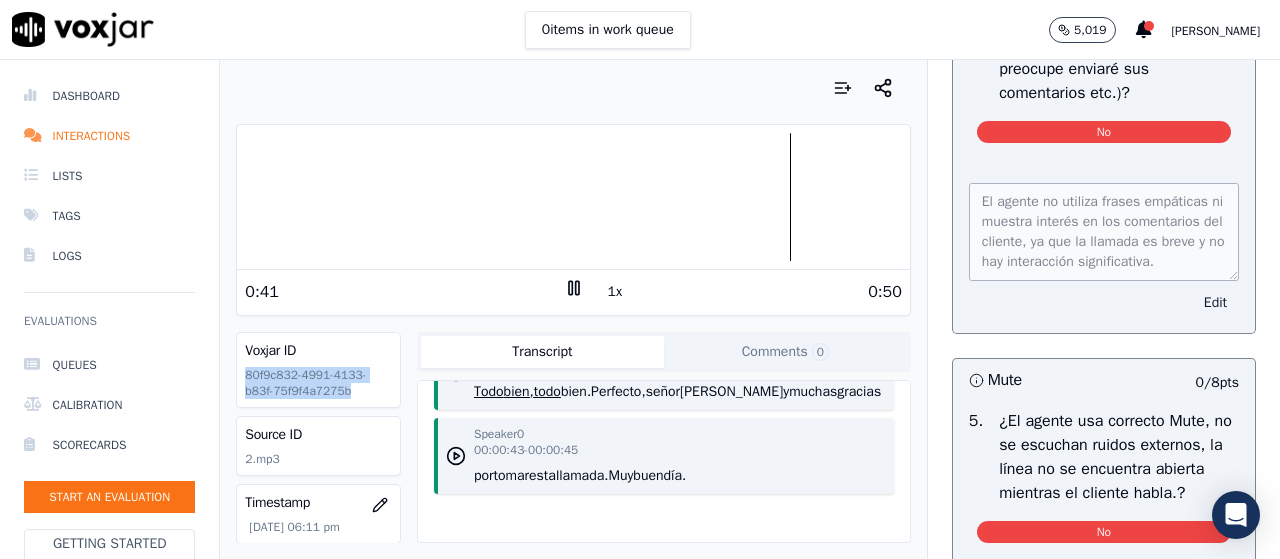 click on "Edit" at bounding box center [1215, 303] 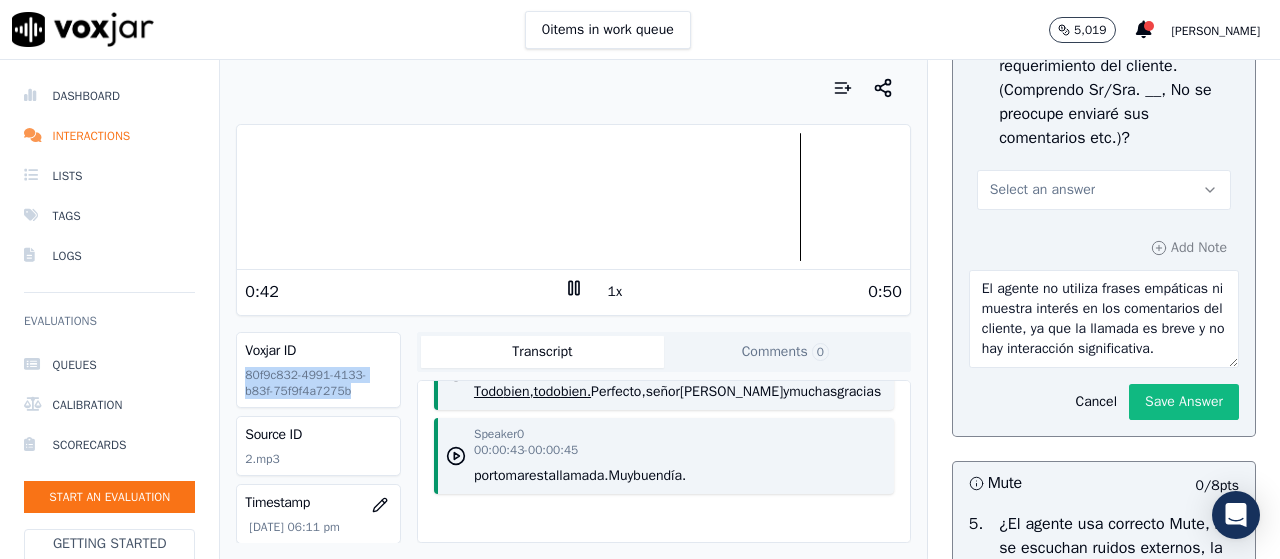 click on "Select an answer" at bounding box center (1104, 190) 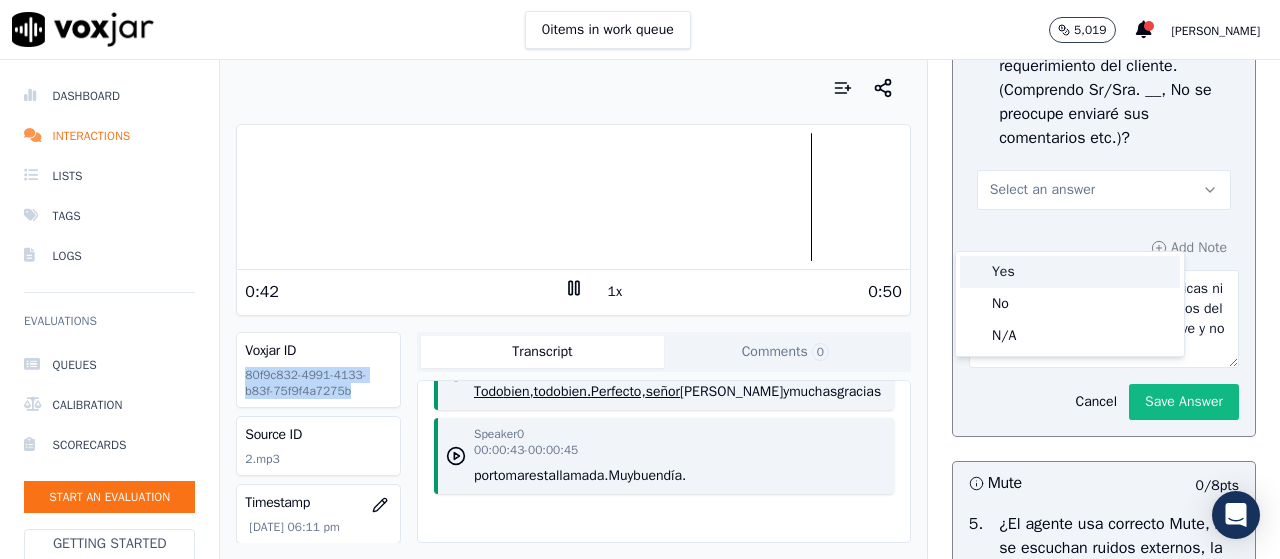 click on "Yes" at bounding box center [1070, 272] 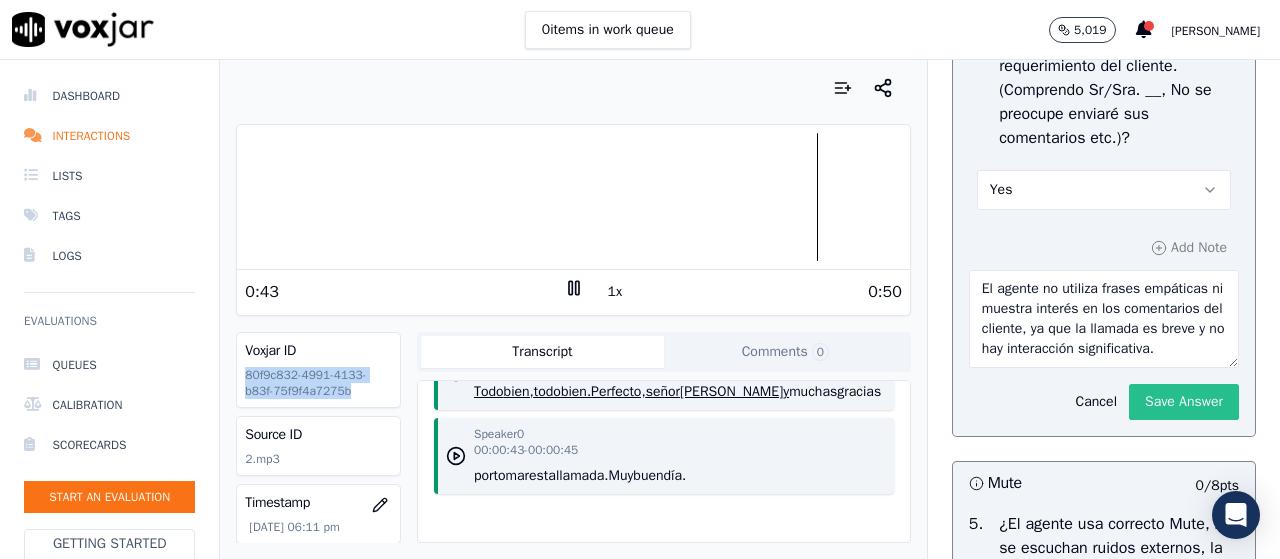 click on "Save Answer" 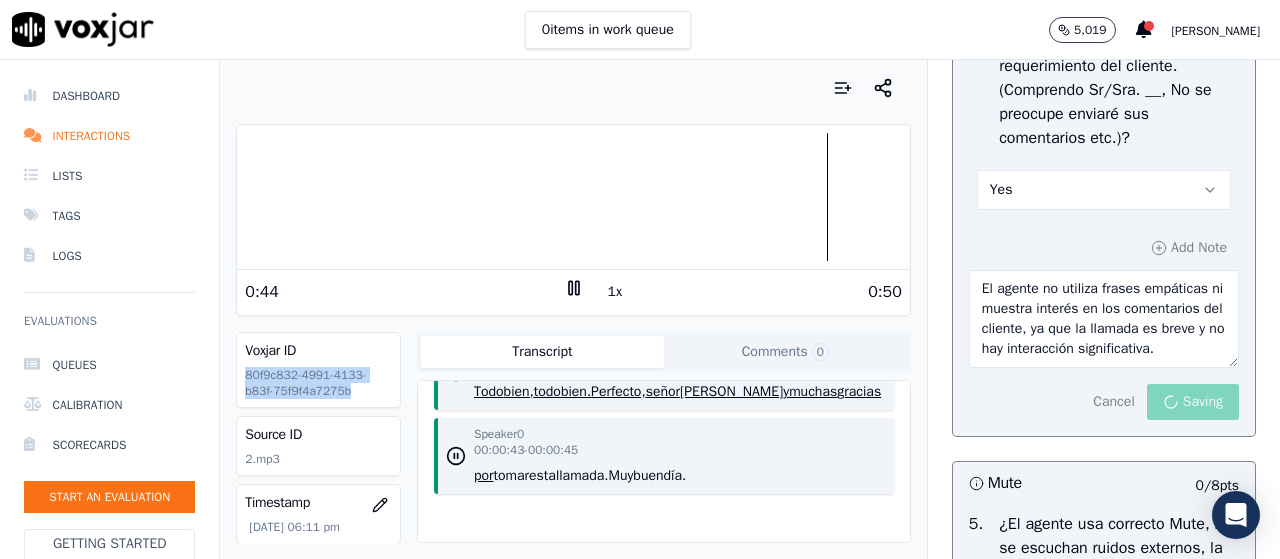 scroll, scrollTop: 4, scrollLeft: 0, axis: vertical 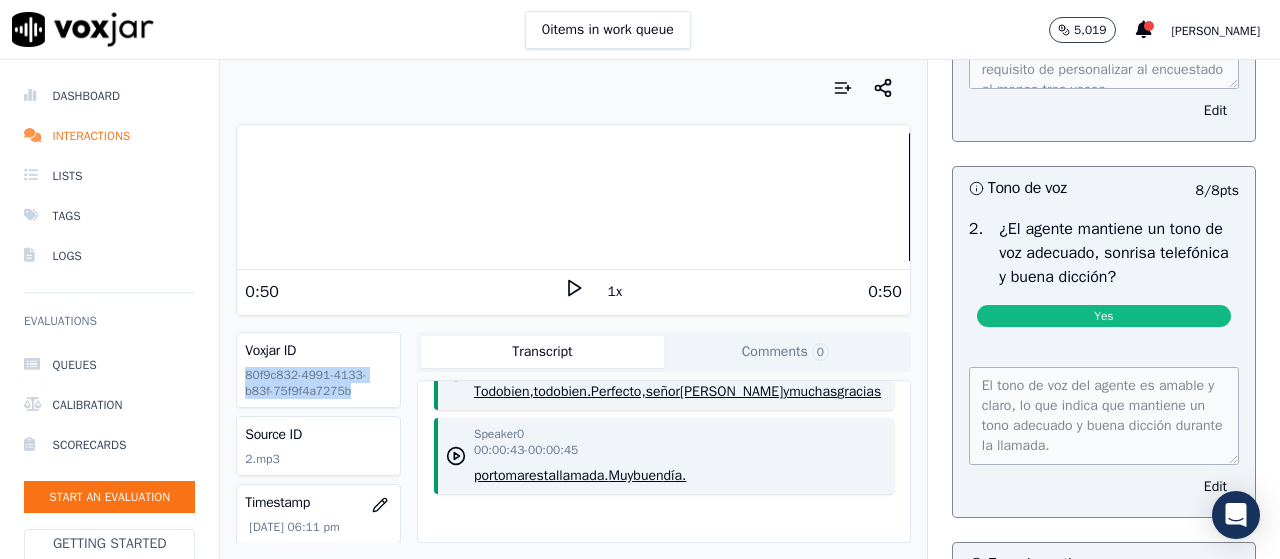 click 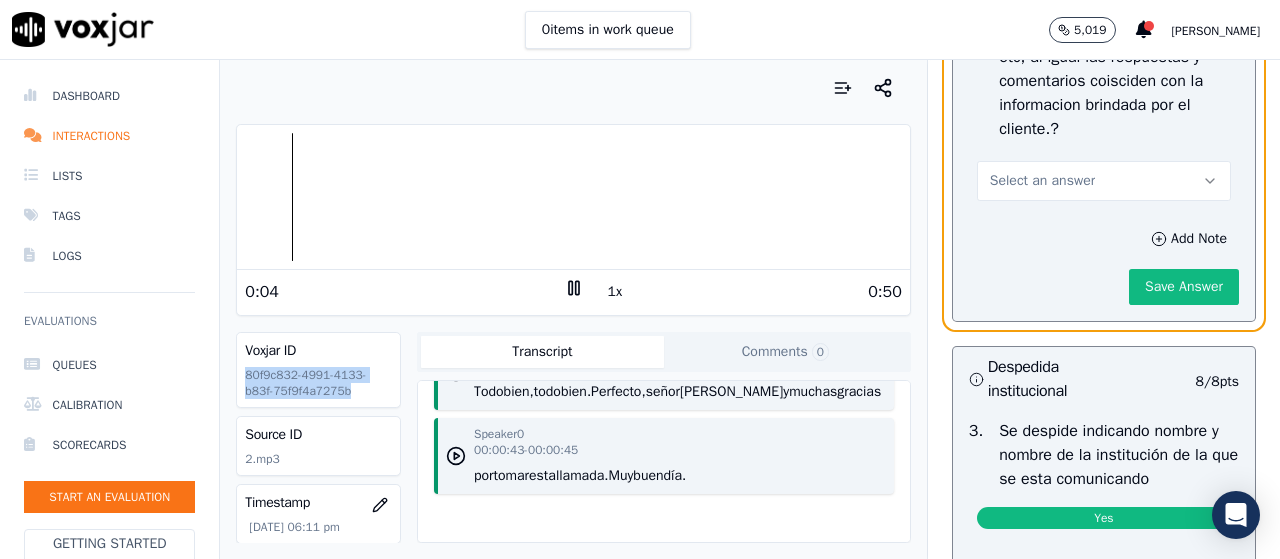 scroll, scrollTop: 4190, scrollLeft: 0, axis: vertical 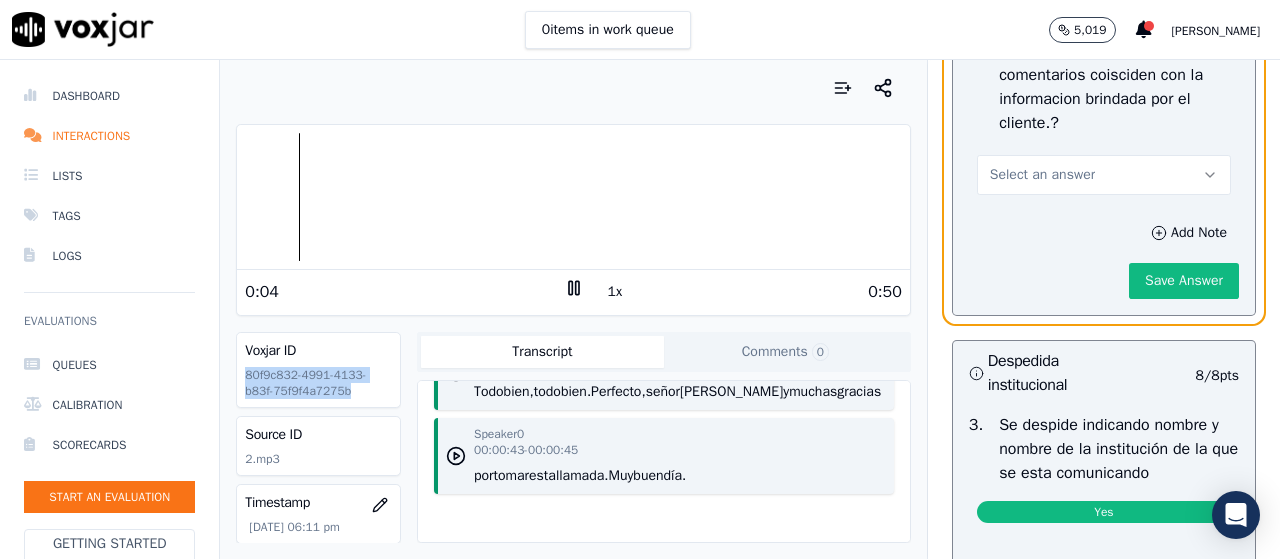click on "Select an answer" at bounding box center (1104, 175) 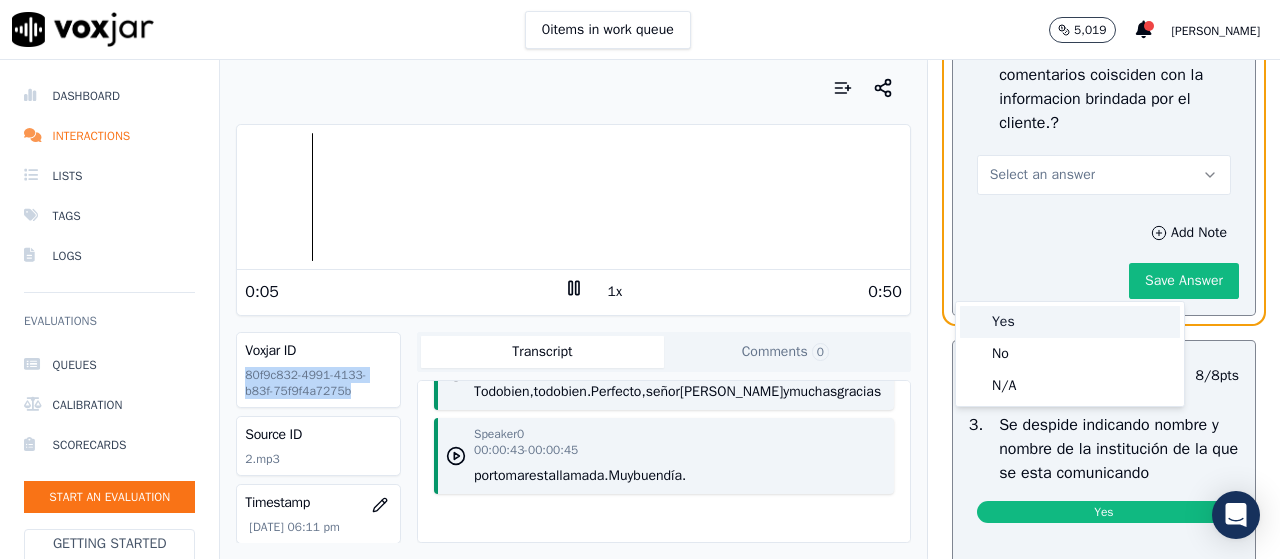 click on "Yes" at bounding box center (1070, 322) 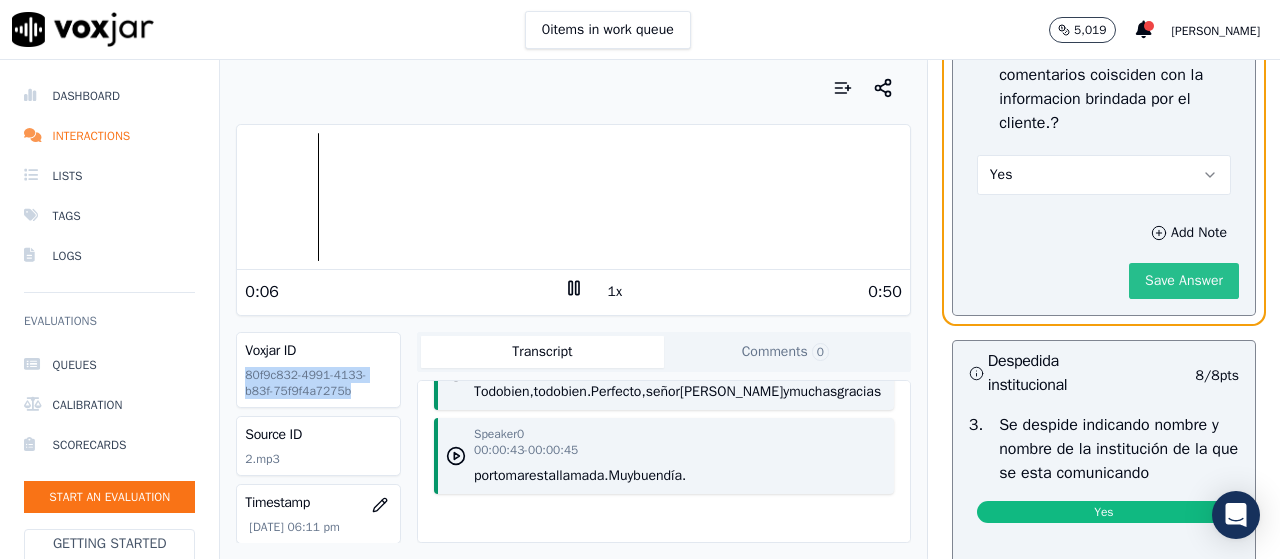 click on "Save Answer" at bounding box center (1184, 281) 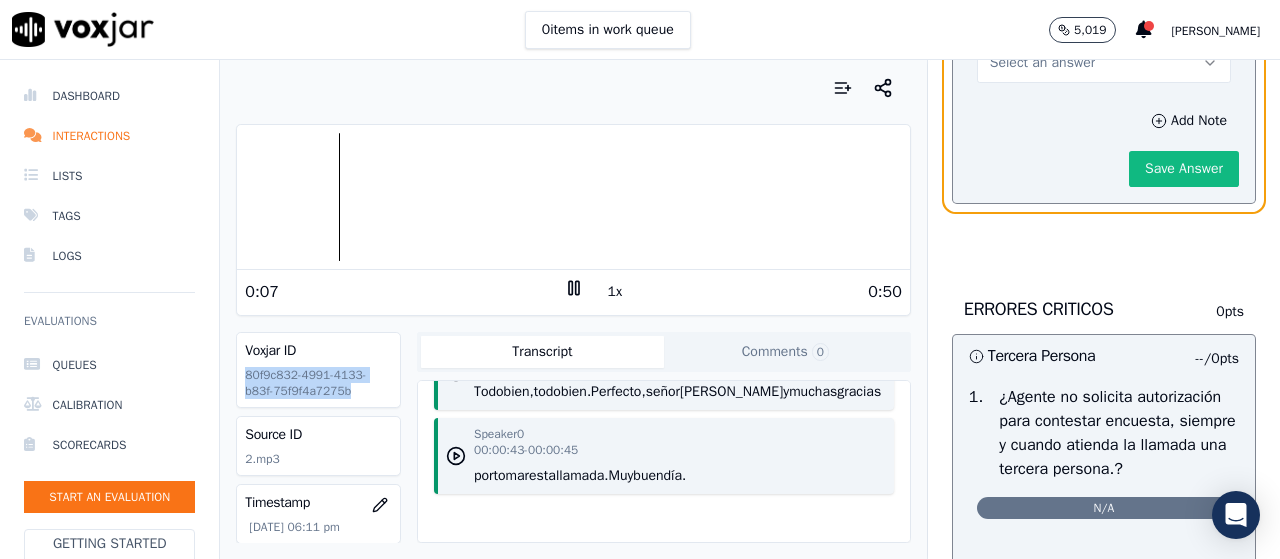 scroll, scrollTop: 5052, scrollLeft: 0, axis: vertical 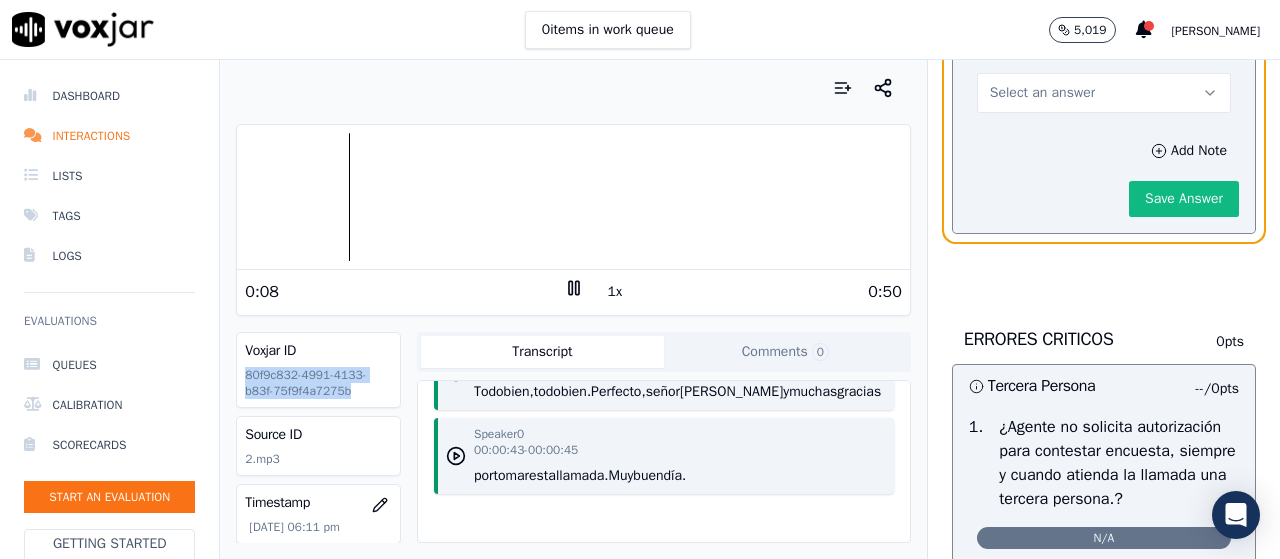 click on "Select an answer" at bounding box center (1104, 93) 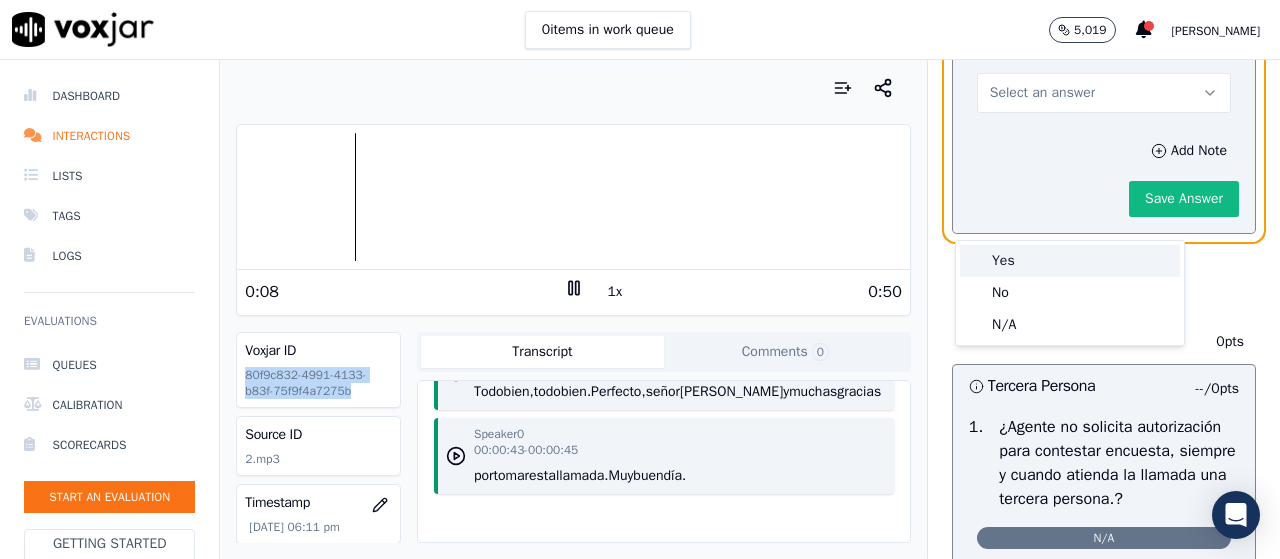 click on "Yes" at bounding box center [1070, 261] 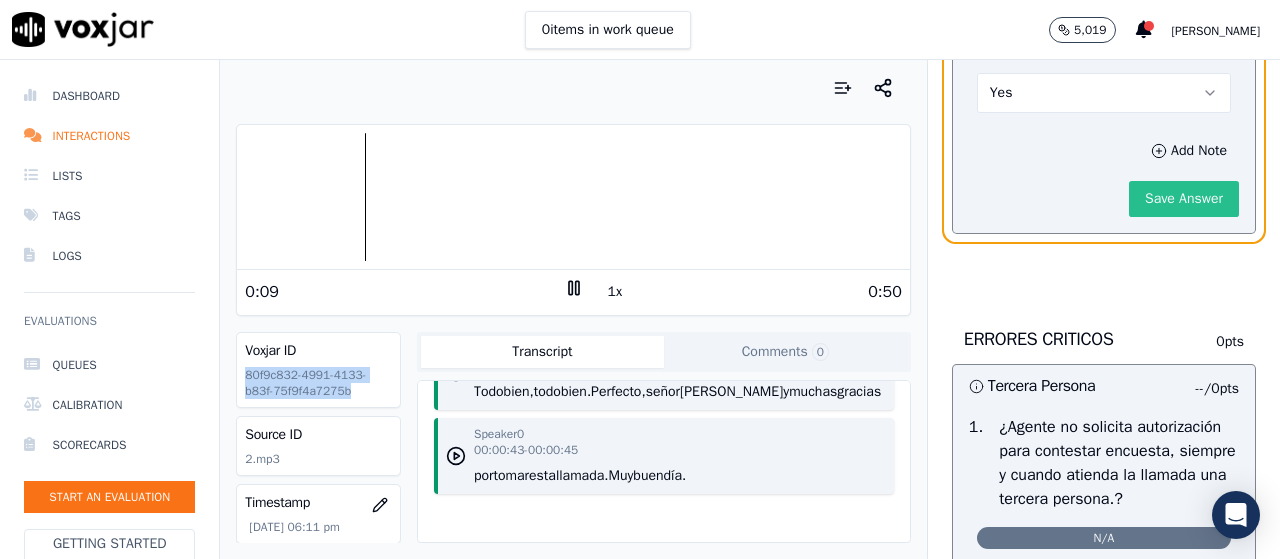 click on "Save Answer" at bounding box center [1184, 199] 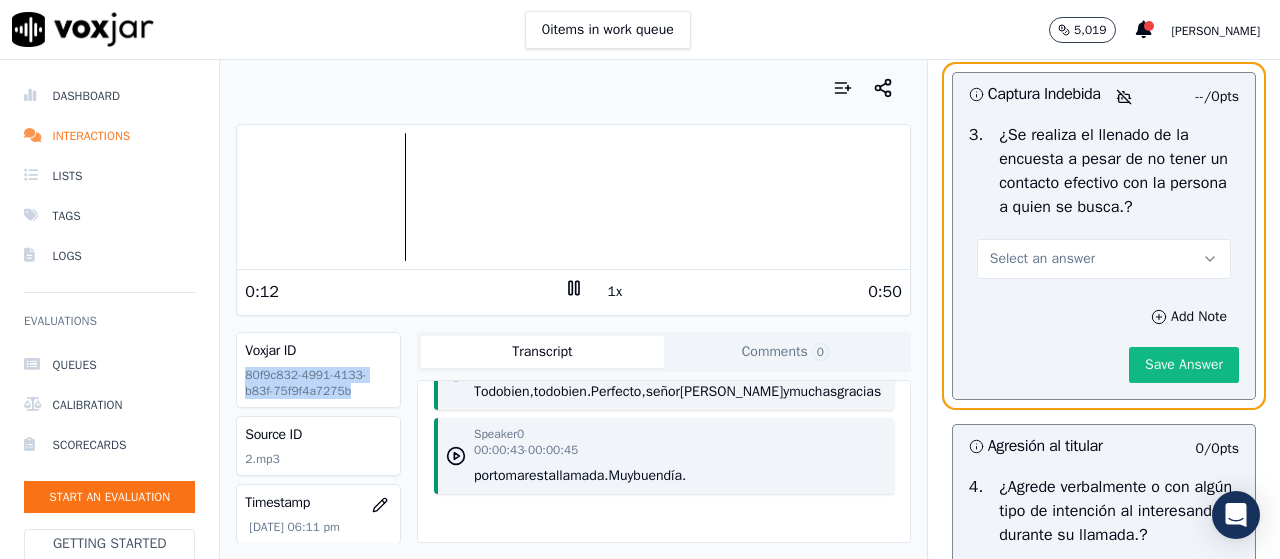 scroll, scrollTop: 6268, scrollLeft: 0, axis: vertical 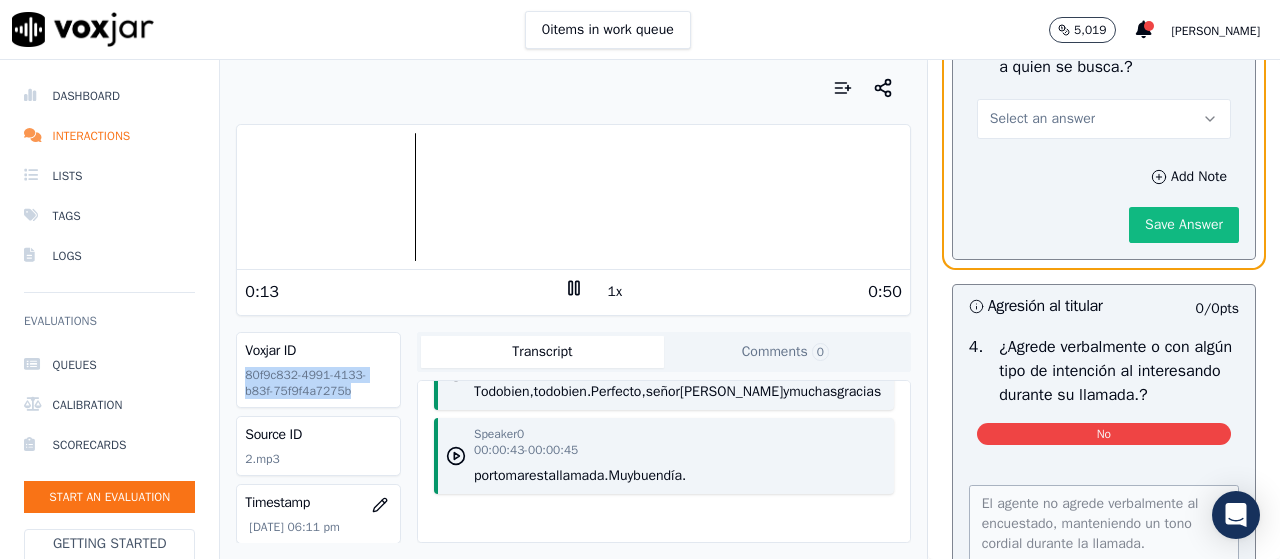click on "Select an answer" at bounding box center [1104, 119] 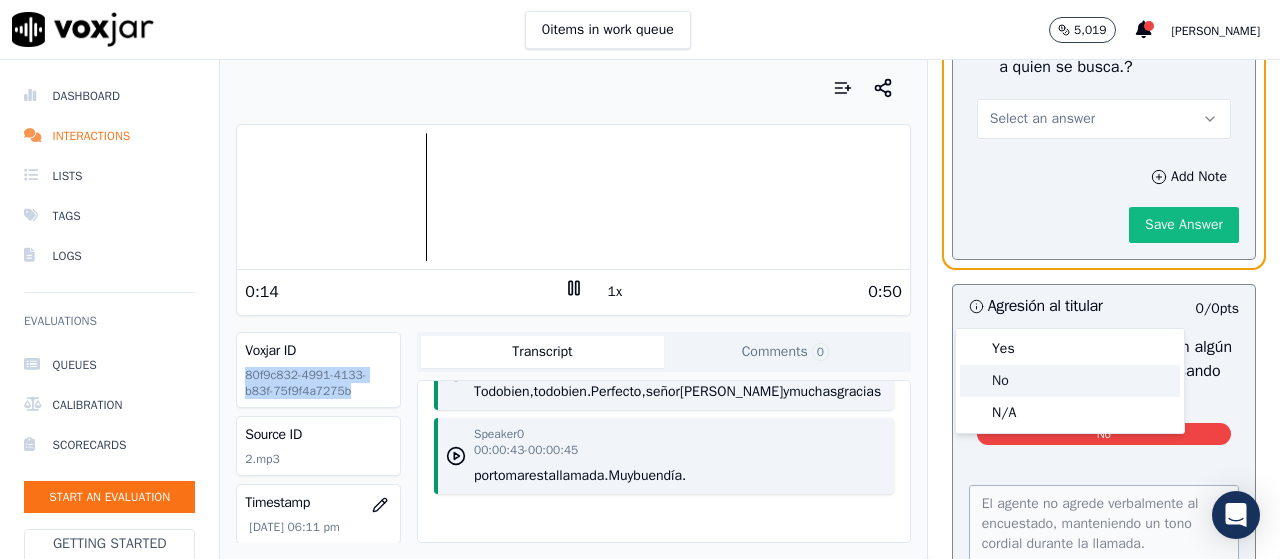 click on "No" 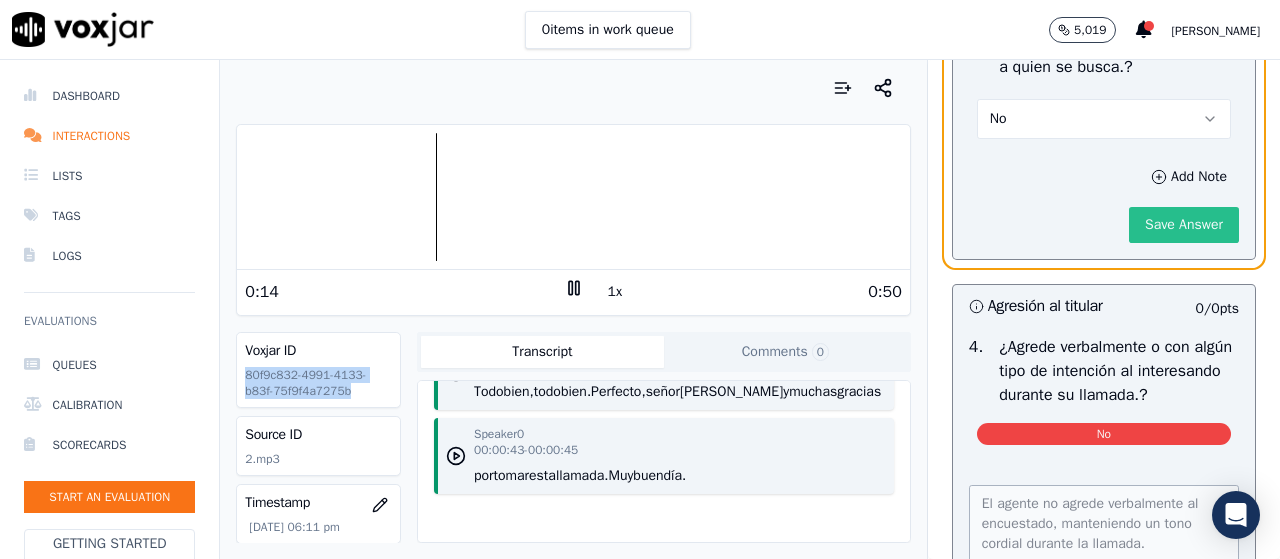 click on "Save Answer" at bounding box center (1184, 225) 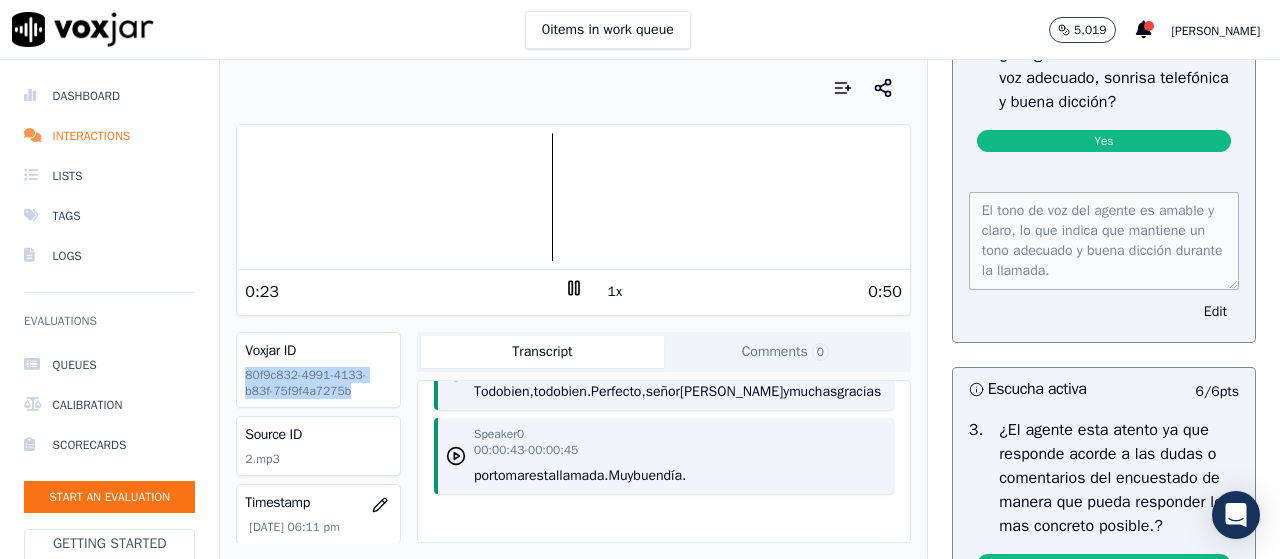 scroll, scrollTop: 1622, scrollLeft: 0, axis: vertical 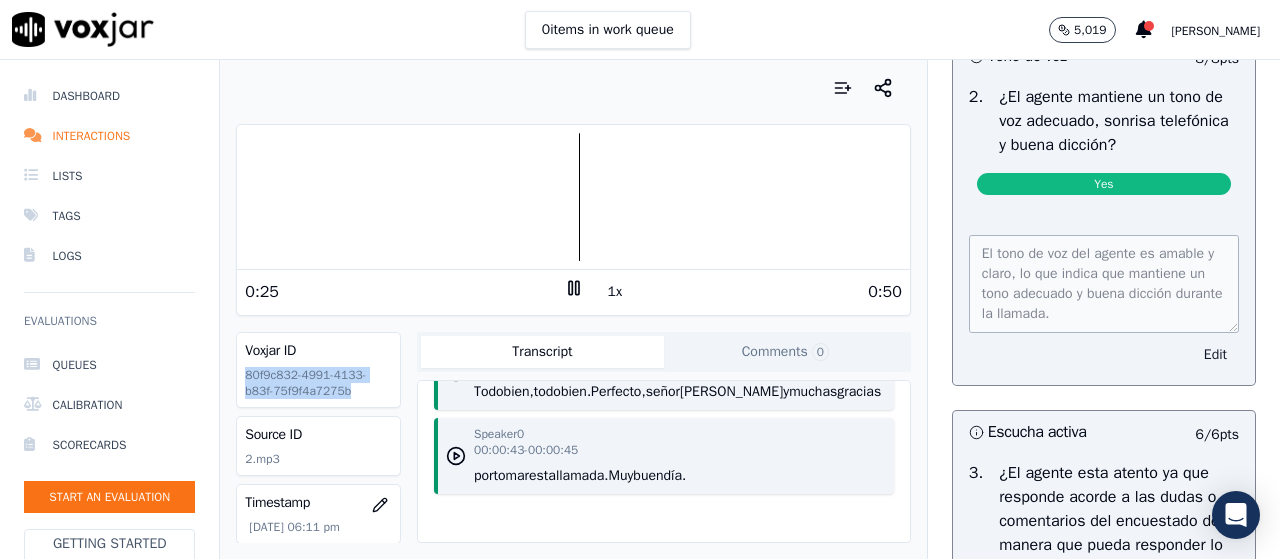click on "Edit" at bounding box center [1215, 355] 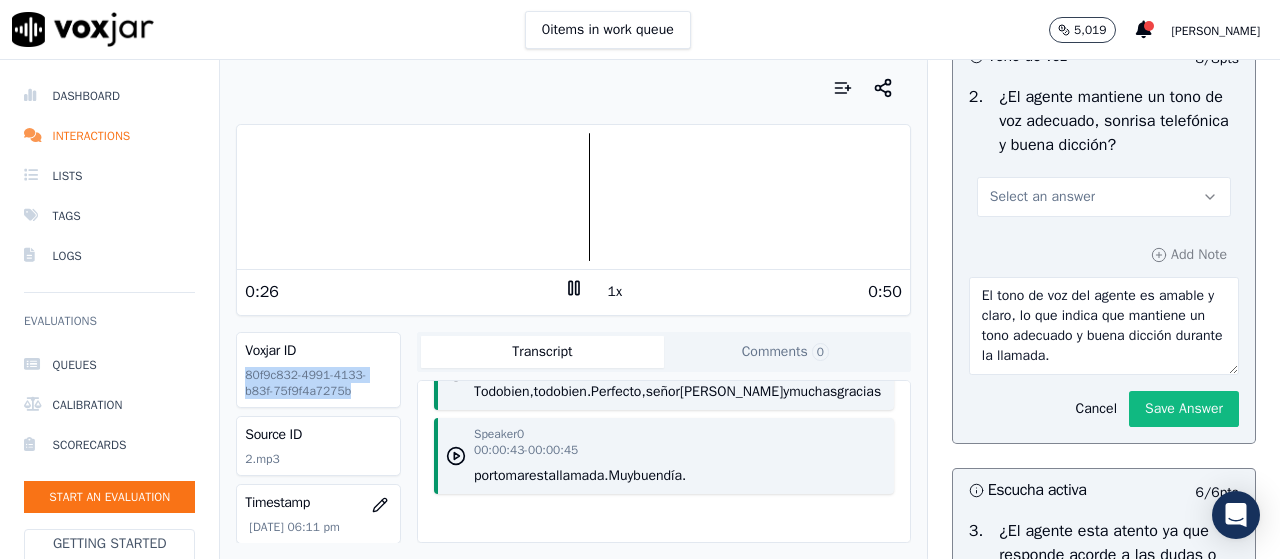 click on "Select an answer" at bounding box center [1042, 197] 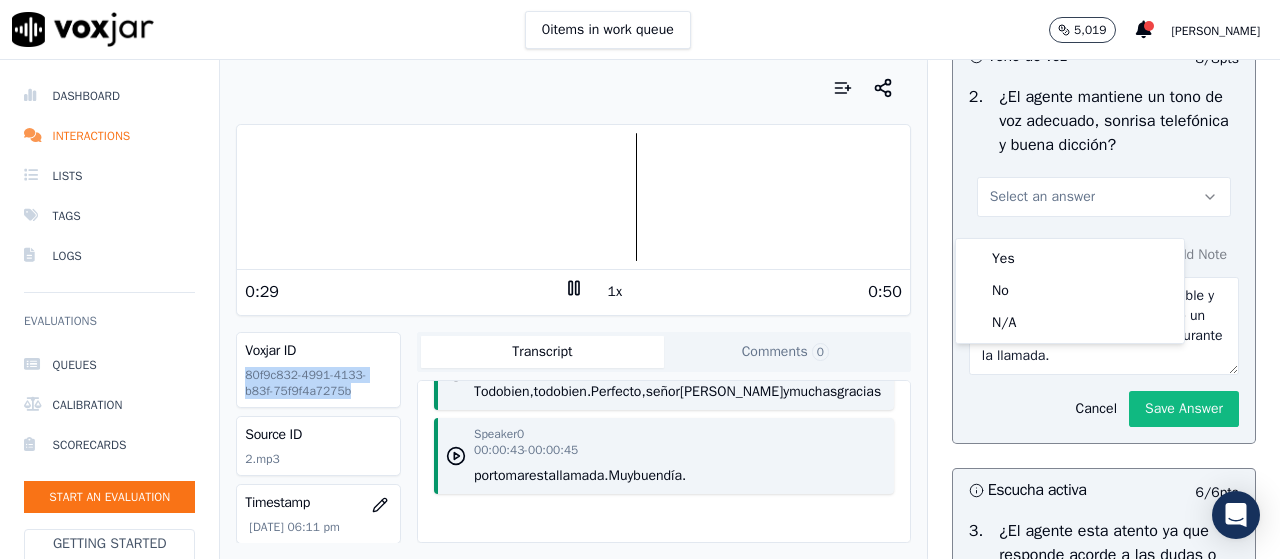 click on "PROTOCOLO   This is a new section   16  pts             Saludo Institucional     8 / 8  pts     1 .   First question¿Agente se presenta de manera correcta indicando su nombre y nombre de donde se esta comunicando, así como menciona el motivo de llamada.?   Yes         El agente se presenta correctamente al inicio de la llamada, indicando su nombre y el área de donde se comunica, así como el motivo de la llamada.       Edit               Identificación     8 / 8  pts     2 .   ¿El agente identifica al titular o acreedor del servicio (Valida que se trate de la persona quien utilizo, solicito y/o estuvo presente)?   Yes         El agente identifica al titular de la llamada al dirigirse a él como 'señor Alejandro Esteban', confirmando que está hablando con la persona correcta.       Edit     PROFESIONALISMO     30  pts             Personalización     0 / 4  pts     1 .   ¿El agente personaliza al encuestado por el nombre y/o apellido por lo menos en 3 ocasiones (Sr. Pedro, Srita. Martinez, etc.)?   No" at bounding box center [1104, 2093] 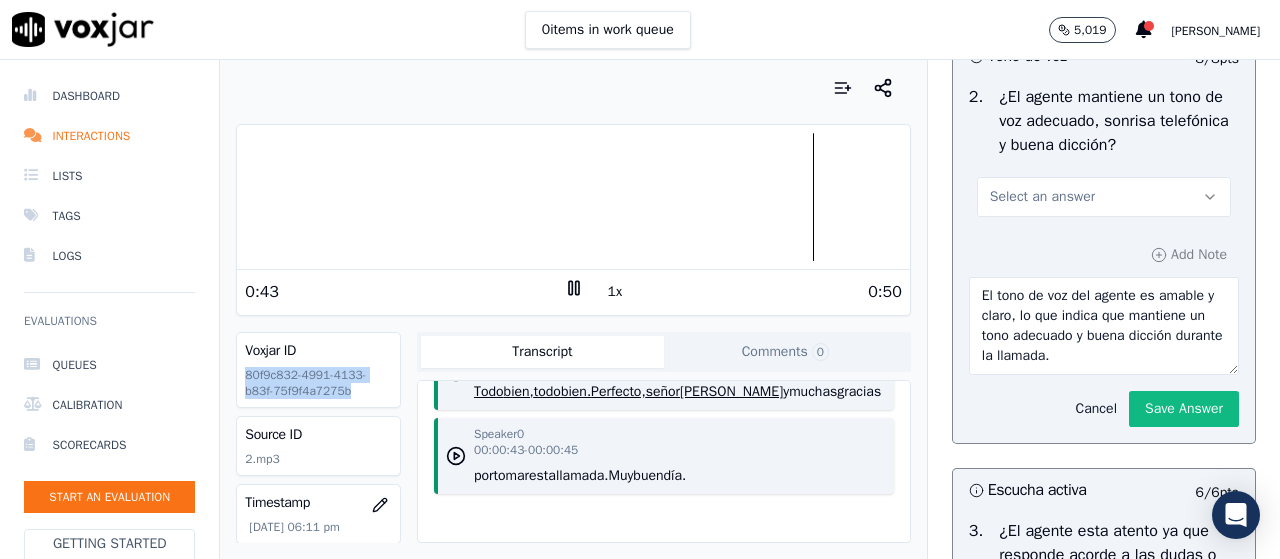click on "Cancel" at bounding box center [1096, 409] 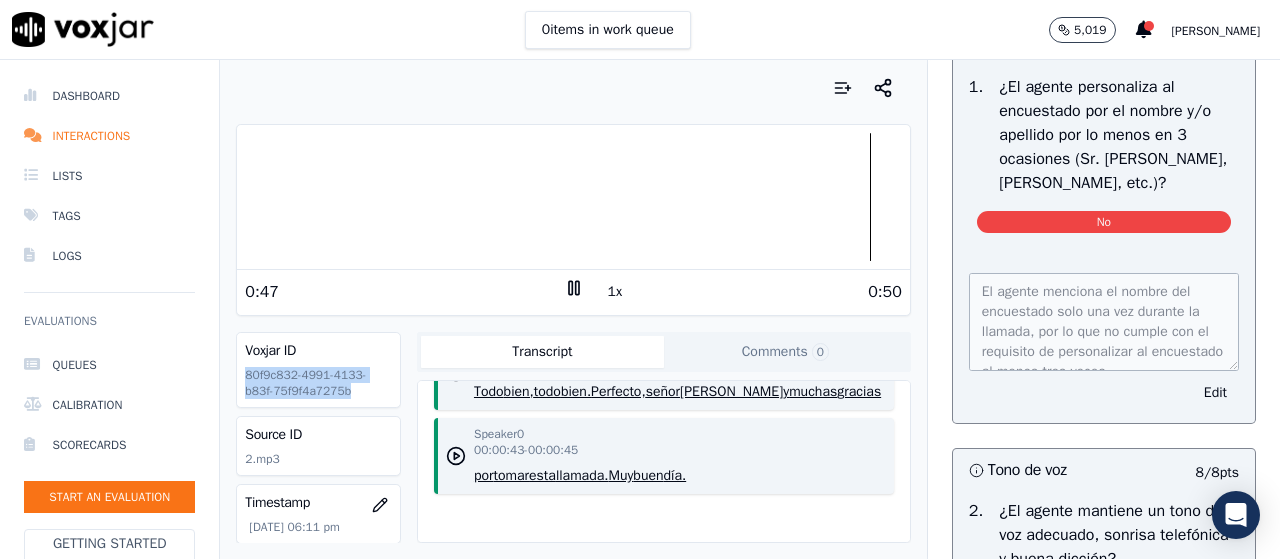 scroll, scrollTop: 1222, scrollLeft: 0, axis: vertical 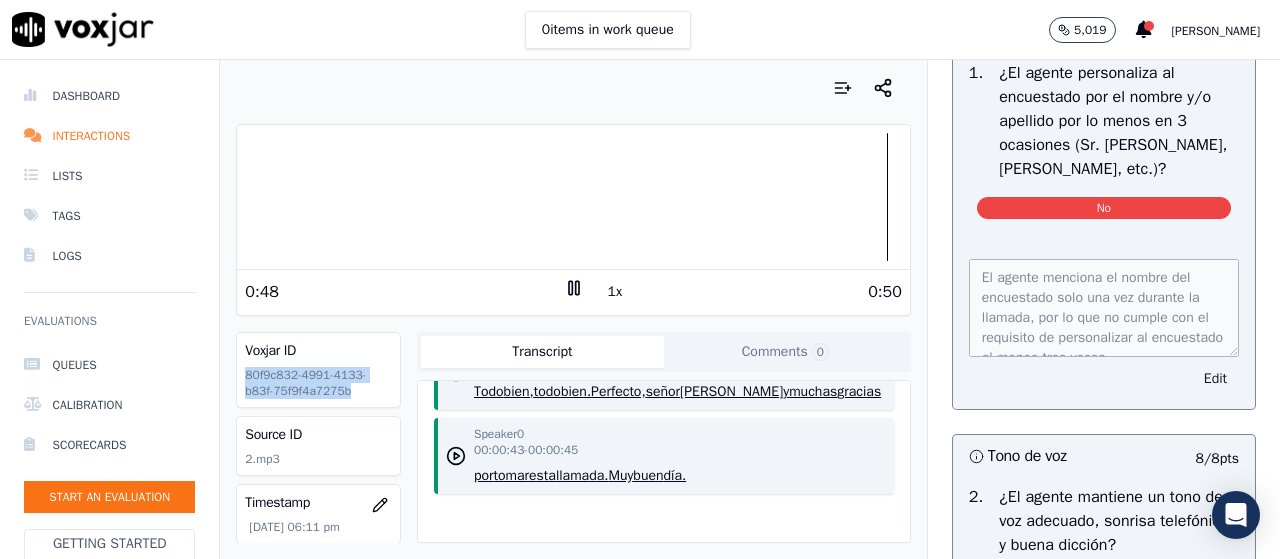 click on "Edit" at bounding box center (1215, 379) 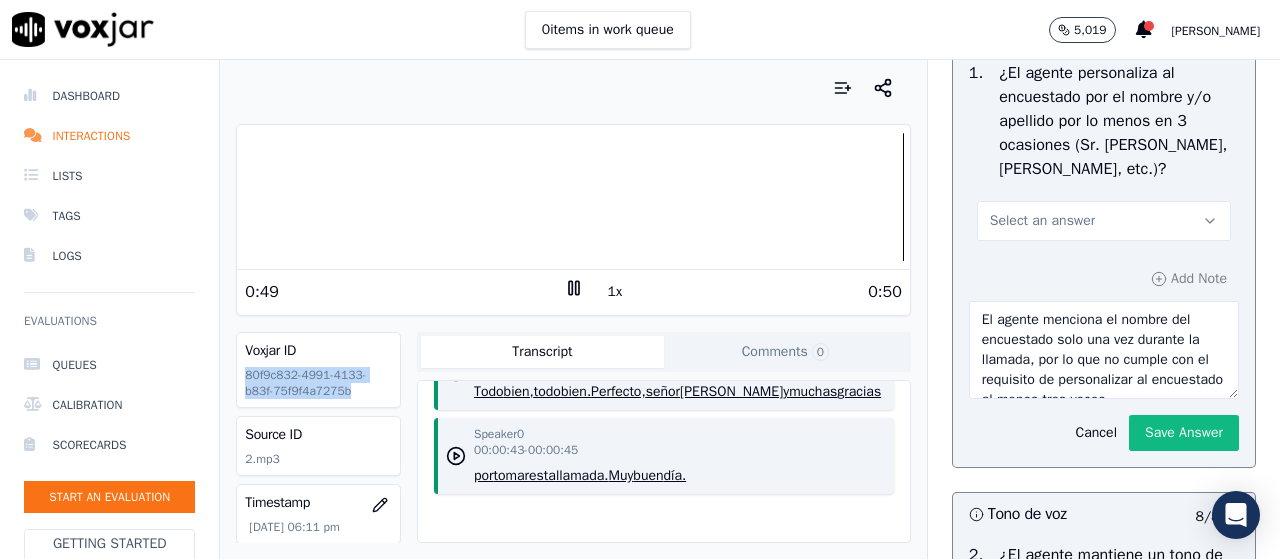 click on "Select an answer" at bounding box center (1042, 221) 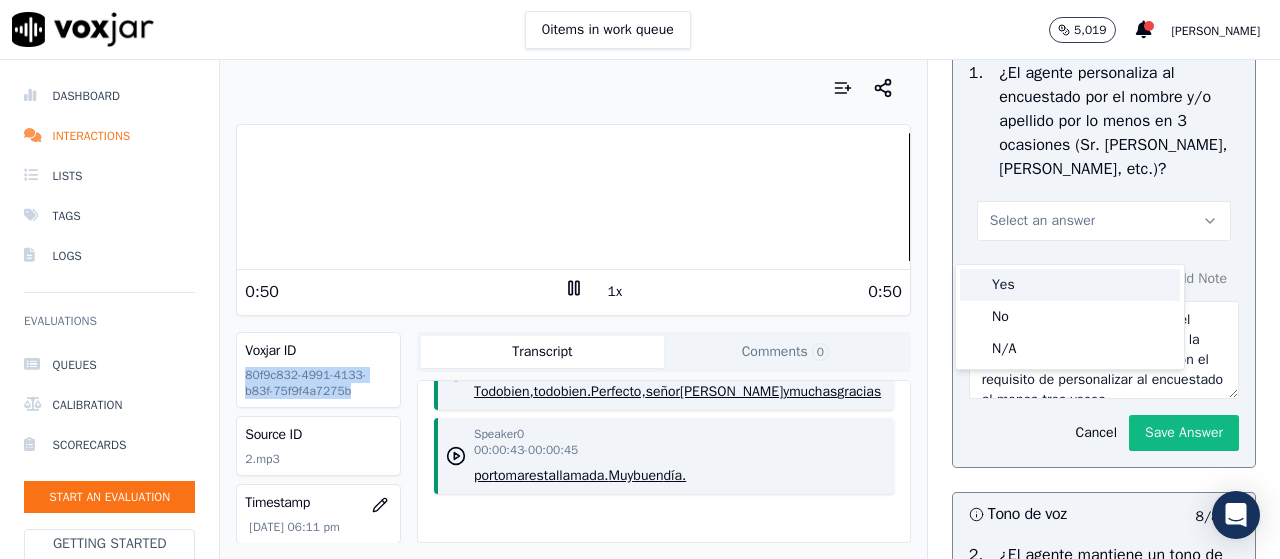 click on "Yes" at bounding box center (1070, 285) 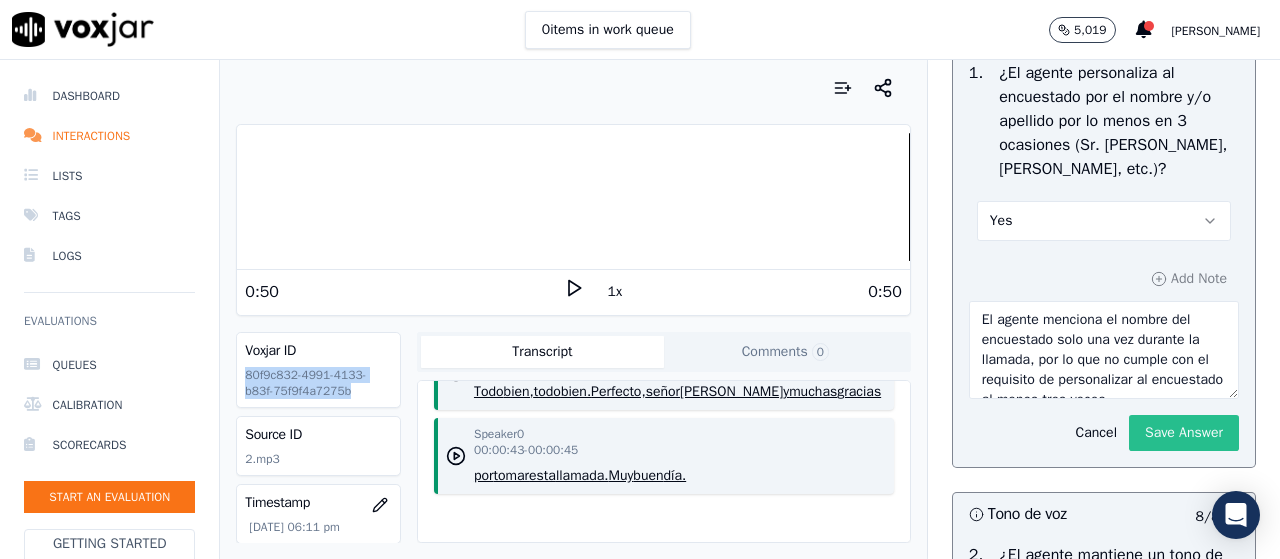 click on "Save Answer" 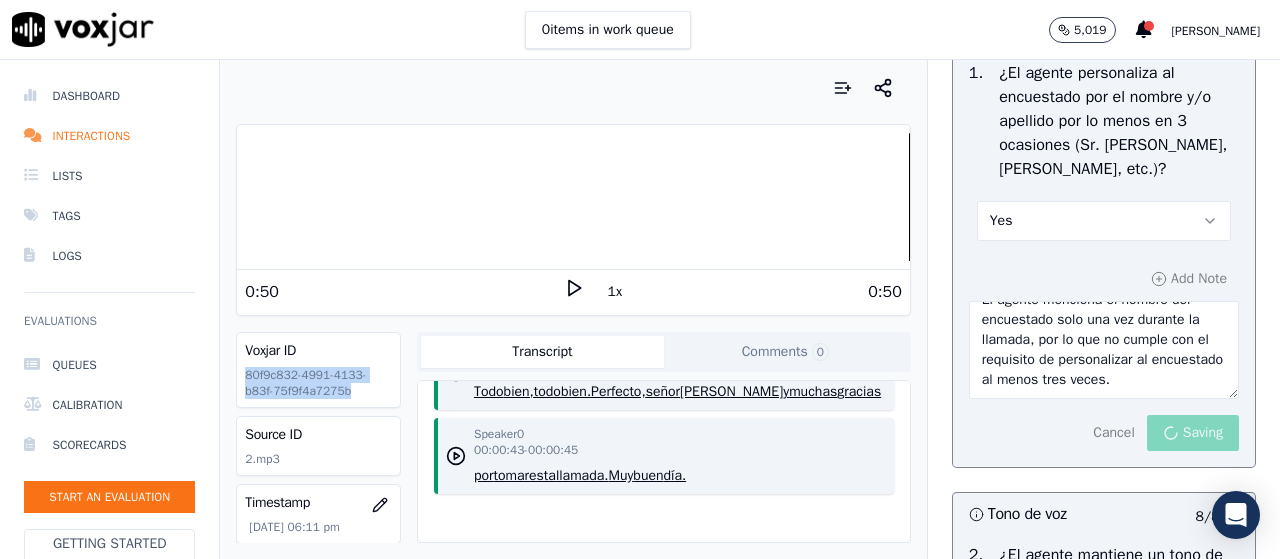 scroll, scrollTop: 40, scrollLeft: 0, axis: vertical 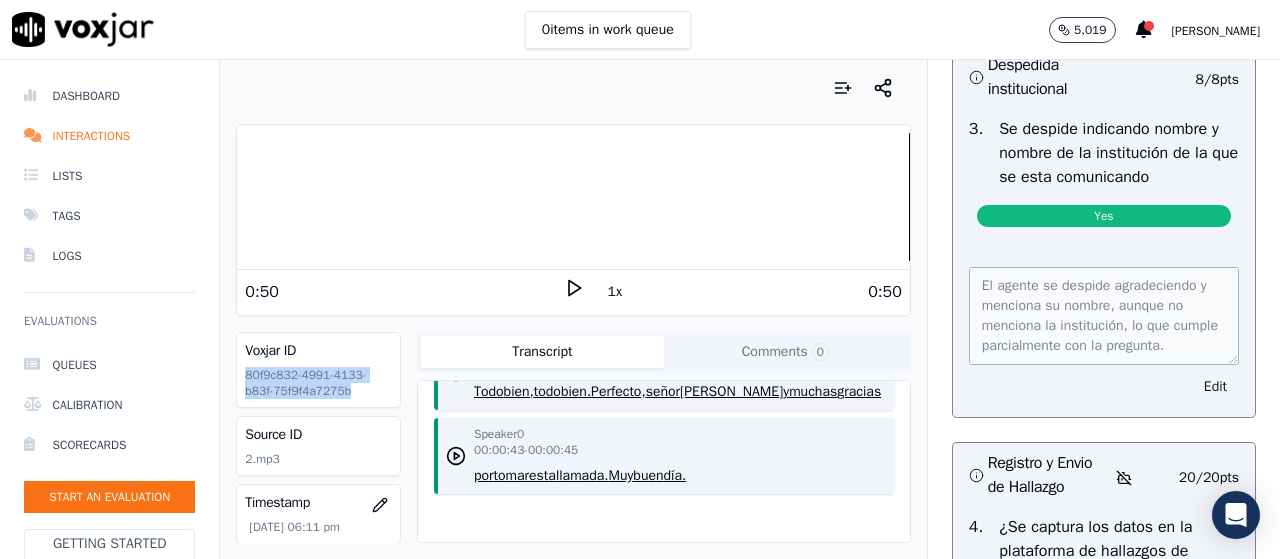 click on "Edit" at bounding box center (1215, 387) 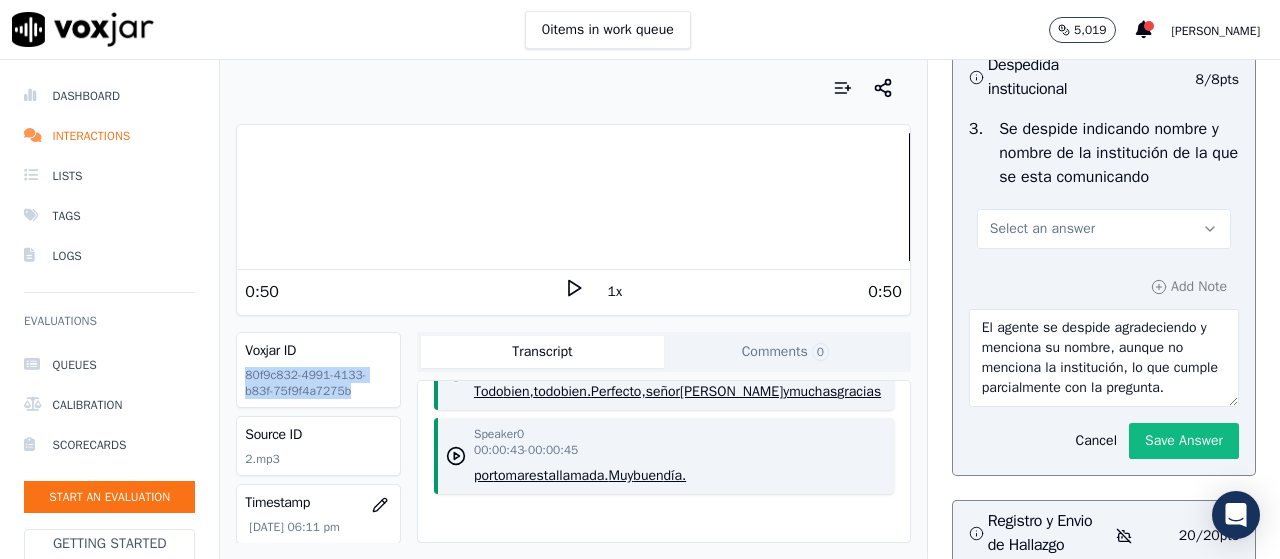 click on "Select an answer" at bounding box center (1104, 229) 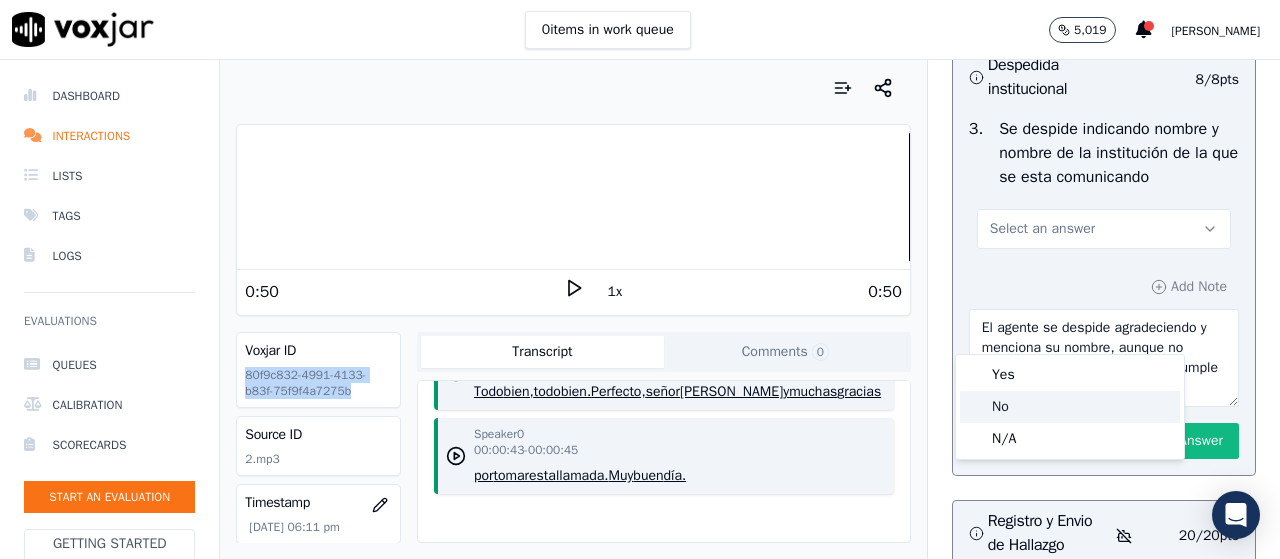 click on "No" 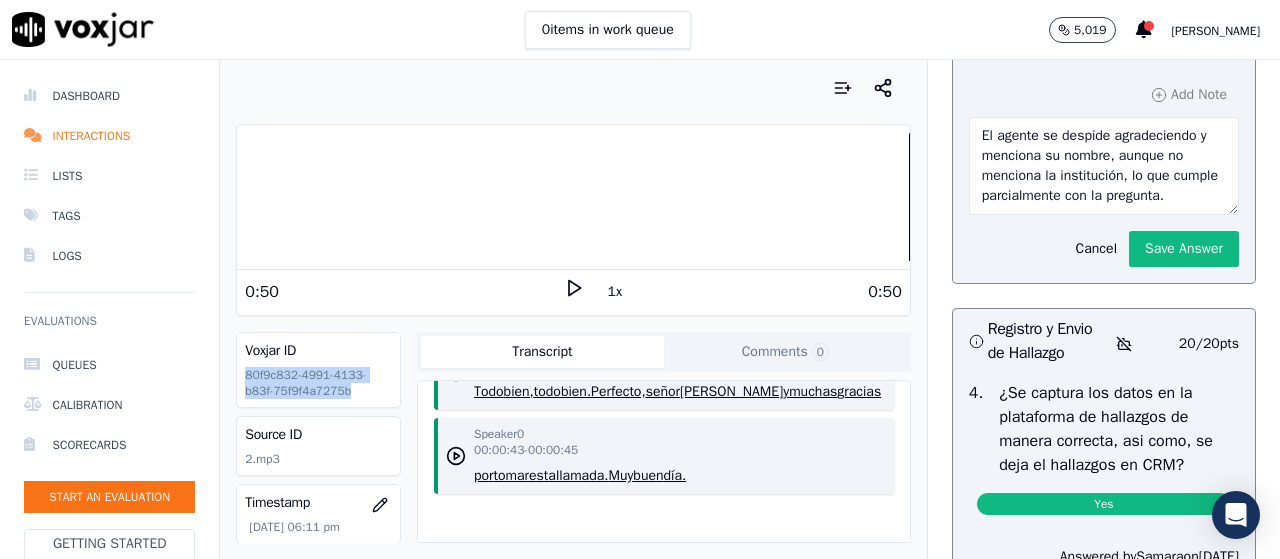 scroll, scrollTop: 4622, scrollLeft: 0, axis: vertical 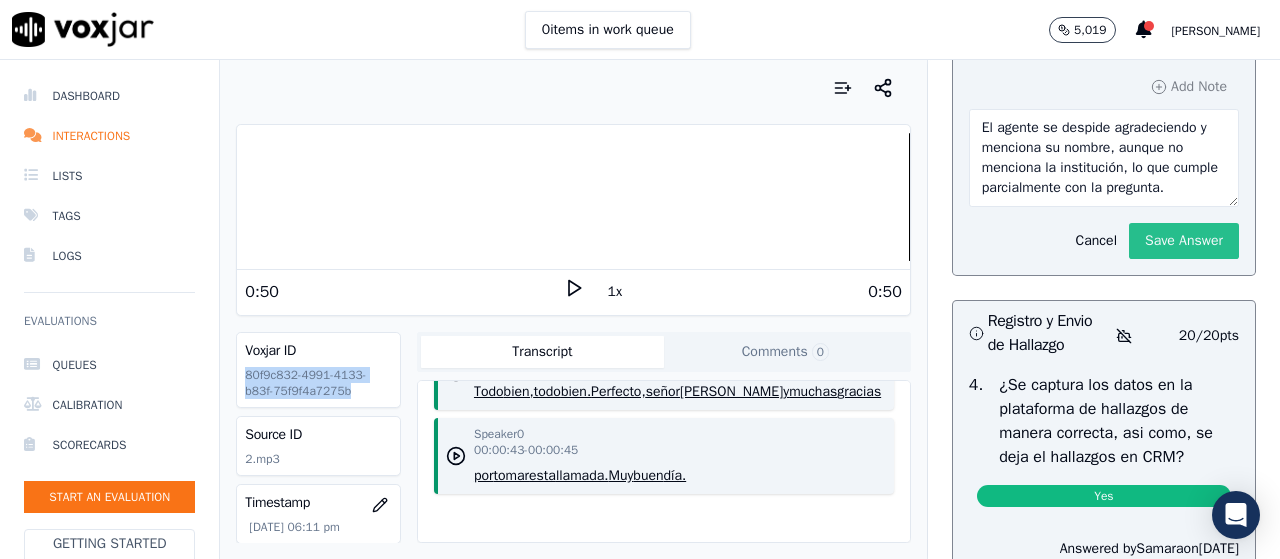 click on "Save Answer" 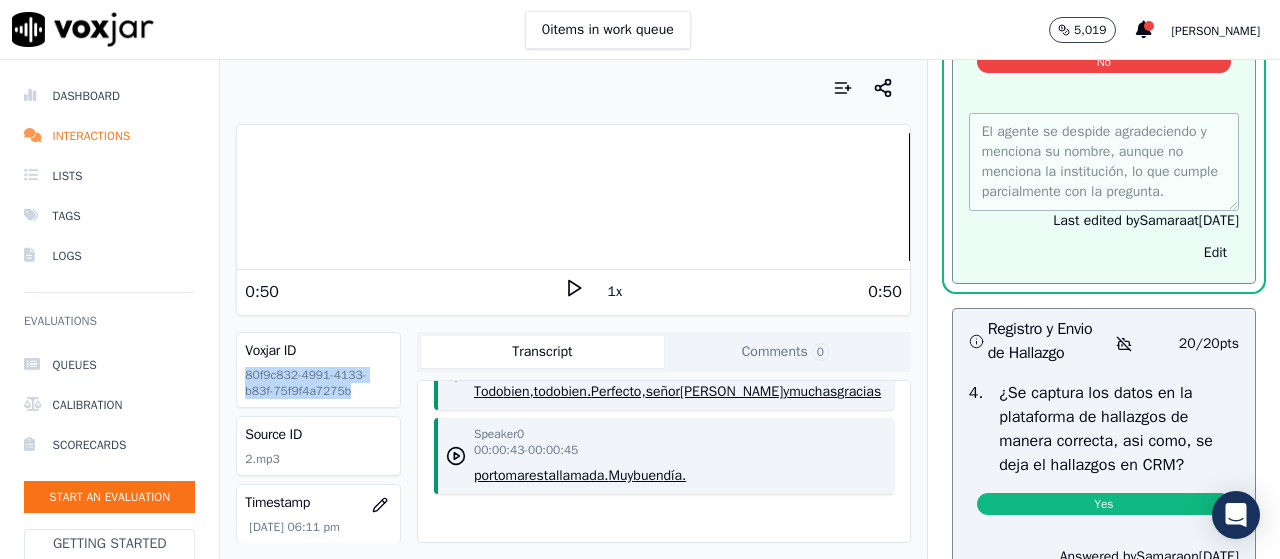 scroll, scrollTop: 4668, scrollLeft: 0, axis: vertical 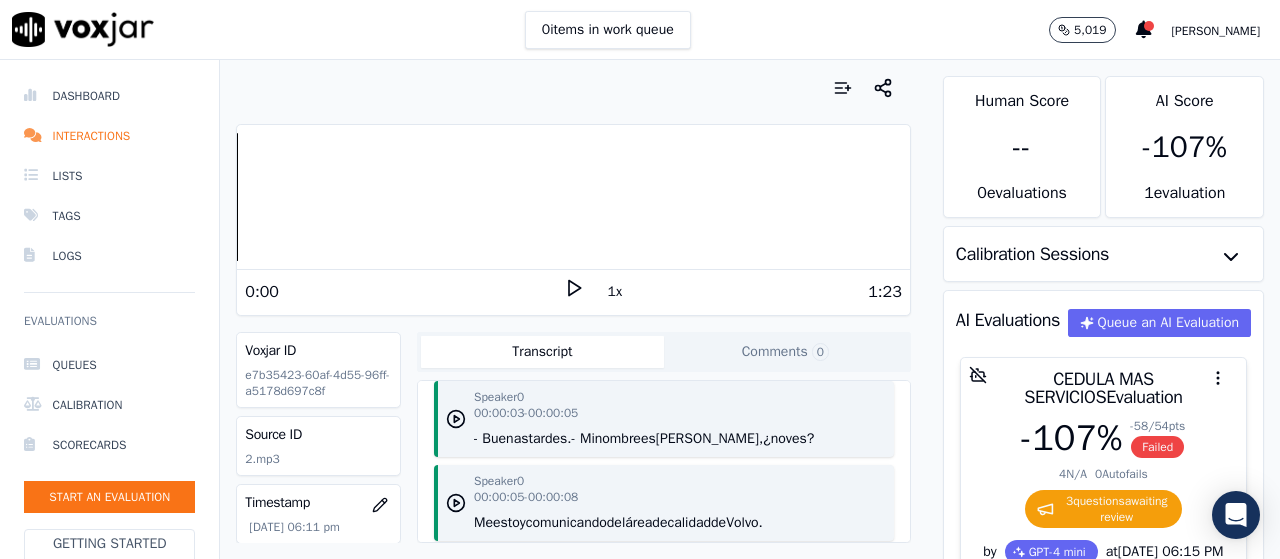 click 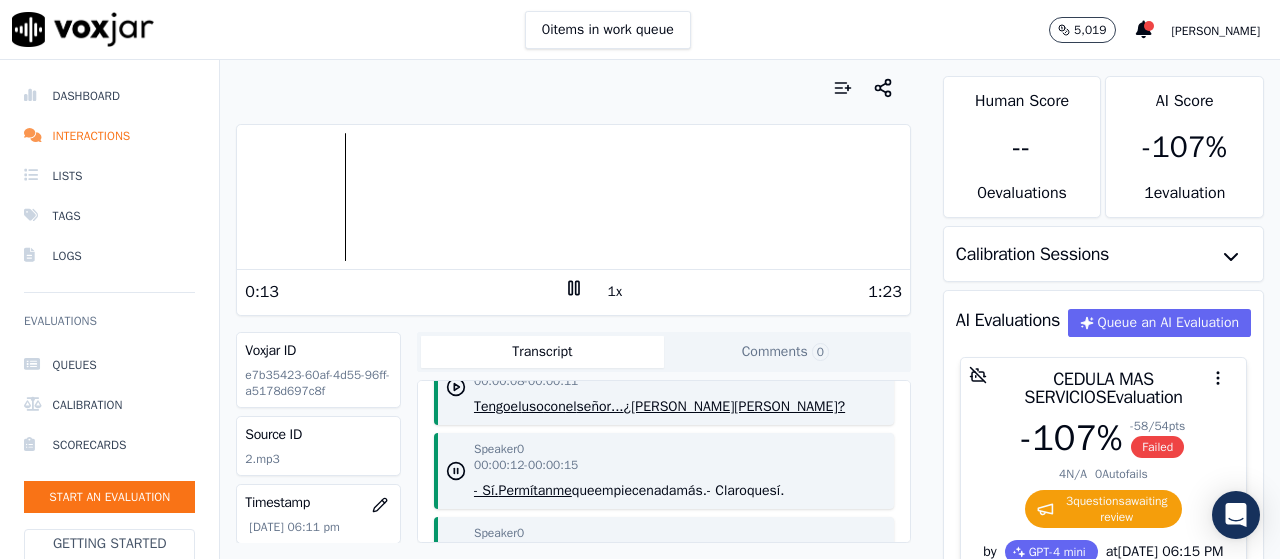 scroll, scrollTop: 400, scrollLeft: 0, axis: vertical 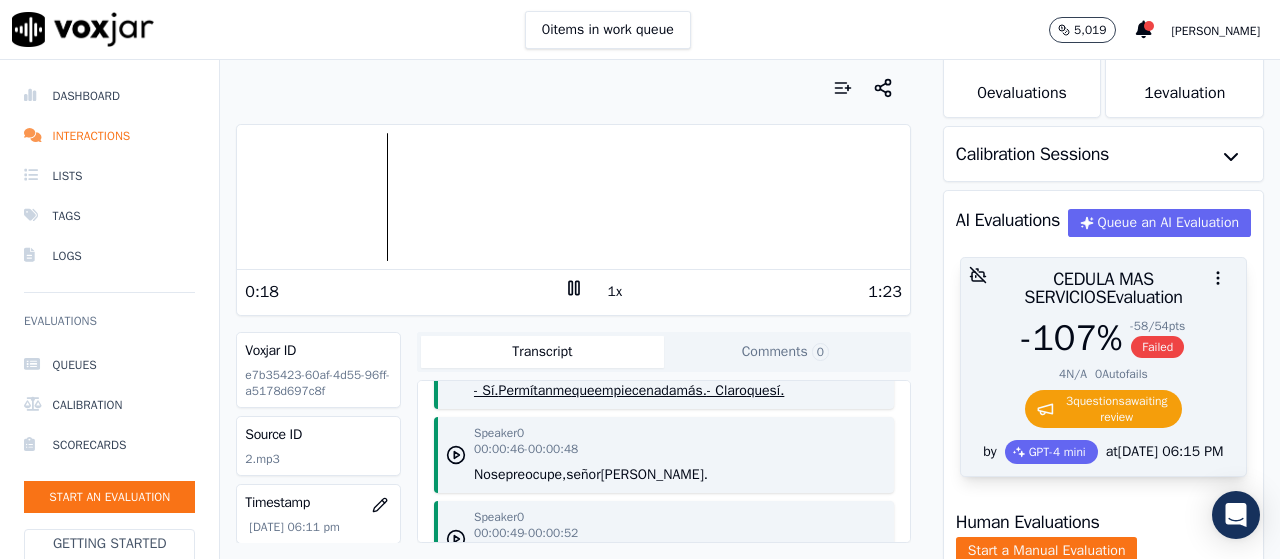 click on "-58 / 54  pts" at bounding box center (1157, 326) 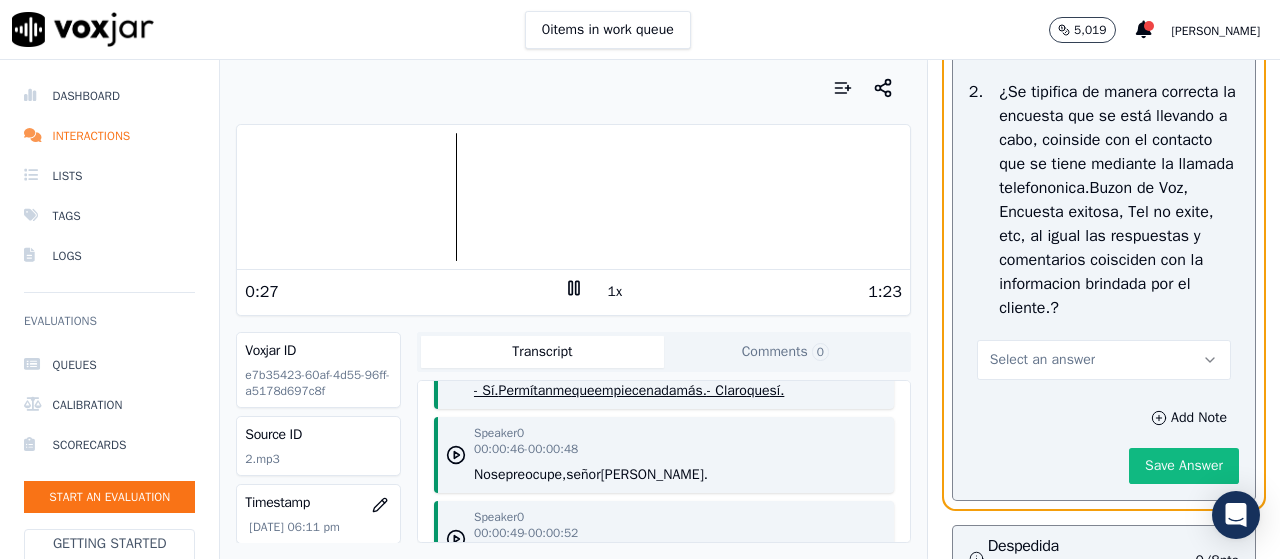 scroll, scrollTop: 4000, scrollLeft: 0, axis: vertical 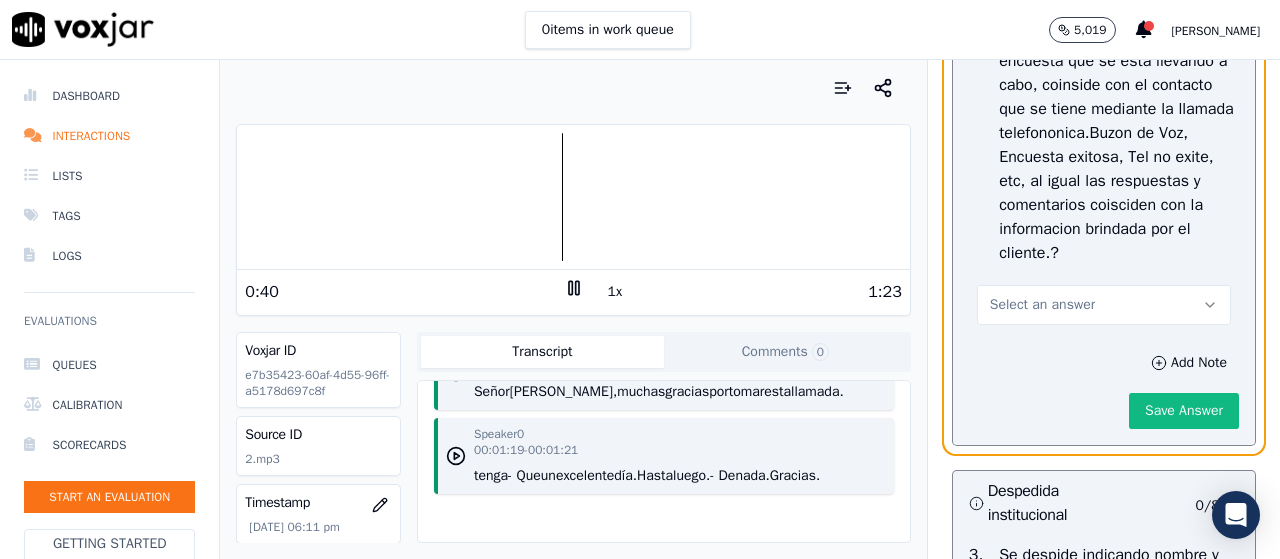 click on "Select an answer" at bounding box center (1104, 305) 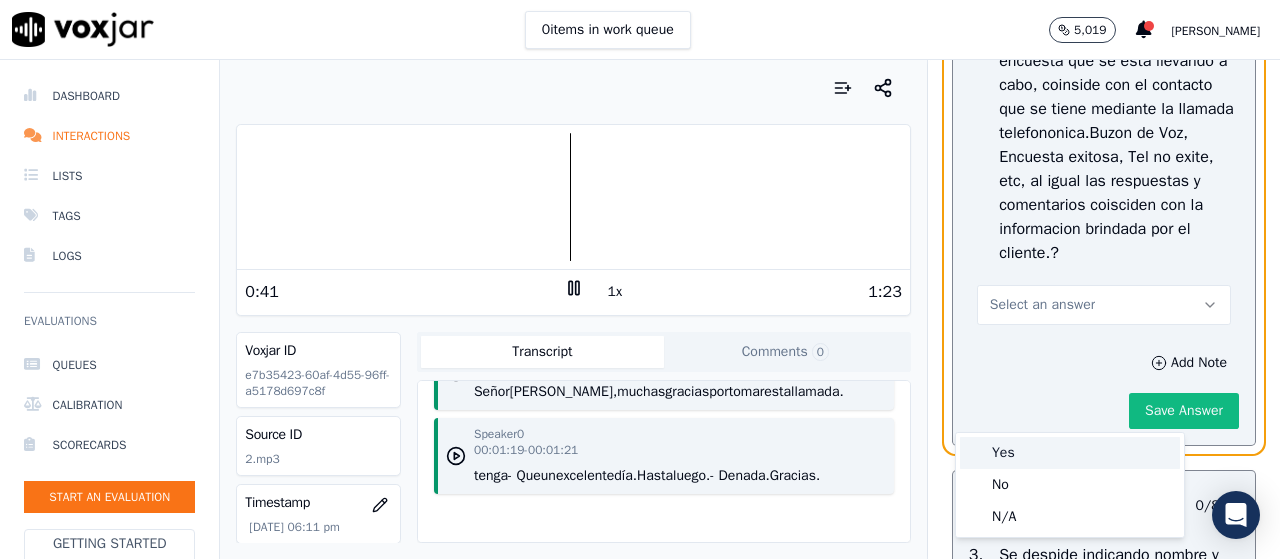 click on "Yes" at bounding box center [1070, 453] 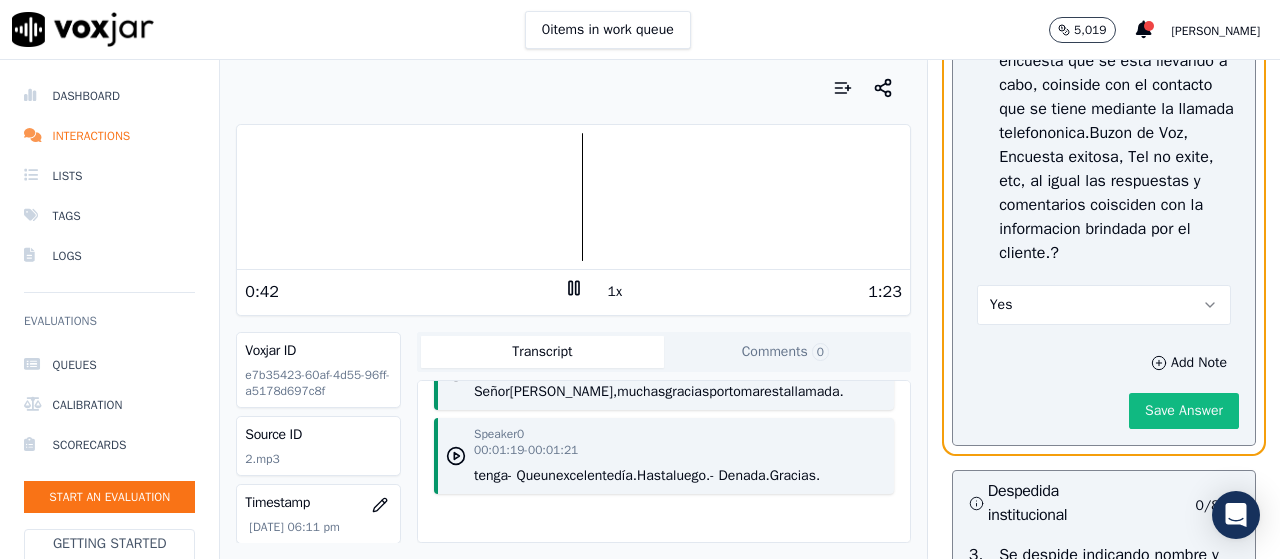 scroll, scrollTop: 4100, scrollLeft: 0, axis: vertical 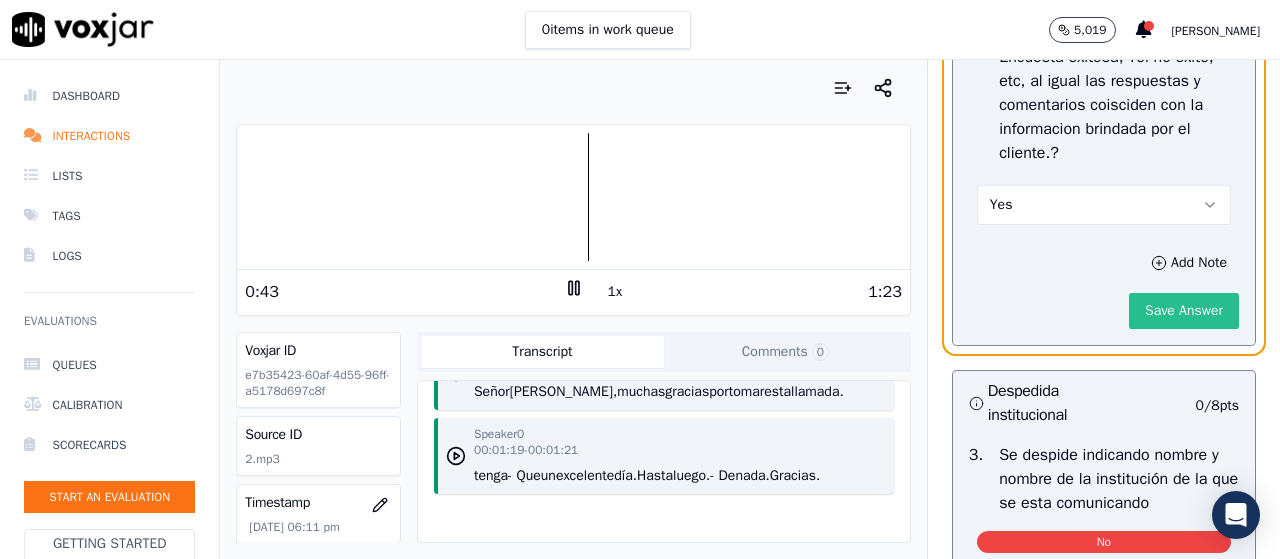 click on "Save Answer" at bounding box center [1184, 311] 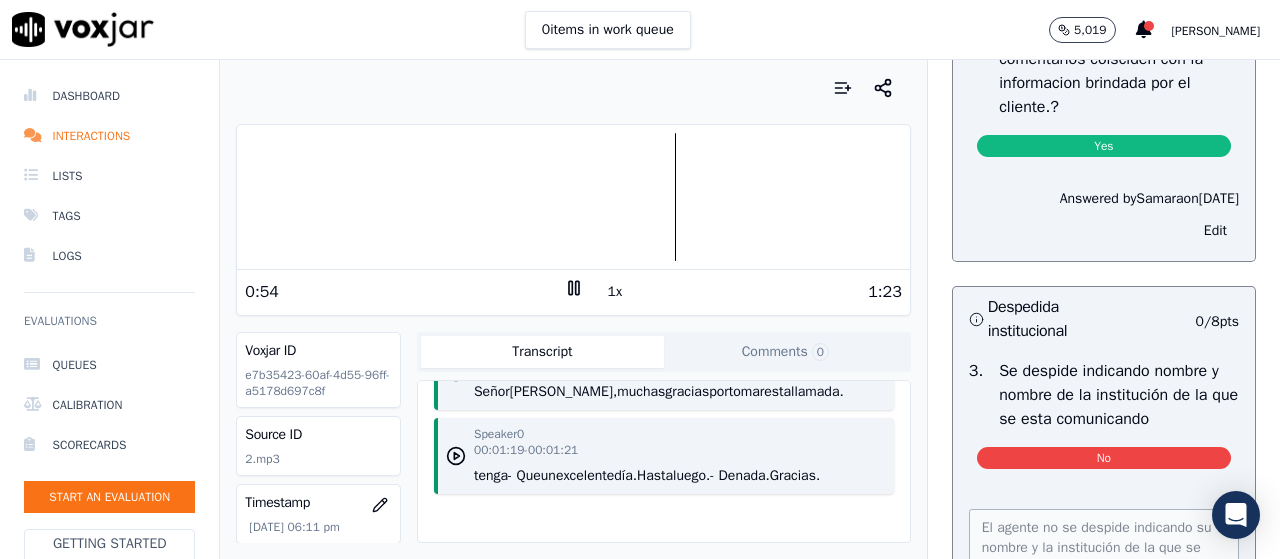 scroll, scrollTop: 4054, scrollLeft: 0, axis: vertical 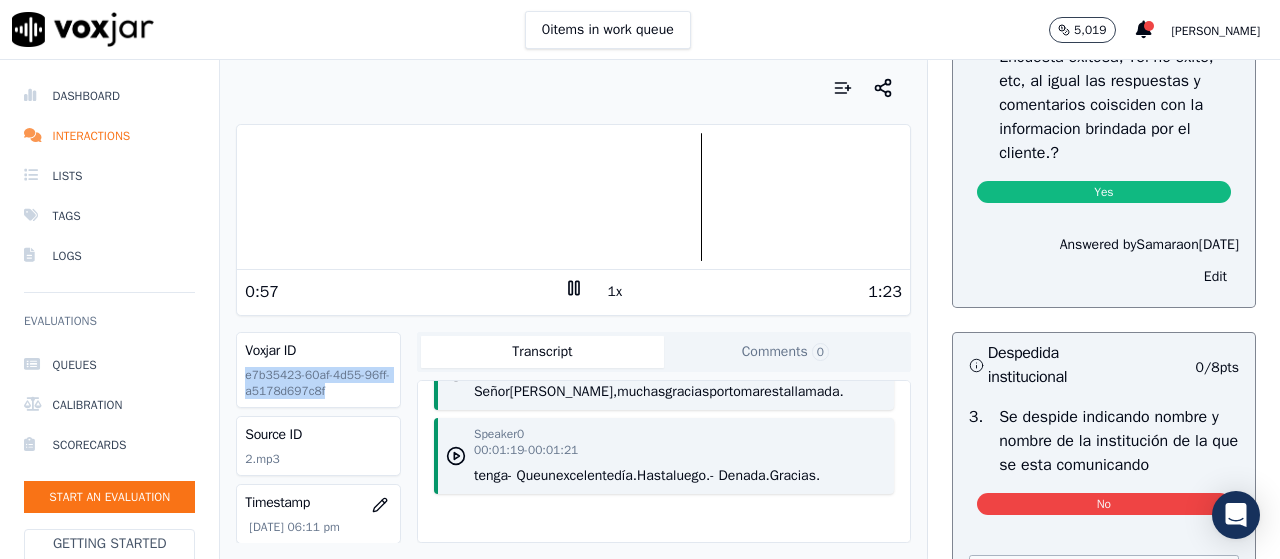drag, startPoint x: 348, startPoint y: 395, endPoint x: 238, endPoint y: 373, distance: 112.17843 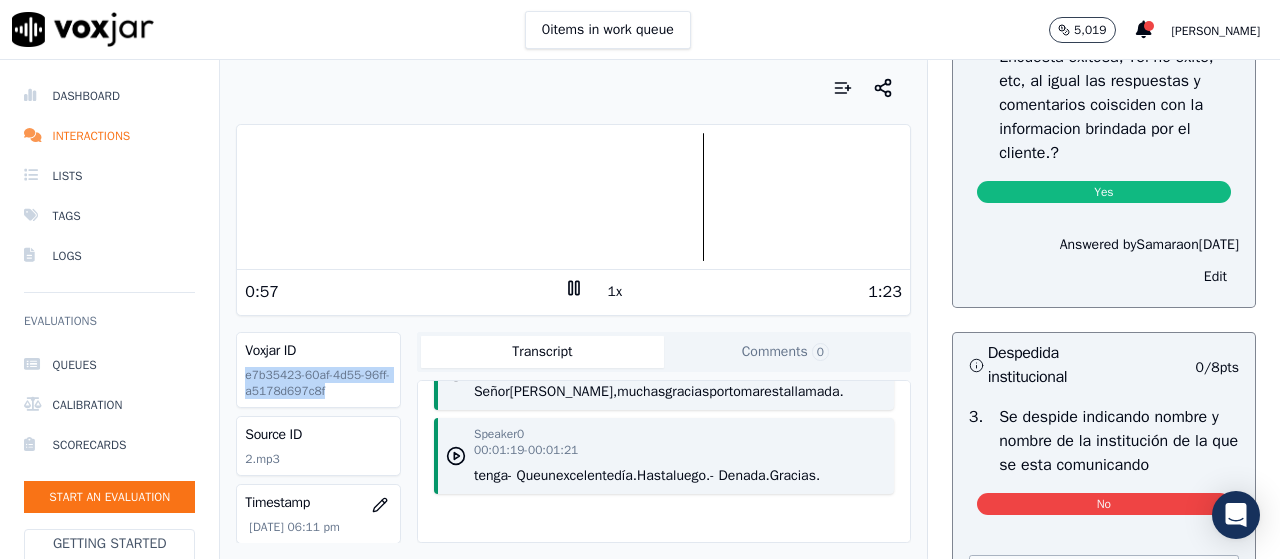 copy on "e7b35423-60af-4d55-96ff-a5178d697c8f" 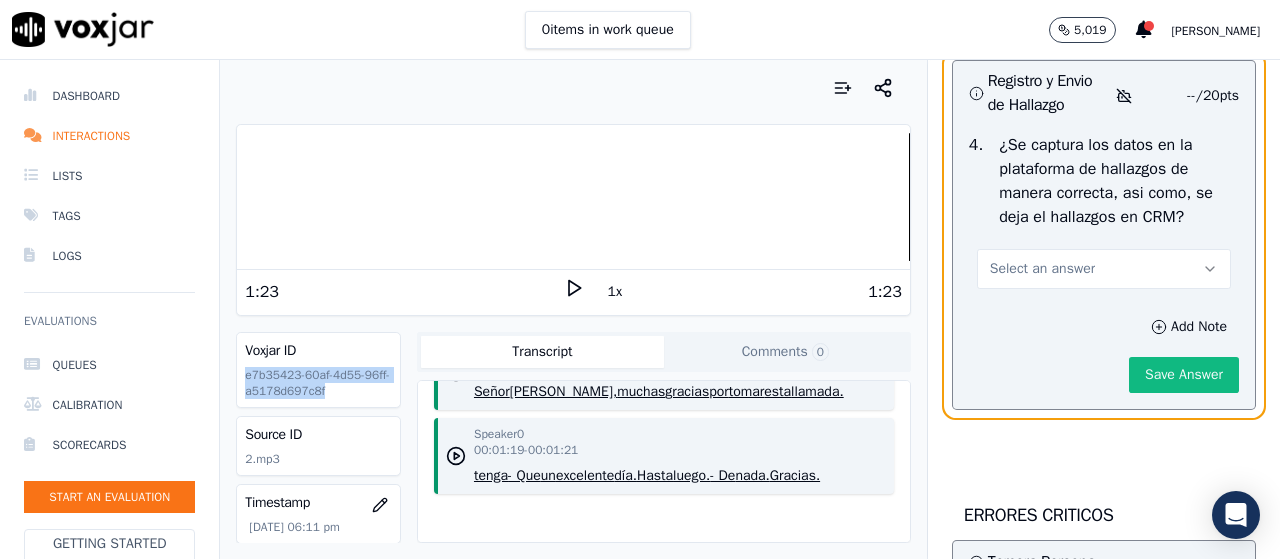 scroll, scrollTop: 4954, scrollLeft: 0, axis: vertical 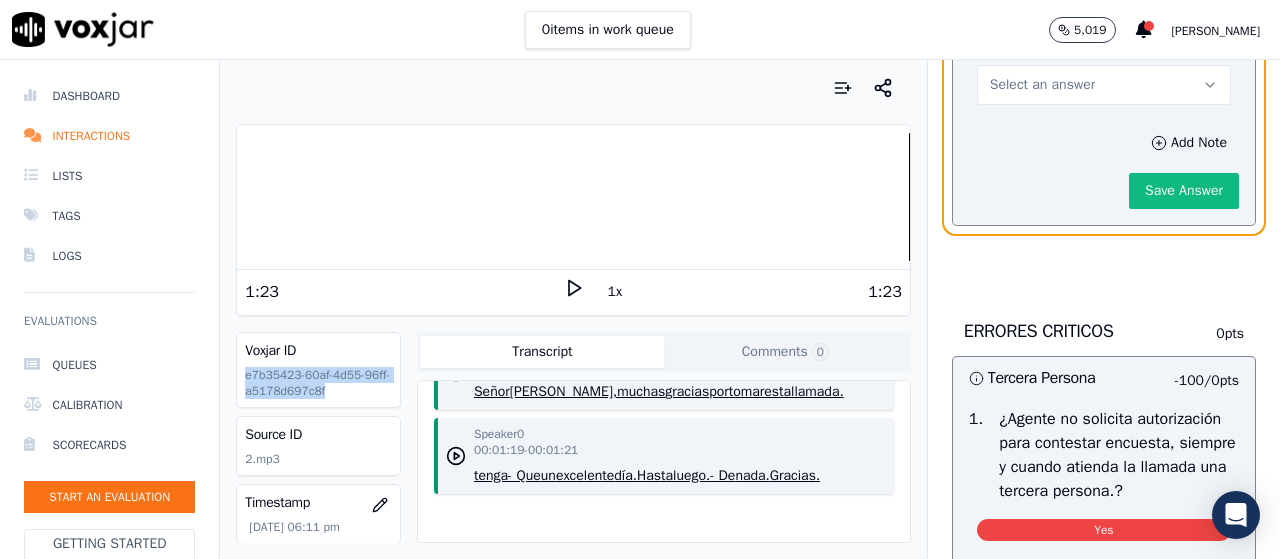 click on "Select an answer" at bounding box center (1104, 85) 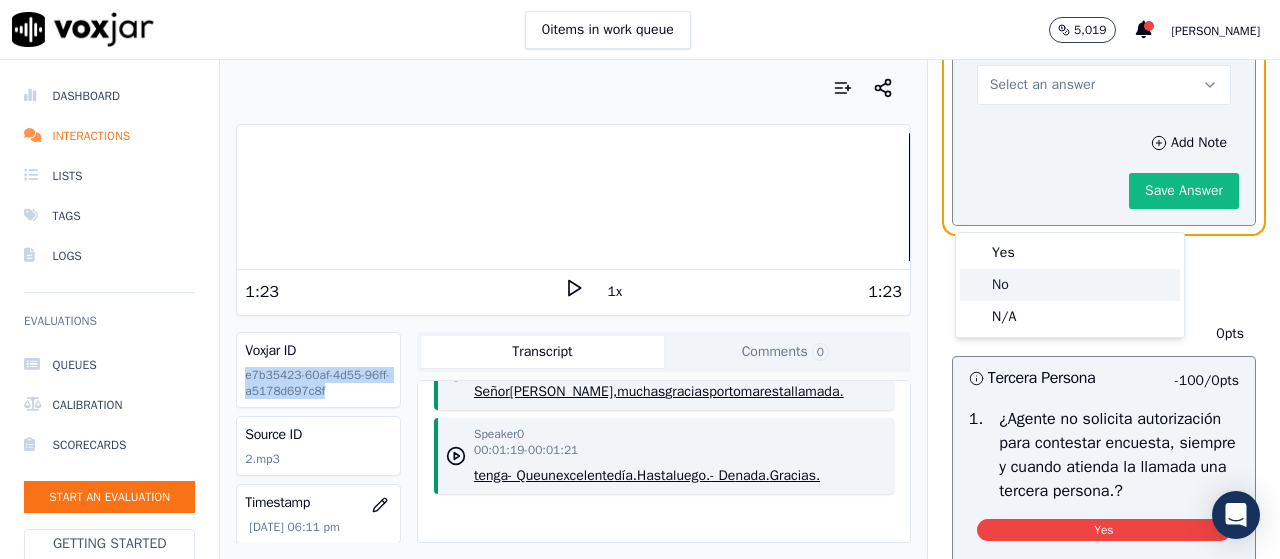 click on "No" 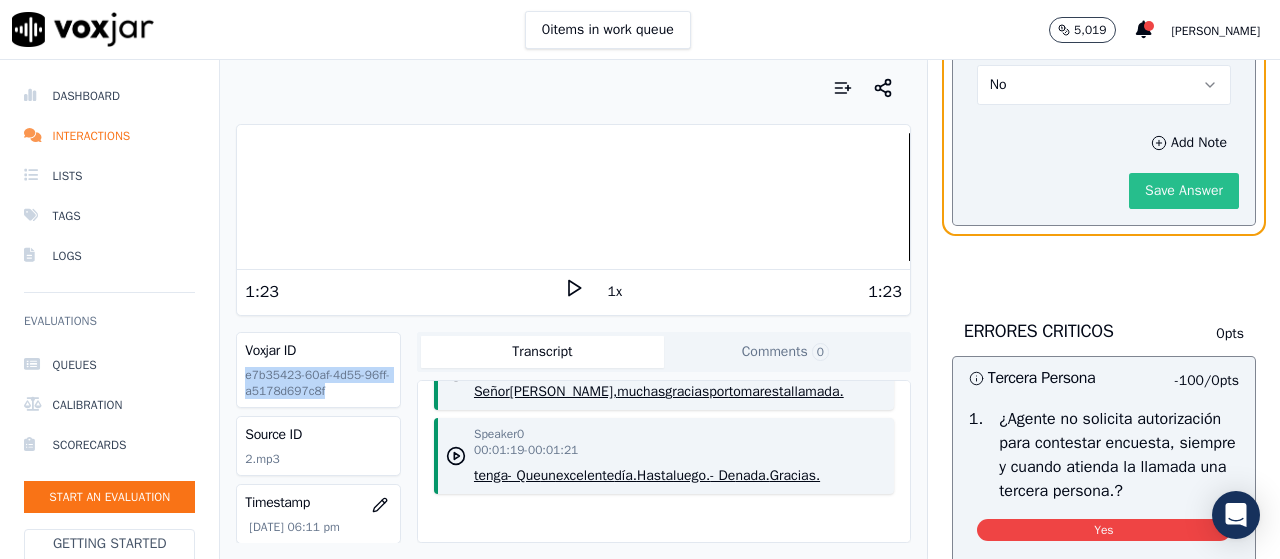 click on "Save Answer" at bounding box center (1184, 191) 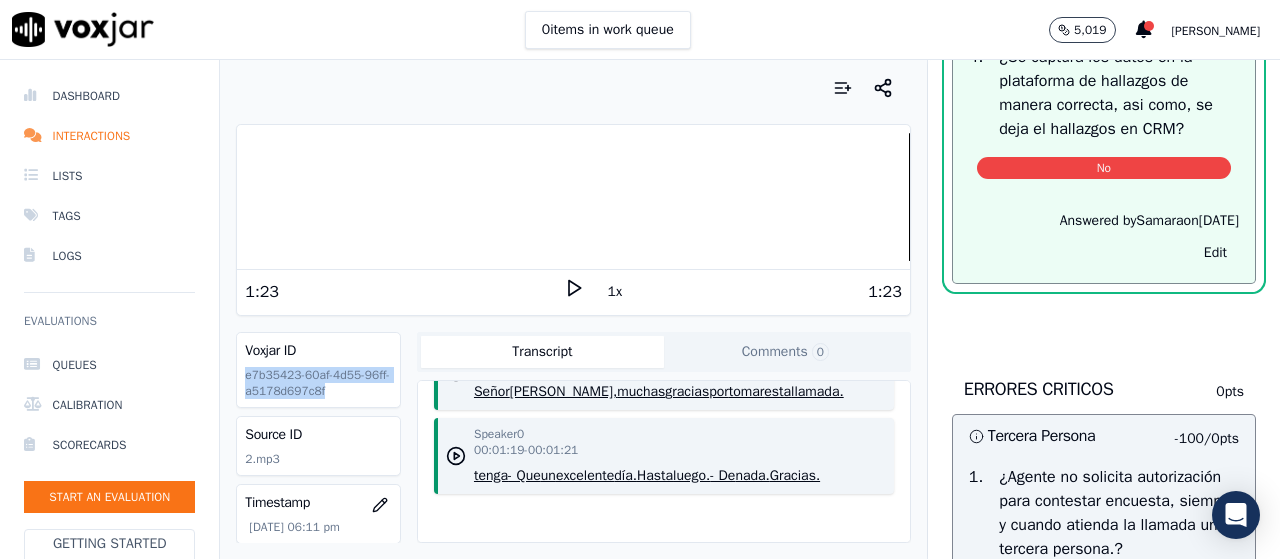 scroll, scrollTop: 4854, scrollLeft: 0, axis: vertical 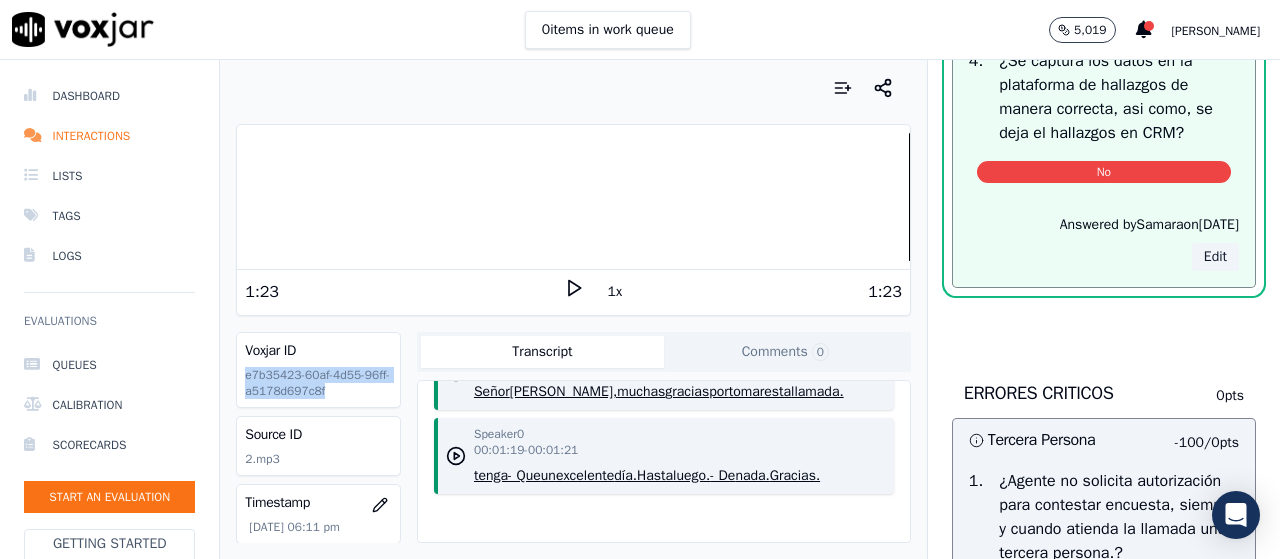 click on "Edit" at bounding box center (1215, 257) 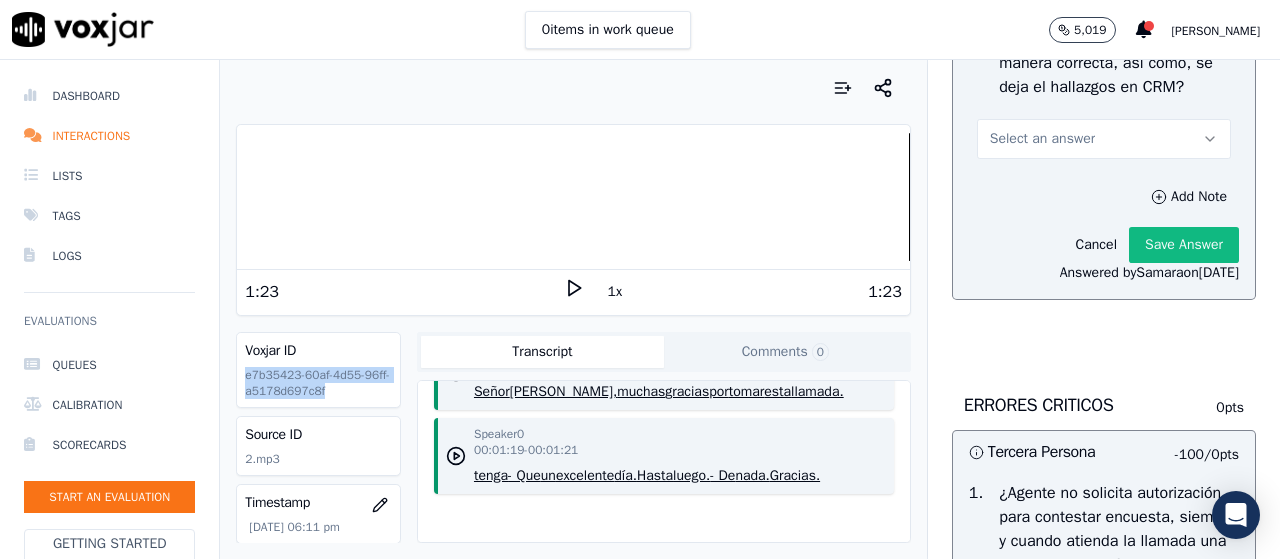 scroll, scrollTop: 4809, scrollLeft: 0, axis: vertical 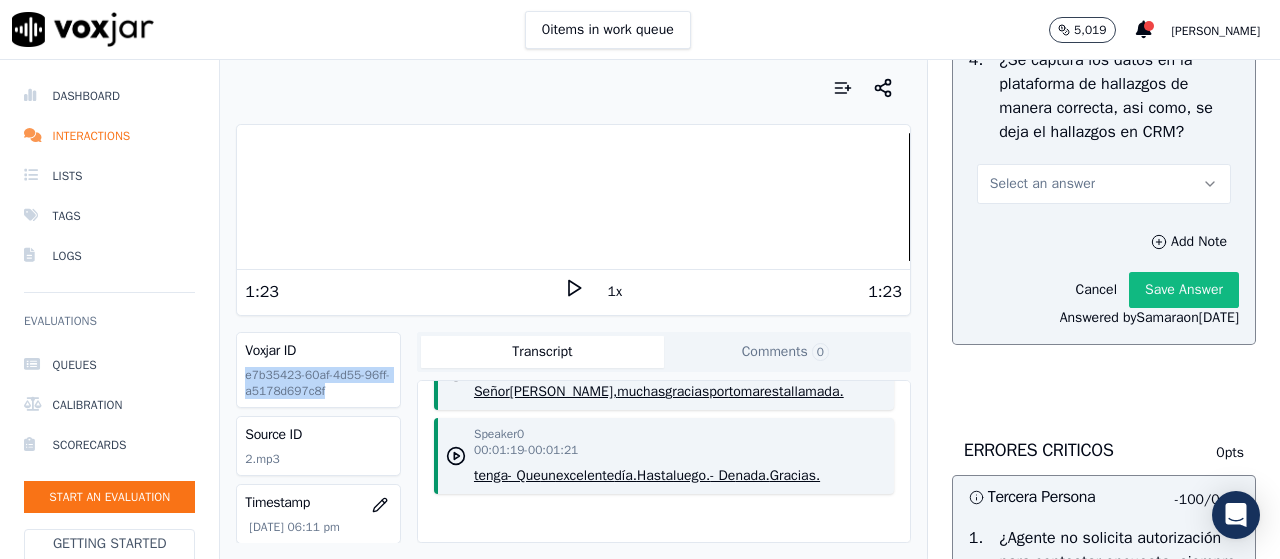 click on "Select an answer" at bounding box center (1104, 184) 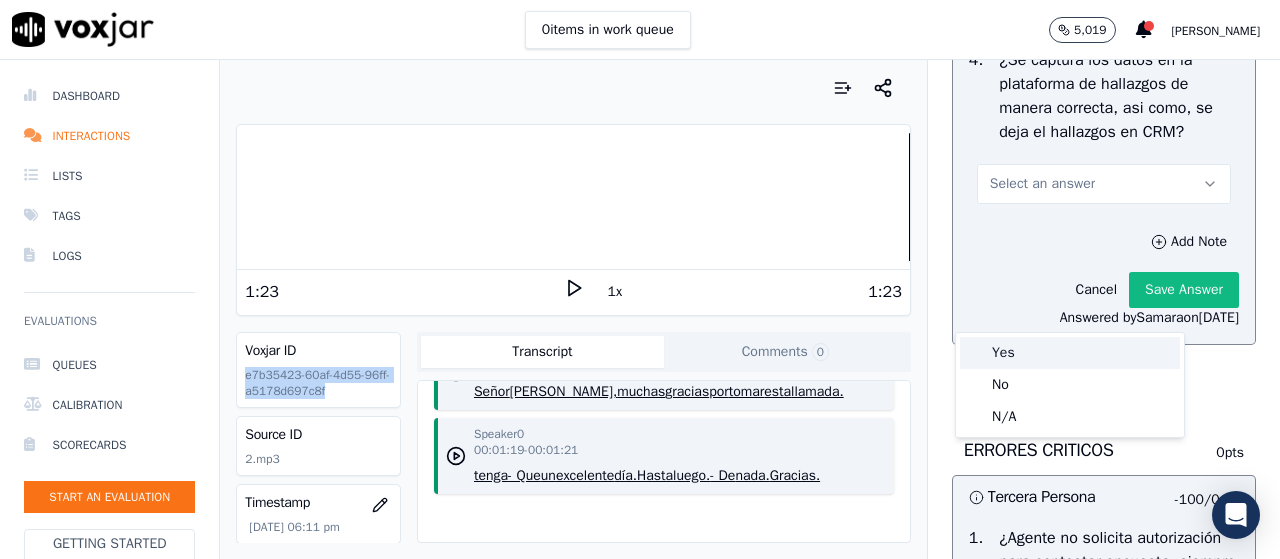 click on "Yes" at bounding box center (1070, 353) 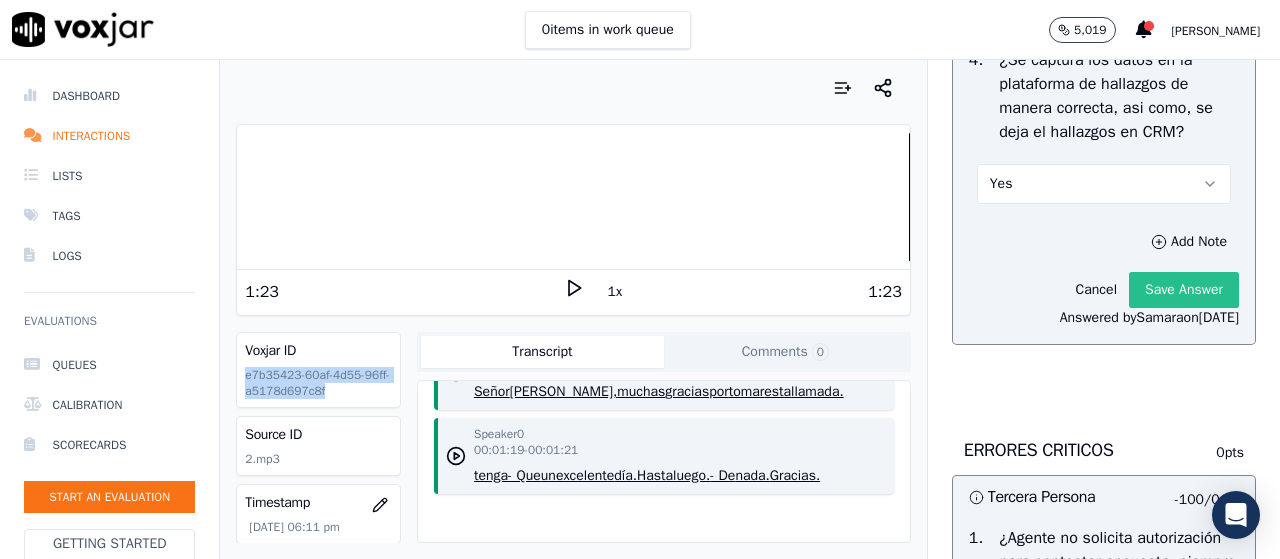 click on "Save Answer" 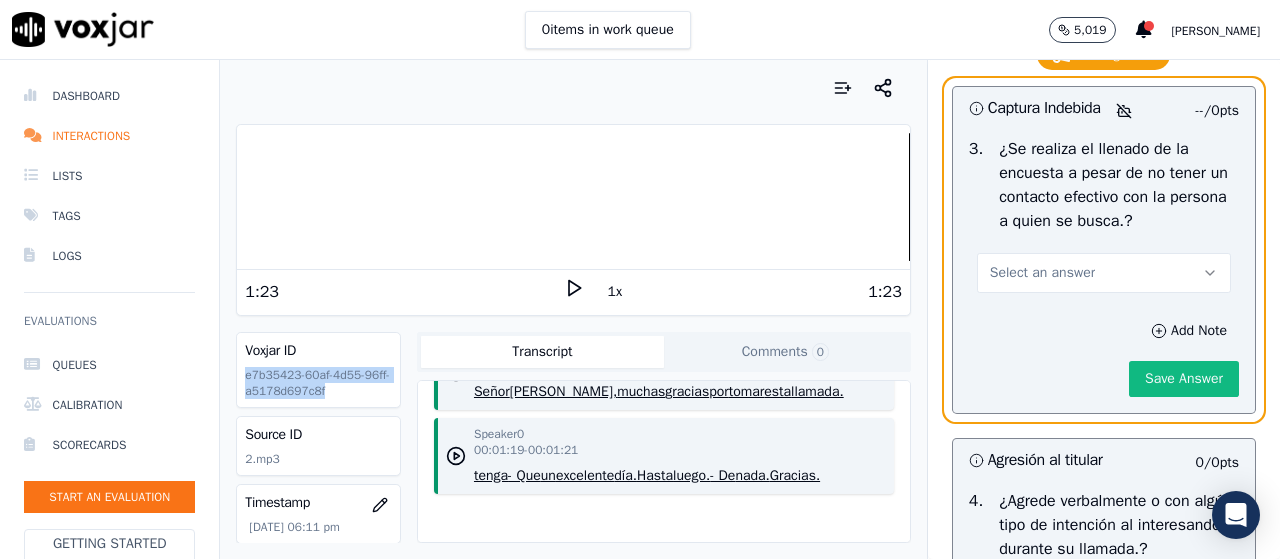 scroll, scrollTop: 6254, scrollLeft: 0, axis: vertical 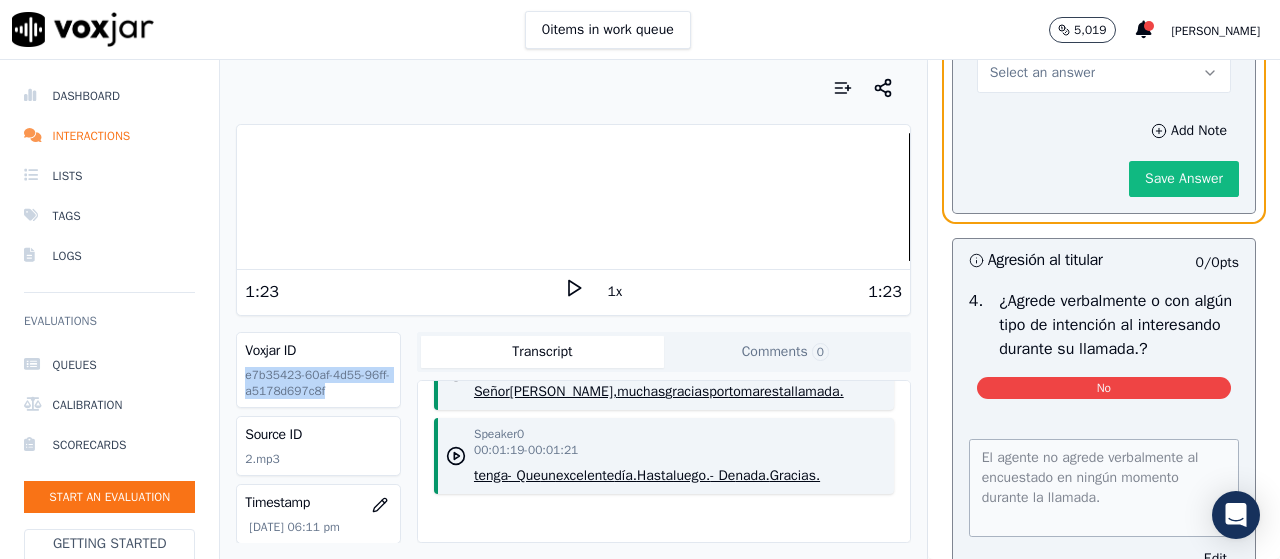 click on "Select an answer" at bounding box center (1104, 73) 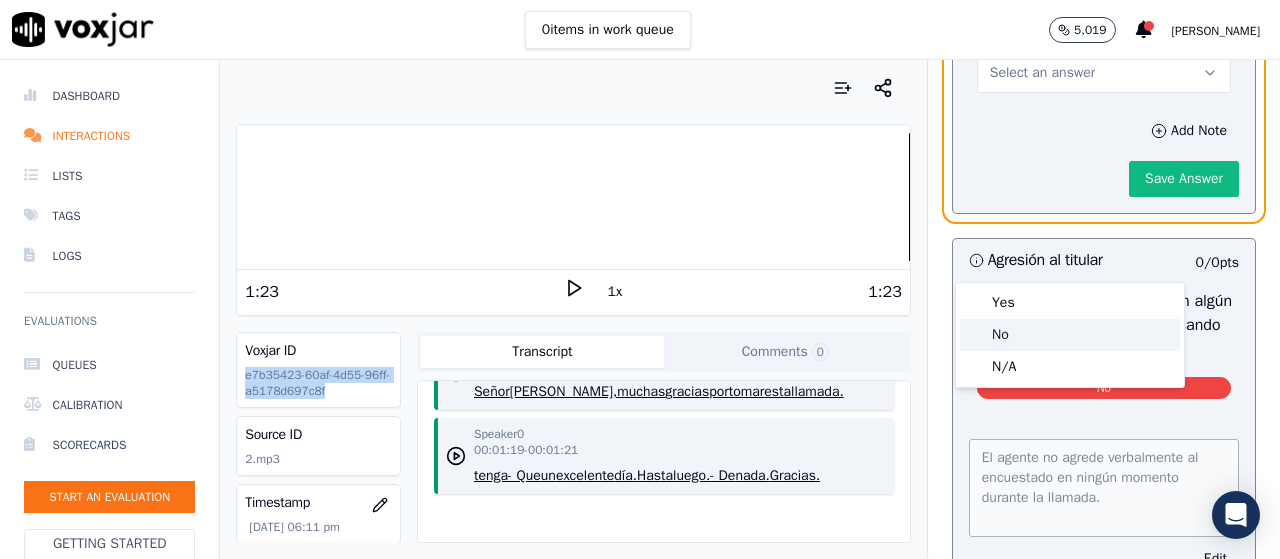 click on "No" 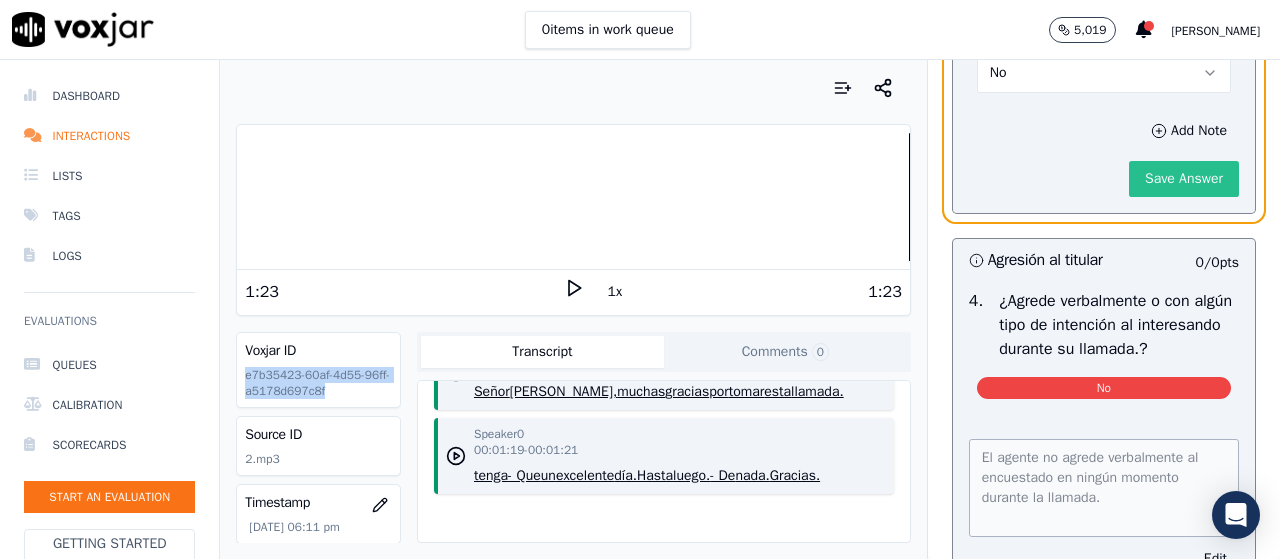 click on "Save Answer" at bounding box center (1184, 179) 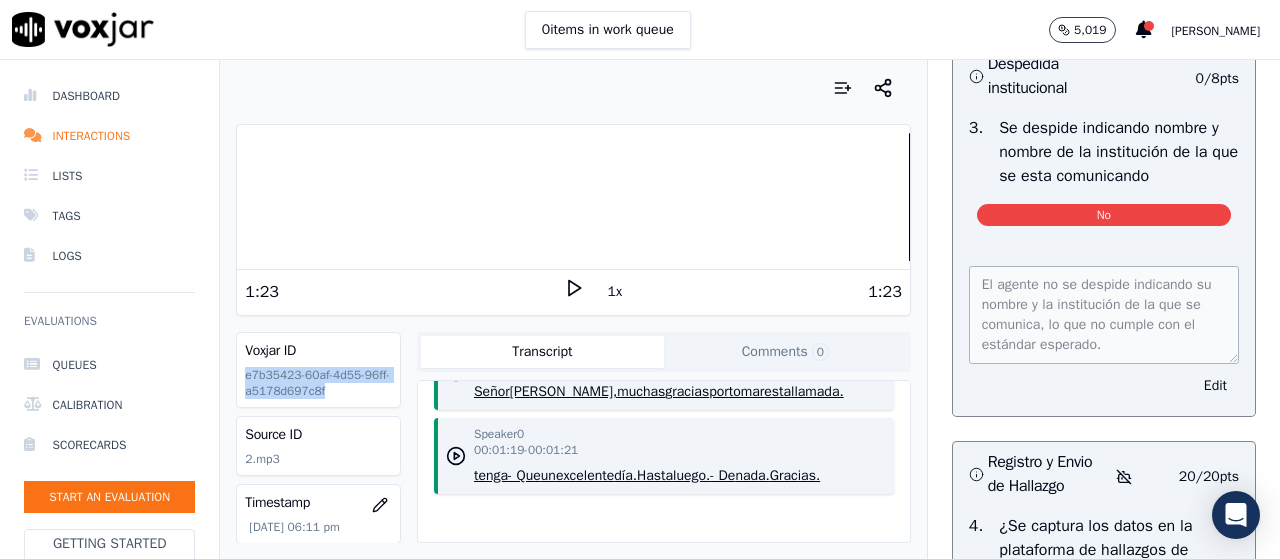 scroll, scrollTop: 4368, scrollLeft: 0, axis: vertical 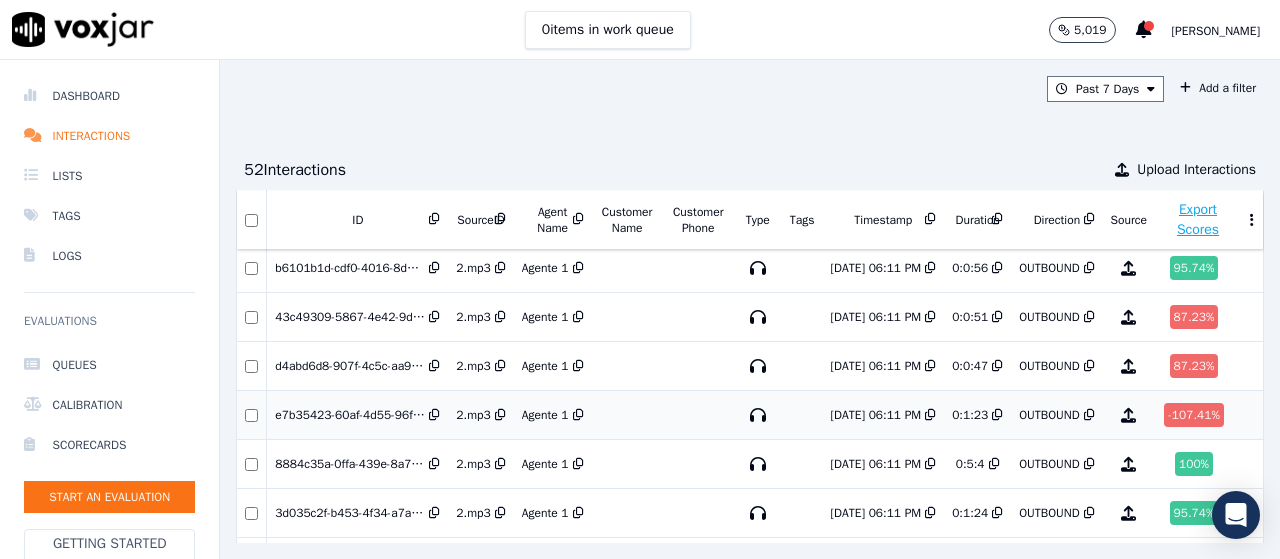 click on "-107.41 %" at bounding box center (1198, 415) 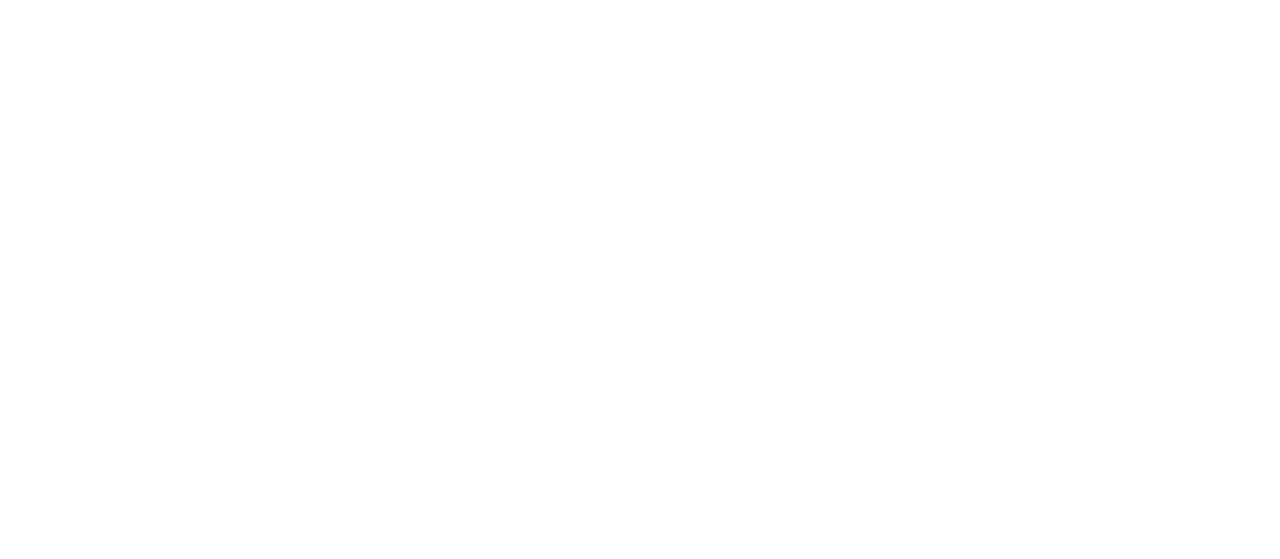 scroll, scrollTop: 0, scrollLeft: 0, axis: both 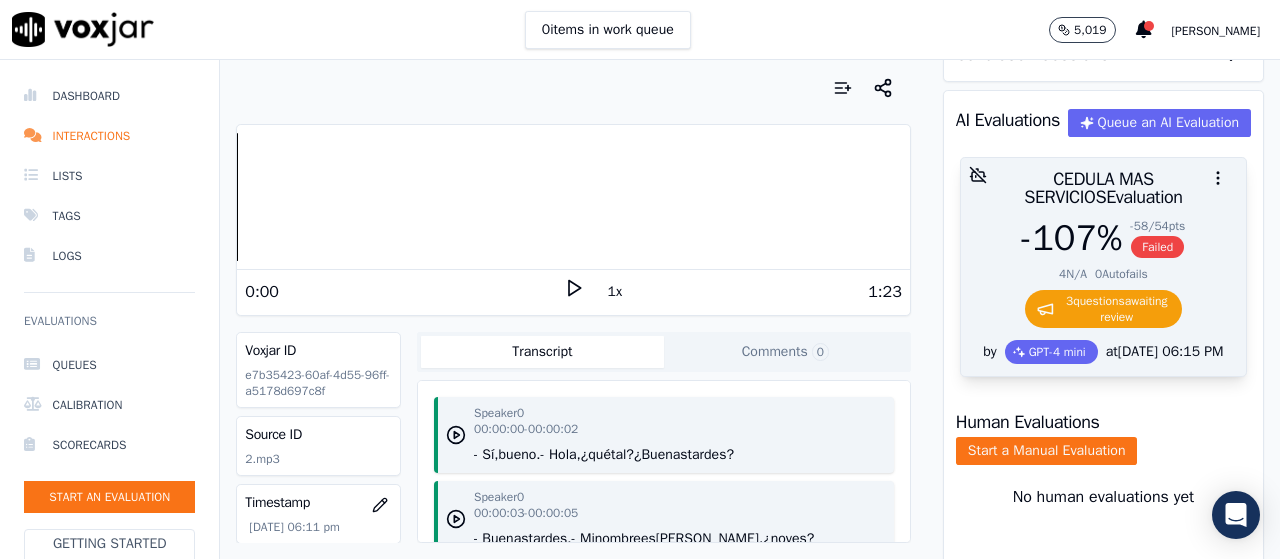 click on "CEDULA MAS SERVICIOS  Evaluation" at bounding box center (1103, 188) 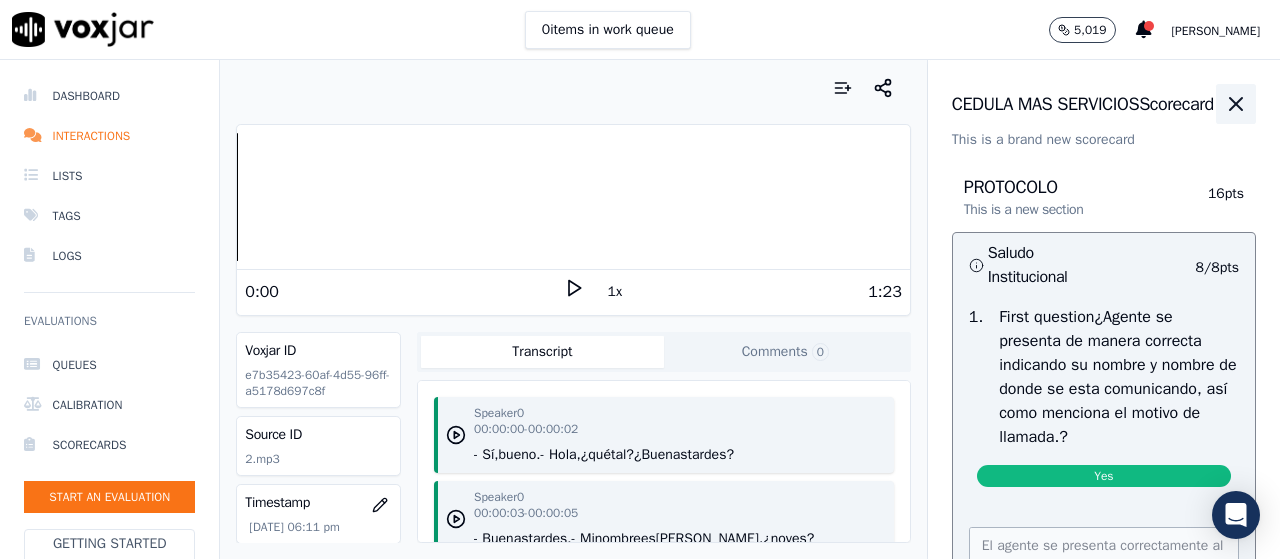 click 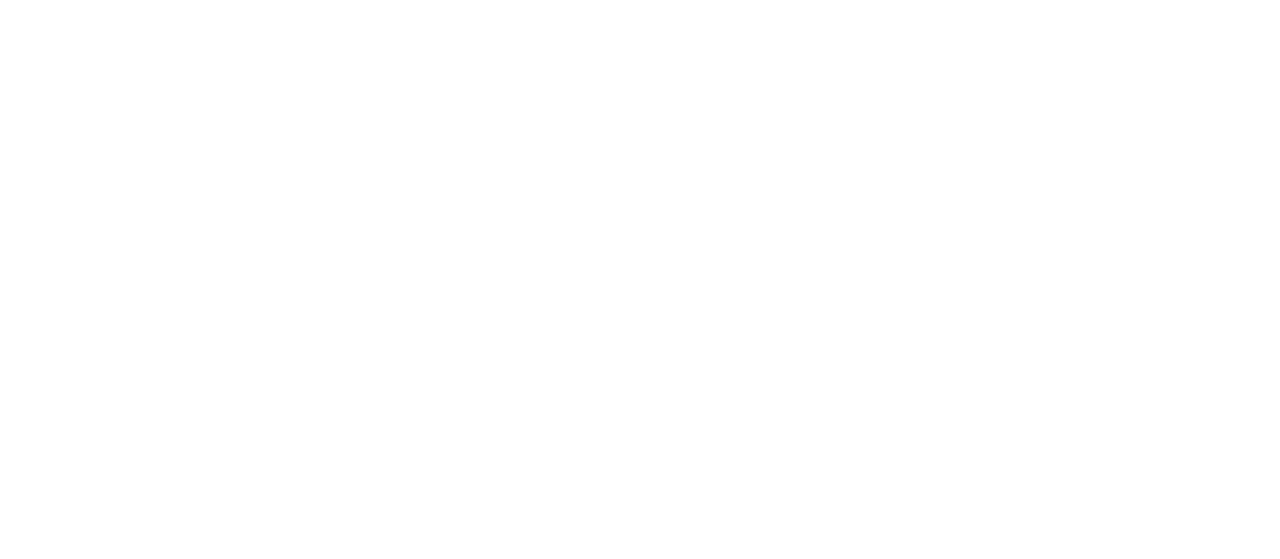 scroll, scrollTop: 0, scrollLeft: 0, axis: both 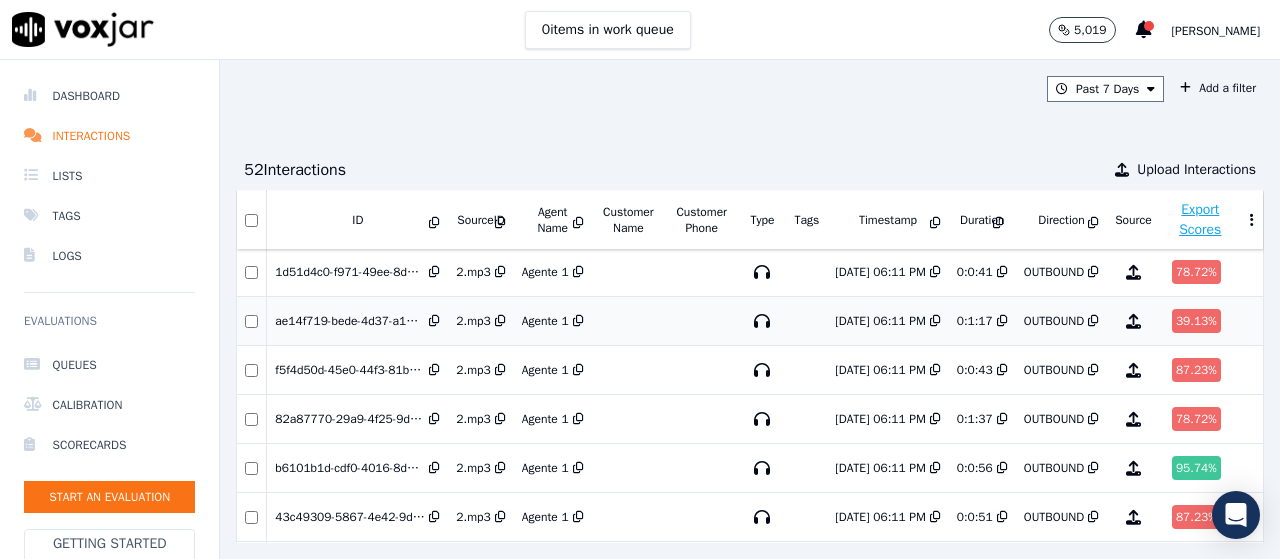 click on "OUTBOUND" at bounding box center (1054, 321) 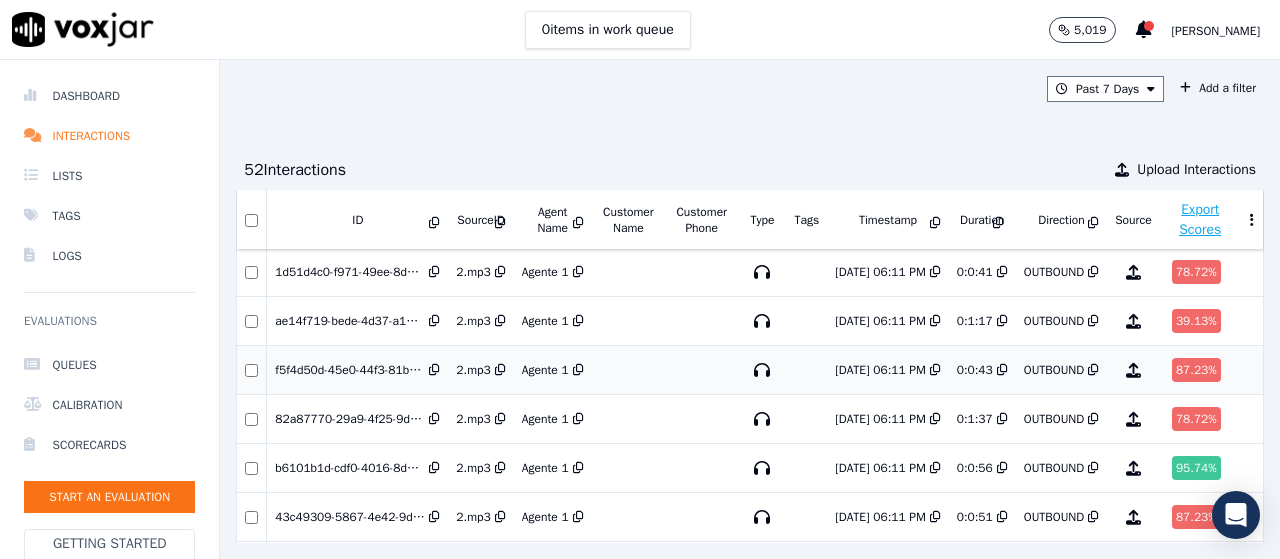 click on "87.23 %" at bounding box center [1196, 370] 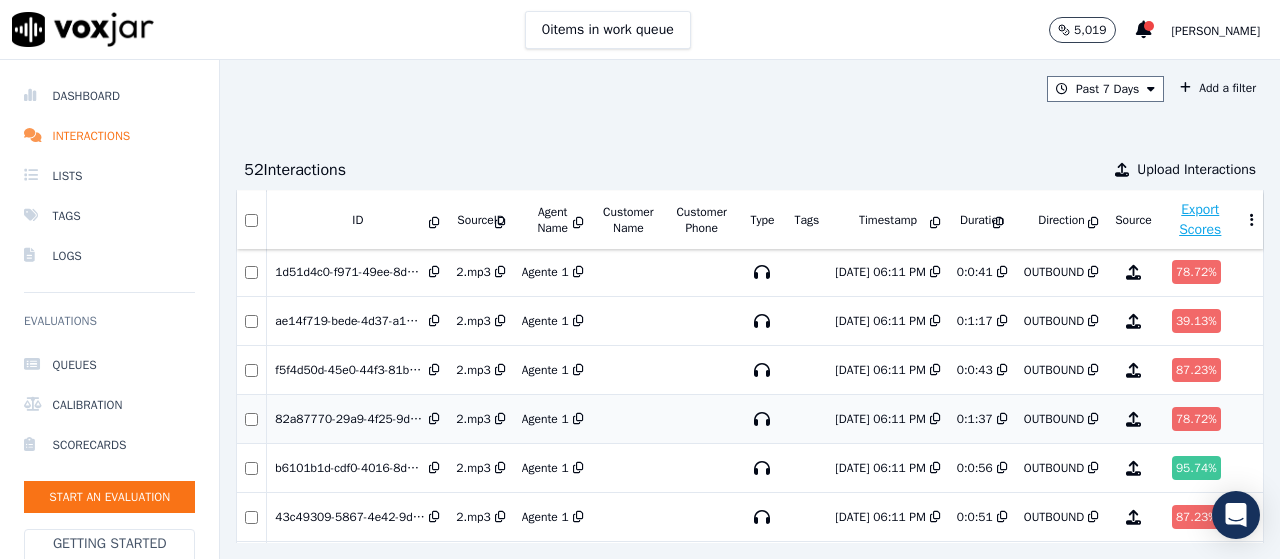 click on "78.72 %" at bounding box center (1196, 419) 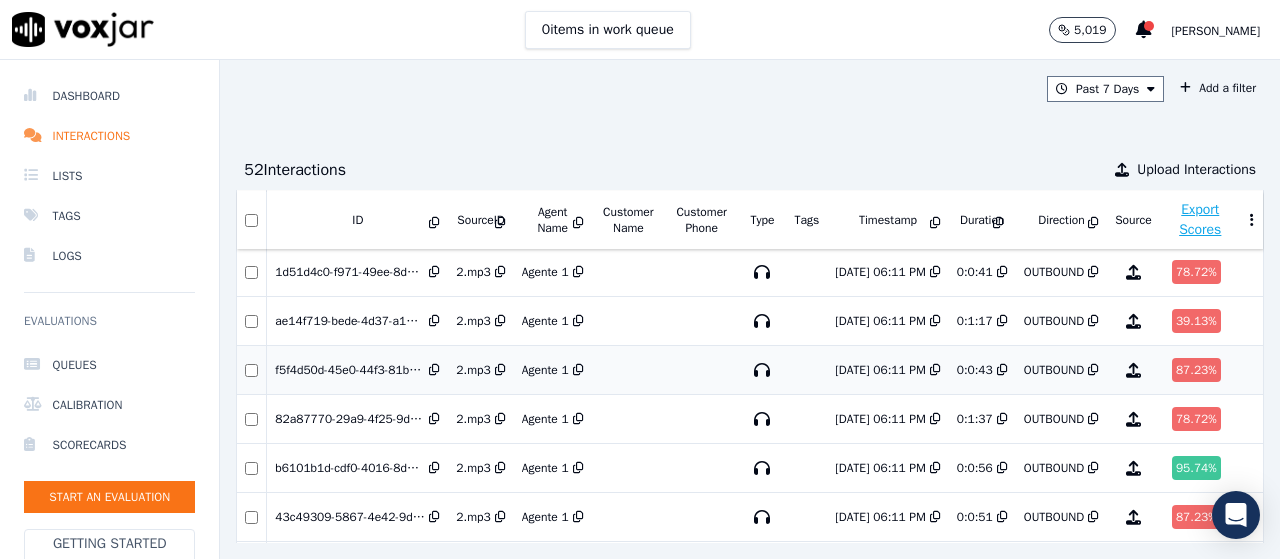 scroll, scrollTop: 200, scrollLeft: 50, axis: both 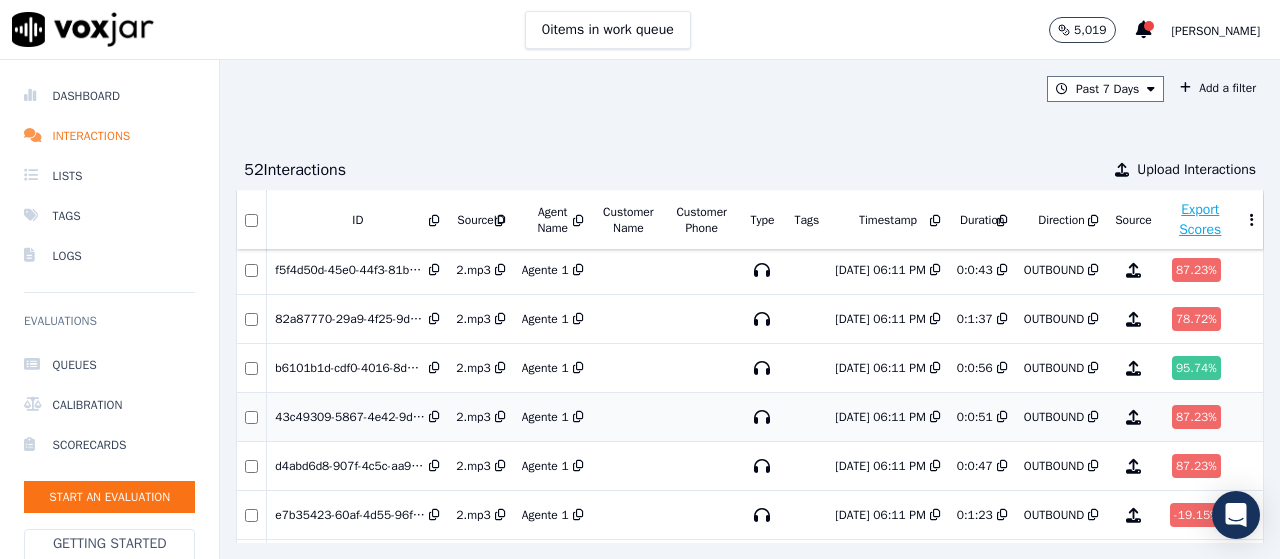 click on "87.23 %" at bounding box center [1196, 417] 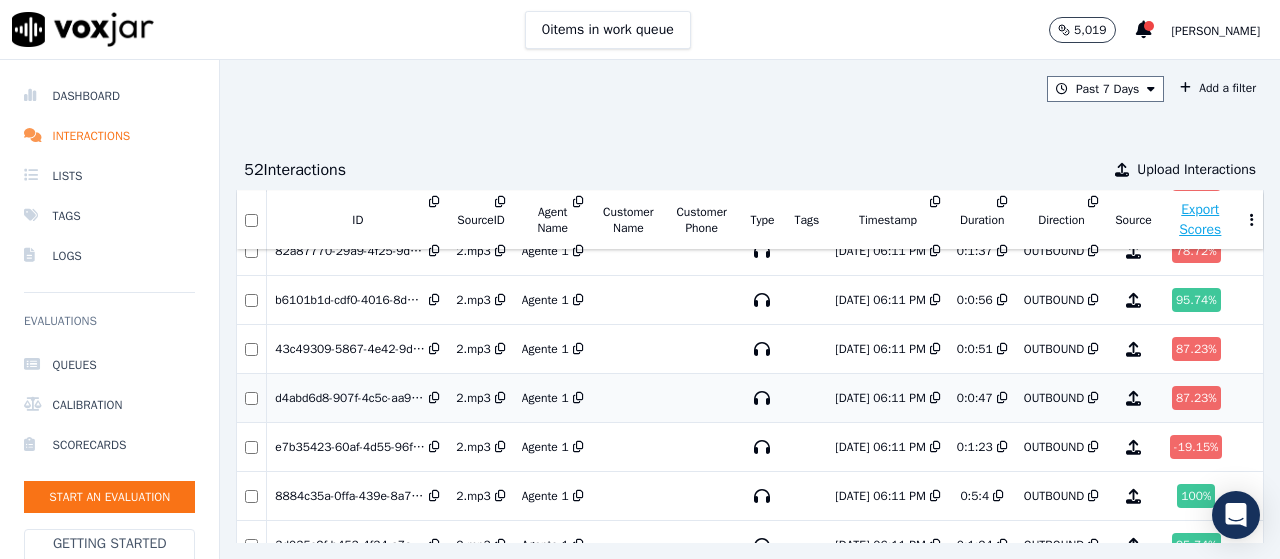 scroll, scrollTop: 300, scrollLeft: 50, axis: both 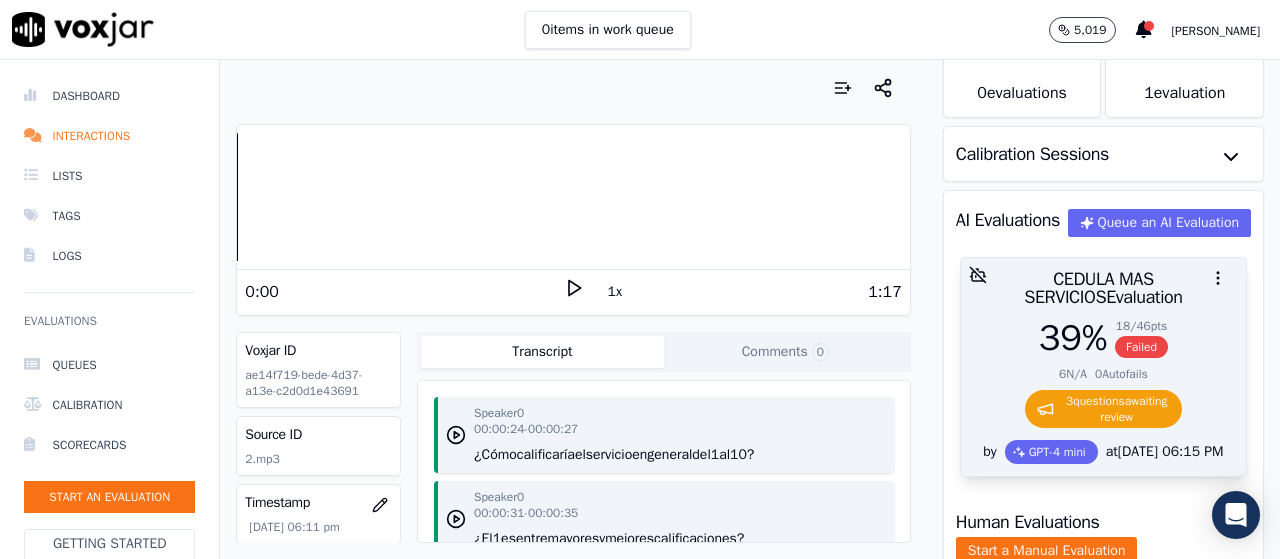 click on "39 %   18 / 46  pts   Failed" at bounding box center [1103, 338] 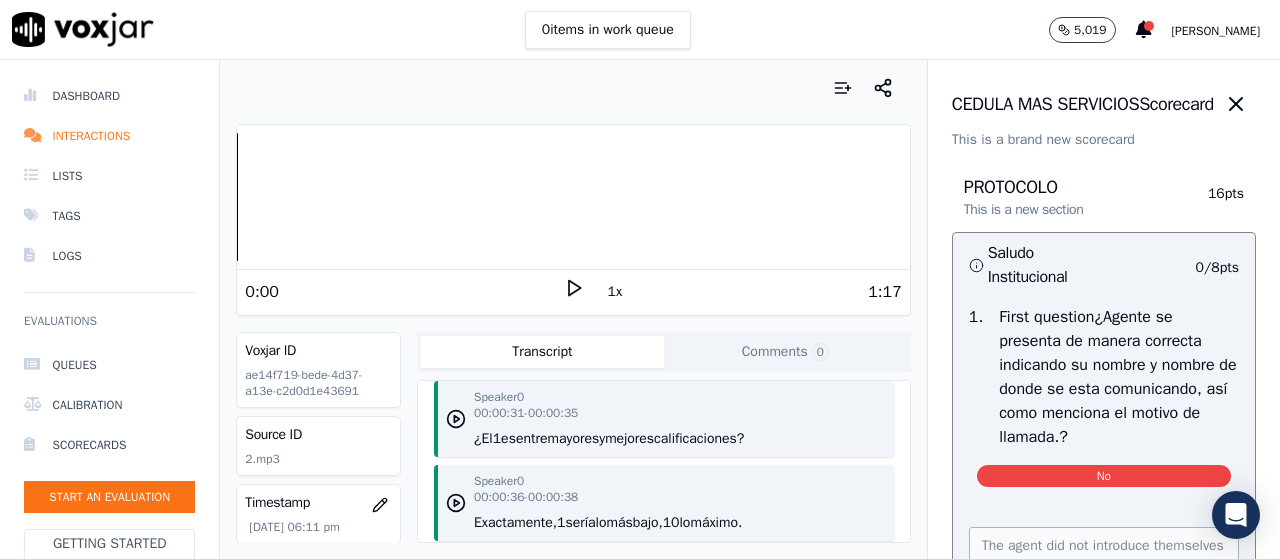 scroll, scrollTop: 0, scrollLeft: 0, axis: both 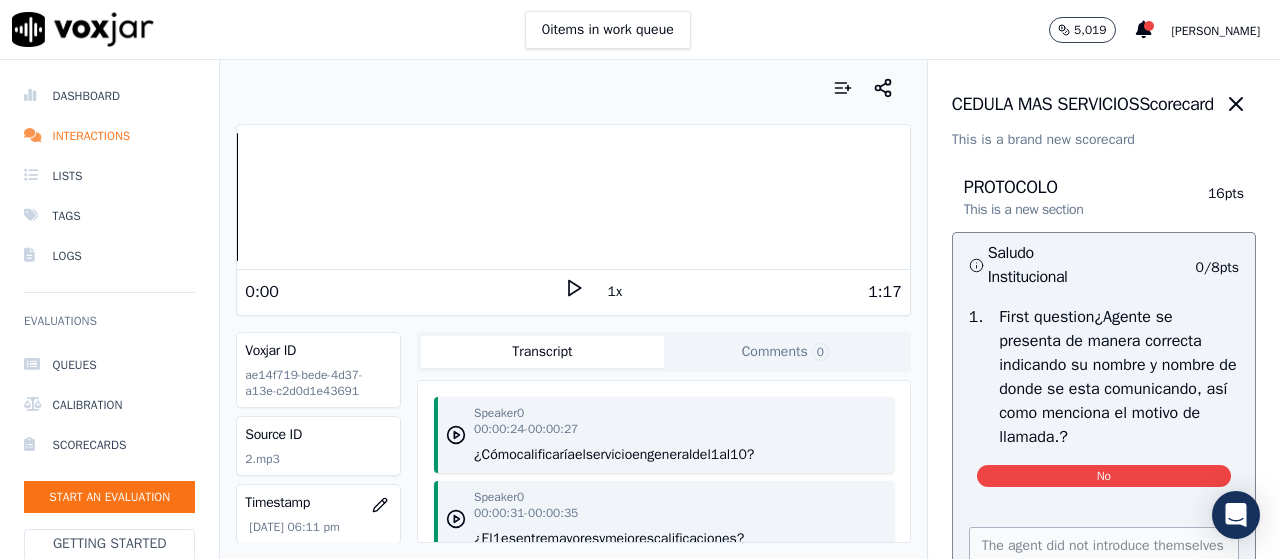 click 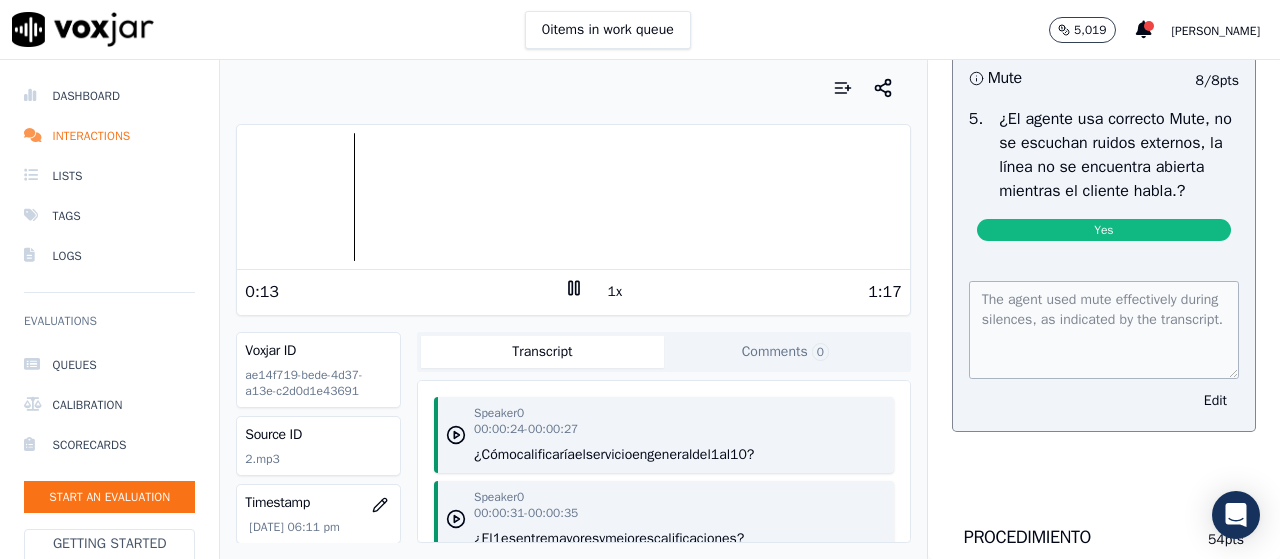 scroll, scrollTop: 2900, scrollLeft: 0, axis: vertical 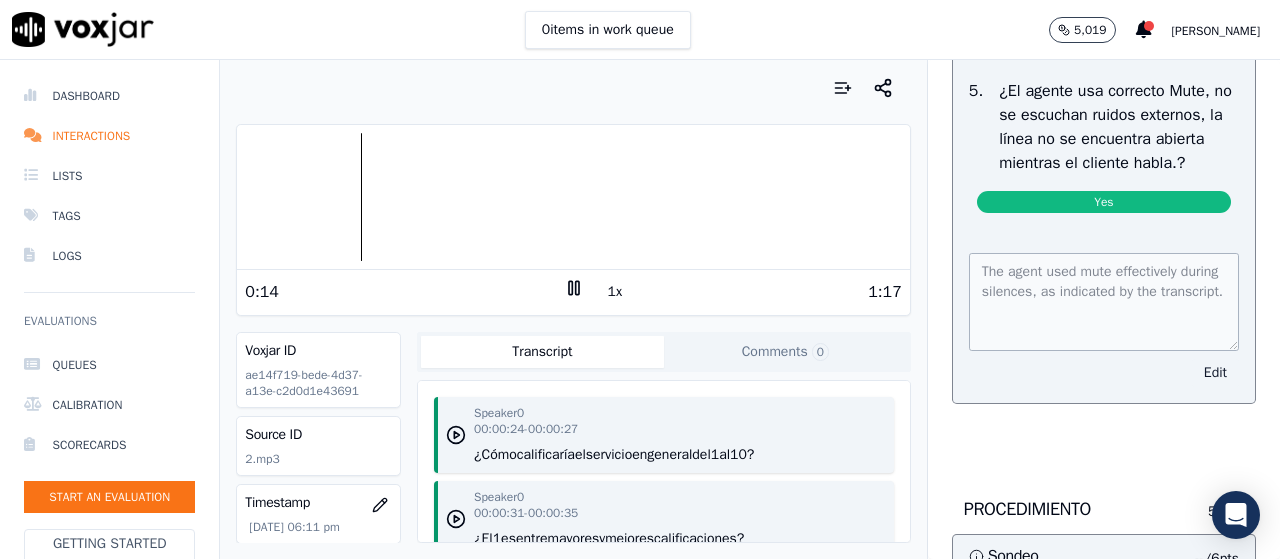 click on "Edit" at bounding box center (1215, 373) 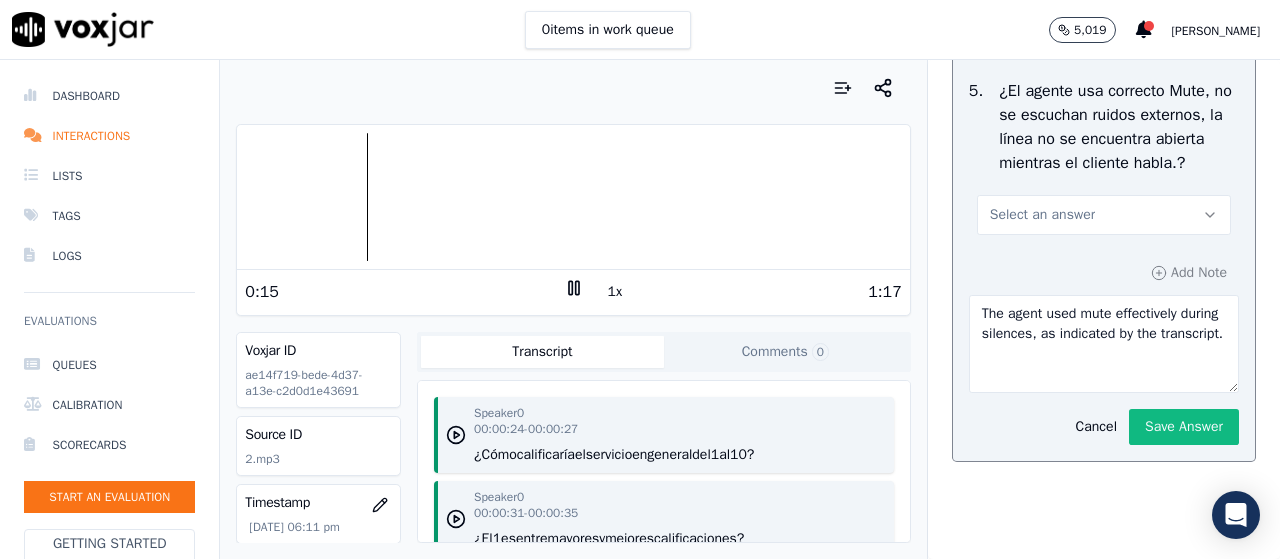 click on "Select an answer" at bounding box center (1104, 215) 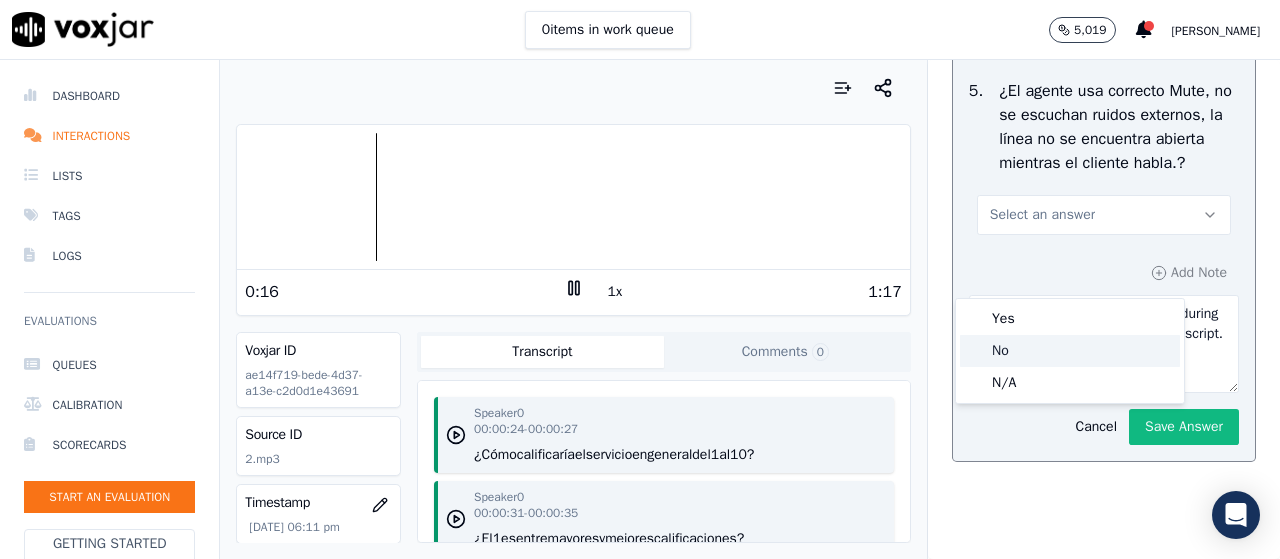 click on "No" 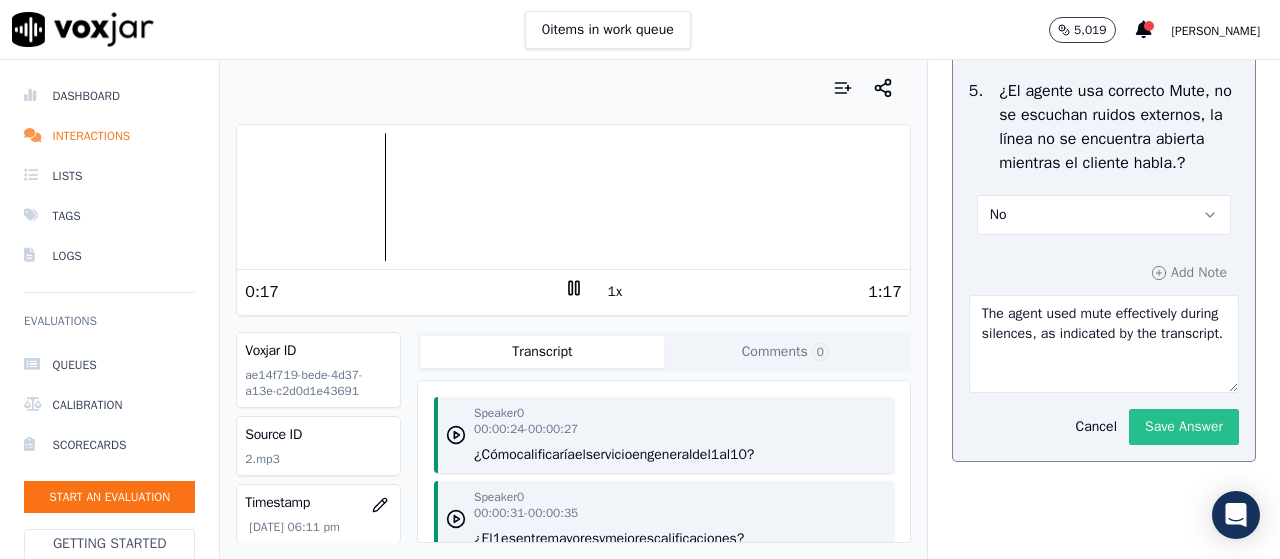click on "Save Answer" 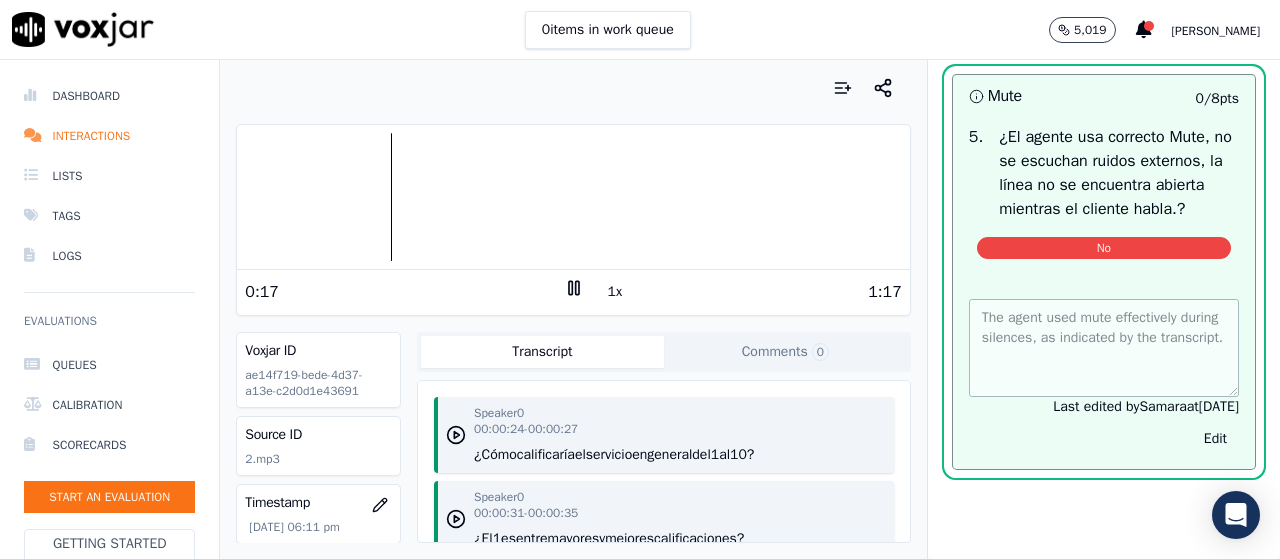 scroll, scrollTop: 2945, scrollLeft: 0, axis: vertical 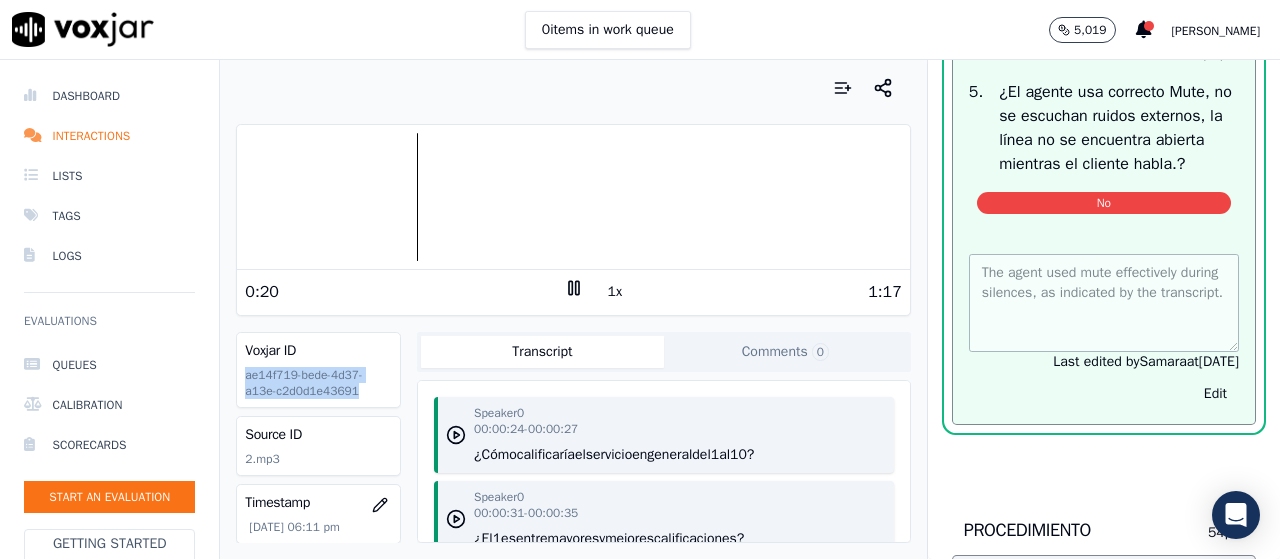 drag, startPoint x: 353, startPoint y: 397, endPoint x: 236, endPoint y: 373, distance: 119.43617 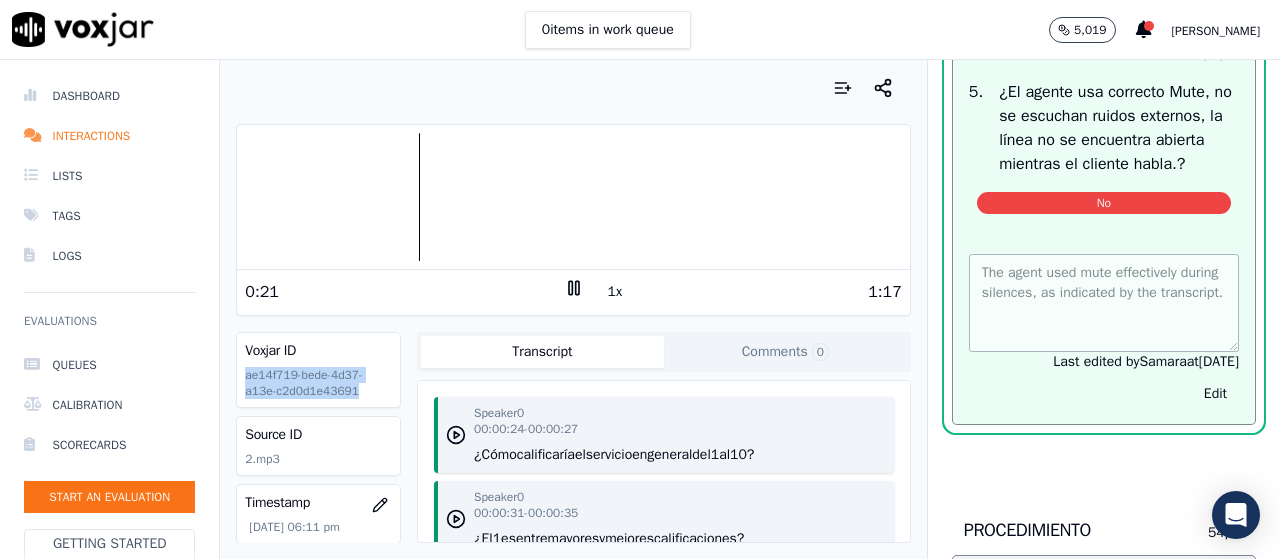 copy on "ae14f719-bede-4d37-a13e-c2d0d1e43691" 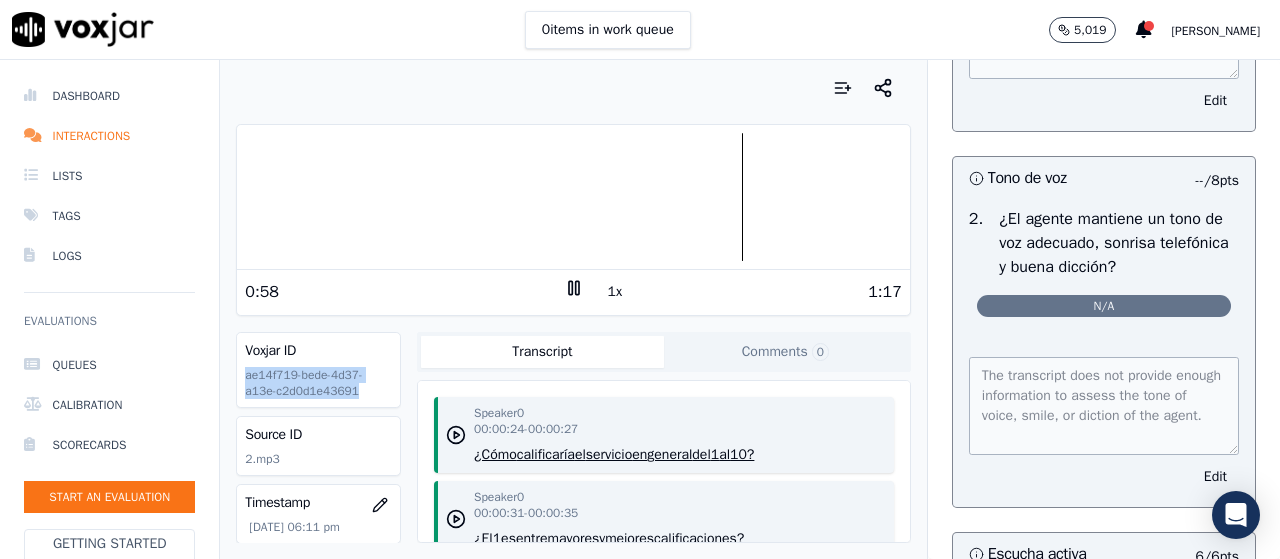 scroll, scrollTop: 1600, scrollLeft: 0, axis: vertical 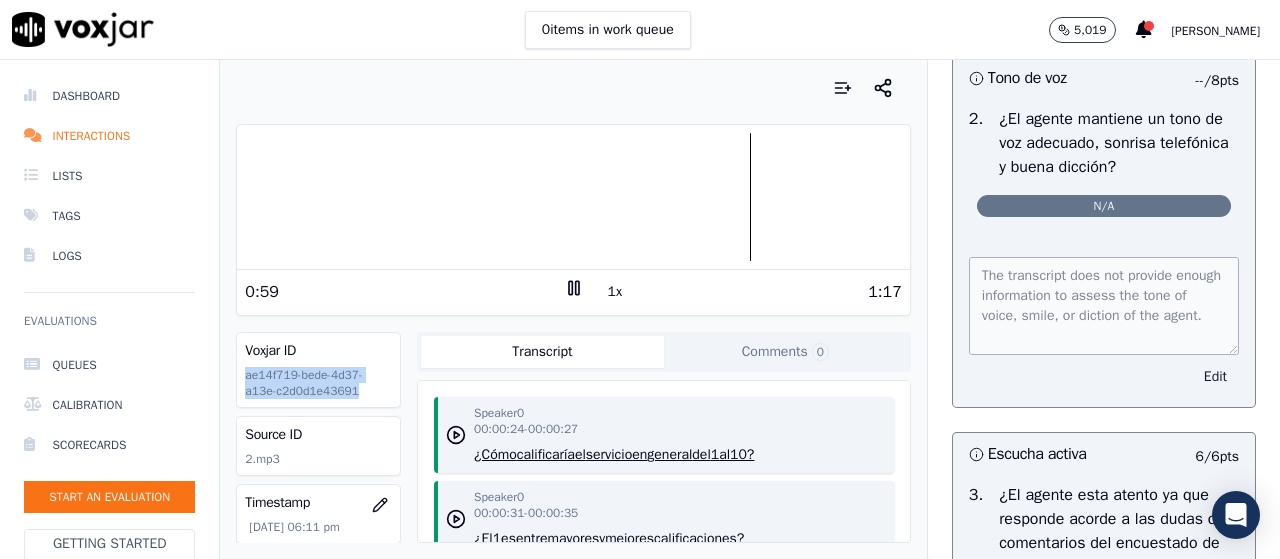 click on "Edit" at bounding box center (1215, 377) 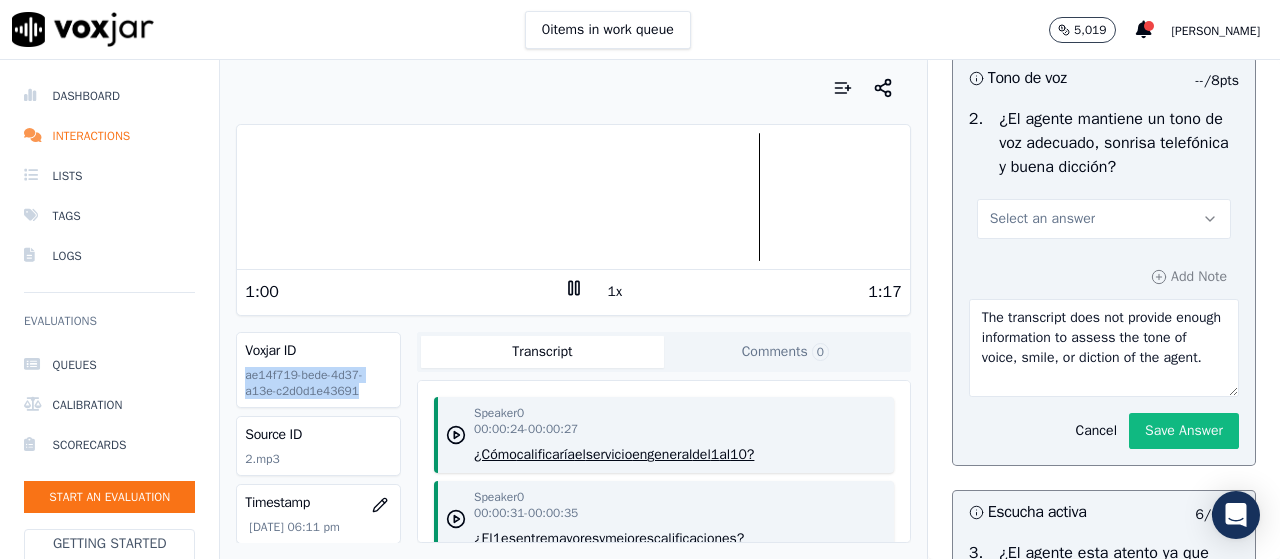 click on "Select an answer" at bounding box center [1042, 219] 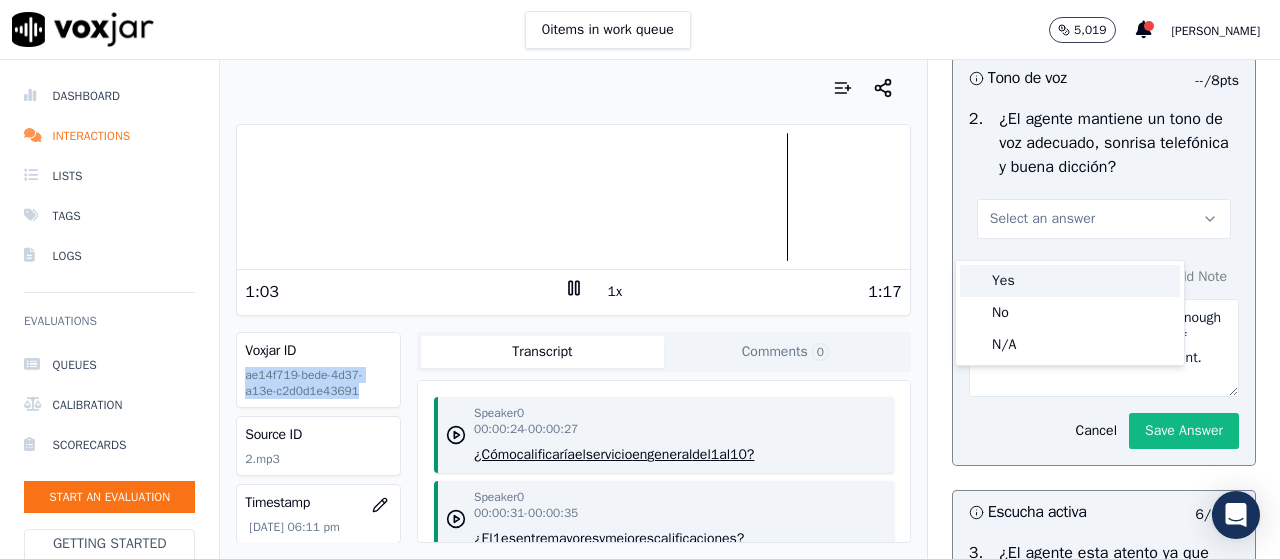 click on "Yes" at bounding box center (1070, 281) 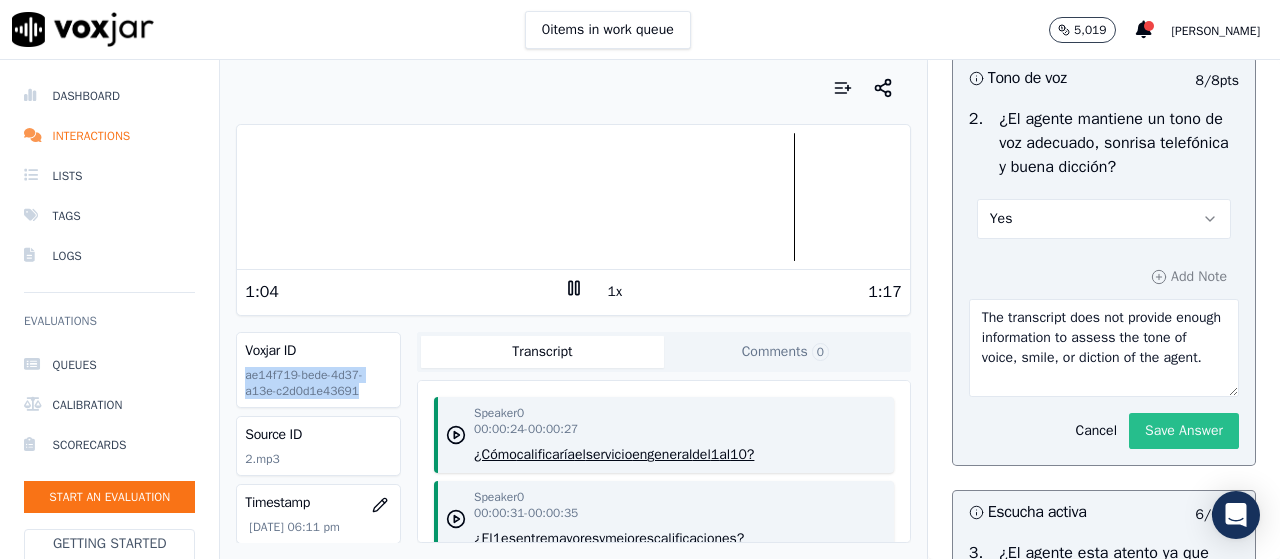 click on "Save Answer" 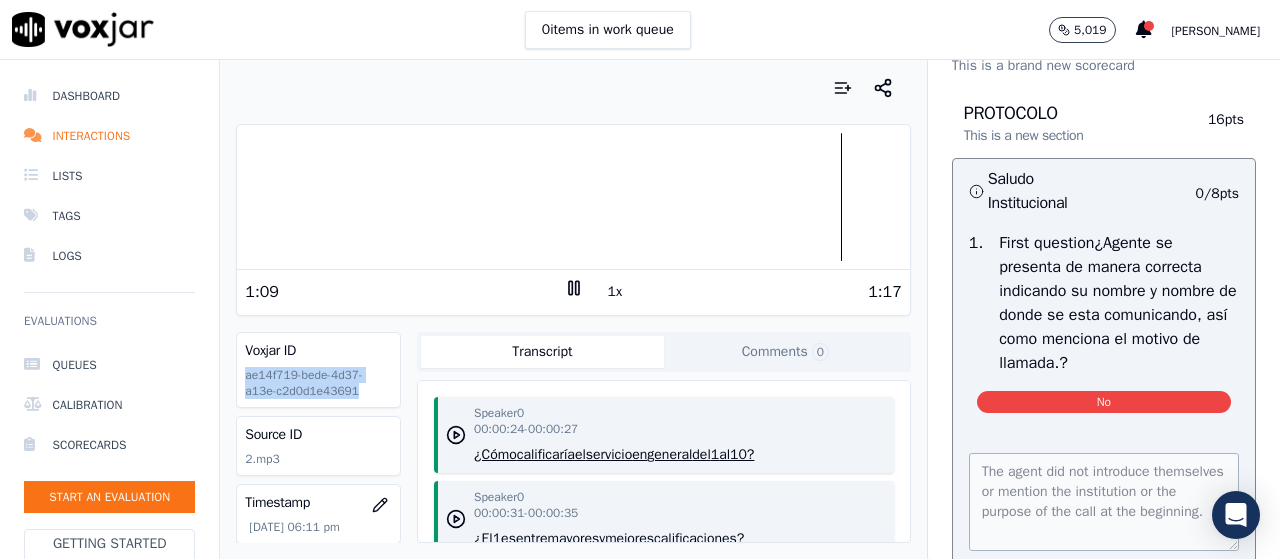 scroll, scrollTop: 0, scrollLeft: 0, axis: both 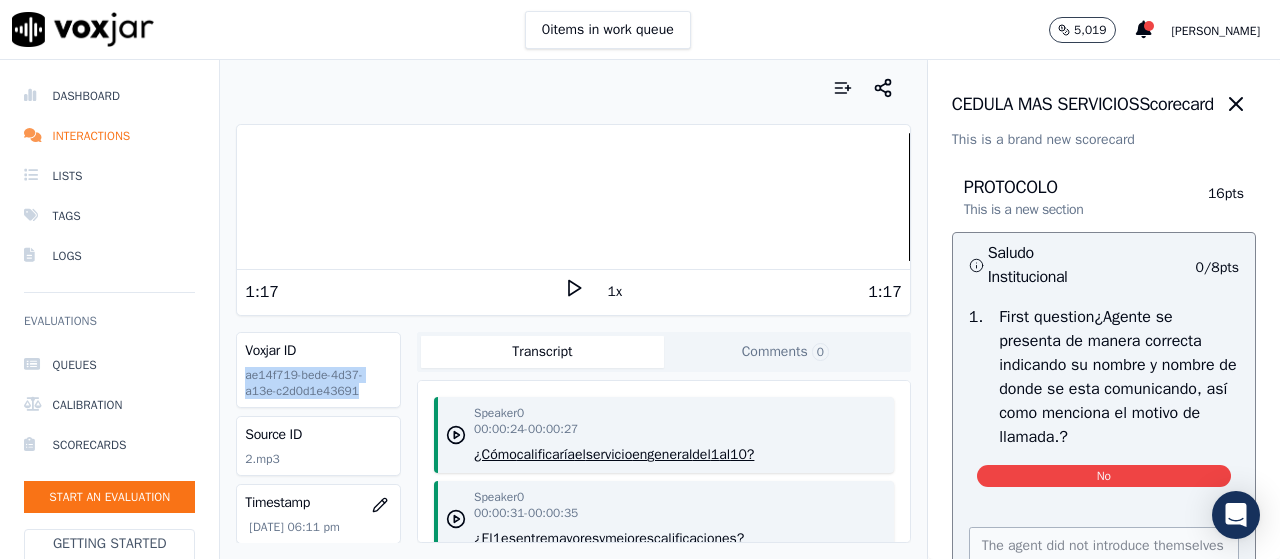 click at bounding box center [573, 197] 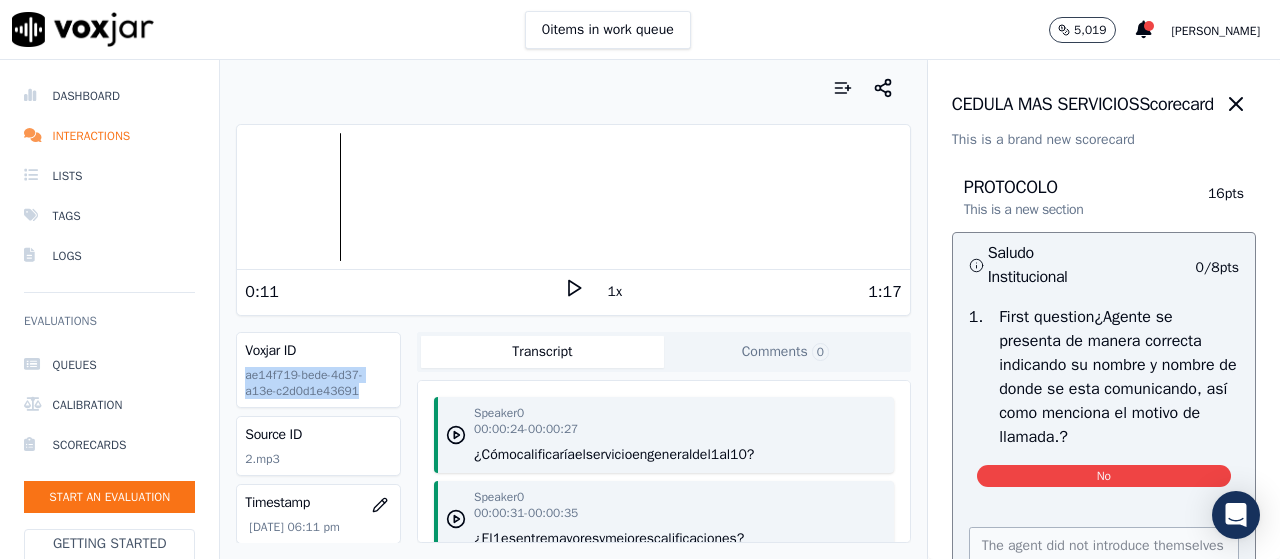 click 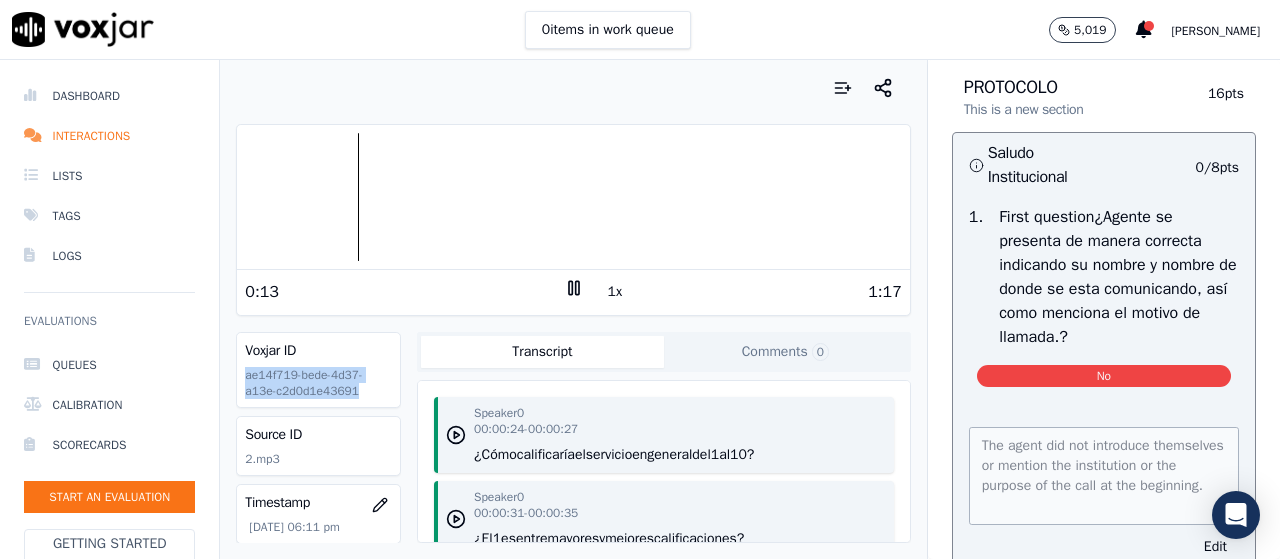 scroll, scrollTop: 200, scrollLeft: 0, axis: vertical 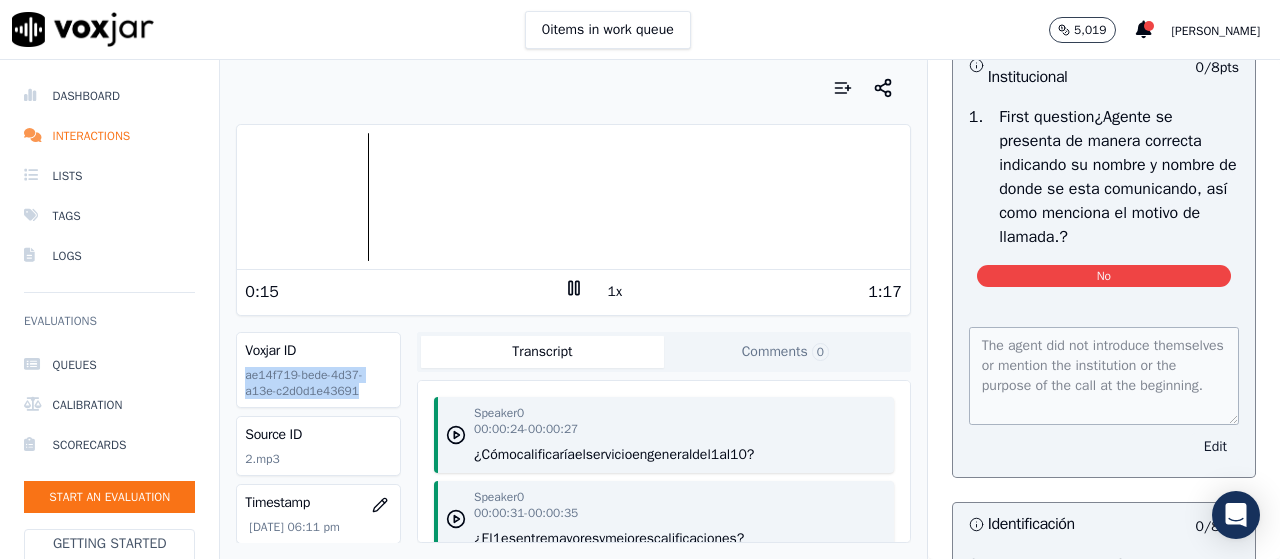 click on "Edit" at bounding box center (1215, 447) 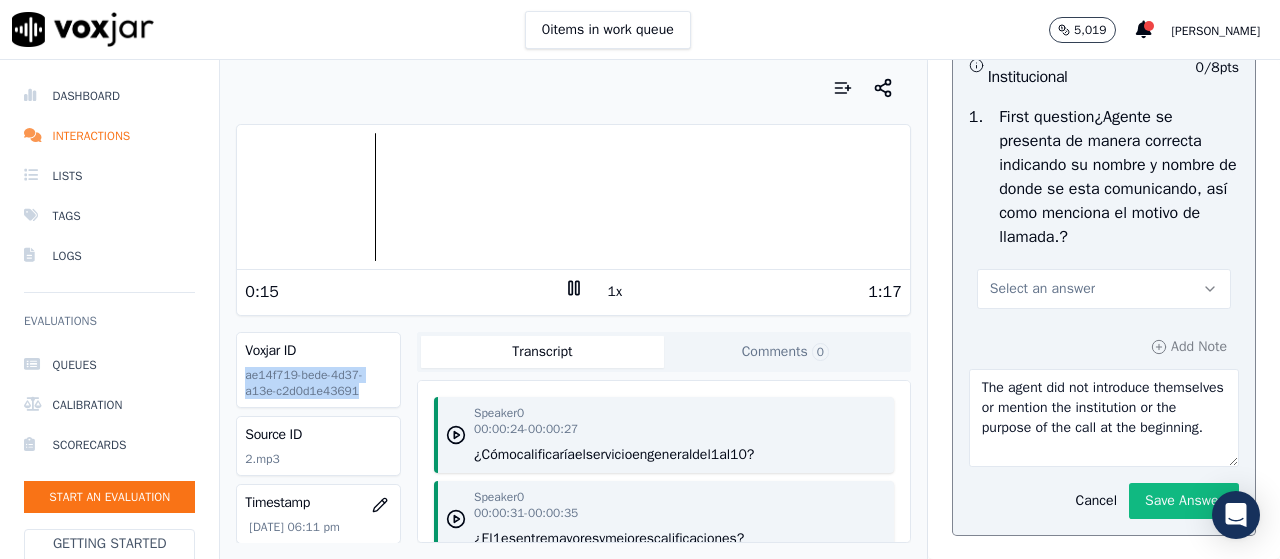 click on "Select an answer" at bounding box center (1104, 289) 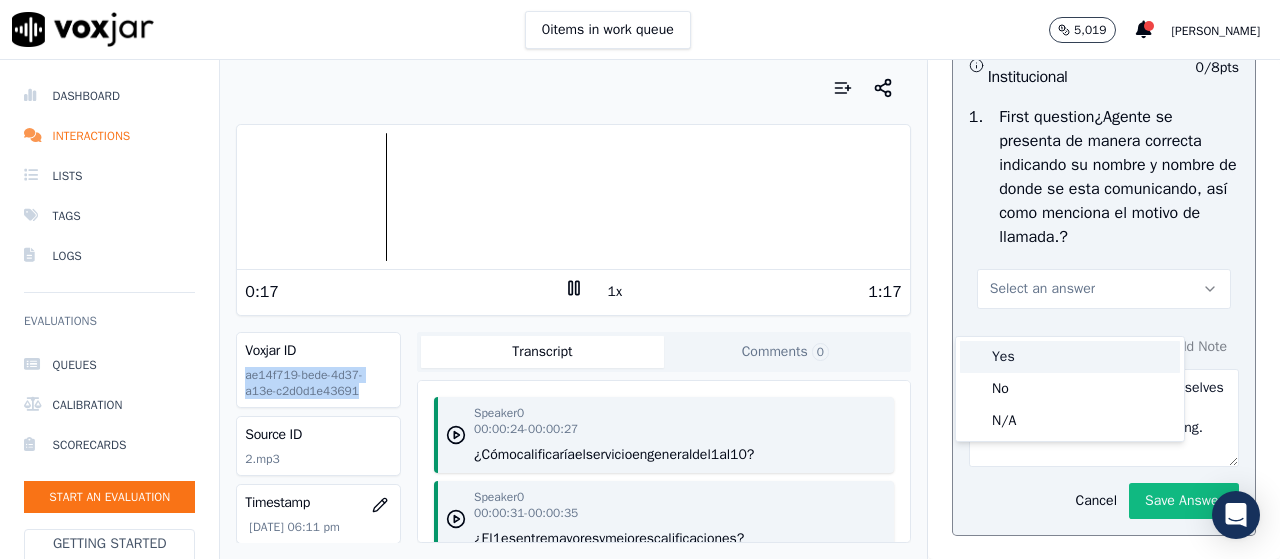 click on "Yes" at bounding box center (1070, 357) 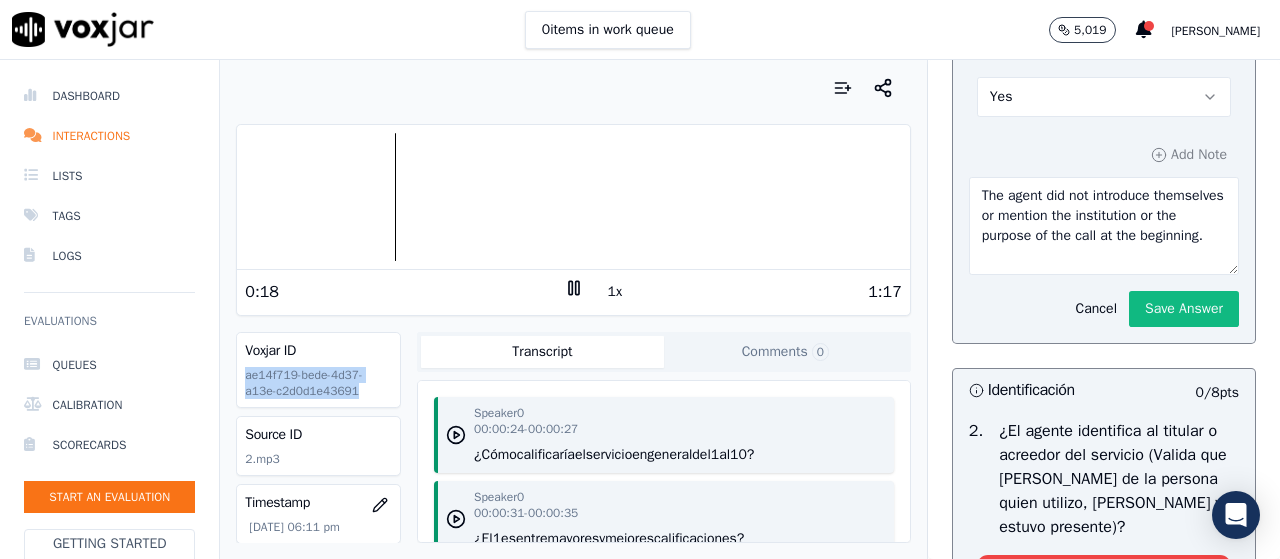 scroll, scrollTop: 400, scrollLeft: 0, axis: vertical 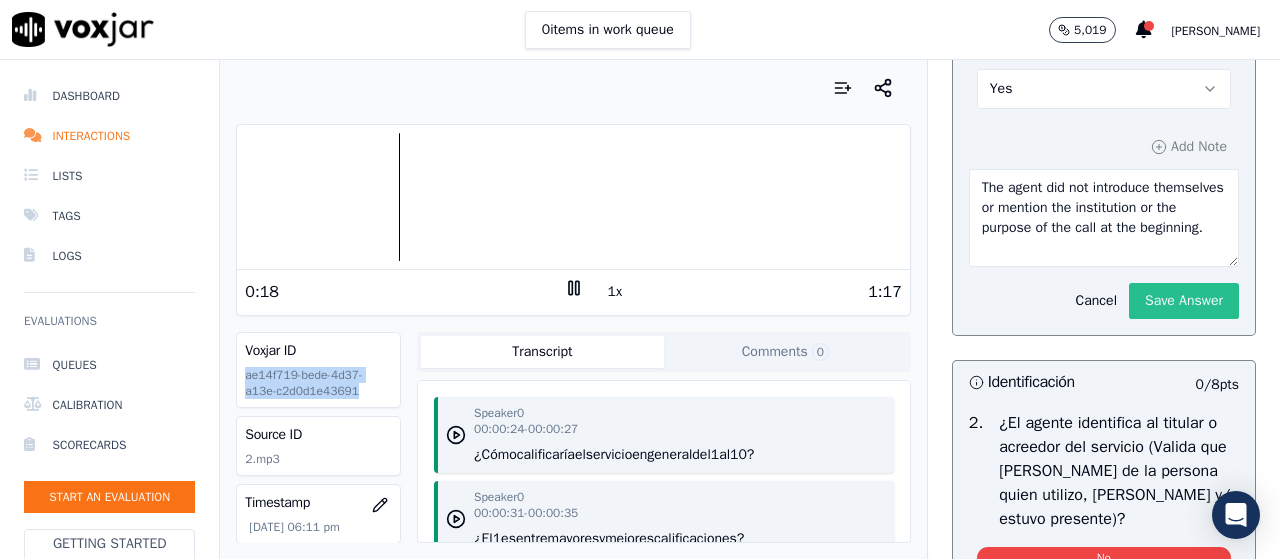 click on "Save Answer" 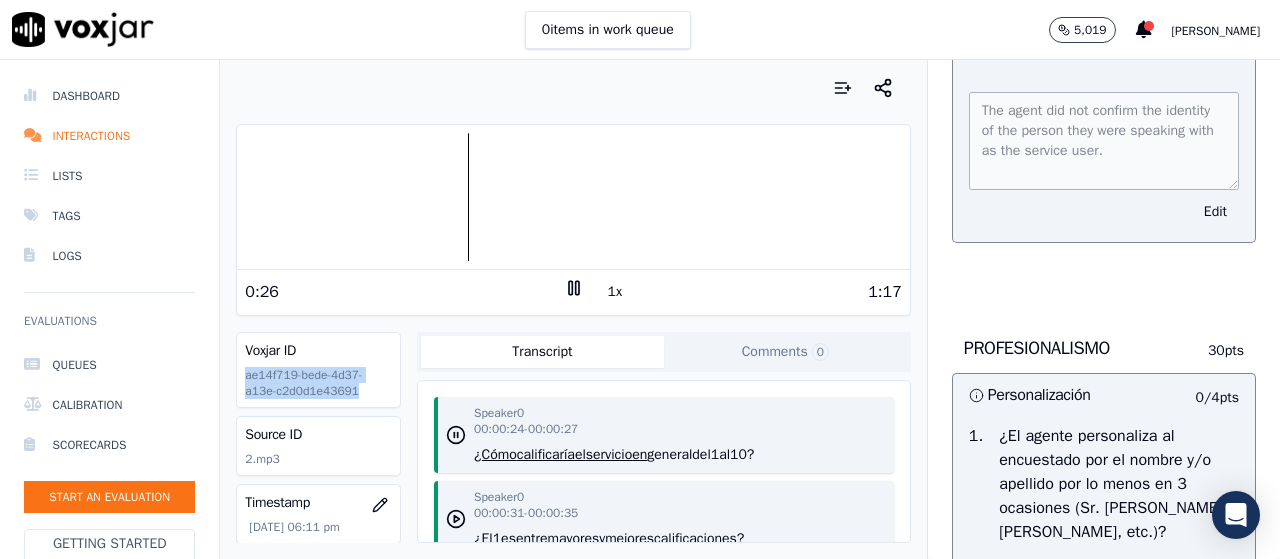 scroll, scrollTop: 900, scrollLeft: 0, axis: vertical 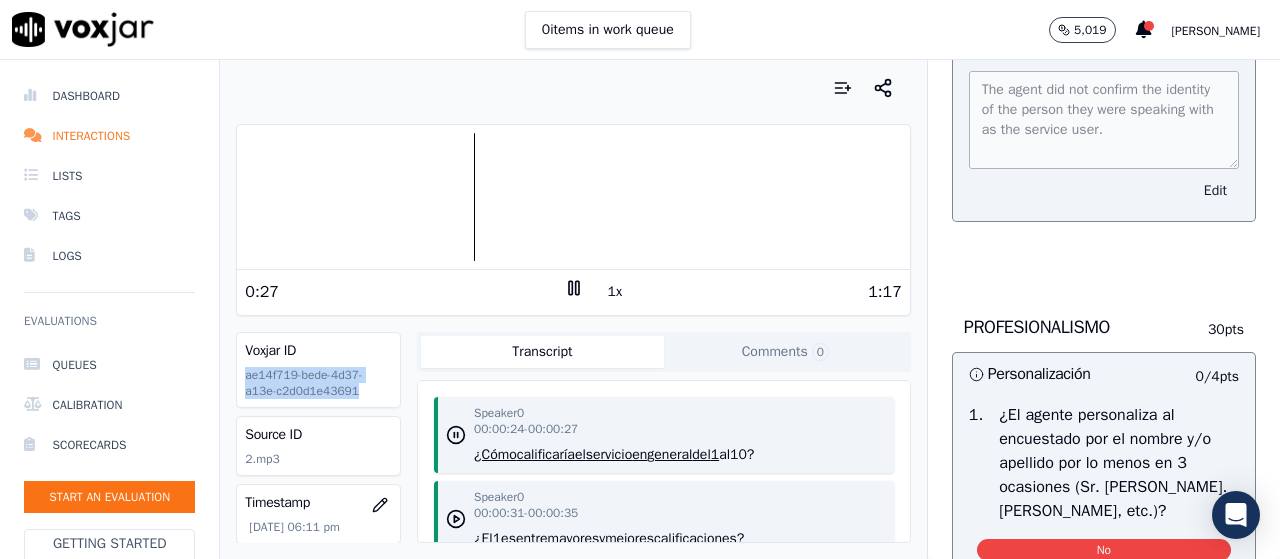 click on "Edit" at bounding box center [1215, 191] 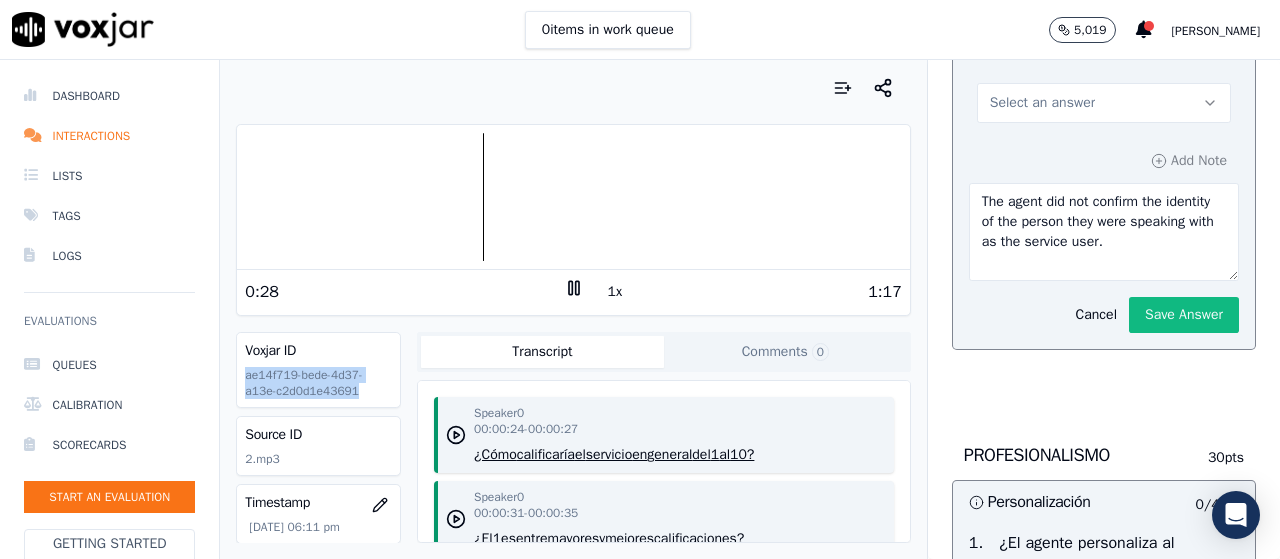 scroll, scrollTop: 800, scrollLeft: 0, axis: vertical 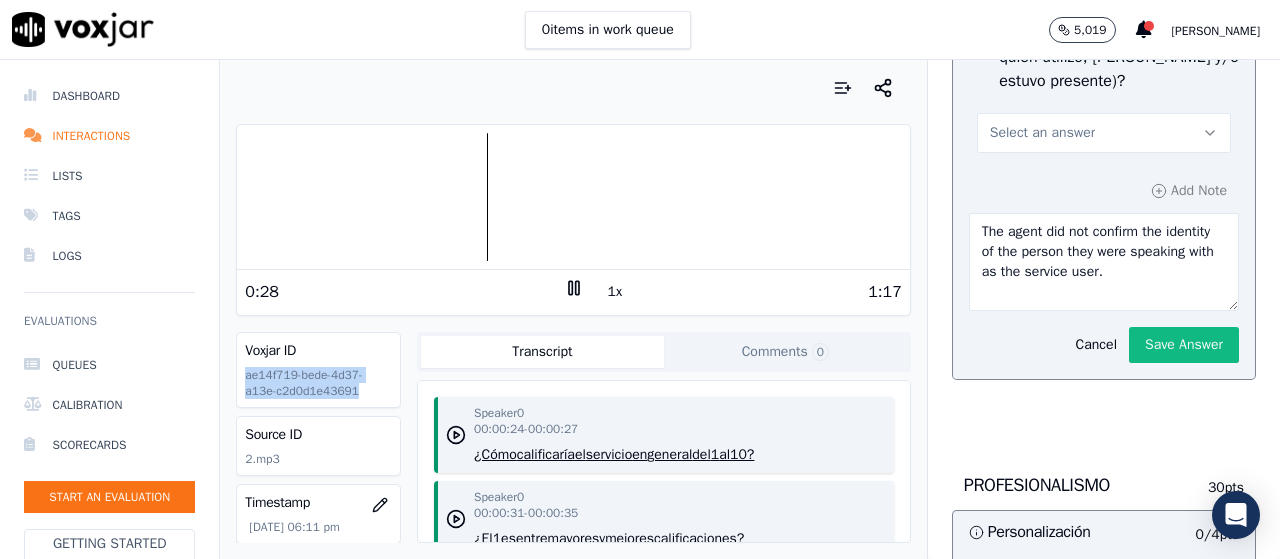 click on "Select an answer" at bounding box center (1104, 133) 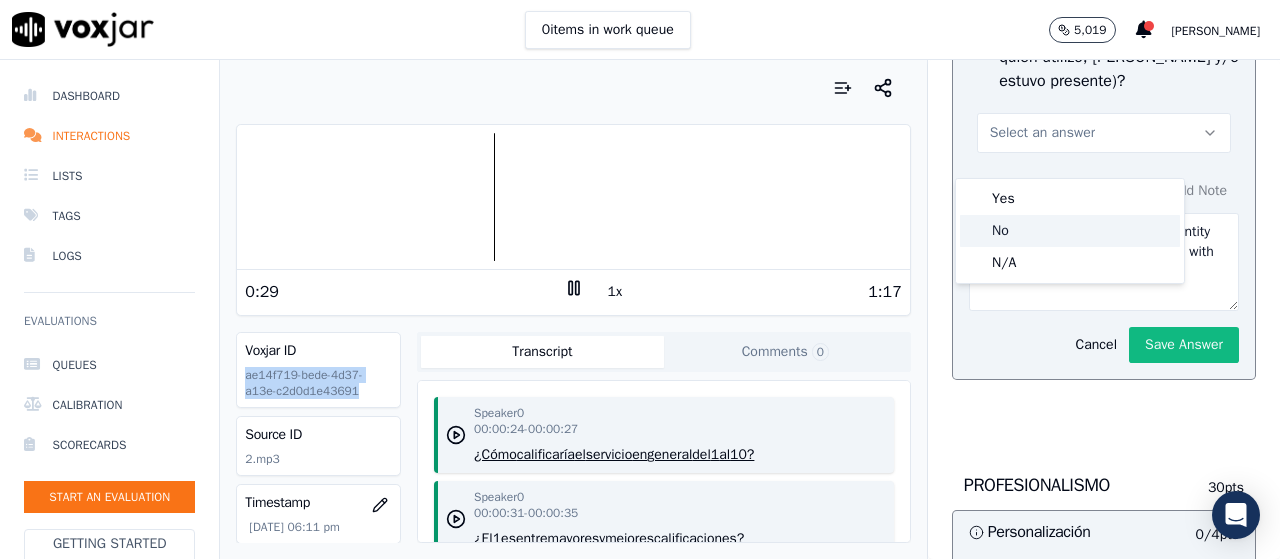 click on "No" 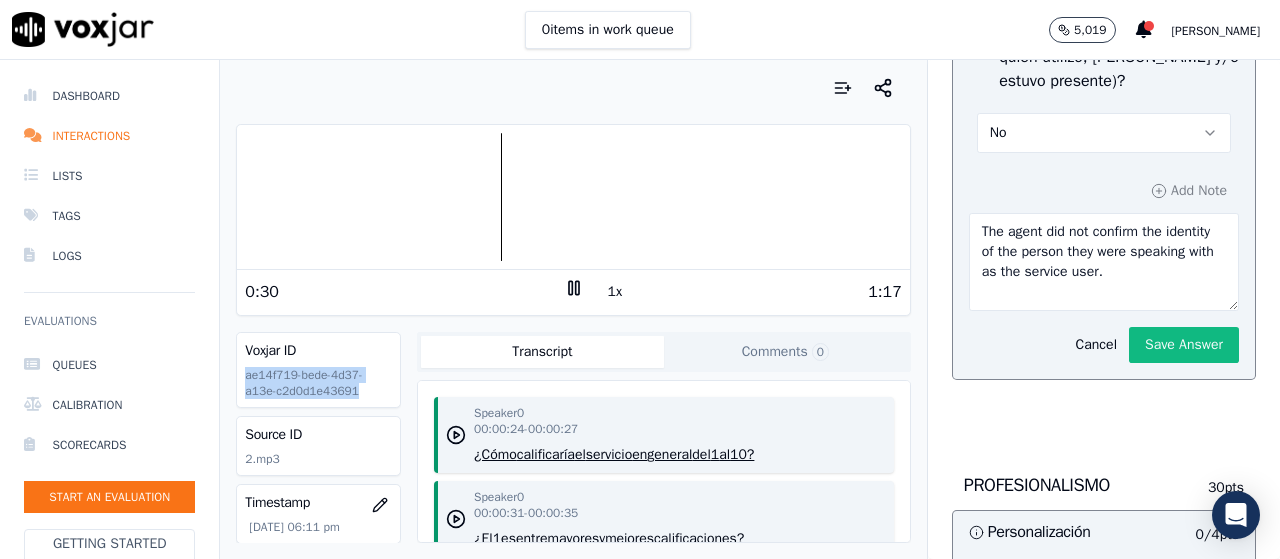 click on "No" at bounding box center (1104, 133) 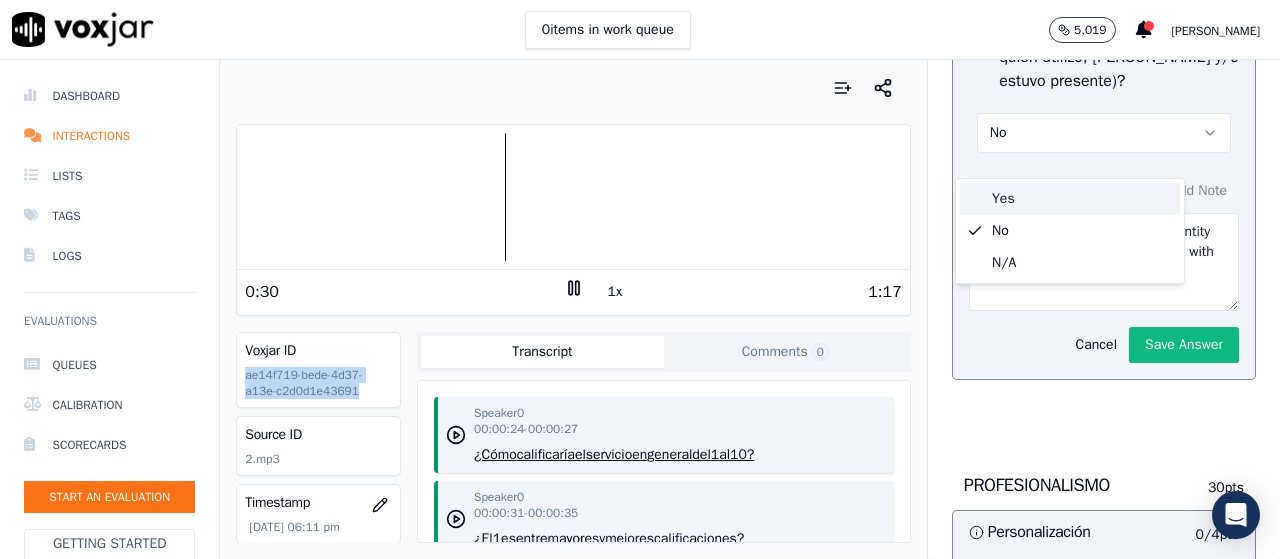click on "Yes" at bounding box center [1070, 199] 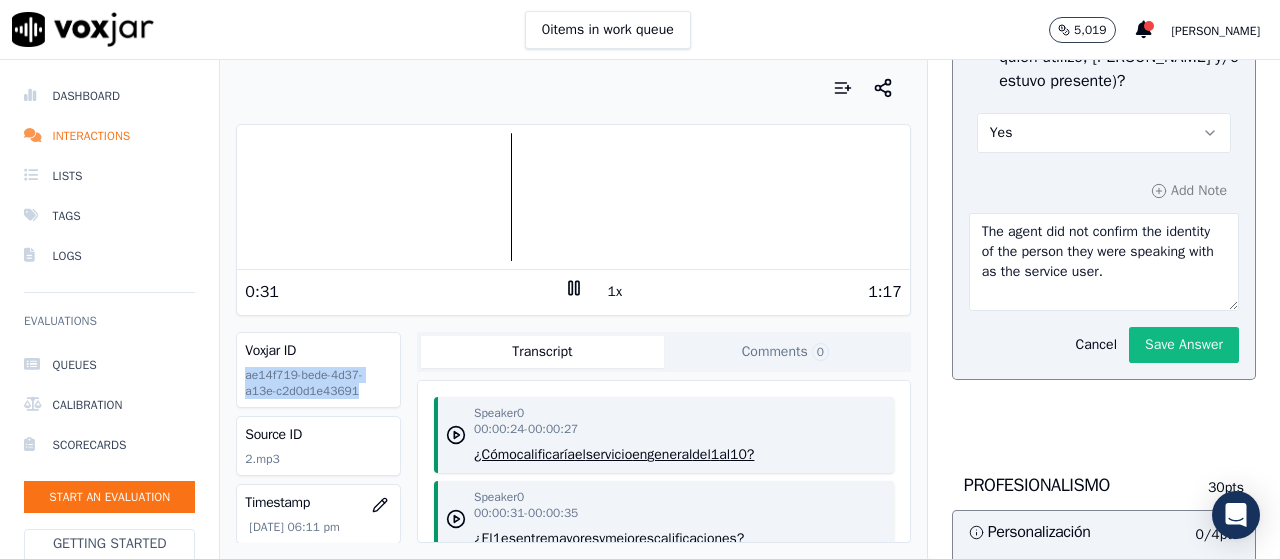 drag, startPoint x: 1107, startPoint y: 353, endPoint x: 1133, endPoint y: 327, distance: 36.769554 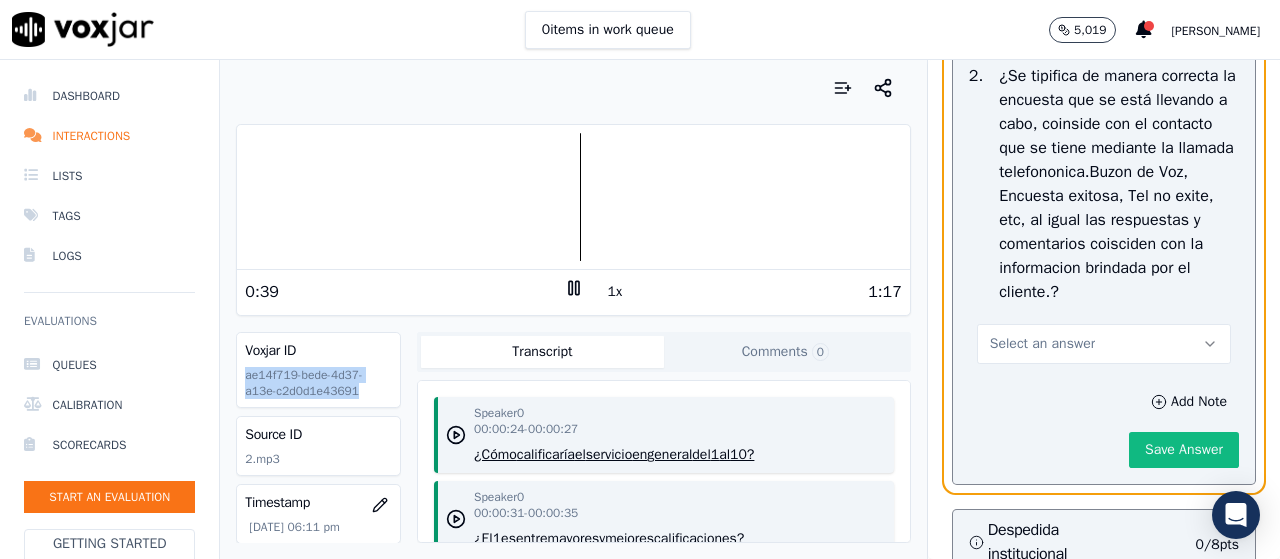 scroll, scrollTop: 4200, scrollLeft: 0, axis: vertical 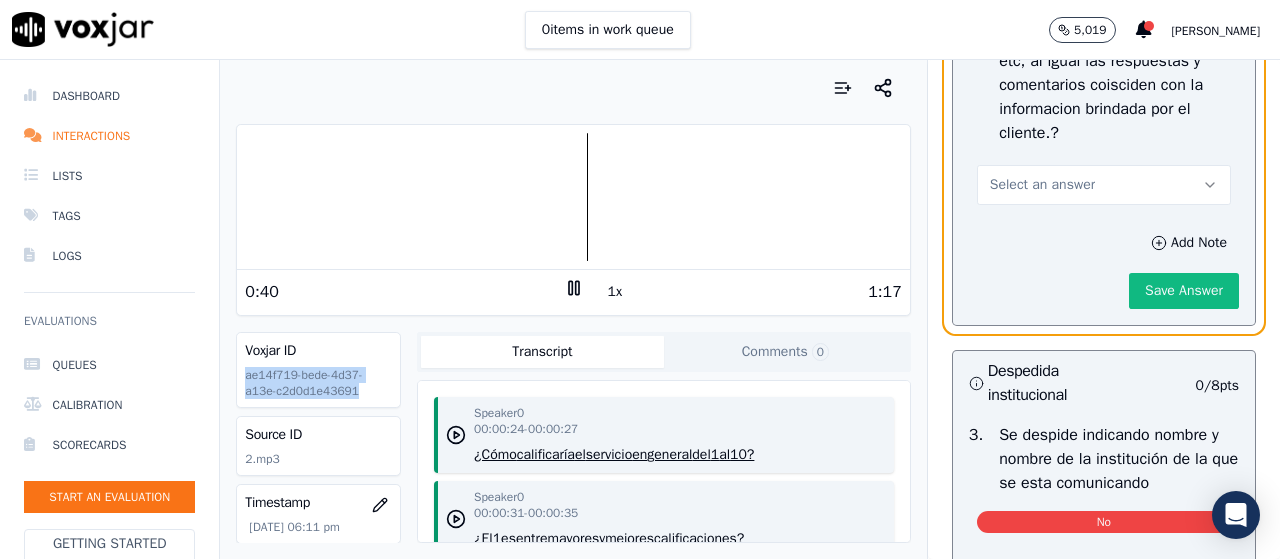 click on "Select an answer" at bounding box center (1104, 185) 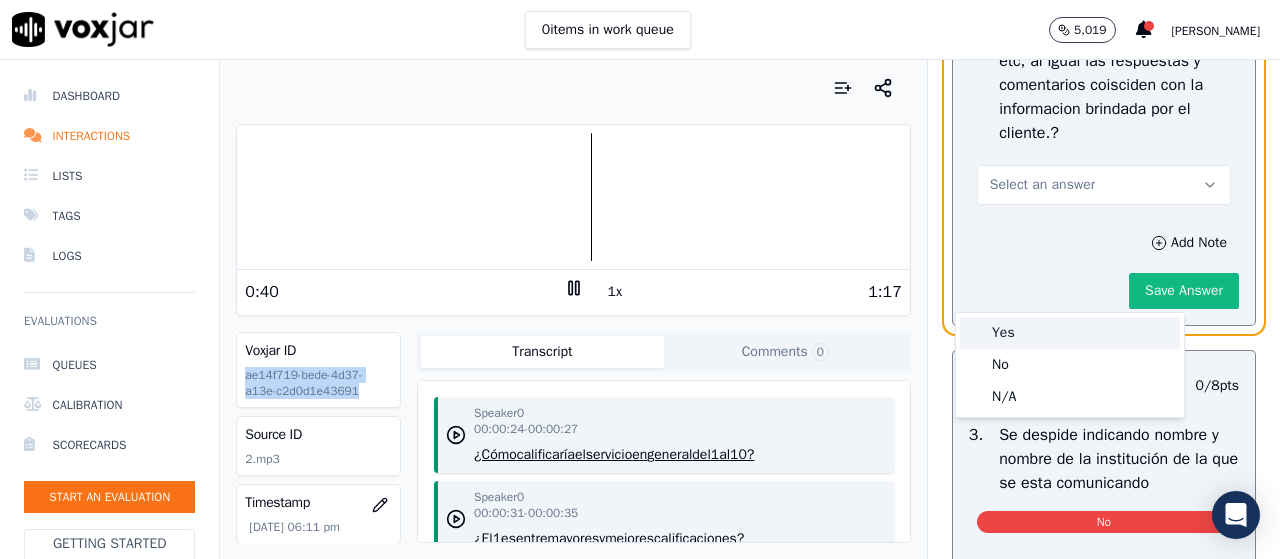 click on "Yes" at bounding box center (1070, 333) 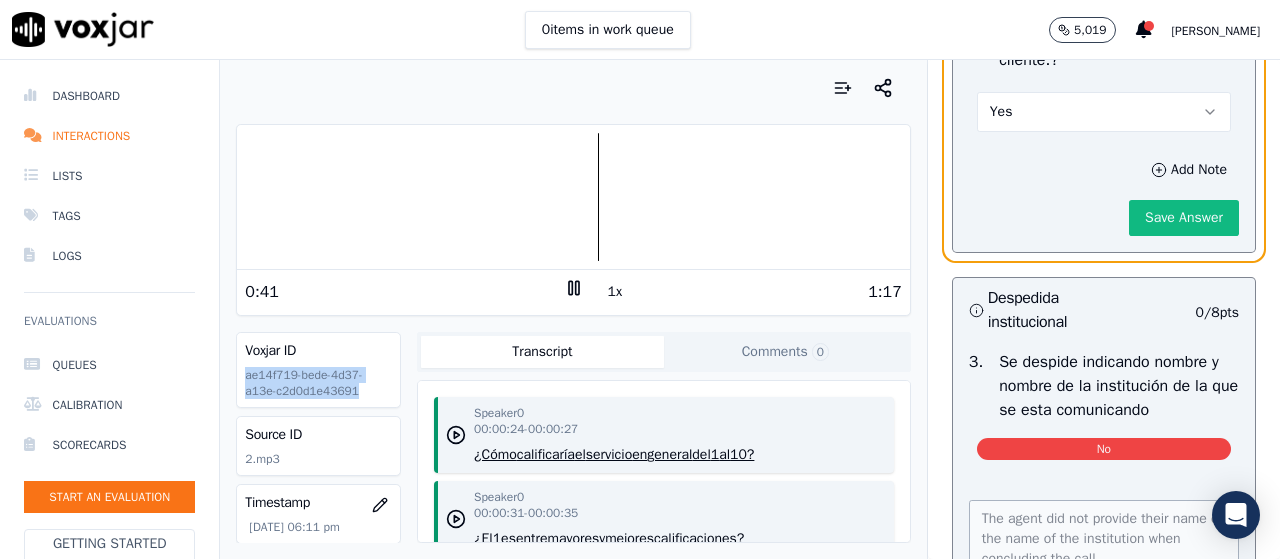 scroll, scrollTop: 4300, scrollLeft: 0, axis: vertical 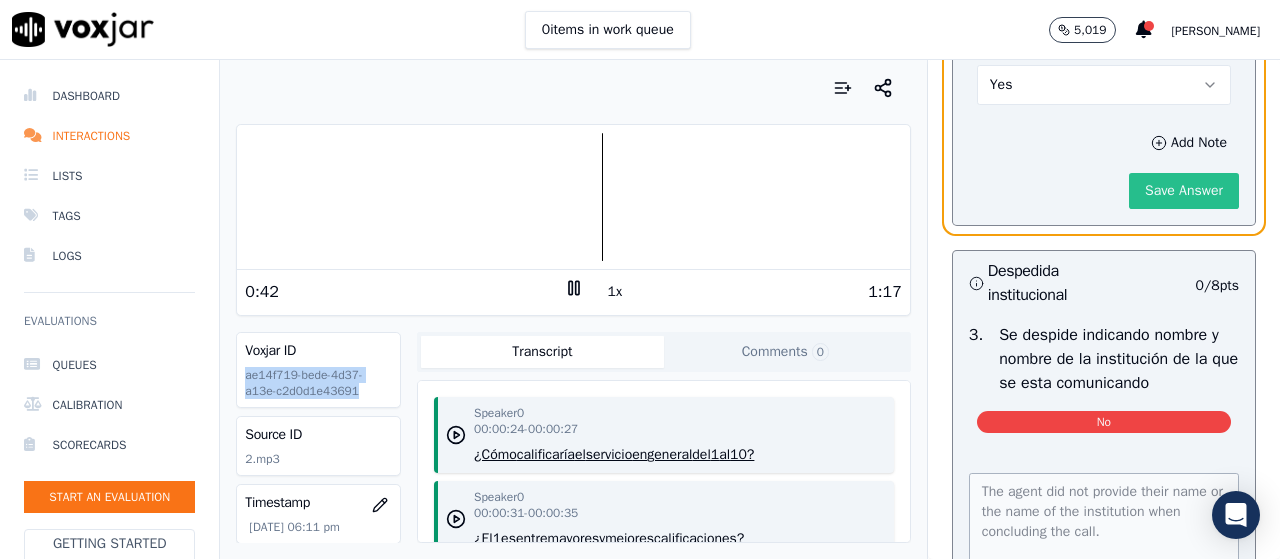 click on "Save Answer" at bounding box center [1184, 191] 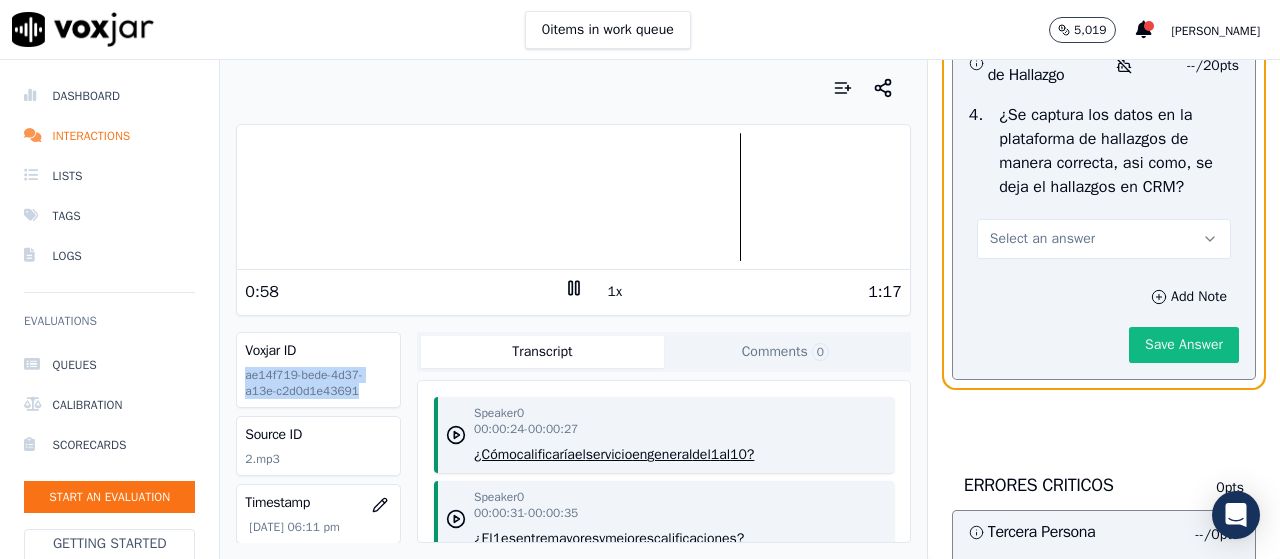 scroll, scrollTop: 5054, scrollLeft: 0, axis: vertical 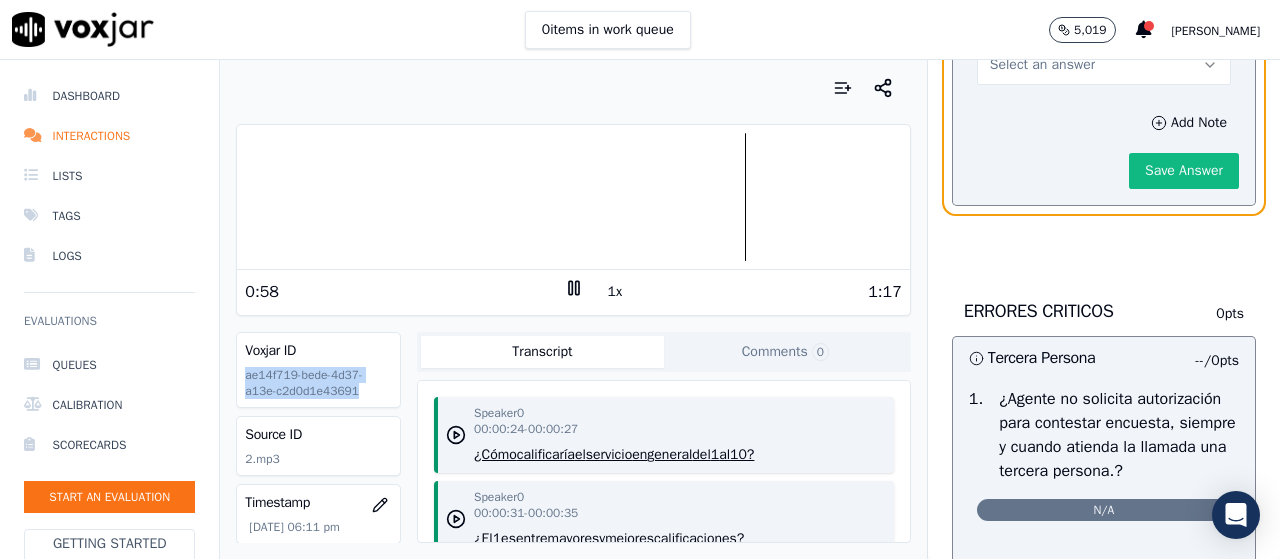 click on "Select an answer" at bounding box center [1104, 65] 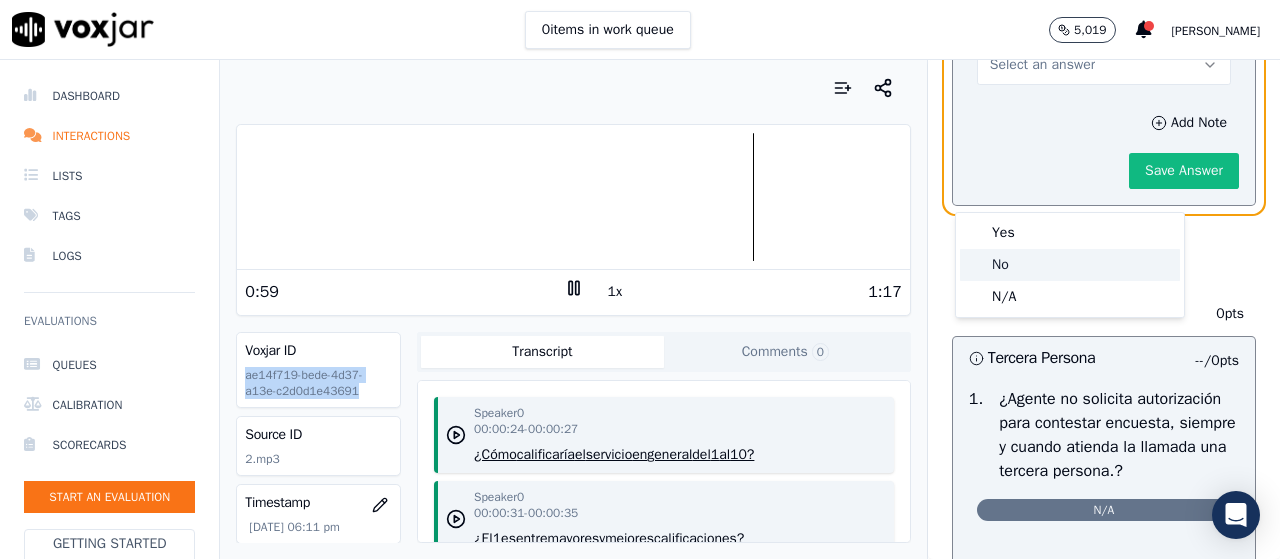 click on "No" 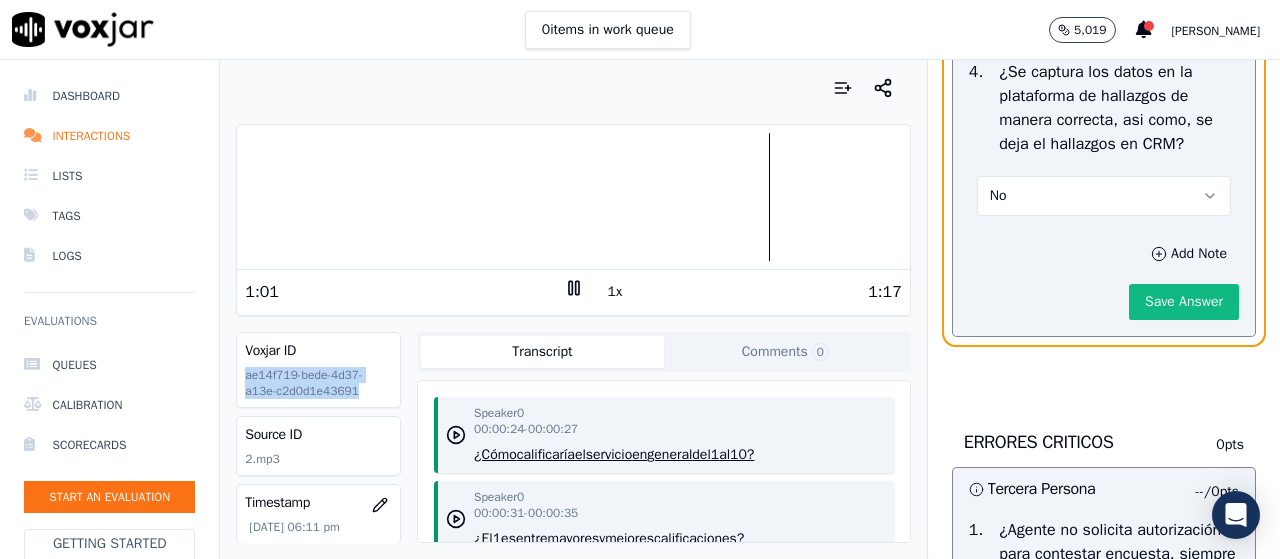scroll, scrollTop: 4954, scrollLeft: 0, axis: vertical 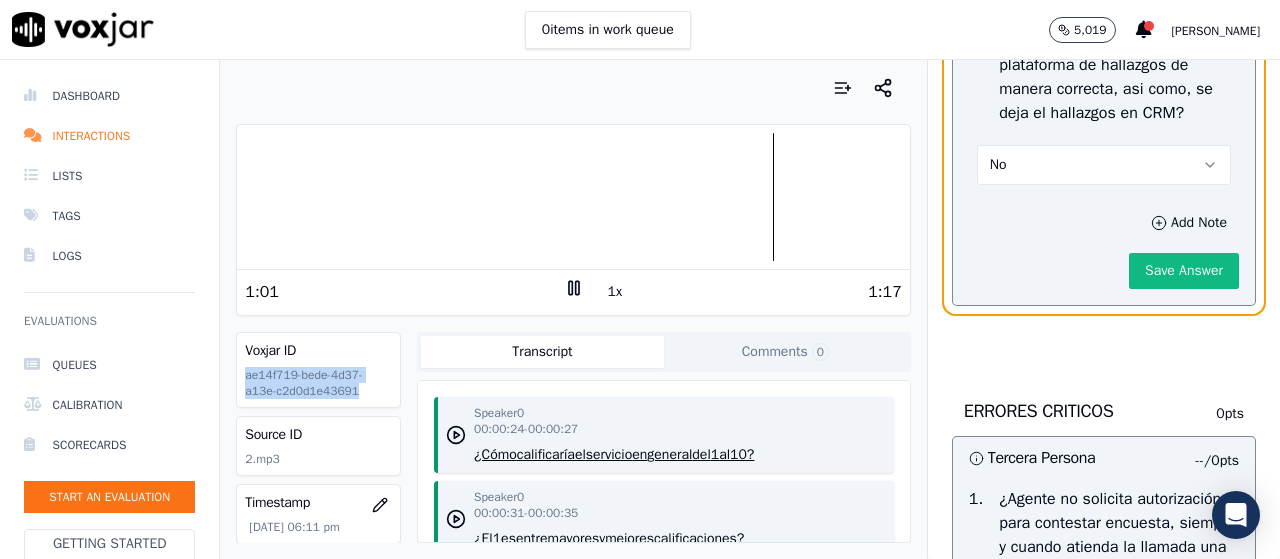click on "No" at bounding box center [1104, 165] 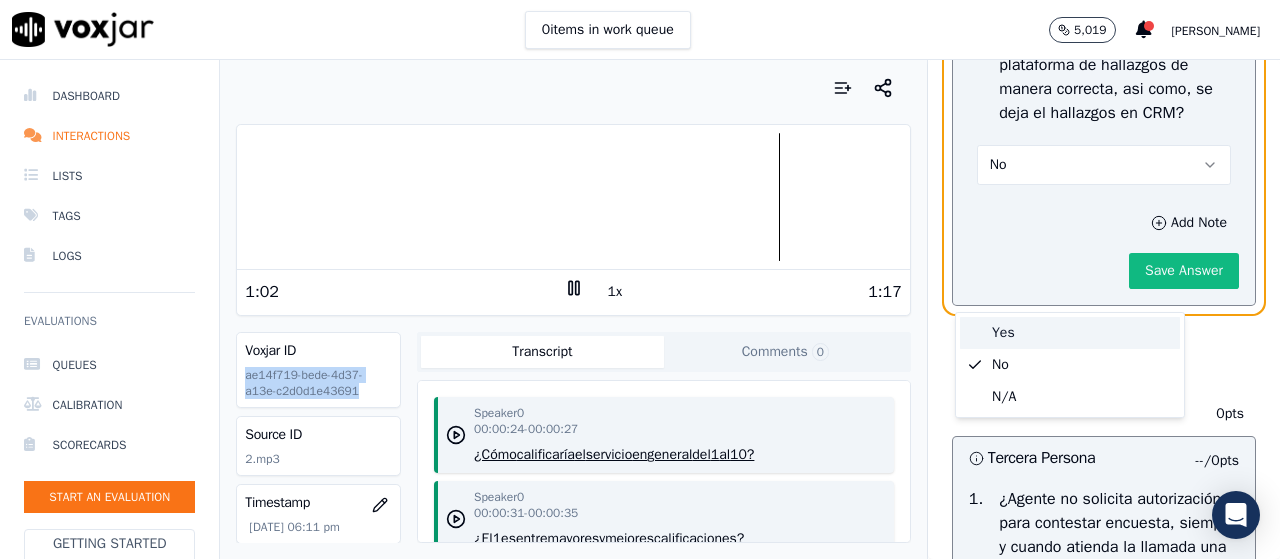 click on "Yes" at bounding box center [1070, 333] 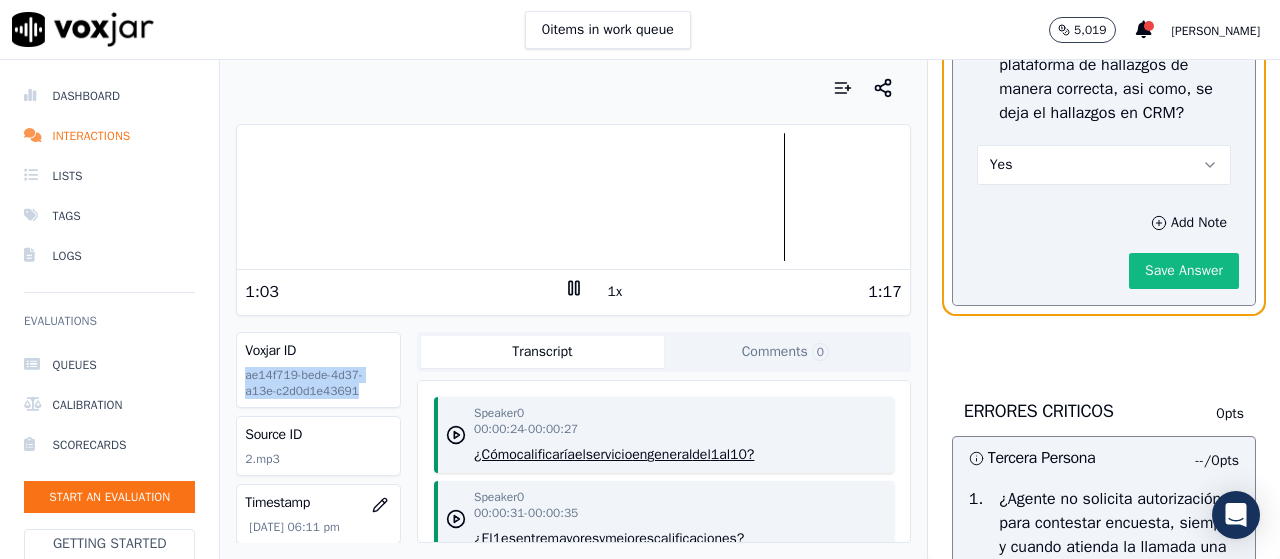 click on "Save Answer" at bounding box center [1184, 271] 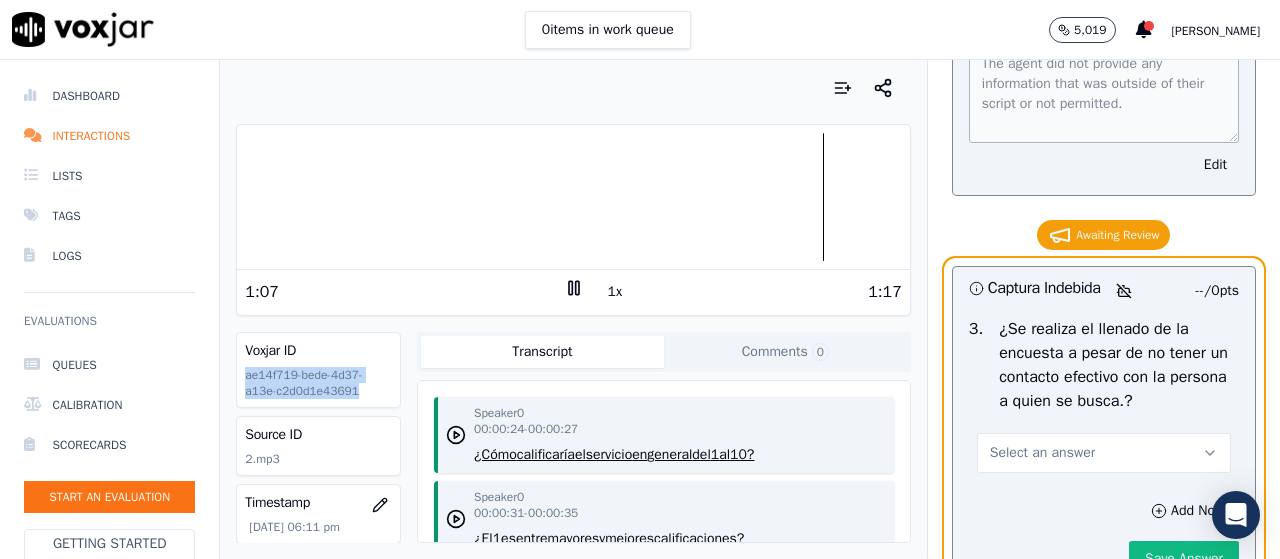 scroll, scrollTop: 6254, scrollLeft: 0, axis: vertical 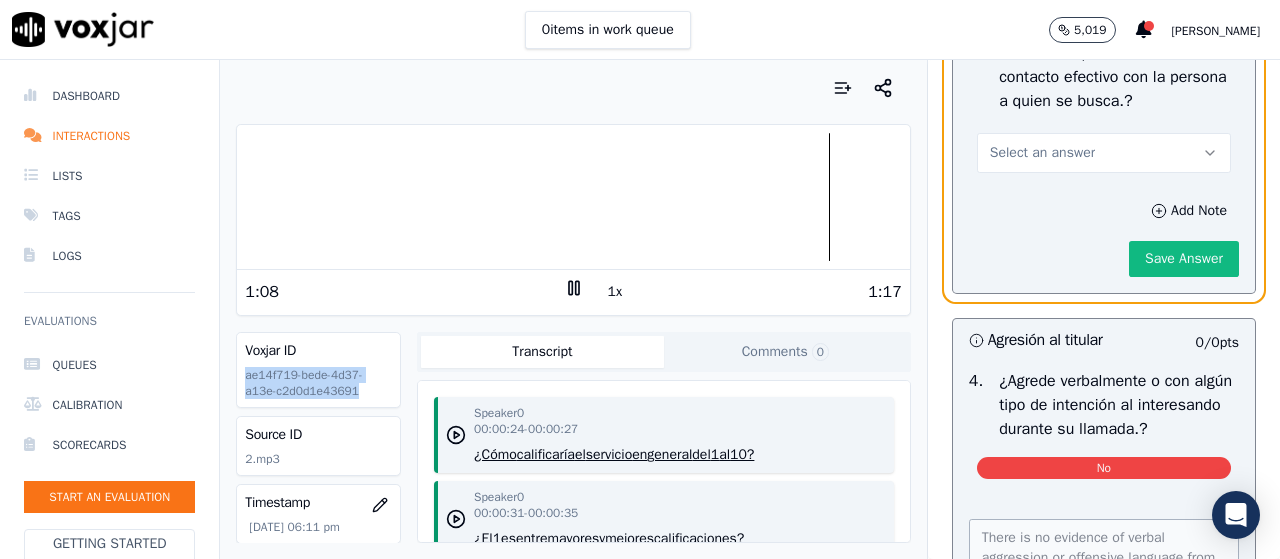 click on "Select an answer" at bounding box center [1104, 153] 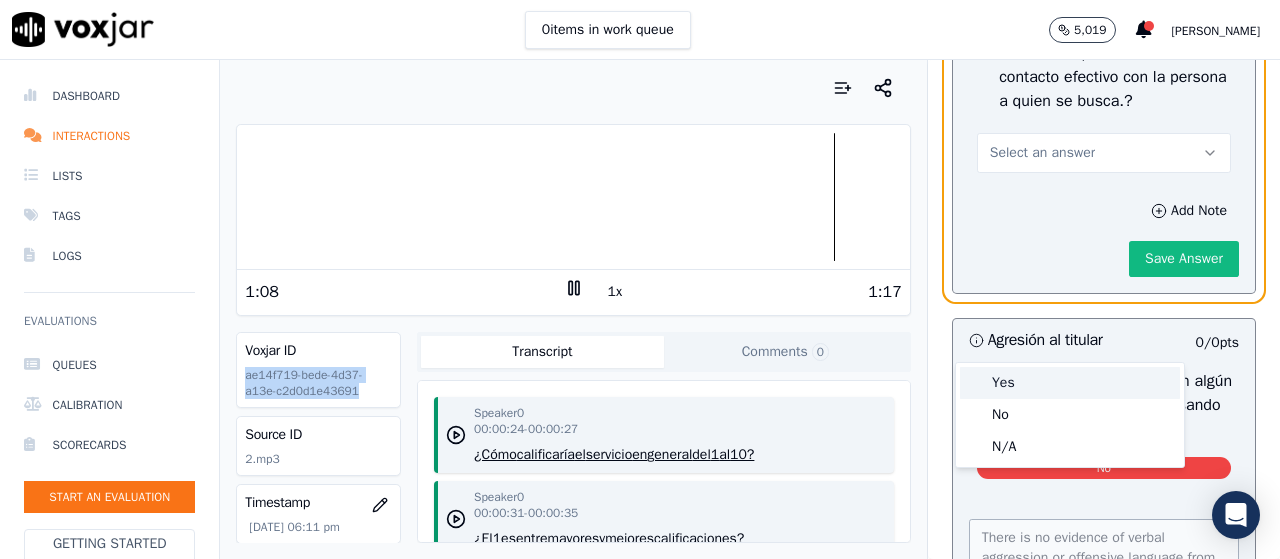 click on "Yes" at bounding box center [1070, 383] 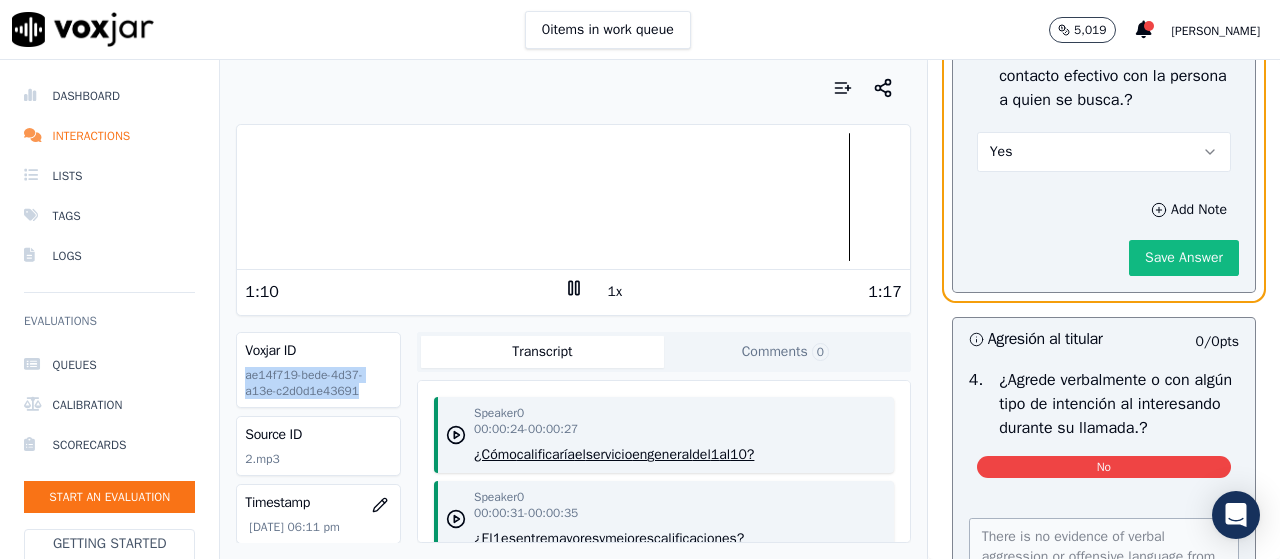 click on "Yes" at bounding box center (1104, 152) 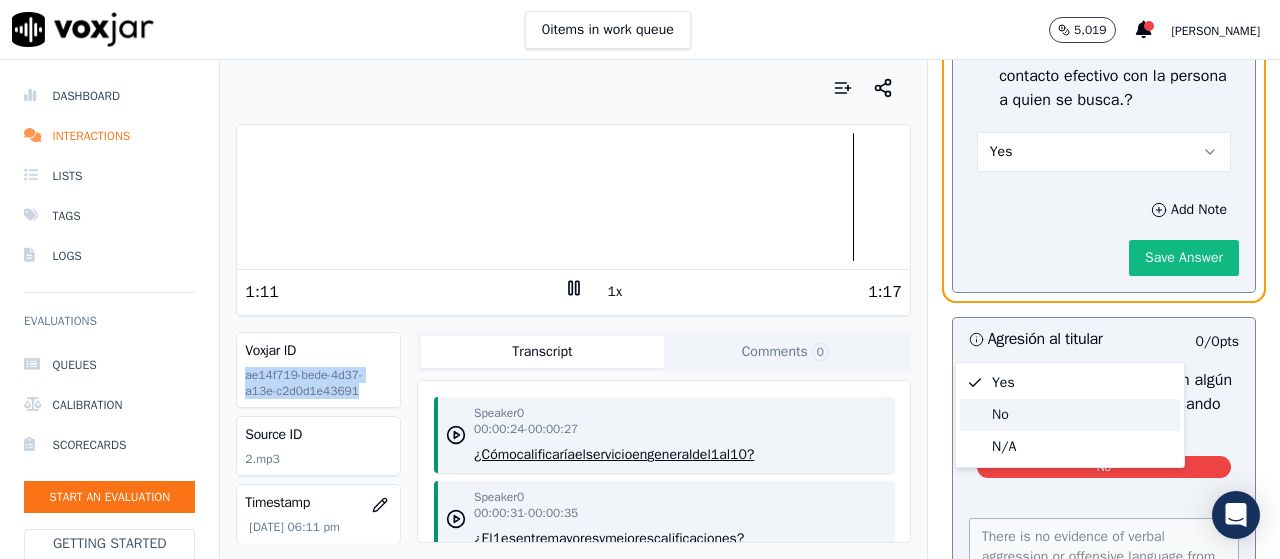 click on "No" 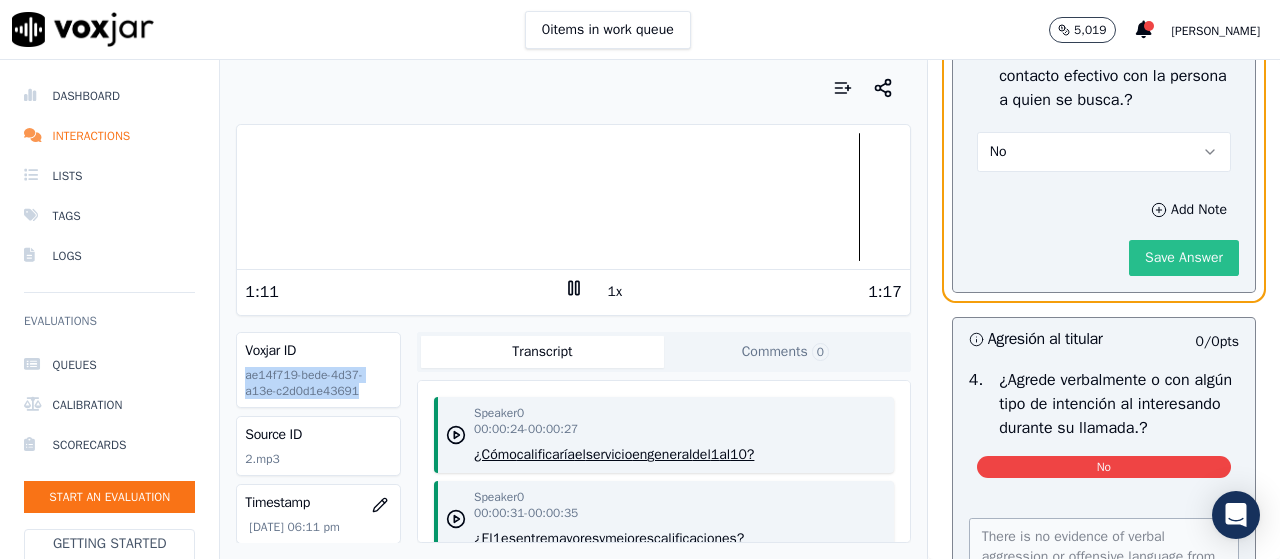 click on "Save Answer" at bounding box center (1184, 258) 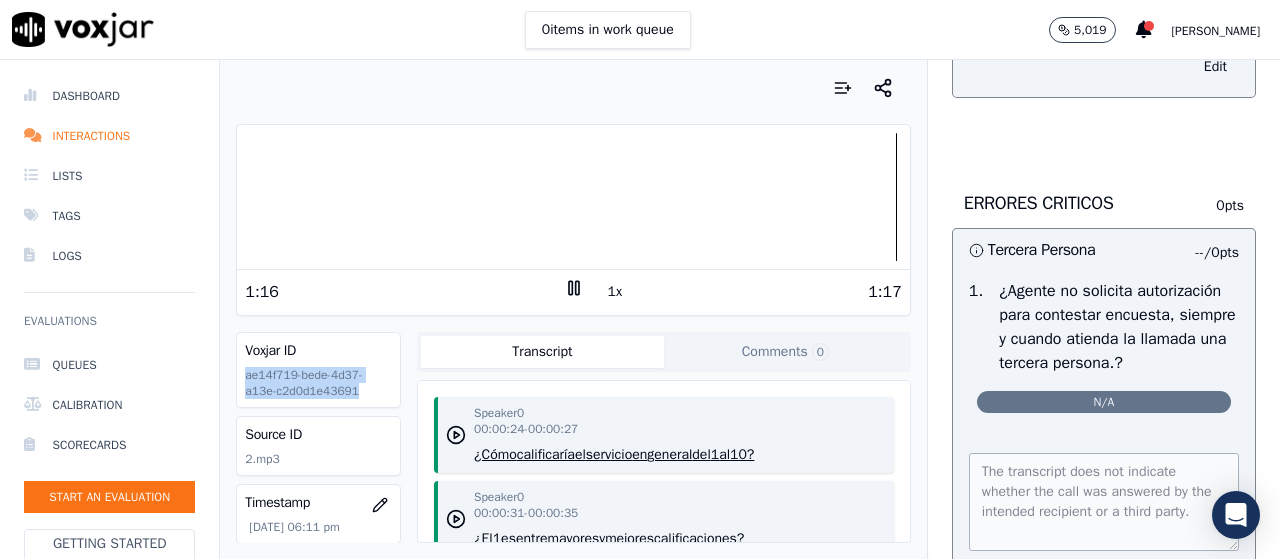 scroll, scrollTop: 4947, scrollLeft: 0, axis: vertical 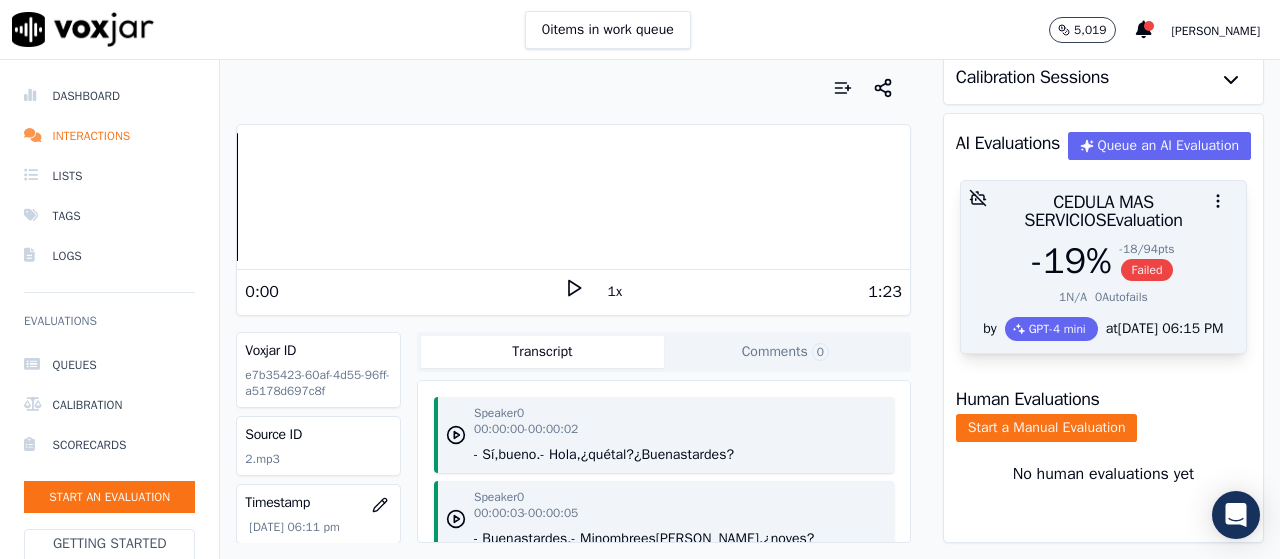 click on "-19 %   -18 / 94  pts   Failed" at bounding box center (1103, 261) 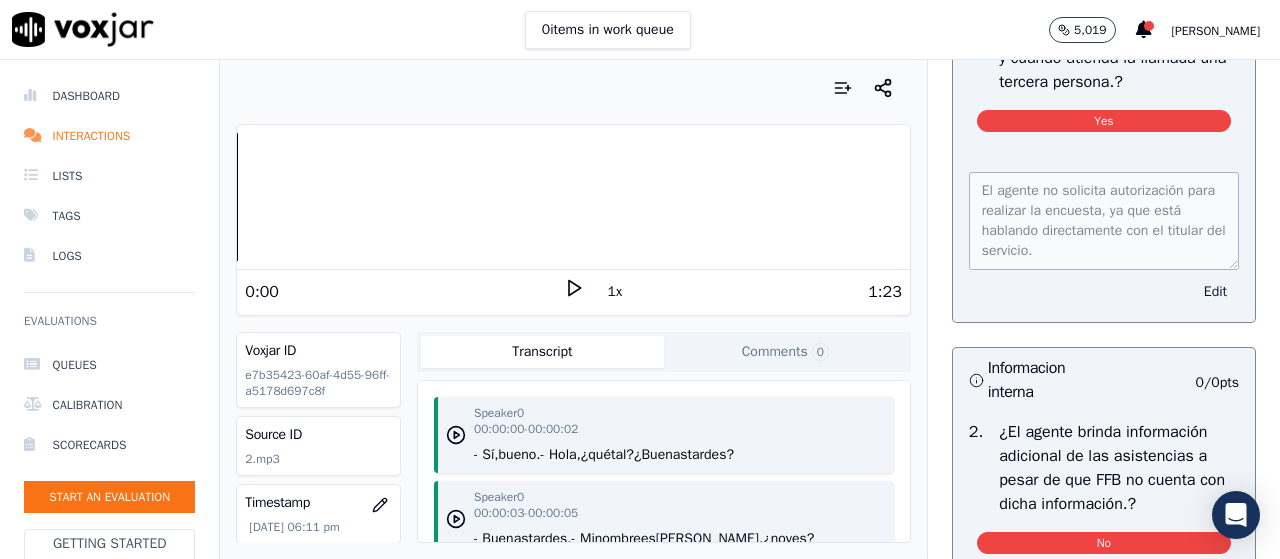 scroll, scrollTop: 5322, scrollLeft: 0, axis: vertical 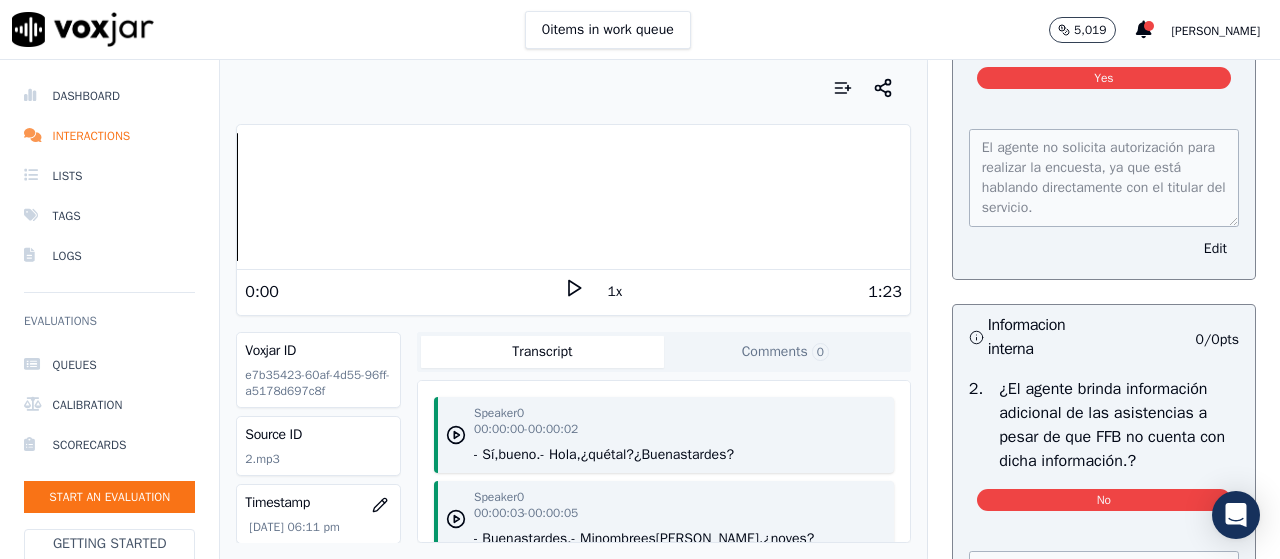click on "Edit" at bounding box center [1215, 249] 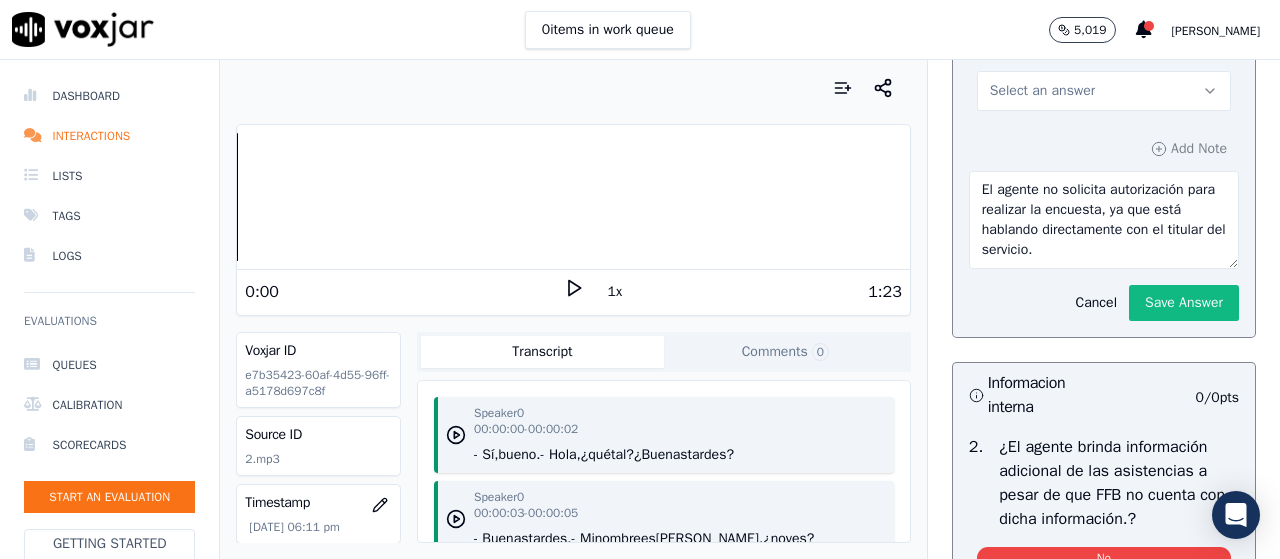 click on "Select an answer" at bounding box center (1104, 81) 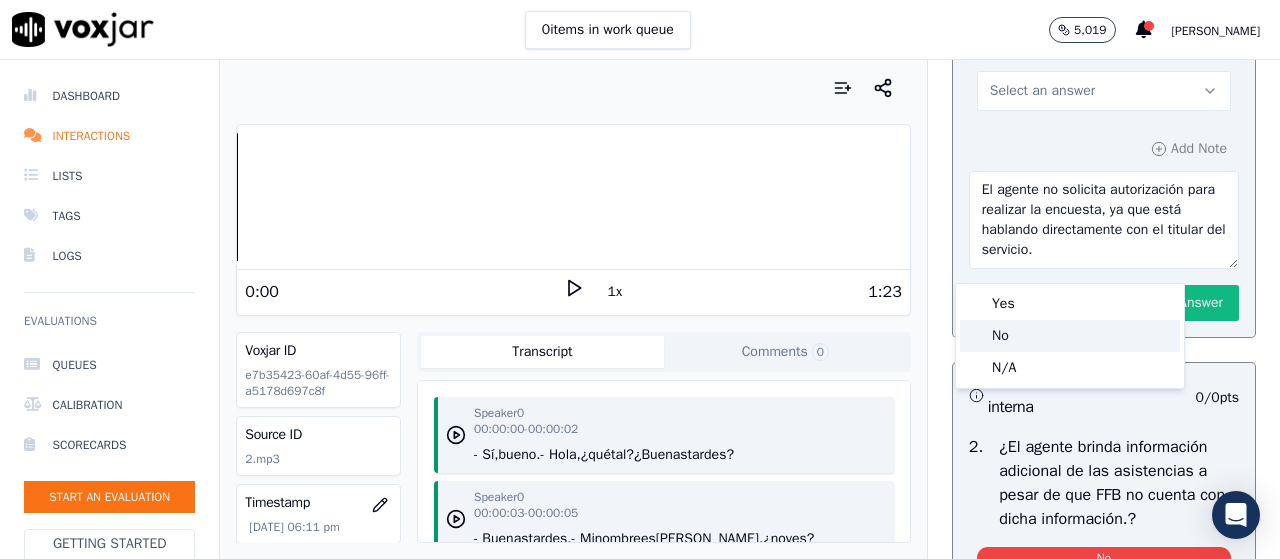 click on "No" 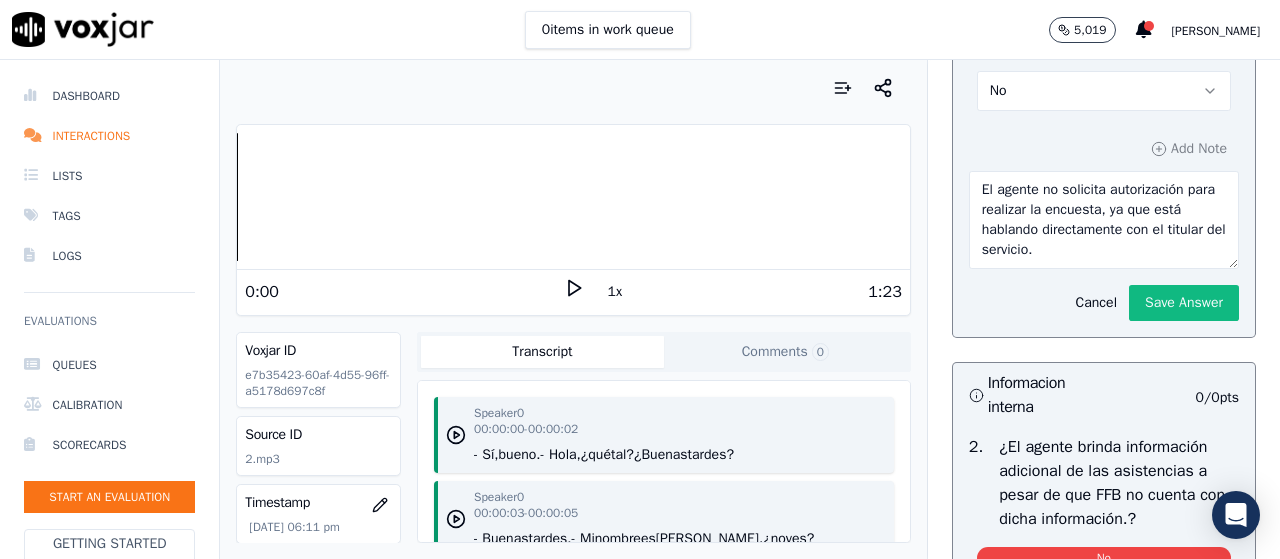 click on "Save Answer" 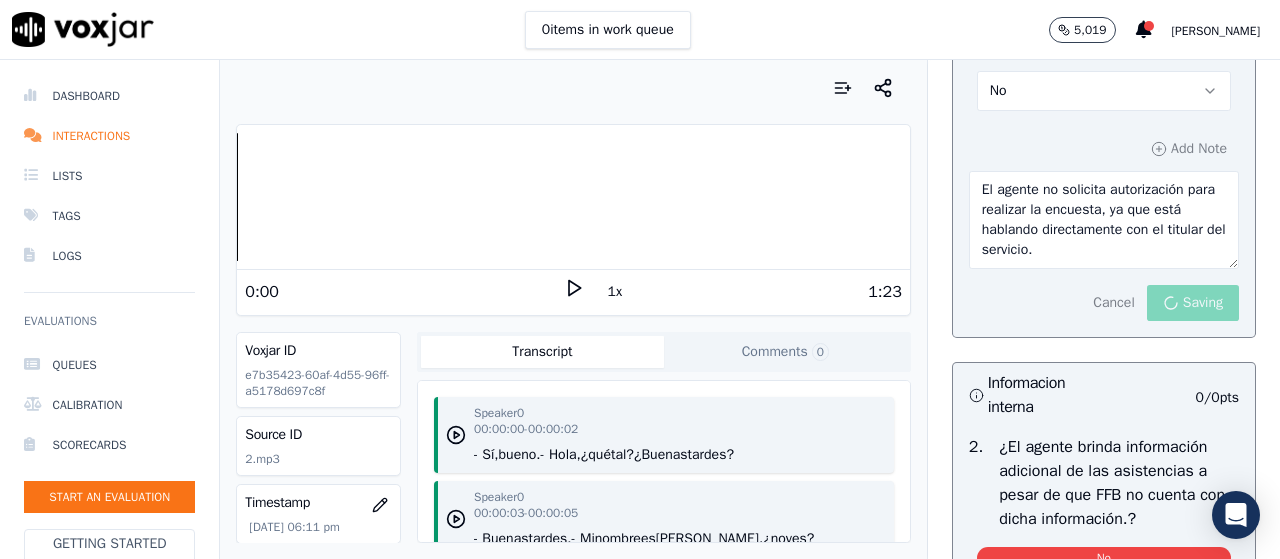scroll, scrollTop: 5368, scrollLeft: 0, axis: vertical 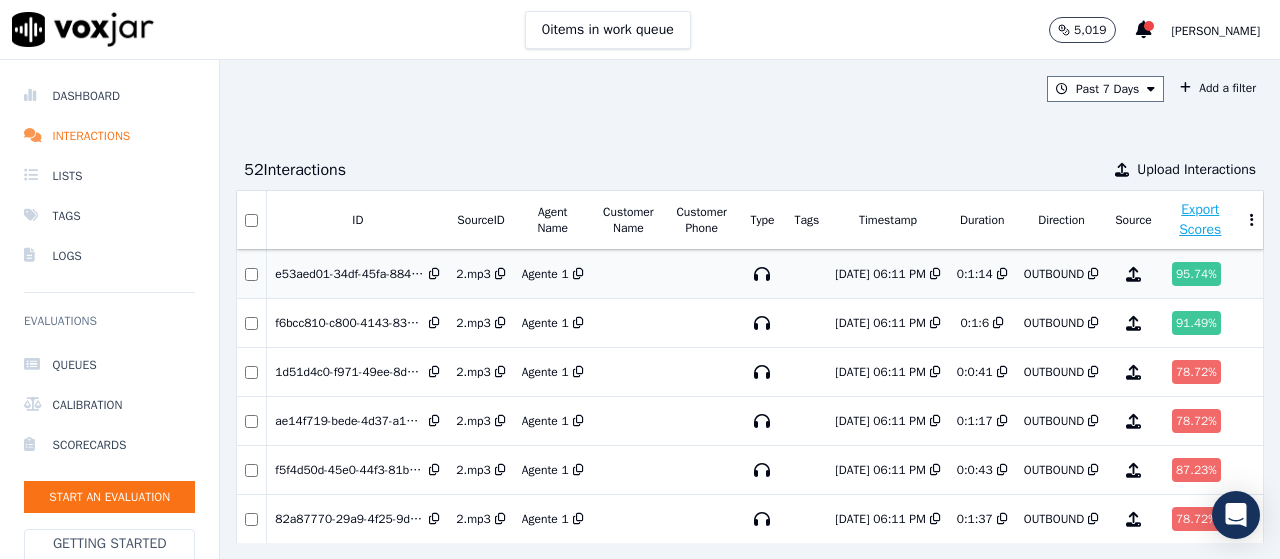click on "95.74 %" at bounding box center (1196, 274) 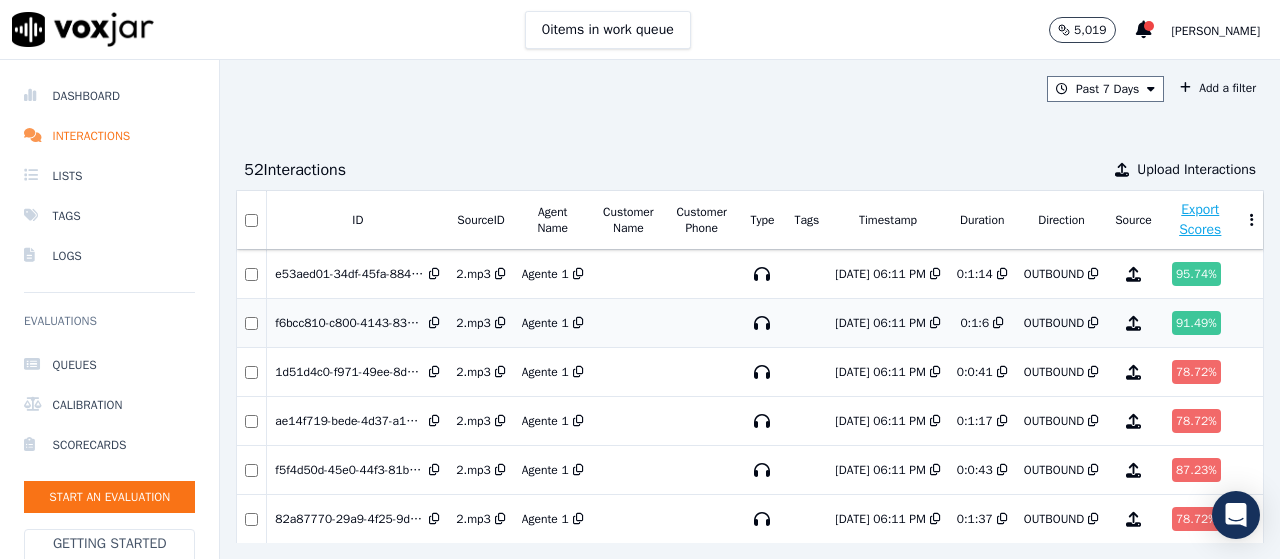 click on "91.49 %" at bounding box center (1200, 323) 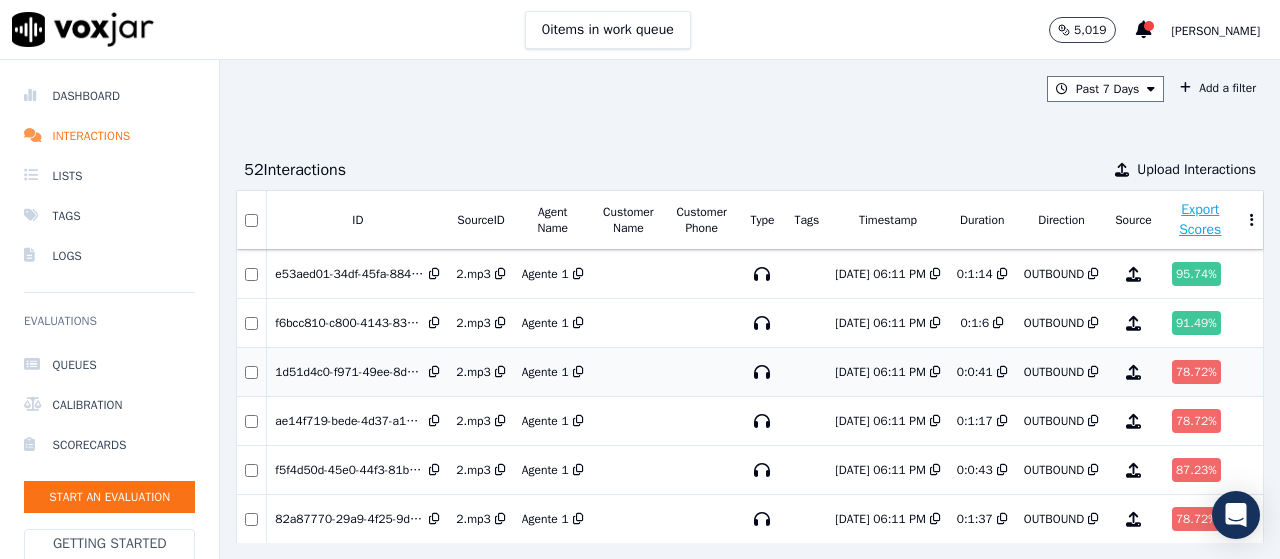 click on "78.72 %" at bounding box center [1200, 372] 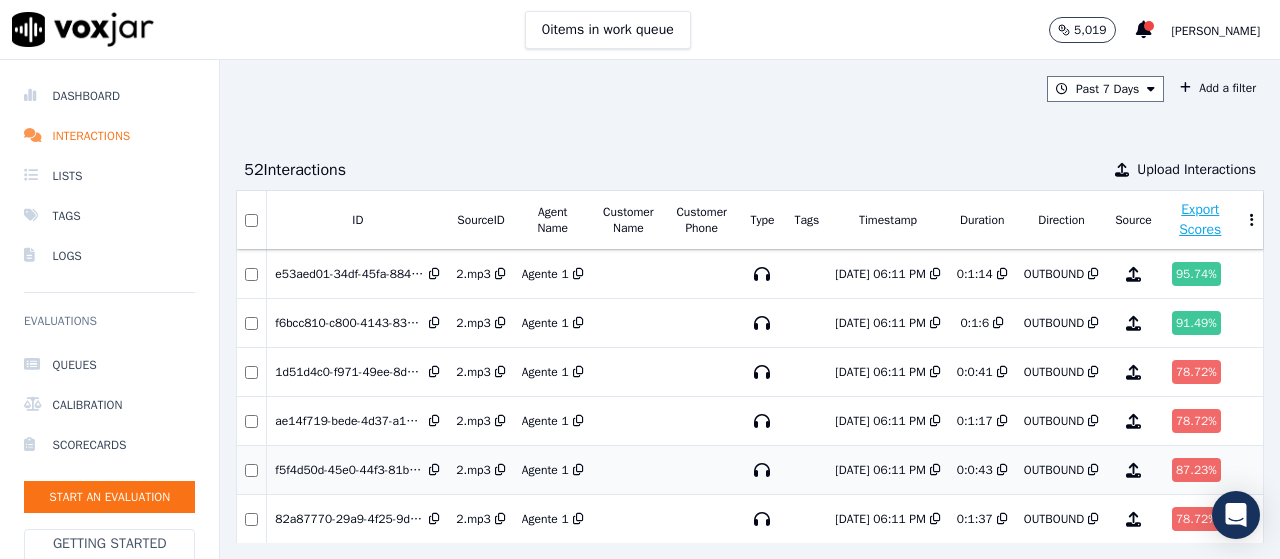 click on "87.23 %" at bounding box center (1196, 470) 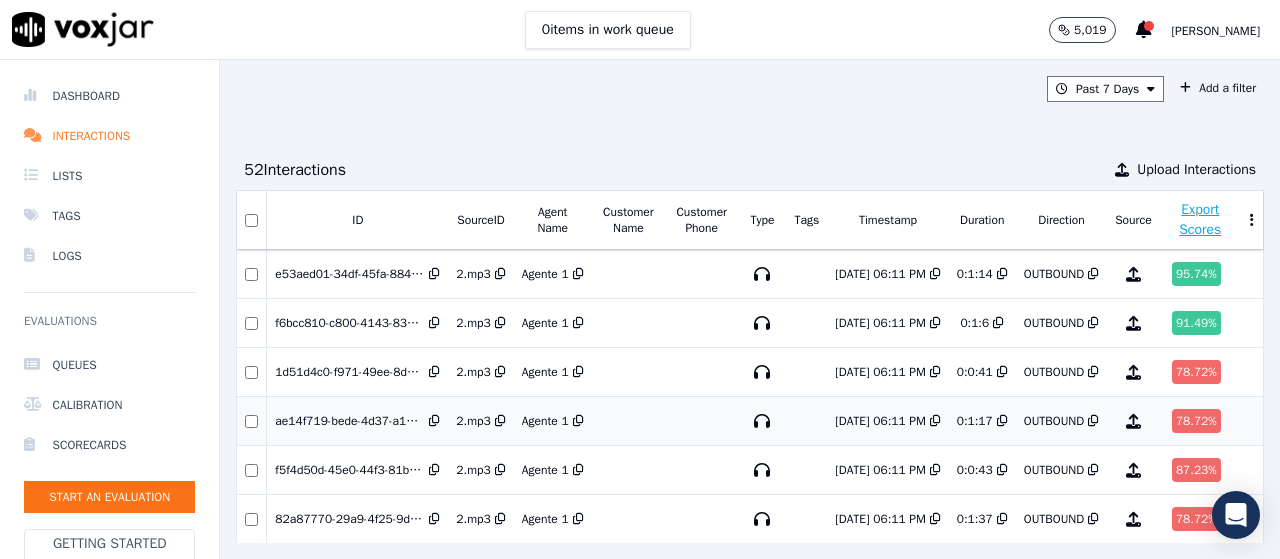 click on "78.72 %" at bounding box center [1196, 421] 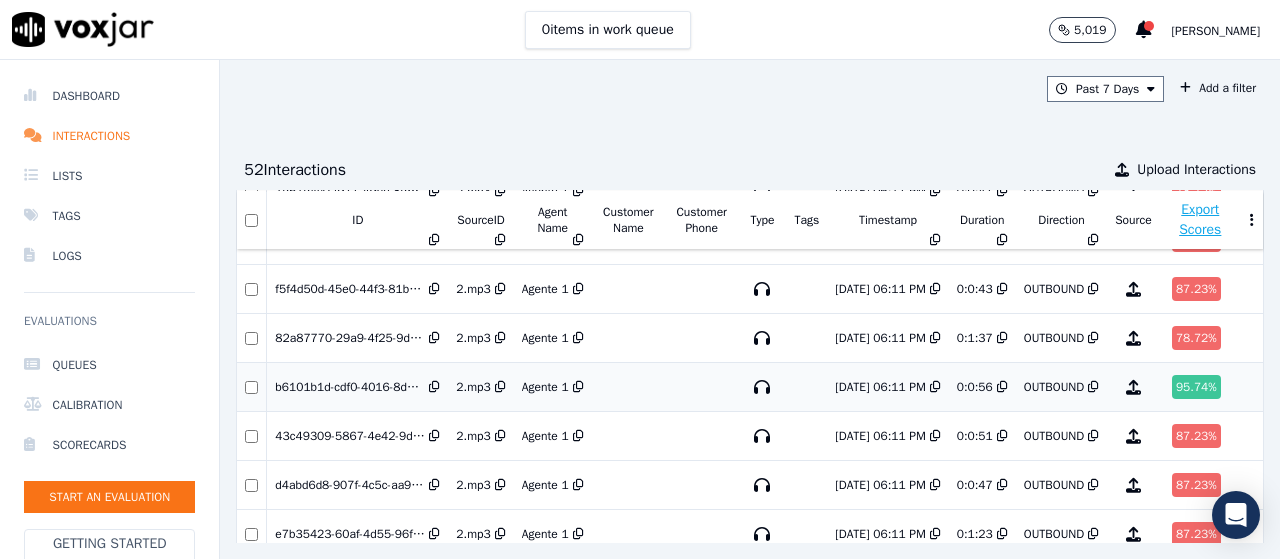 scroll, scrollTop: 200, scrollLeft: 50, axis: both 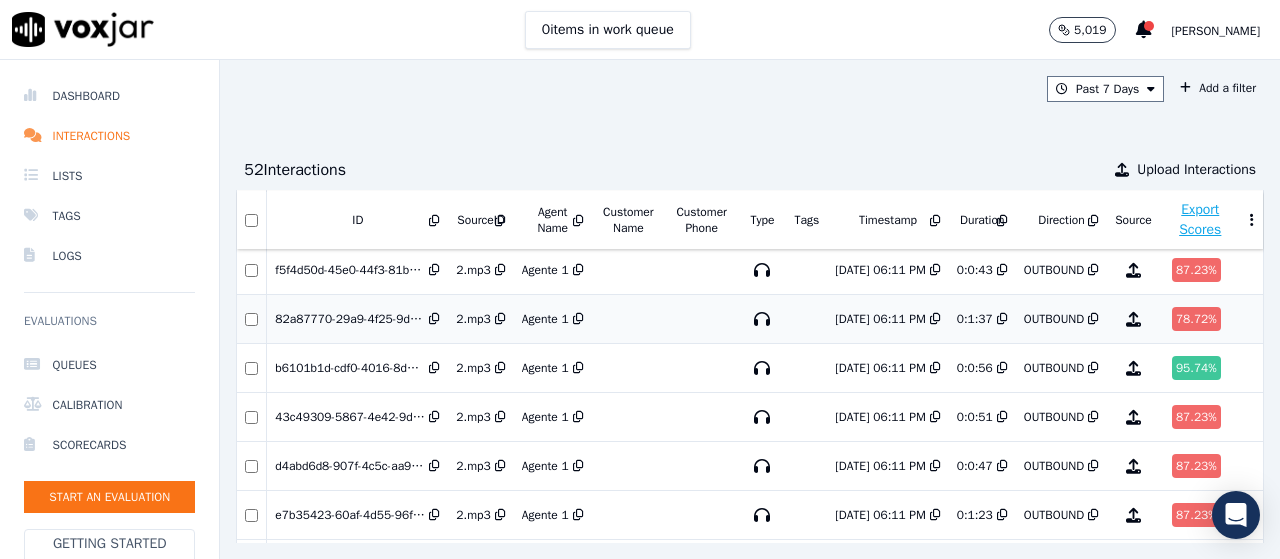 click on "78.72 %" at bounding box center (1196, 319) 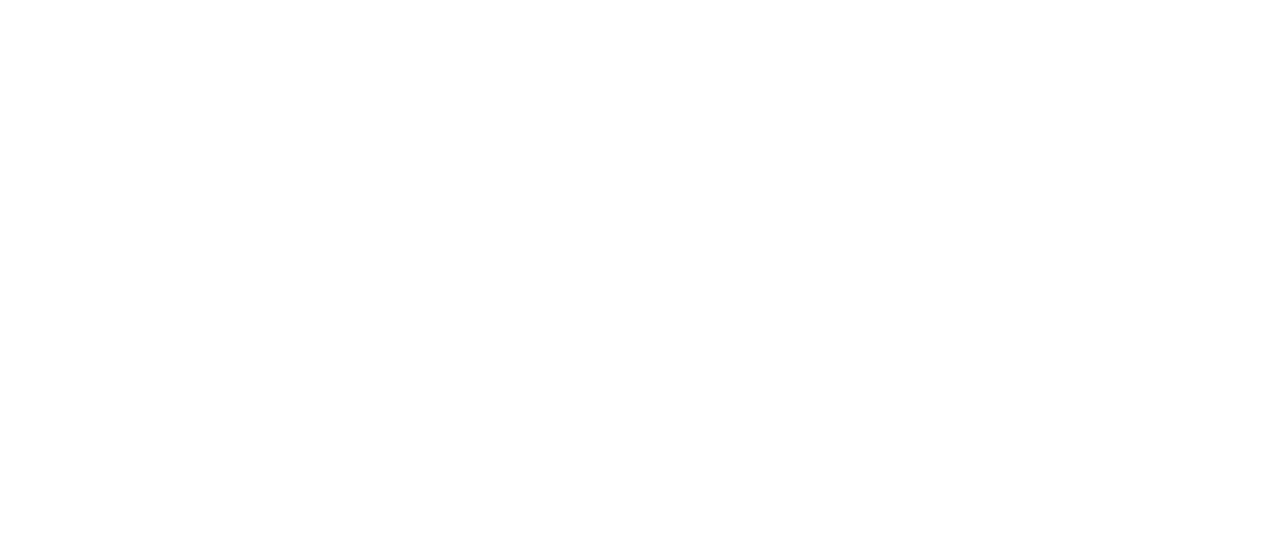 scroll, scrollTop: 0, scrollLeft: 0, axis: both 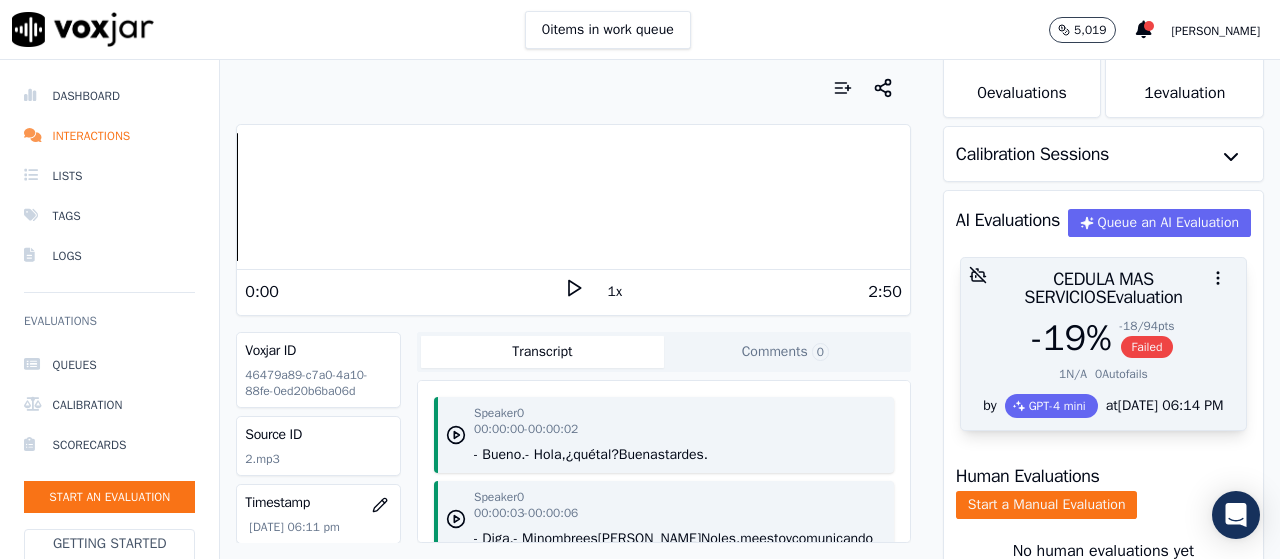 click on "CEDULA MAS SERVICIOS  Evaluation" at bounding box center [1103, 288] 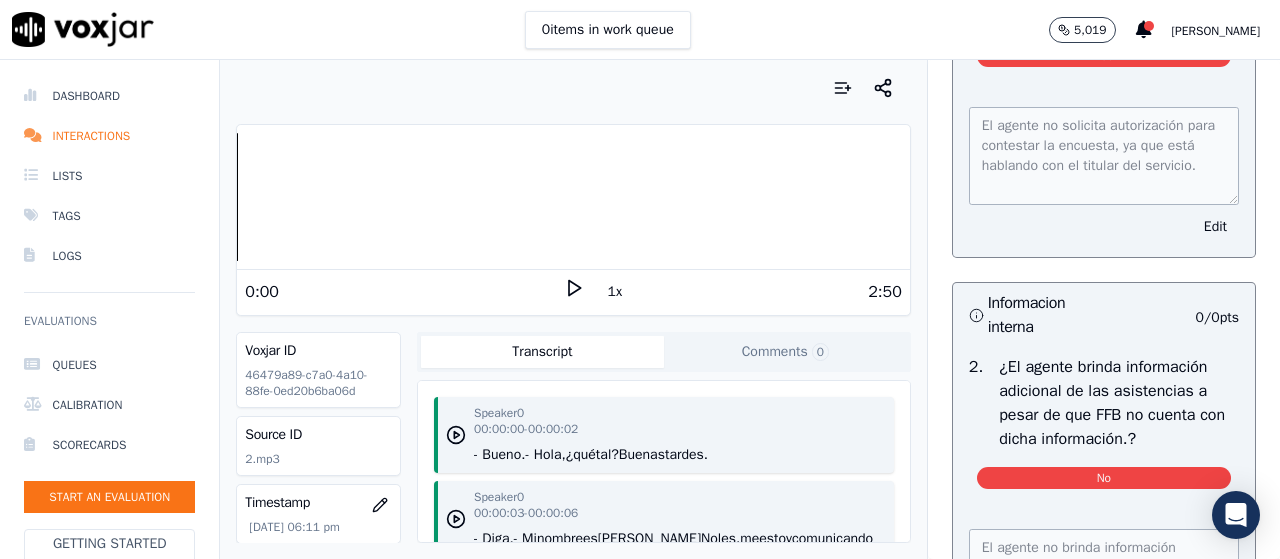 scroll, scrollTop: 5300, scrollLeft: 0, axis: vertical 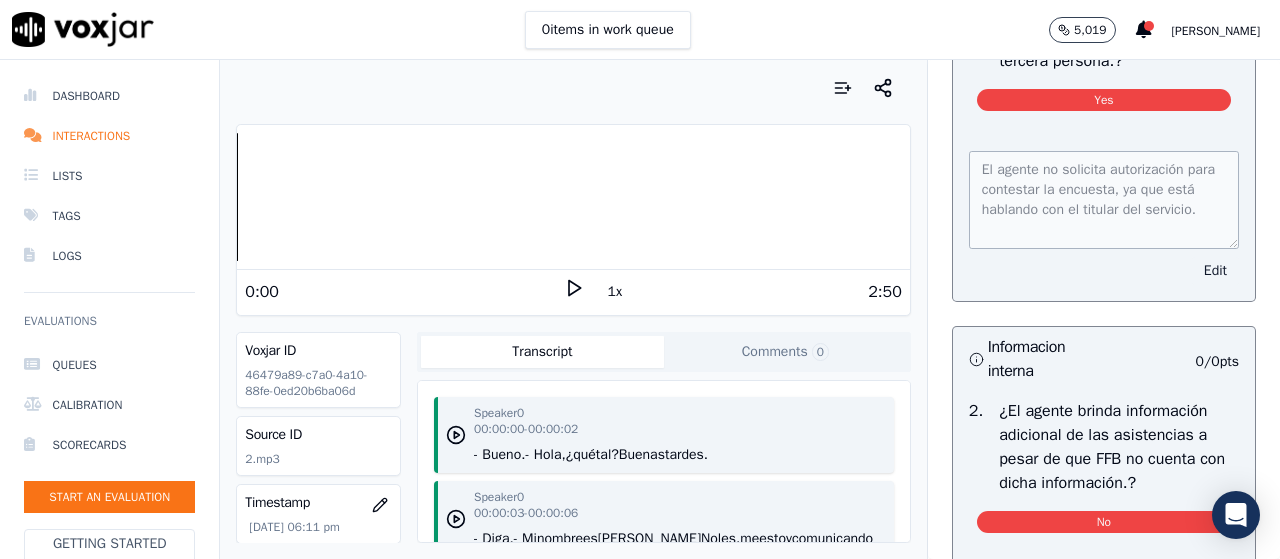 click on "Edit" at bounding box center (1215, 271) 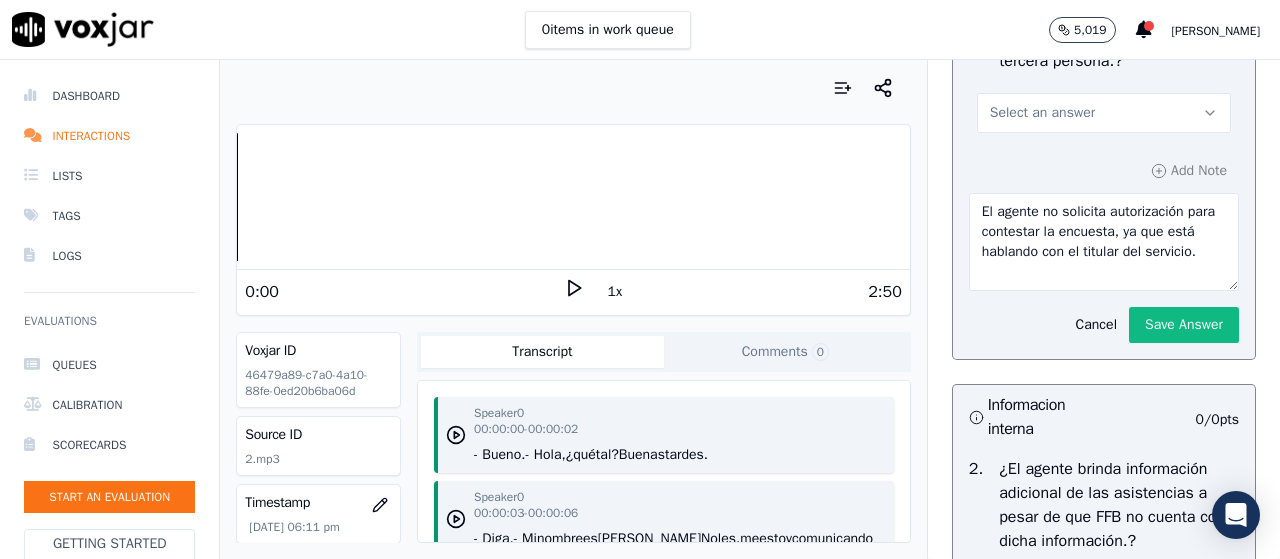 click on "Select an answer" at bounding box center [1042, 113] 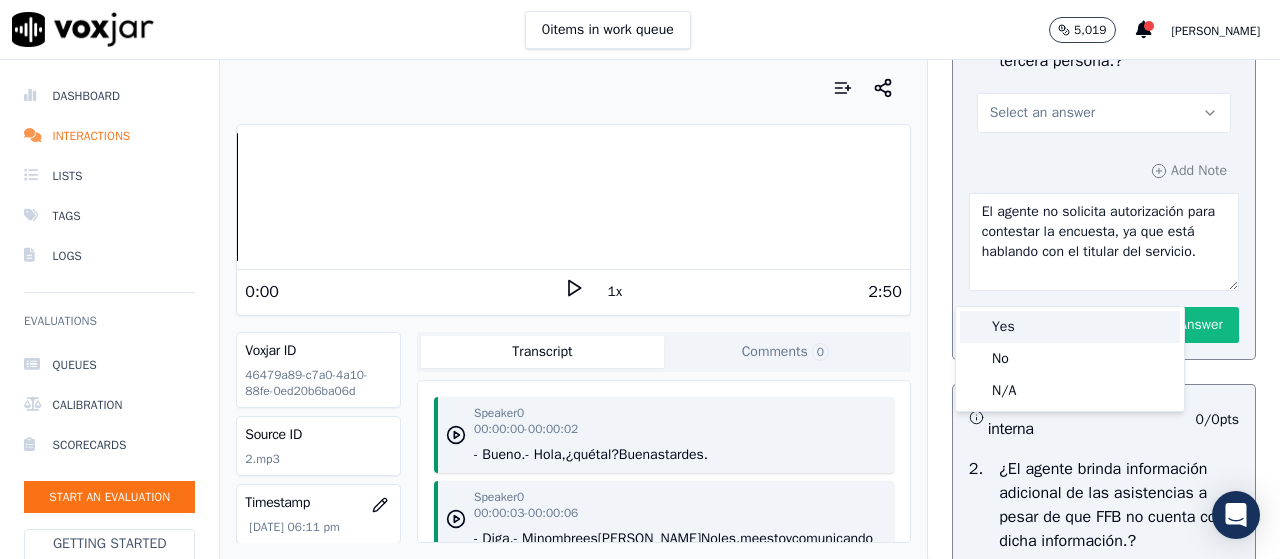 click on "Yes" at bounding box center (1070, 327) 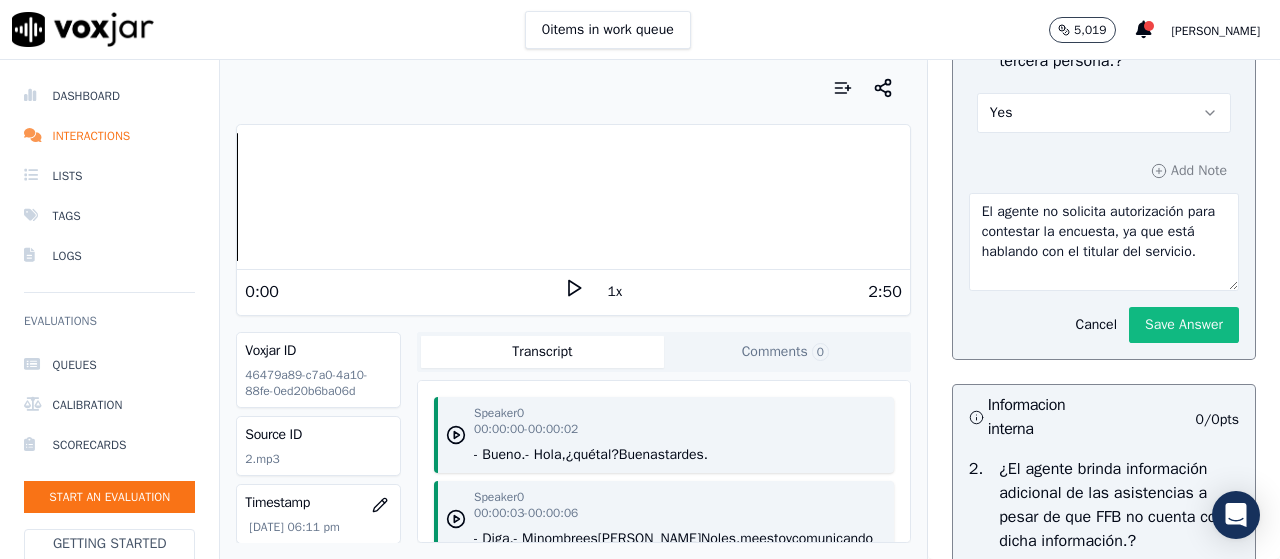 click on "Yes" at bounding box center (1104, 113) 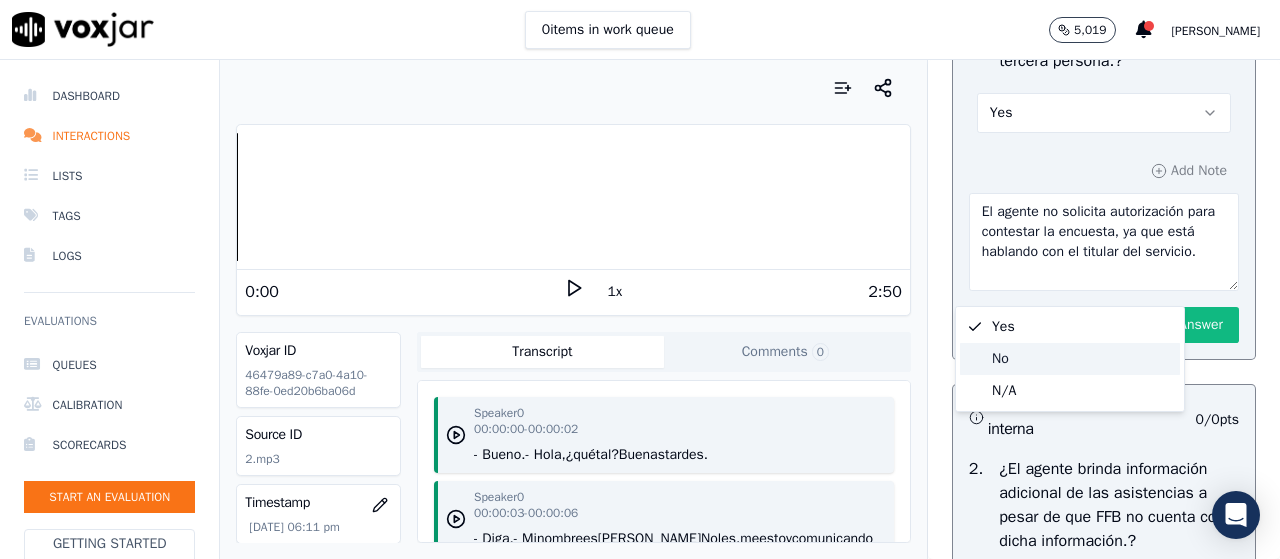 click on "No" 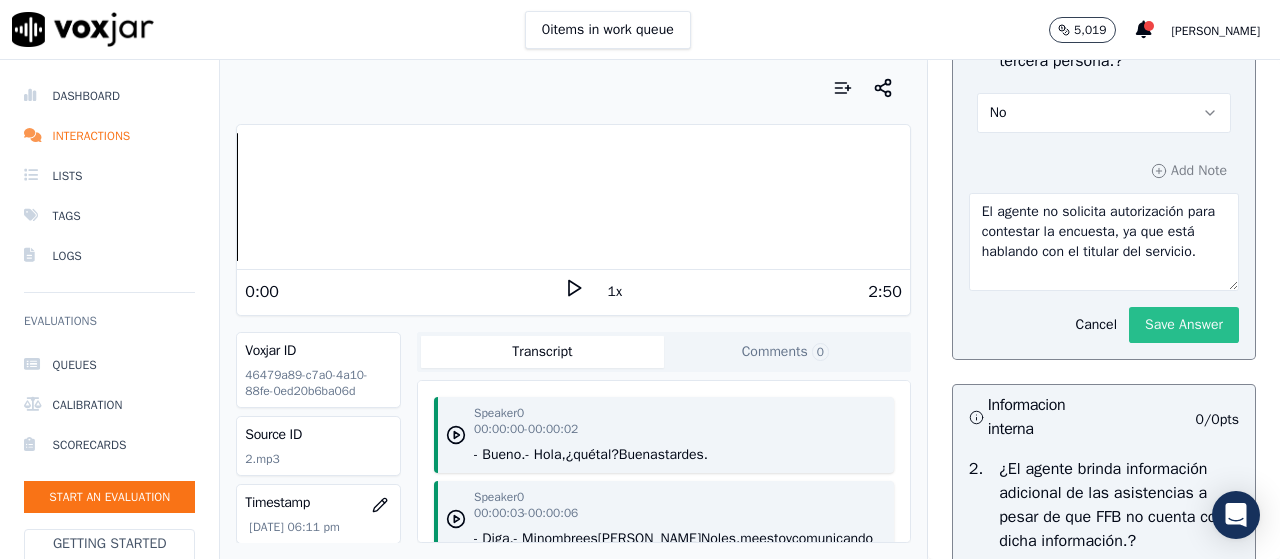 click on "Save Answer" 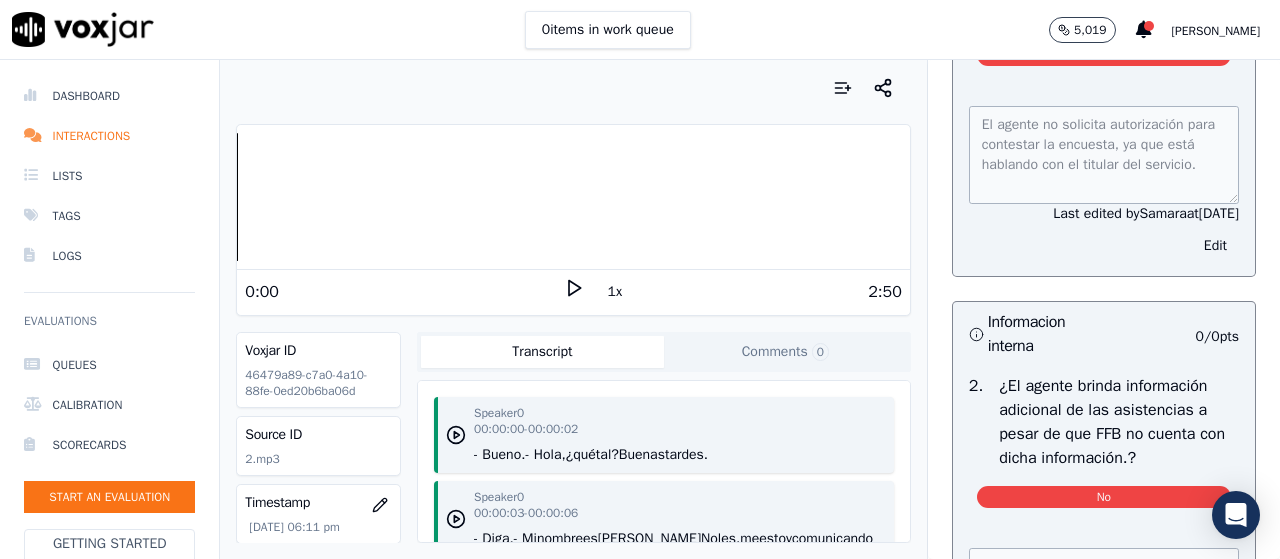 scroll, scrollTop: 5300, scrollLeft: 0, axis: vertical 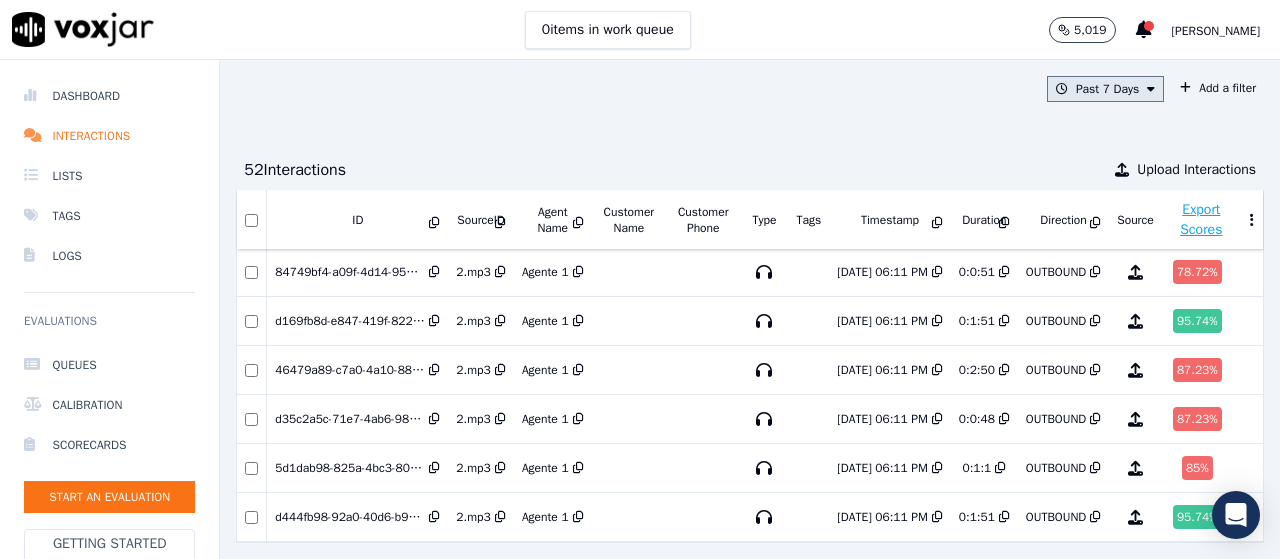 click on "Past 7 Days" at bounding box center [1105, 89] 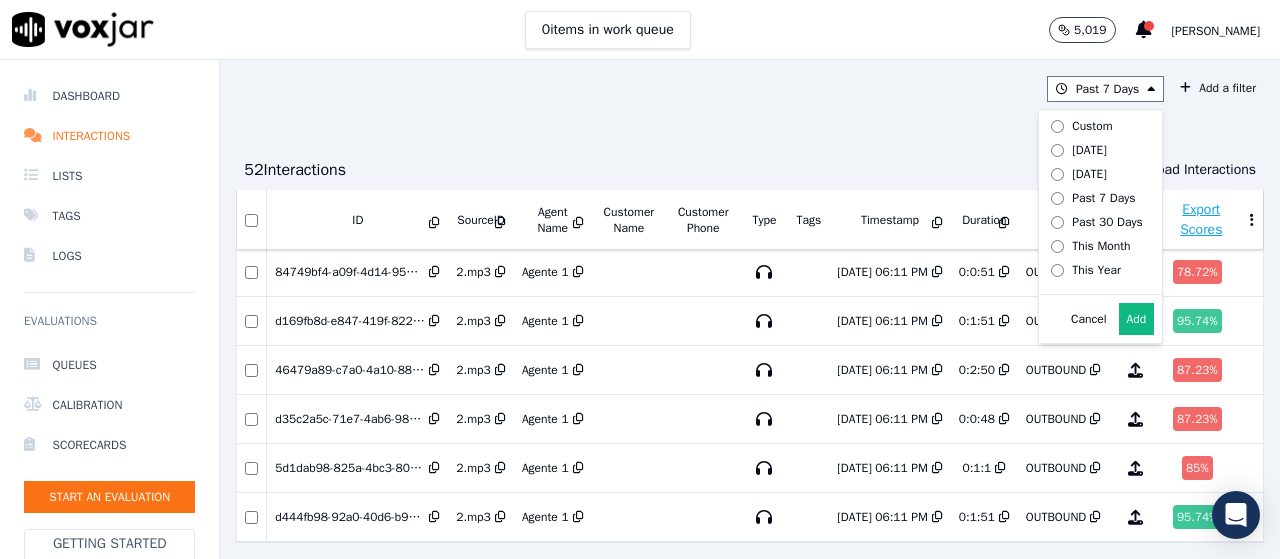 click on "Past 7 Days       Custom     [DATE]     [DATE]     Past 7 Days     Past 30 Days     This Month     This Year         Cancel   Add
Add a filter
52  Interaction s       Upload Interactions     ID   SourceID   Agent Name   Customer Name   Customer Phone   Type   Tags   Timestamp   Duration   Direction   Source     Export Scores         e53aed01-34df-45fa-8847-0c3b3c016937     2.mp3     Agente 1           [DATE] 06:11 PM     0:1:14     OUTBOUND           95.74 %
f6bcc810-c800-4143-83e5-786dbc8f87af     2.mp3     Agente 1           [DATE] 06:11 PM     0:1:6     OUTBOUND           91.49 %
1d51d4c0-f971-49ee-8d3e-ffc6dbd7ca6e     2.mp3     Agente 1           [DATE] 06:11 PM     0:0:41     OUTBOUND           78.72 %
ae14f719-bede-4d37-a13e-c2d0d1e43691     2.mp3     Agente 1           [DATE] 06:11 PM     0:1:17     OUTBOUND           78.72 %
f5f4d50d-45e0-44f3-81bc-76a84d6a8fb8     2.mp3     Agente 1               0:0:43" at bounding box center [750, 309] 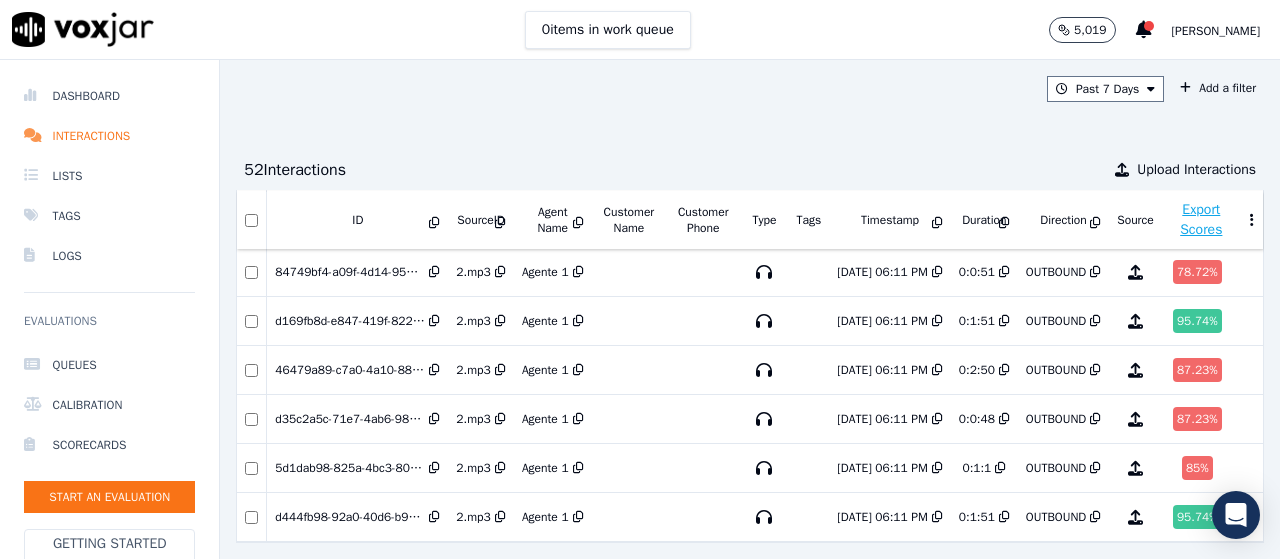 click on "Export Scores" at bounding box center [1201, 220] 